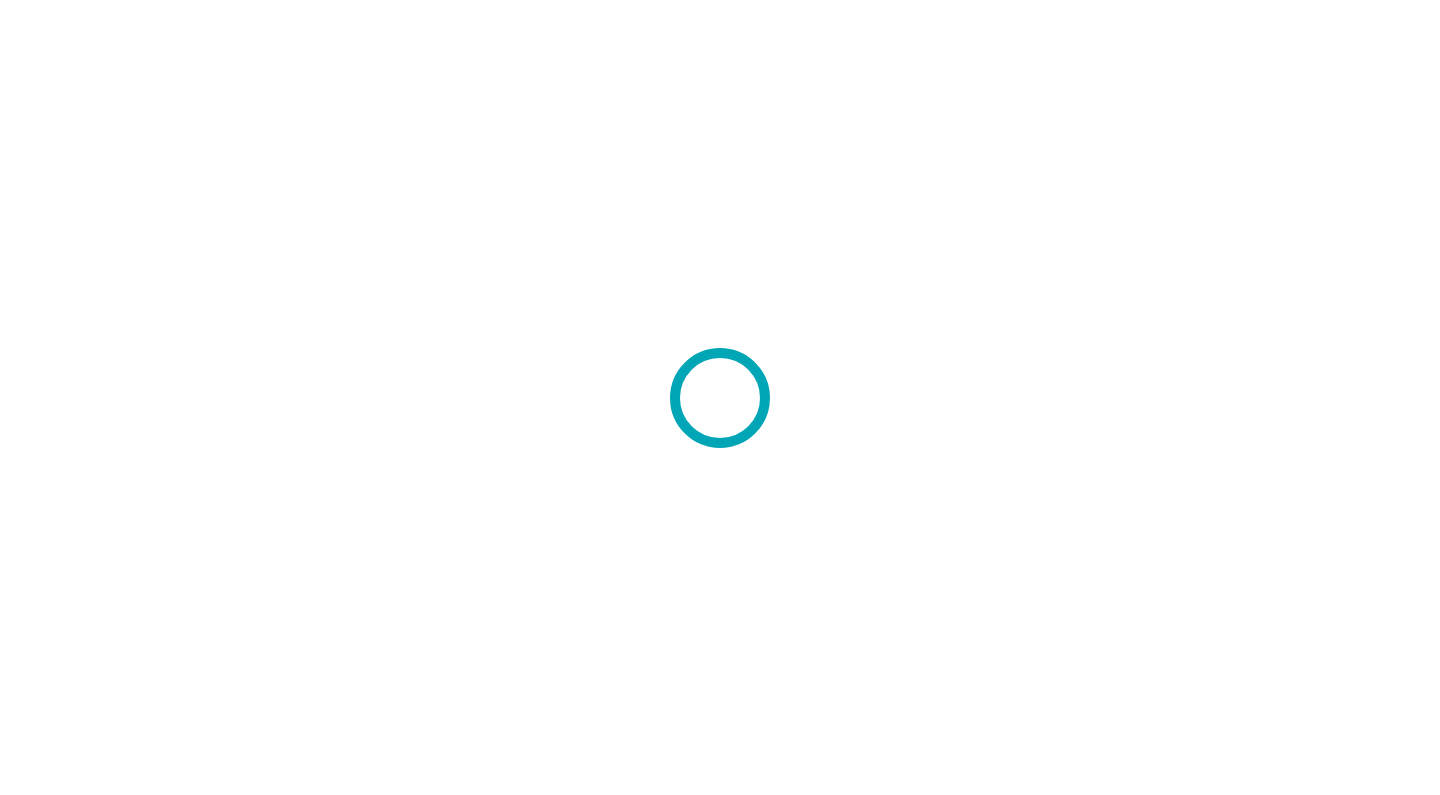 scroll, scrollTop: 0, scrollLeft: 0, axis: both 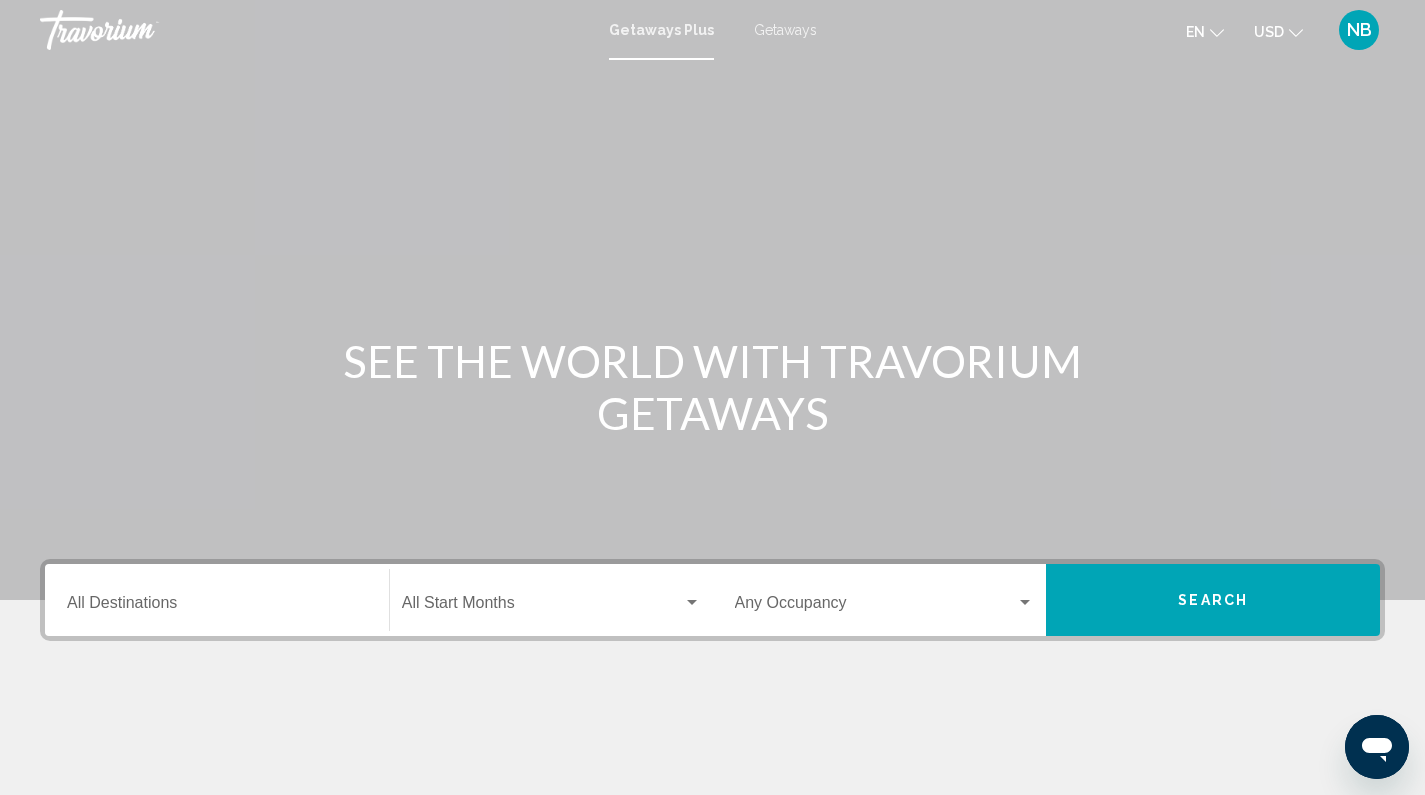 click on "Getaways" at bounding box center (785, 30) 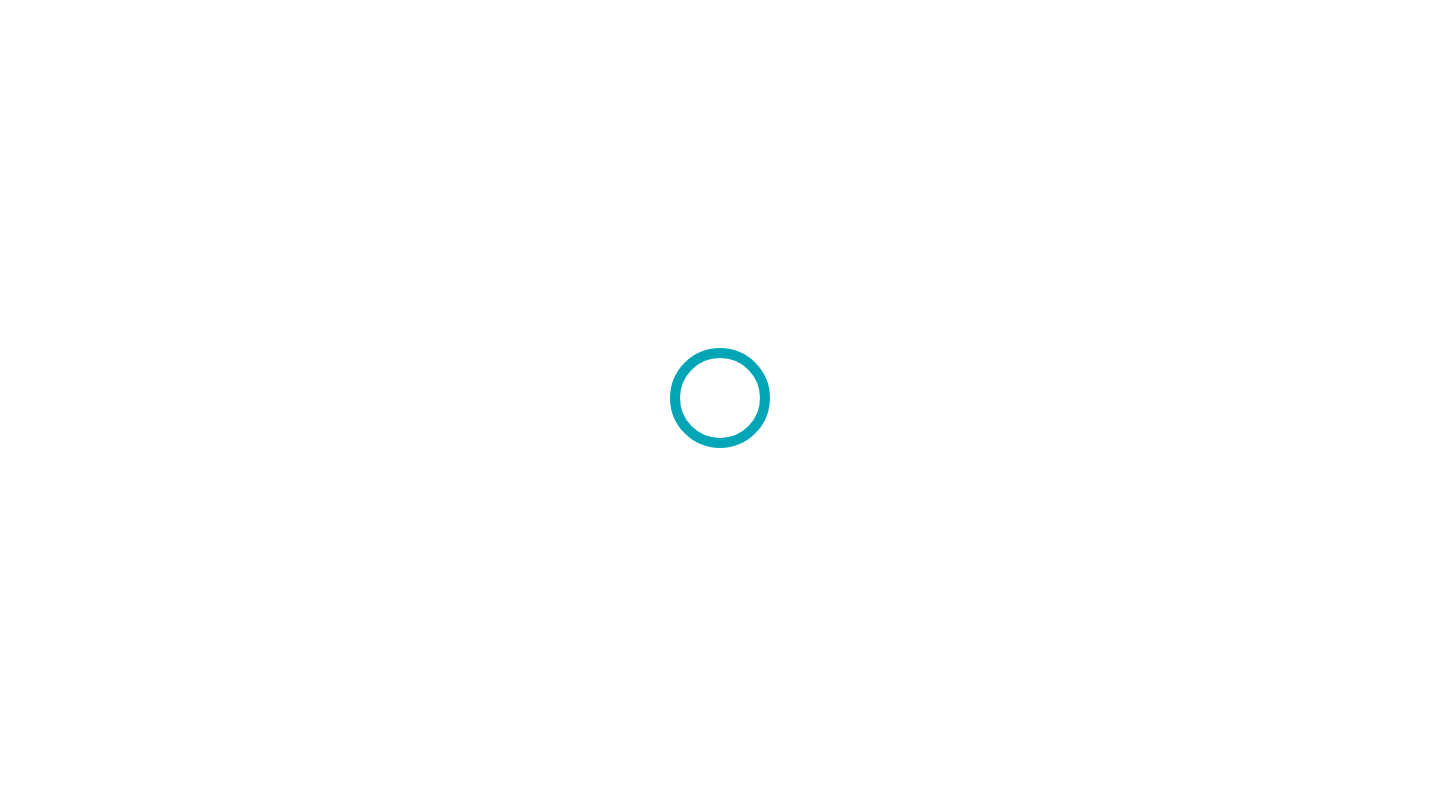 scroll, scrollTop: 0, scrollLeft: 0, axis: both 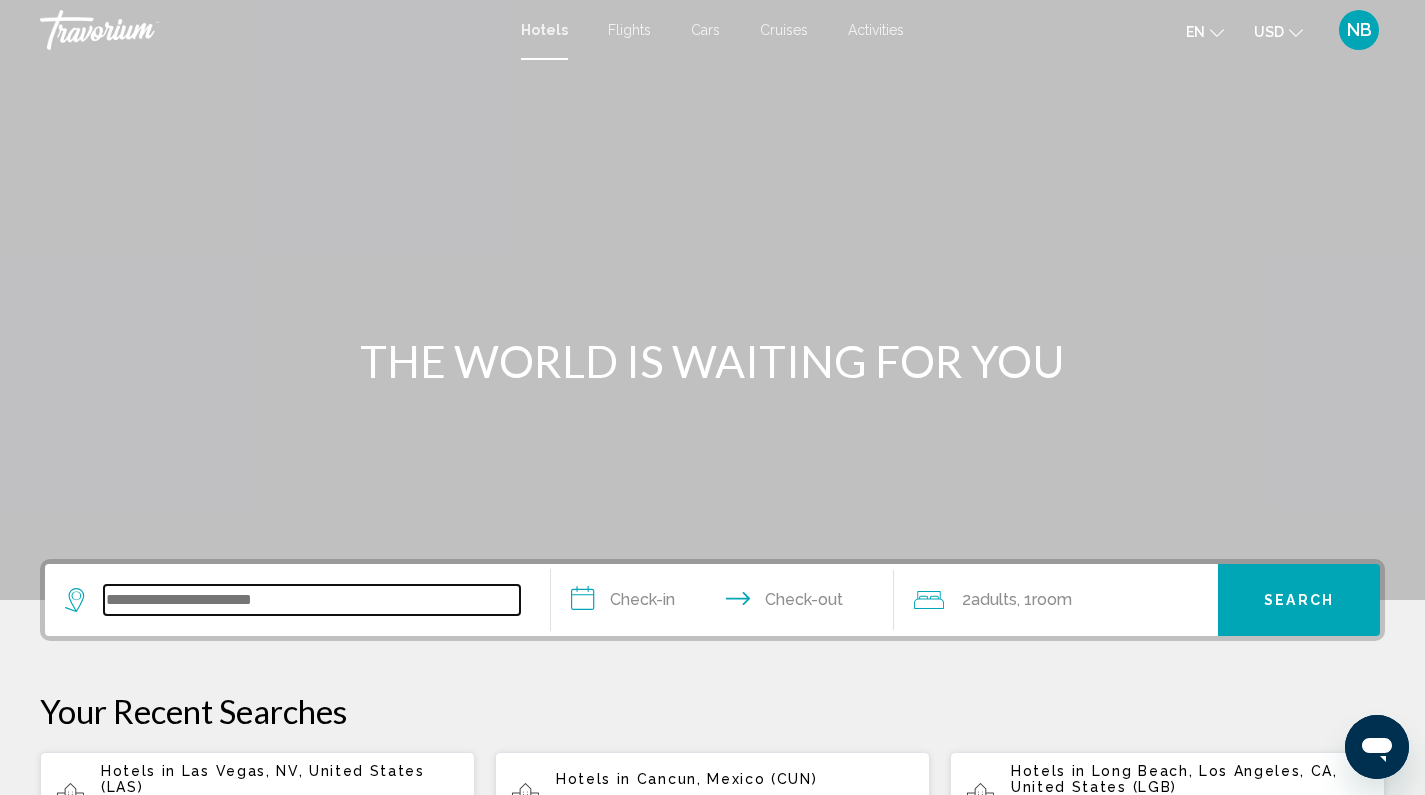 click at bounding box center [312, 600] 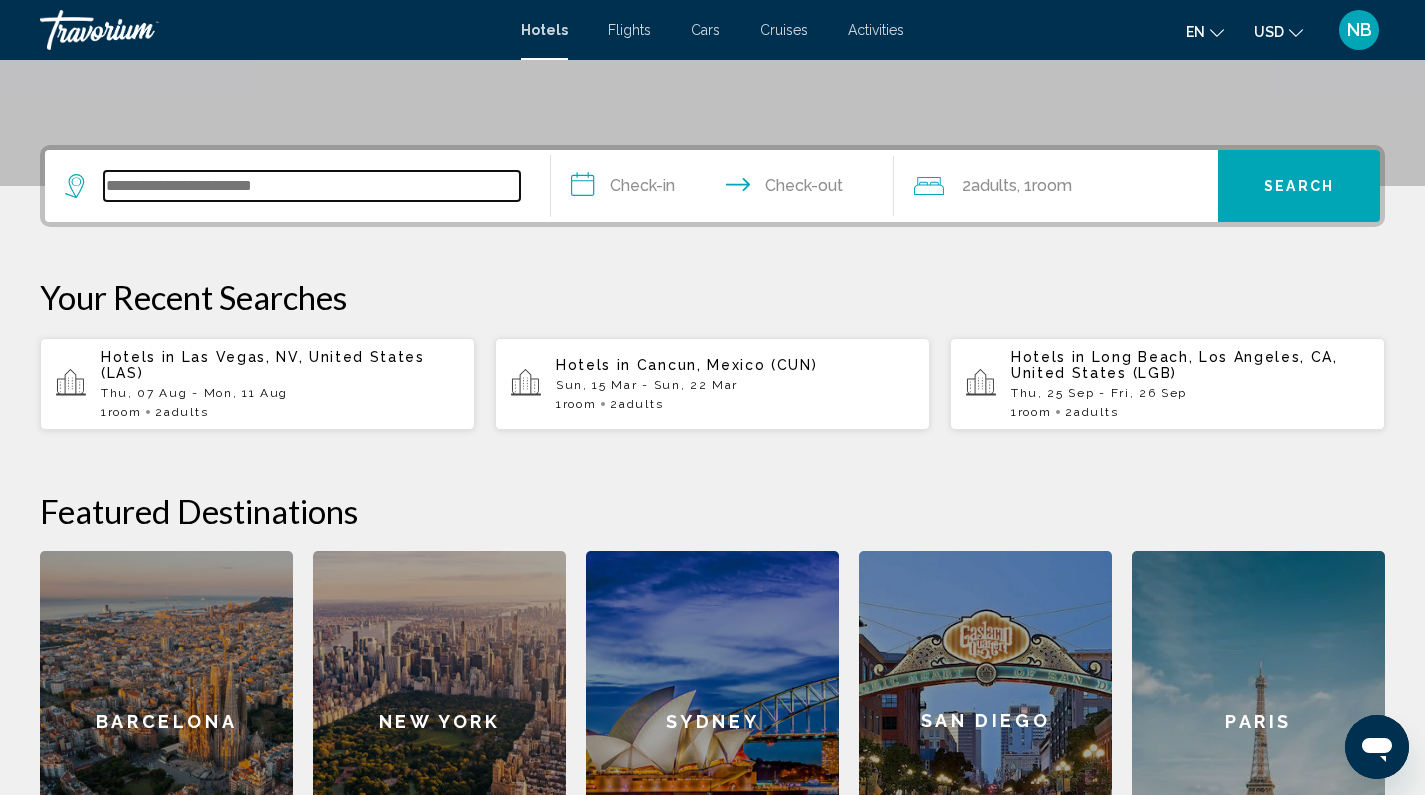 scroll, scrollTop: 494, scrollLeft: 0, axis: vertical 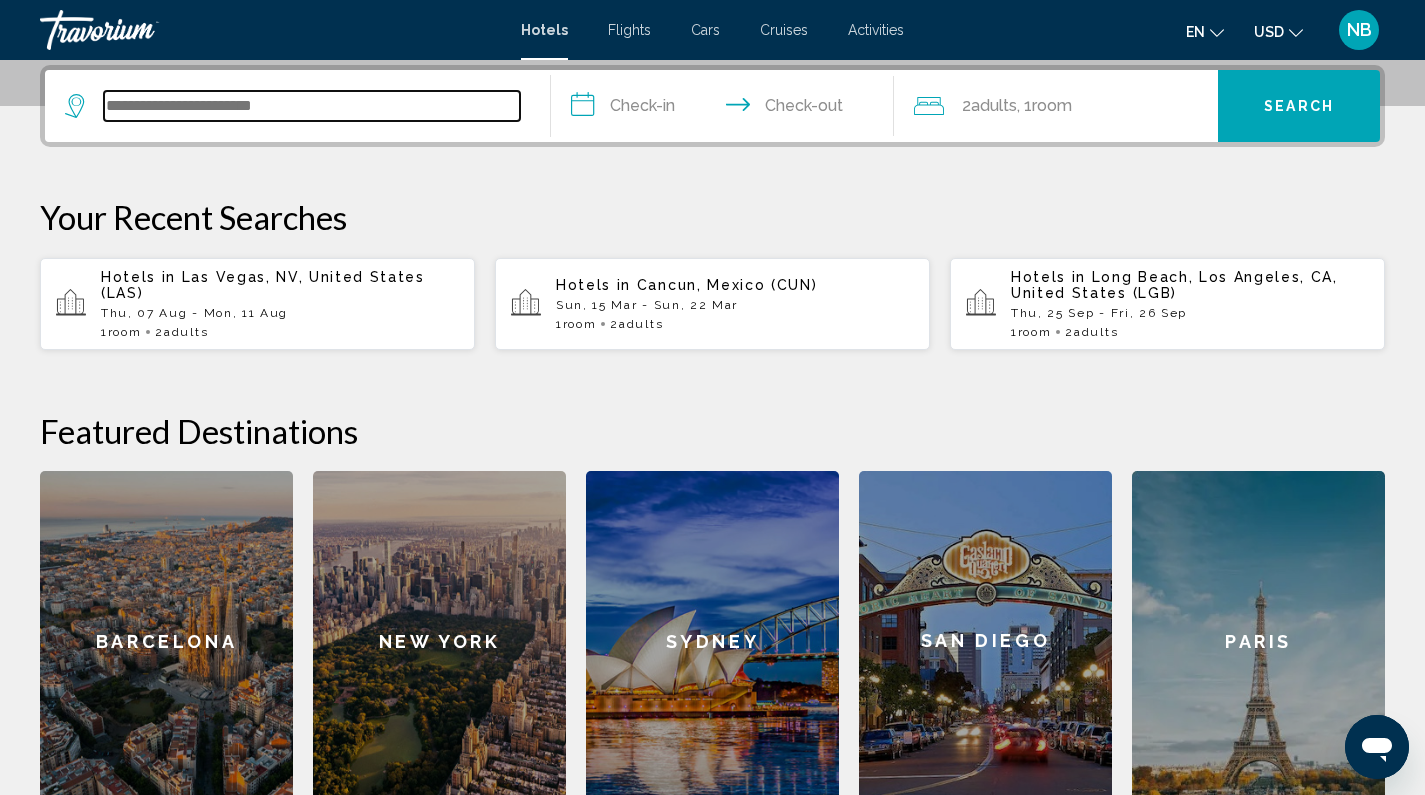 click at bounding box center (312, 106) 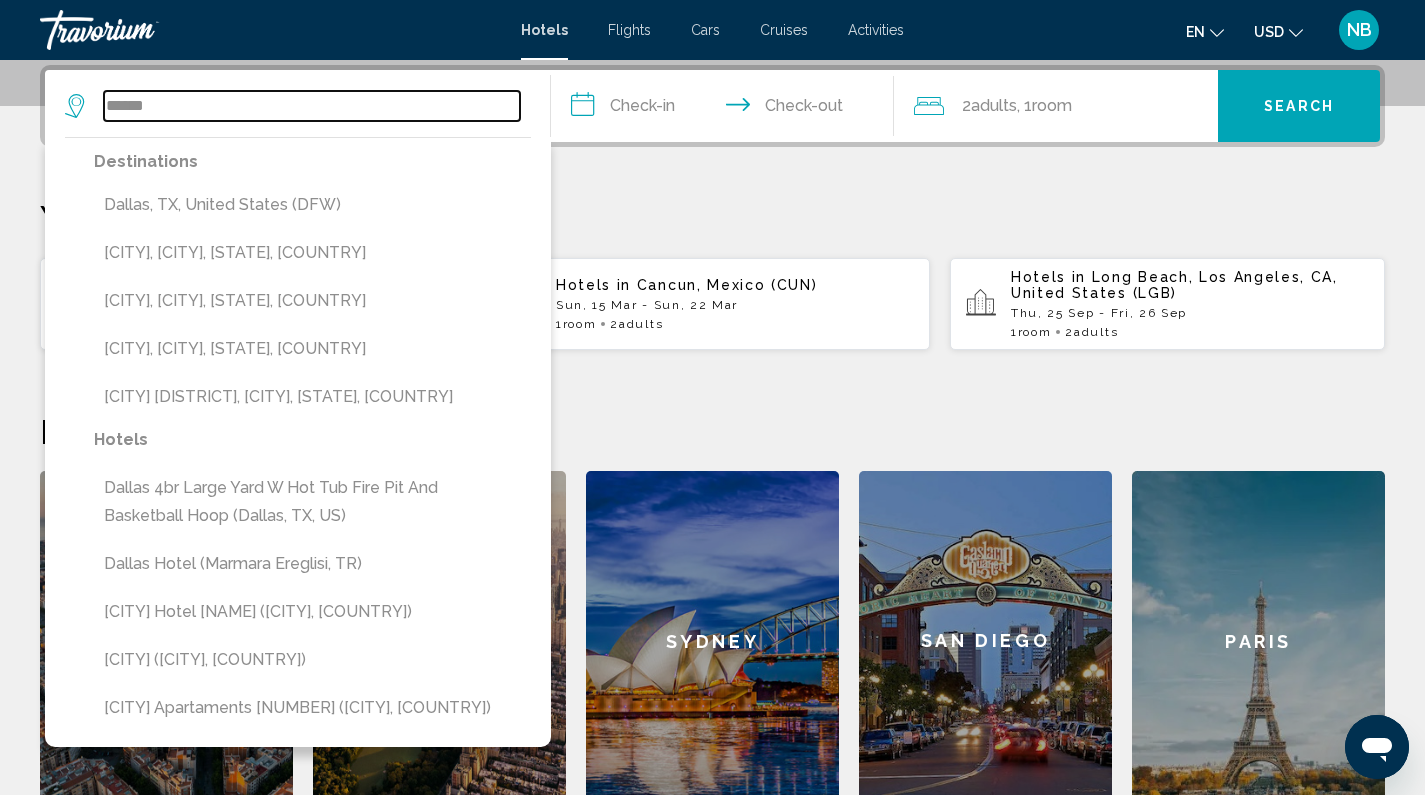 drag, startPoint x: 201, startPoint y: 100, endPoint x: 86, endPoint y: 107, distance: 115.212845 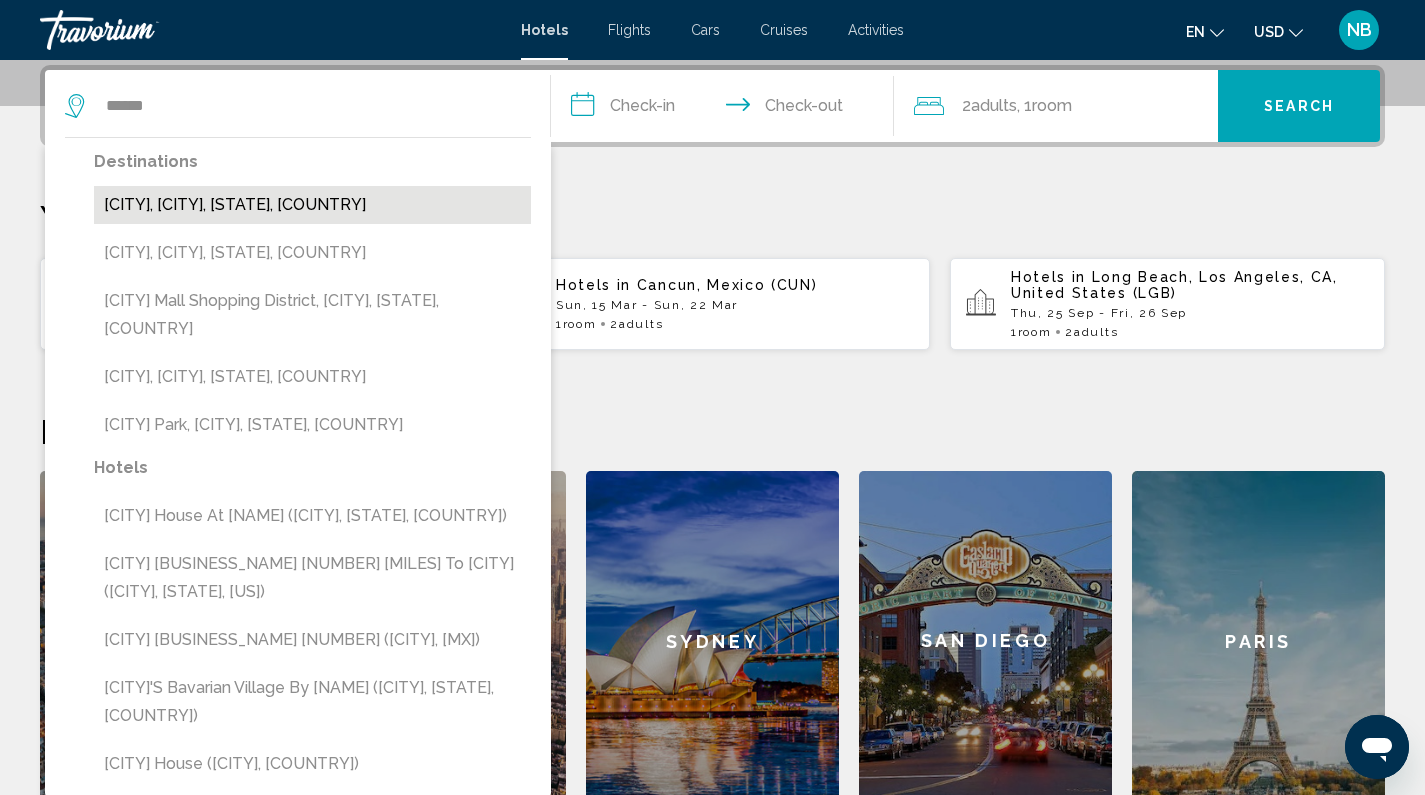 click on "[CITY], [CITY], [STATE], [COUNTRY]" at bounding box center (312, 205) 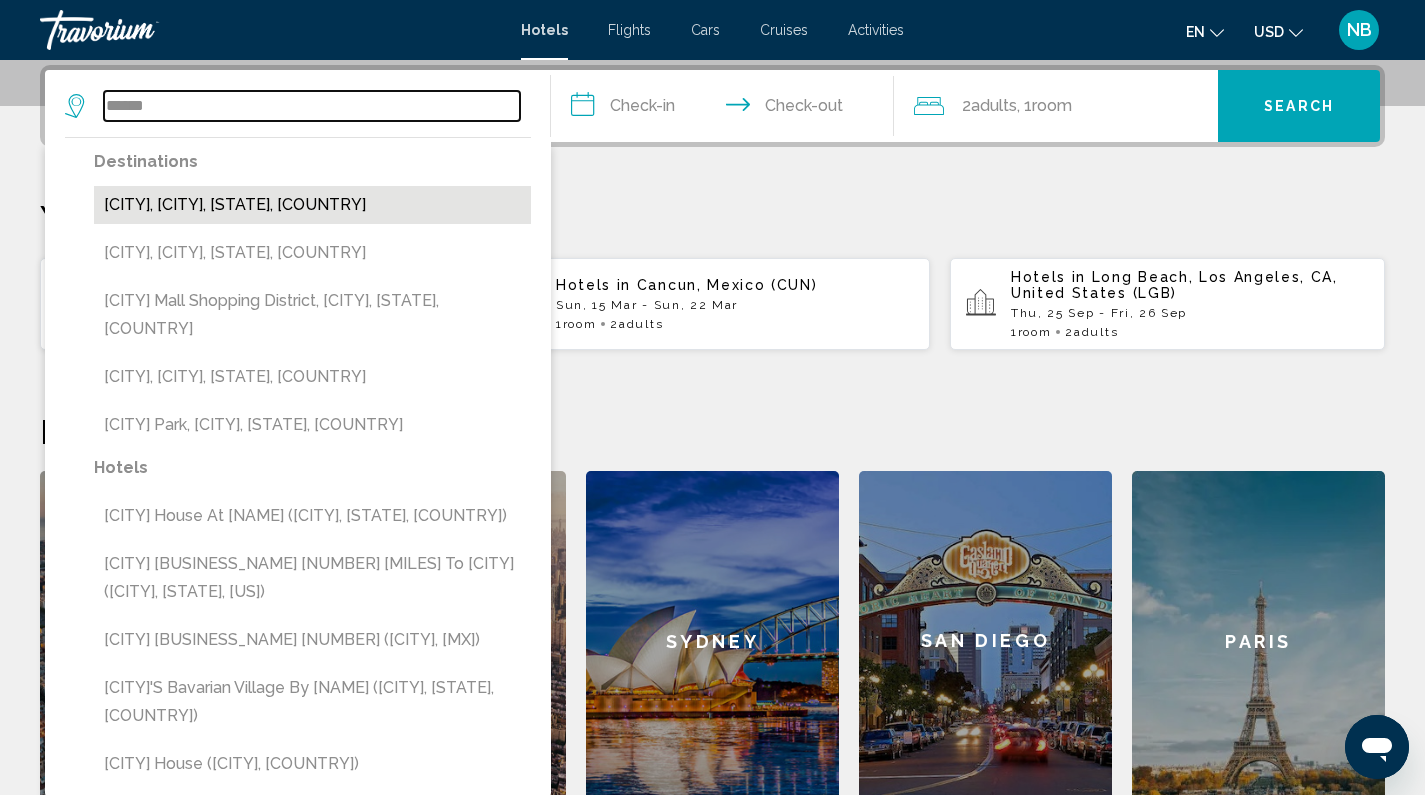 type on "**********" 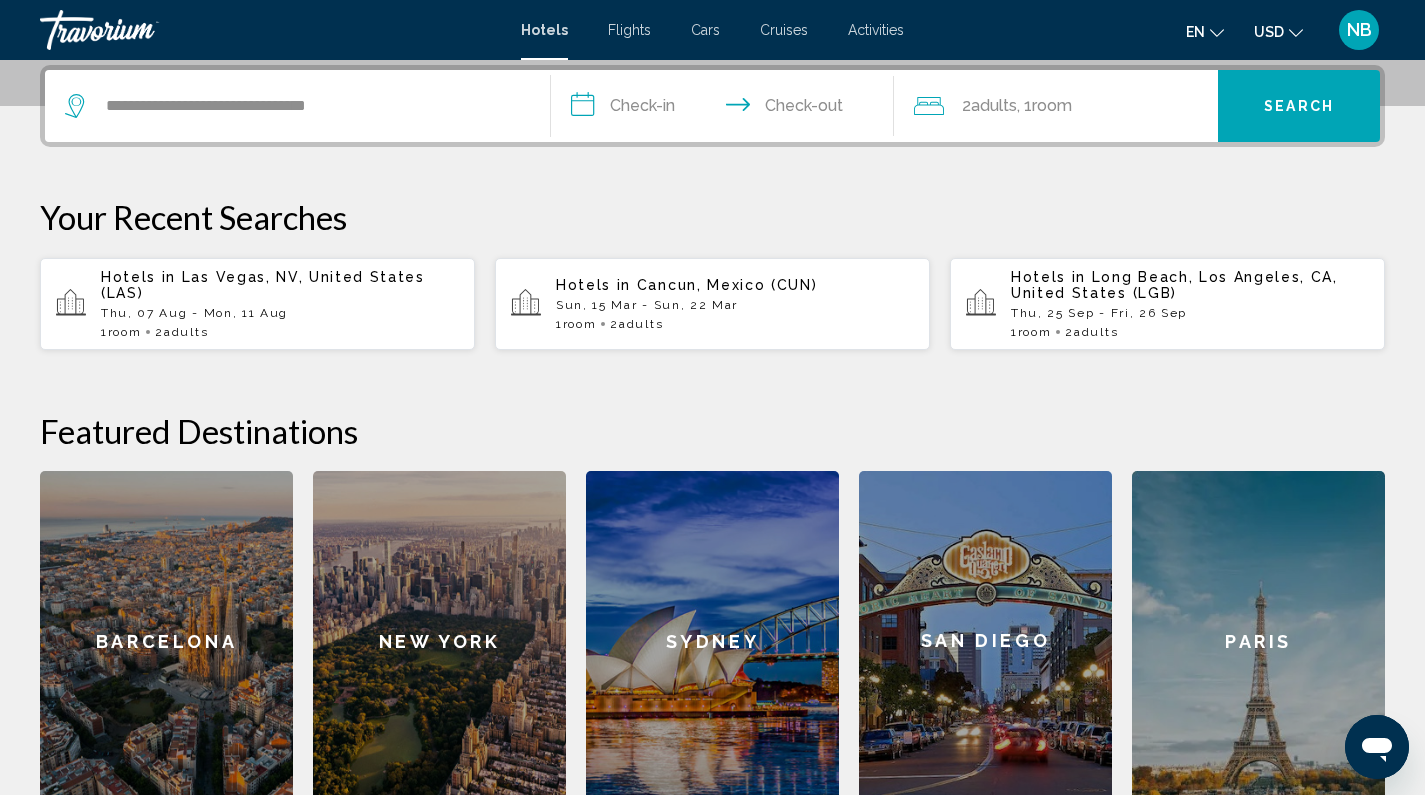 click on "**********" at bounding box center [727, 109] 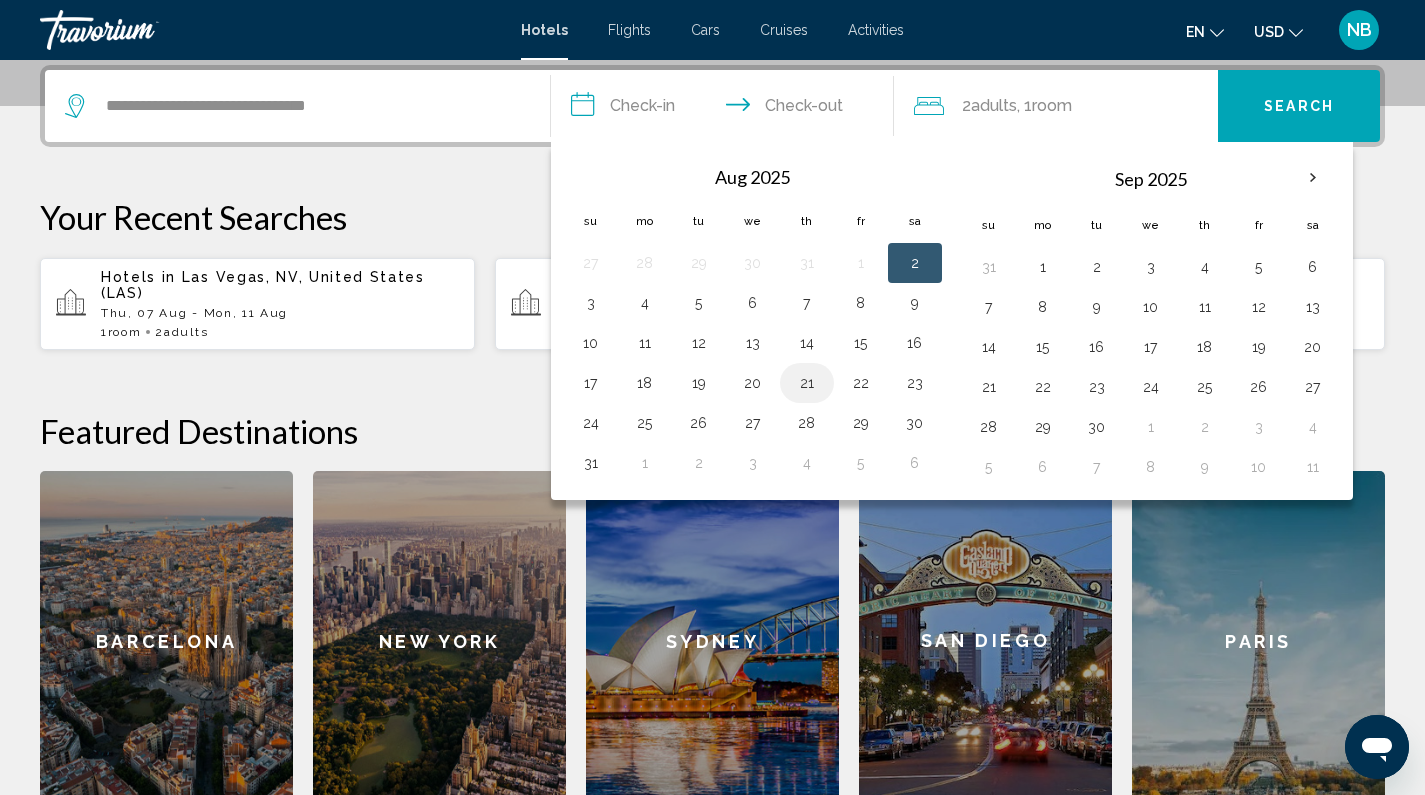 click on "21" at bounding box center (807, 383) 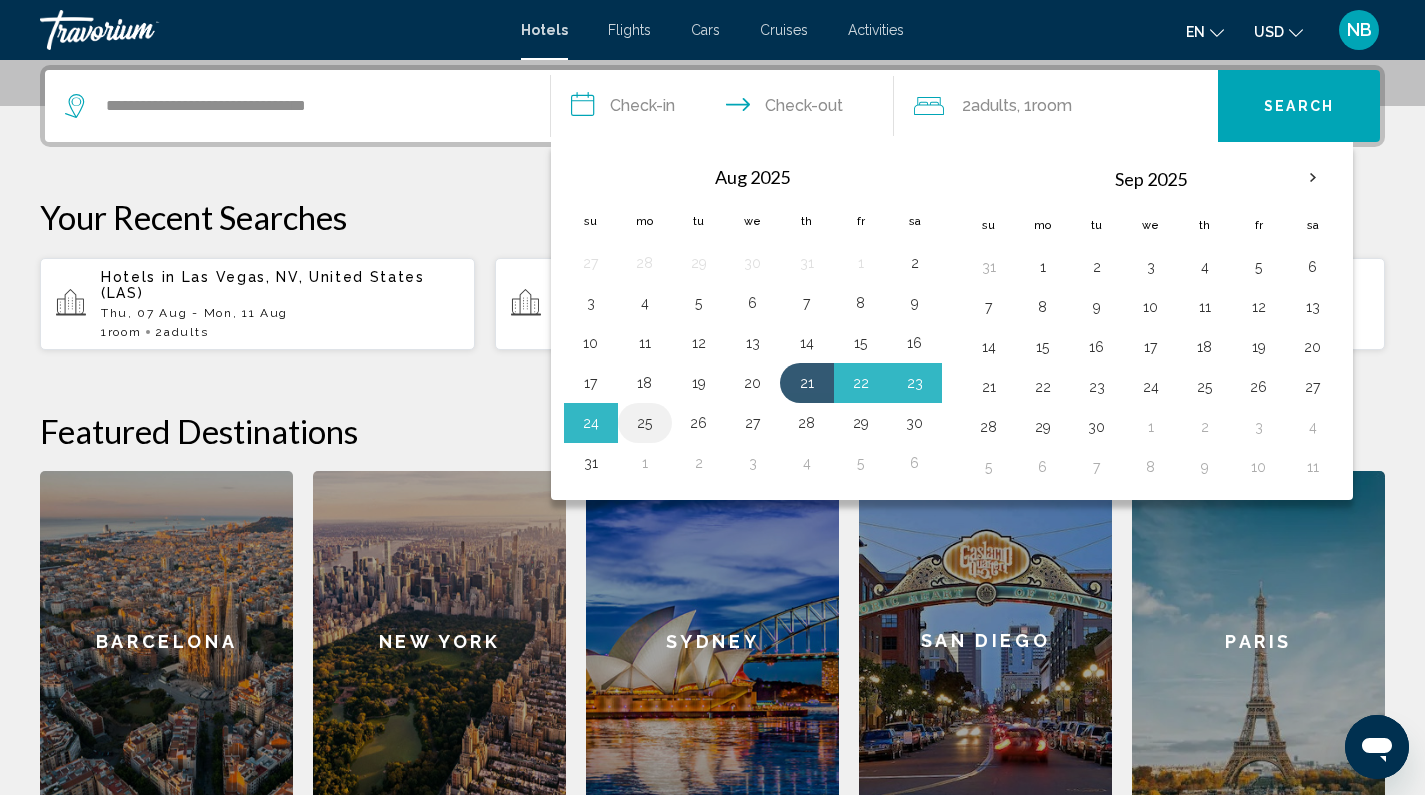 click on "25" at bounding box center (645, 423) 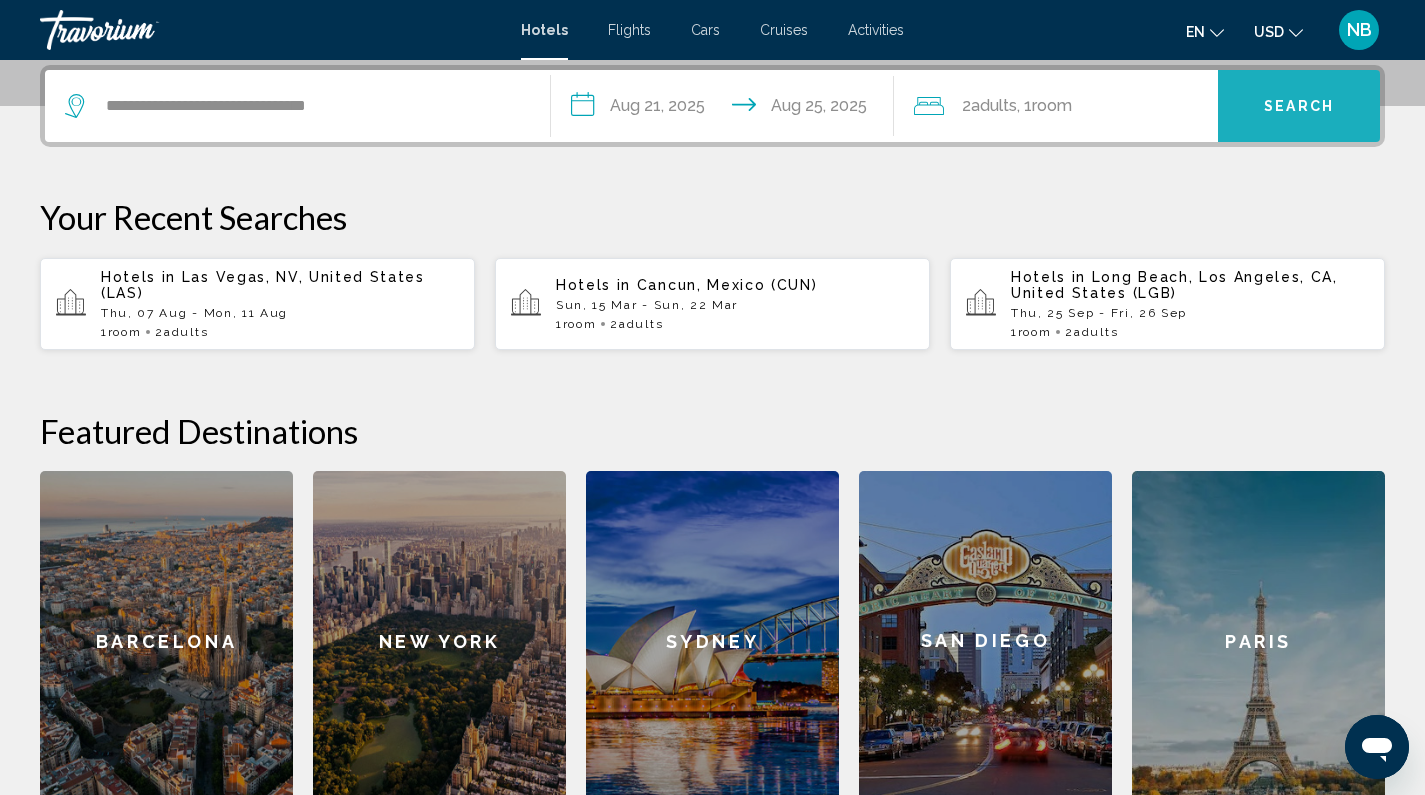 click on "Search" at bounding box center [1299, 107] 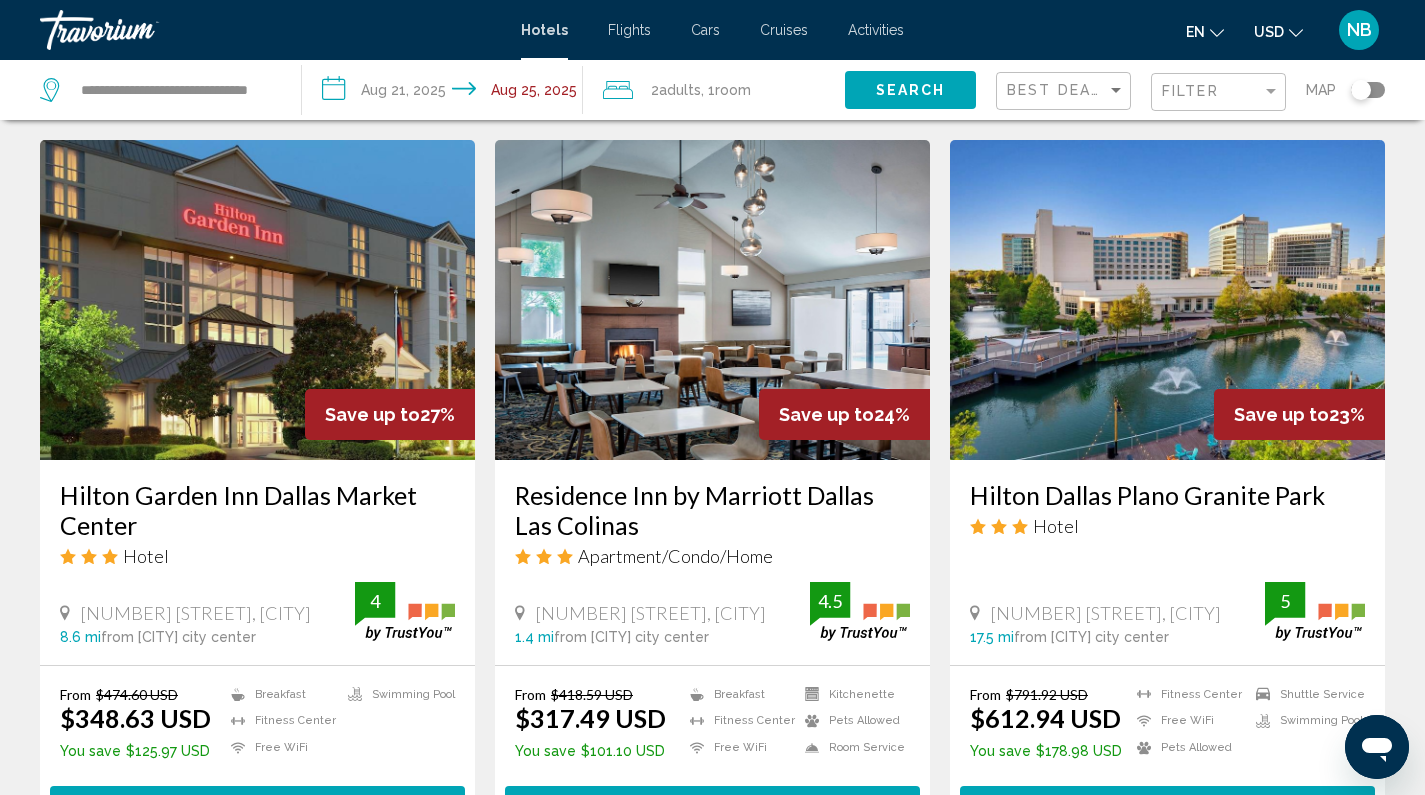 scroll, scrollTop: 1597, scrollLeft: 0, axis: vertical 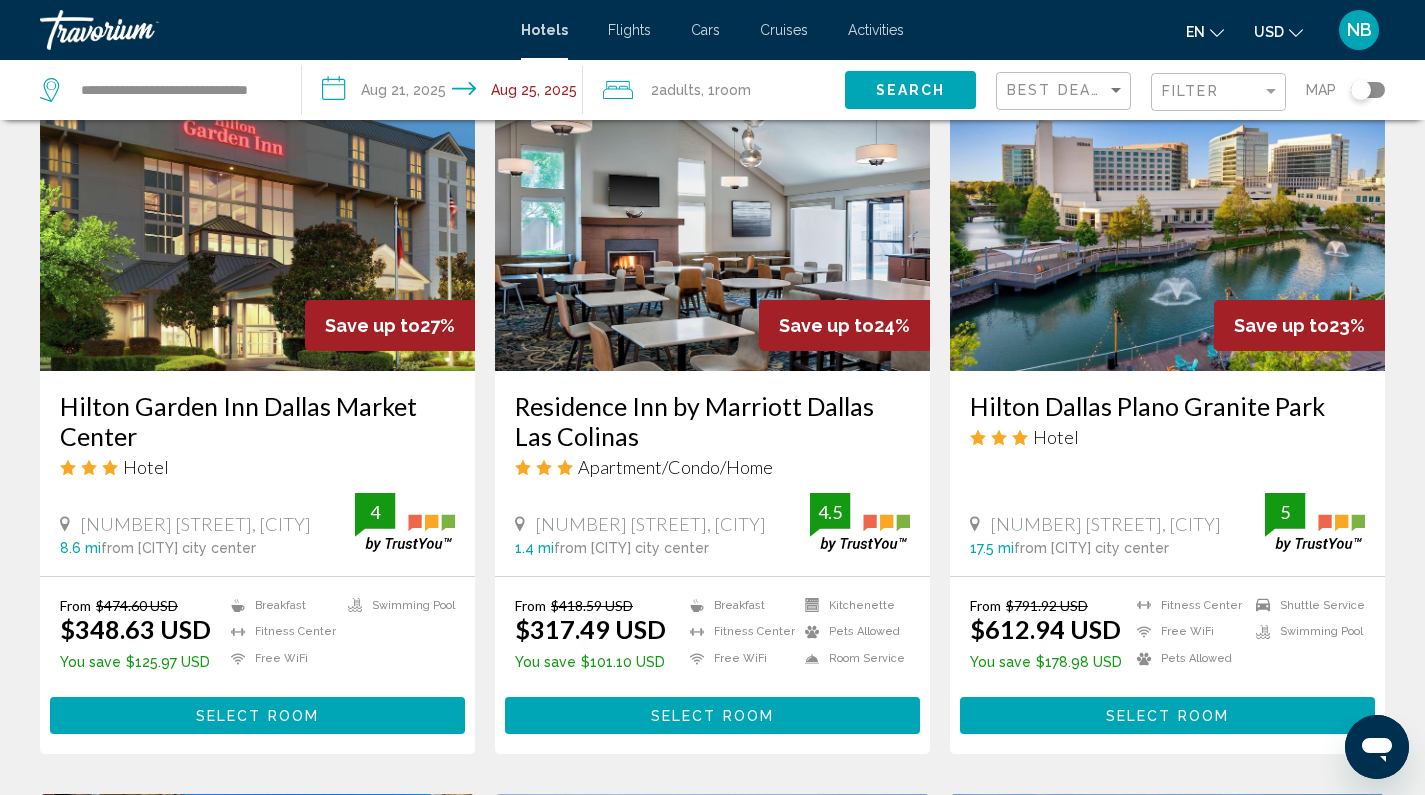 click on "Residence Inn by Marriott Dallas Las Colinas" at bounding box center (712, 421) 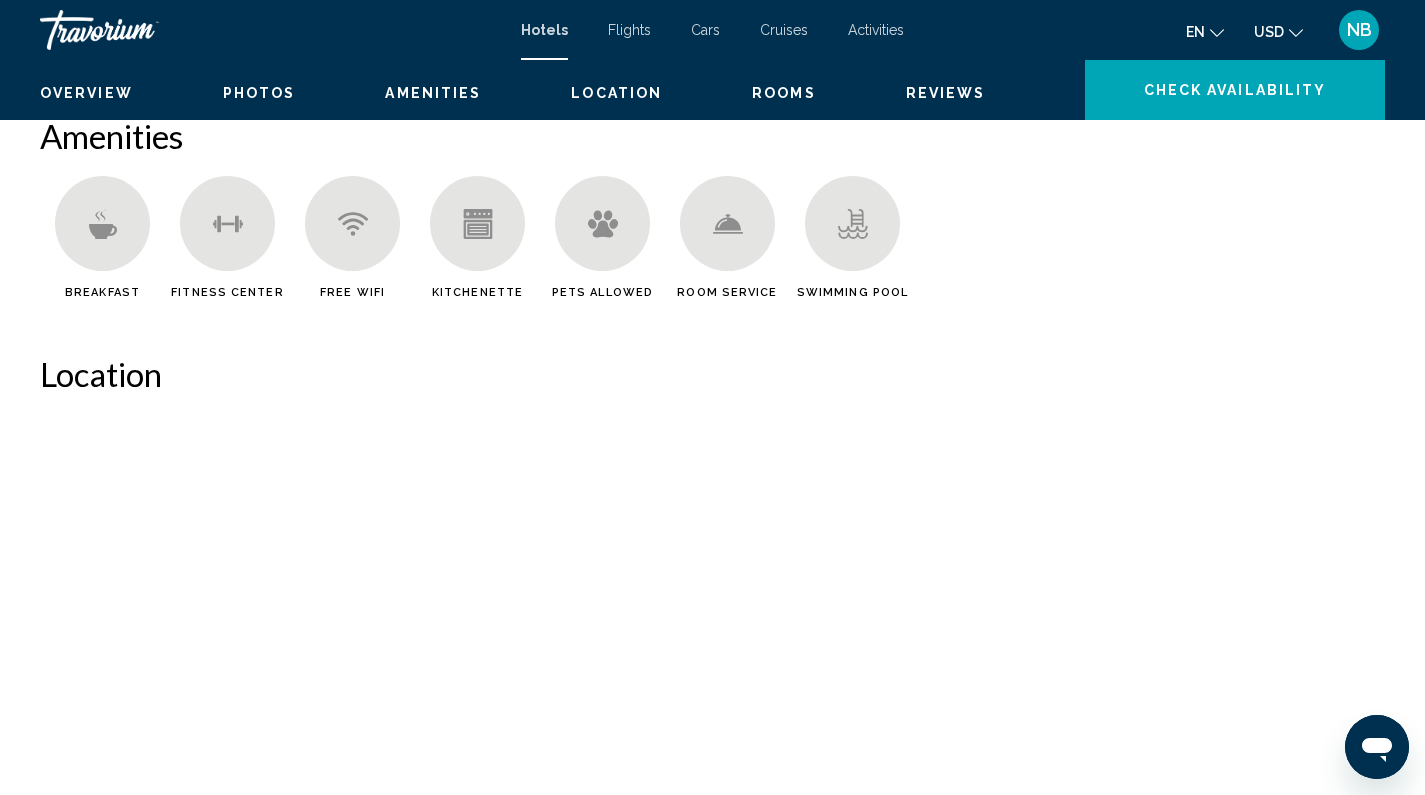 scroll, scrollTop: 0, scrollLeft: 0, axis: both 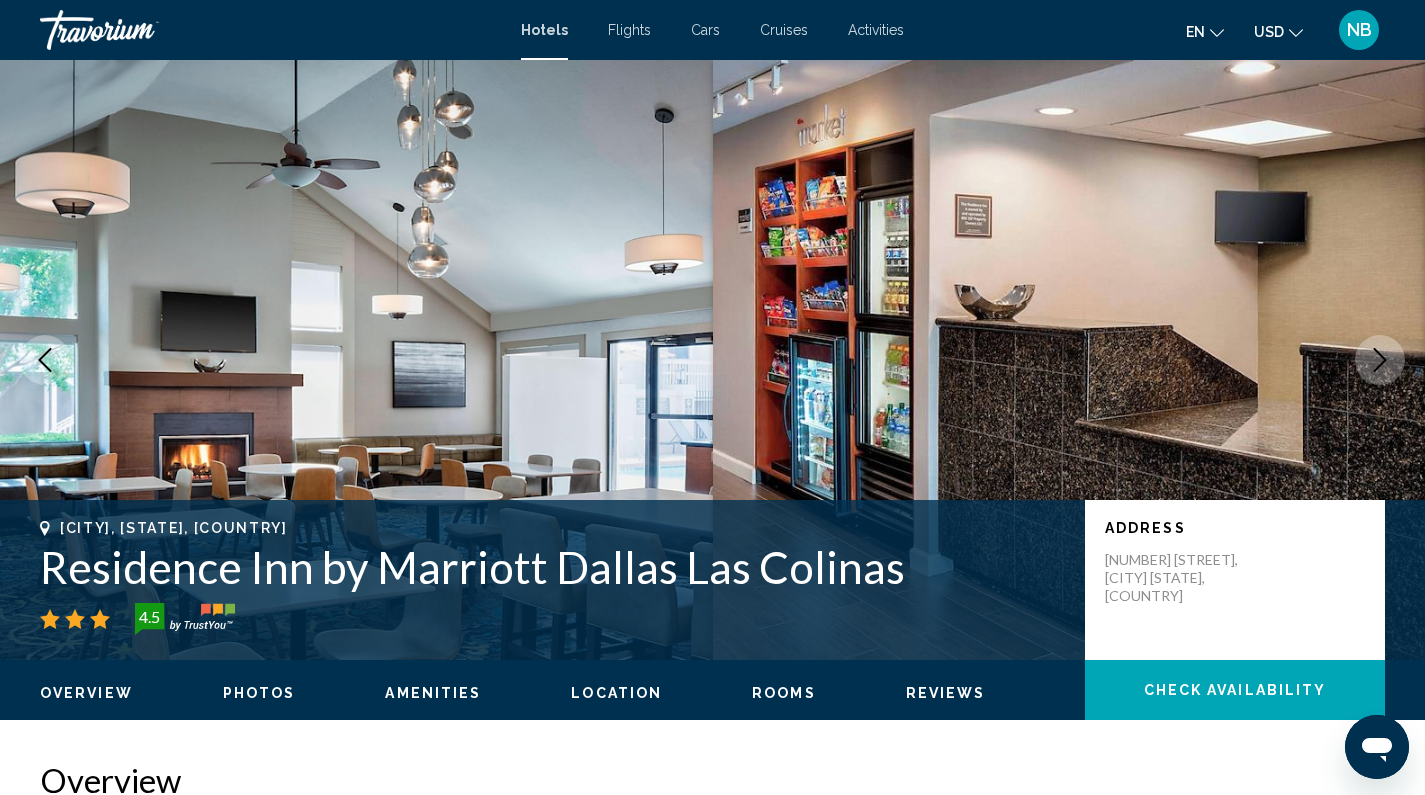 click at bounding box center (1380, 360) 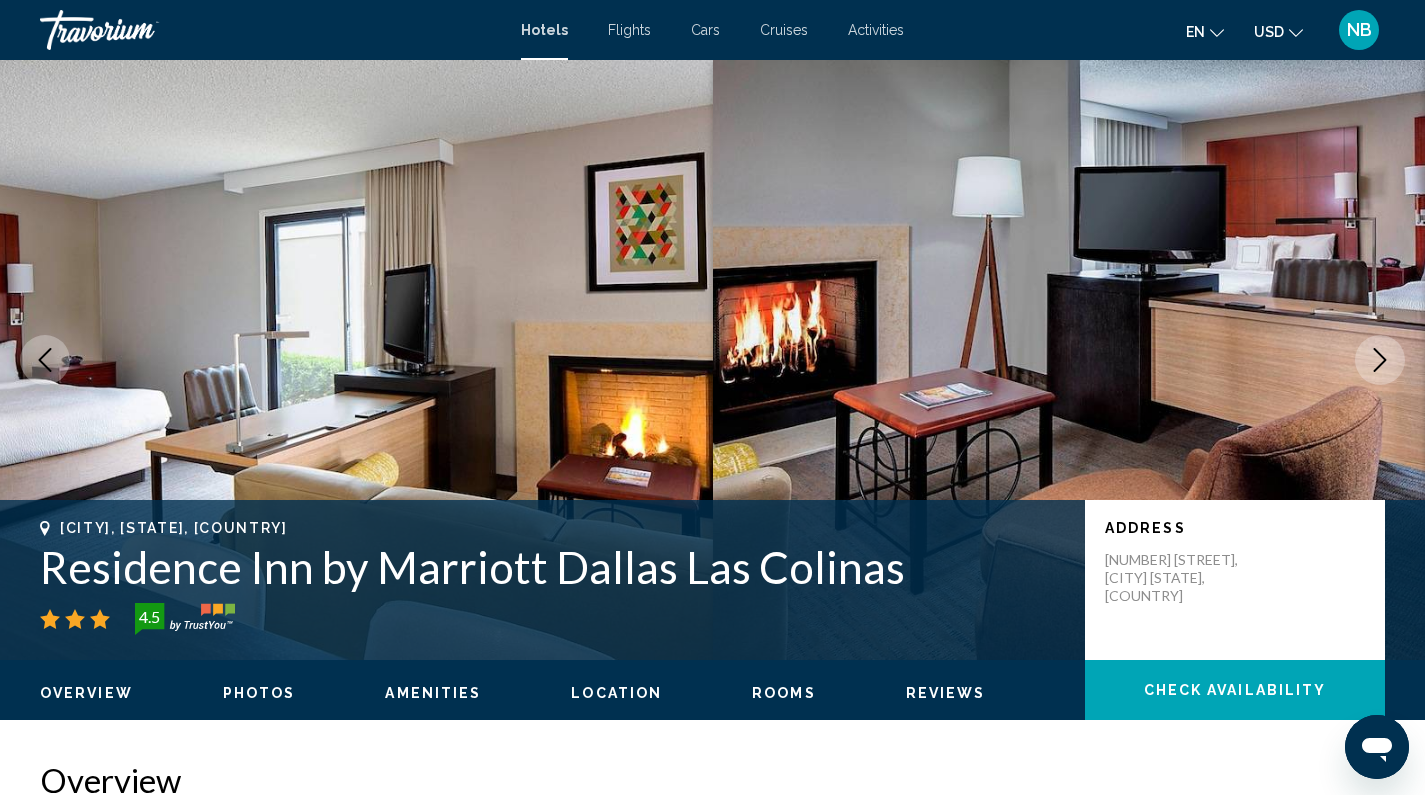 click 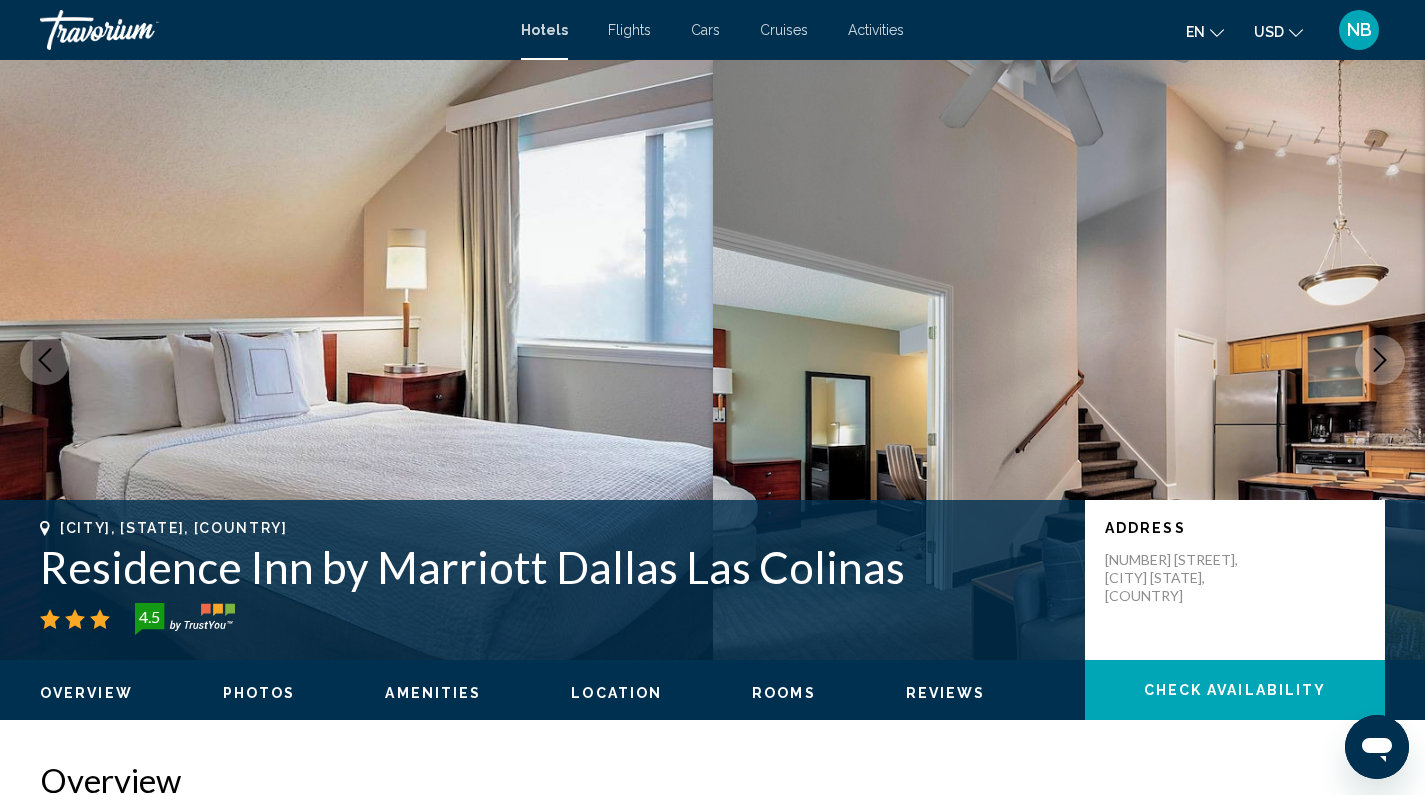 click 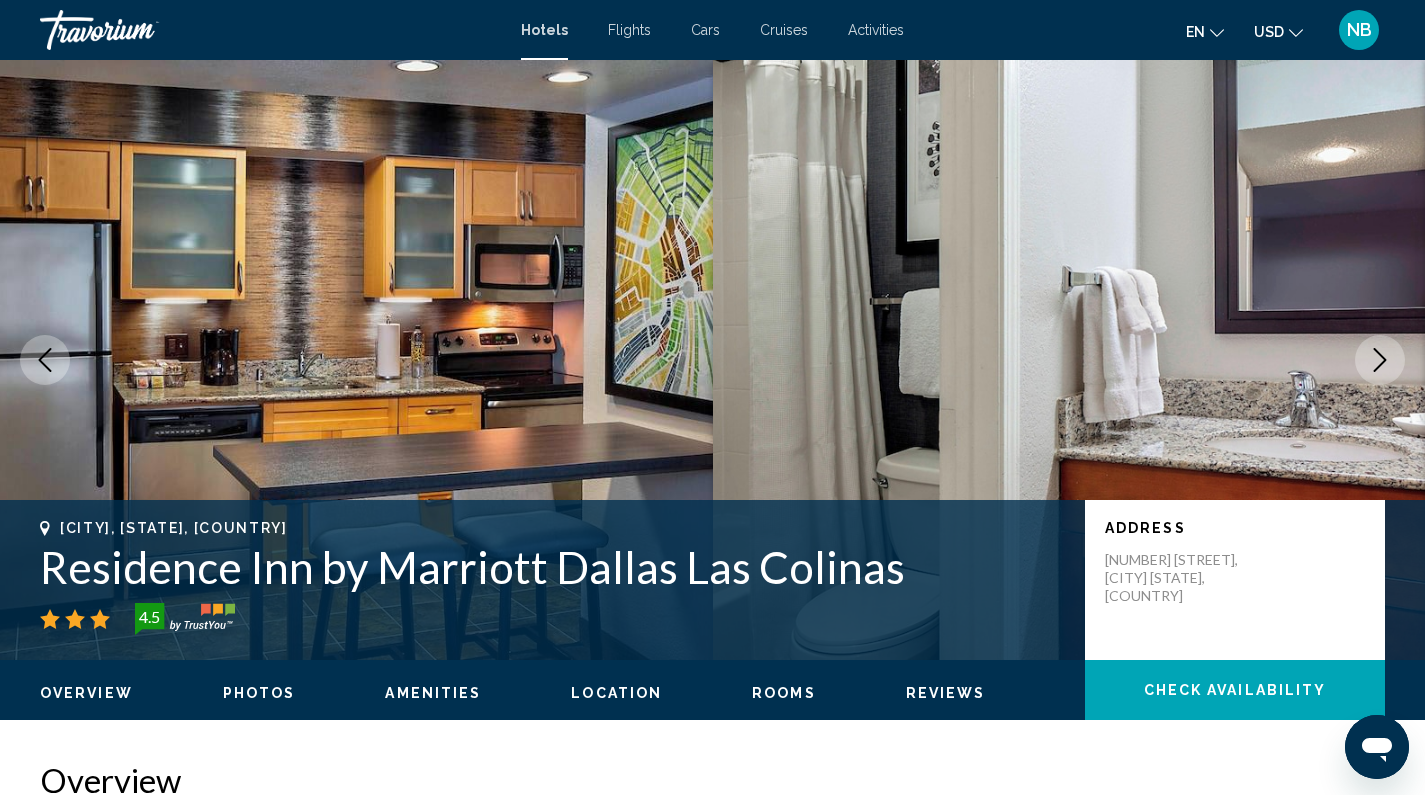 click 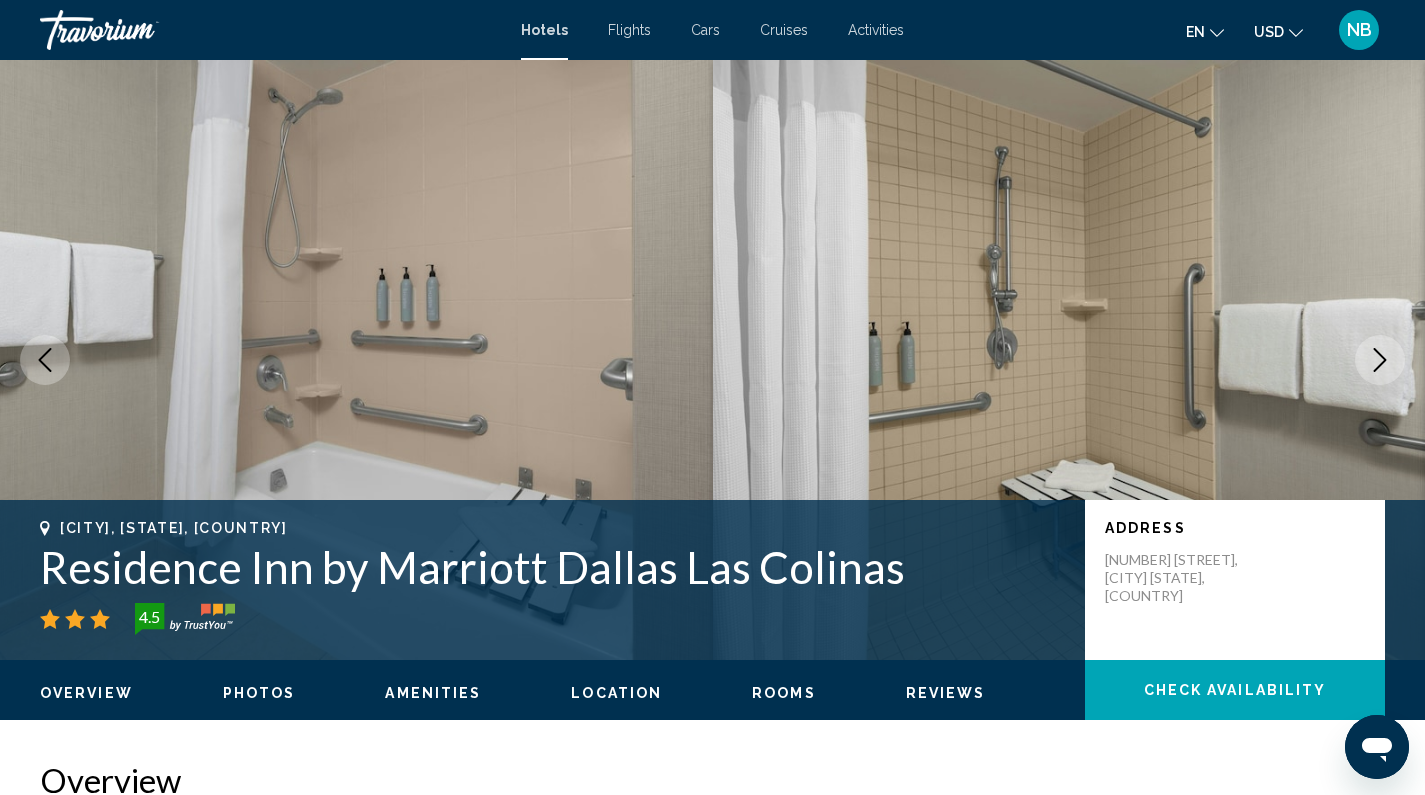 click 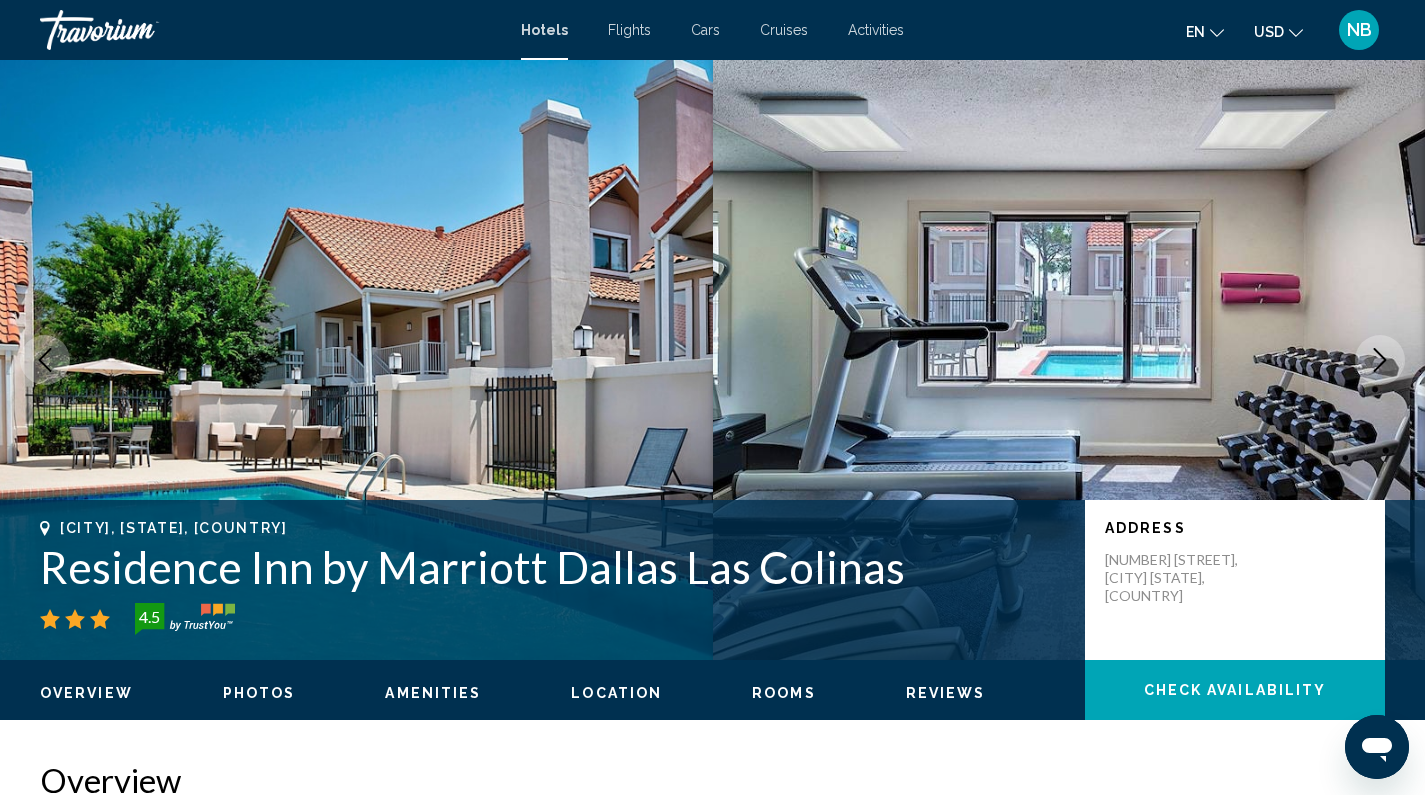 click 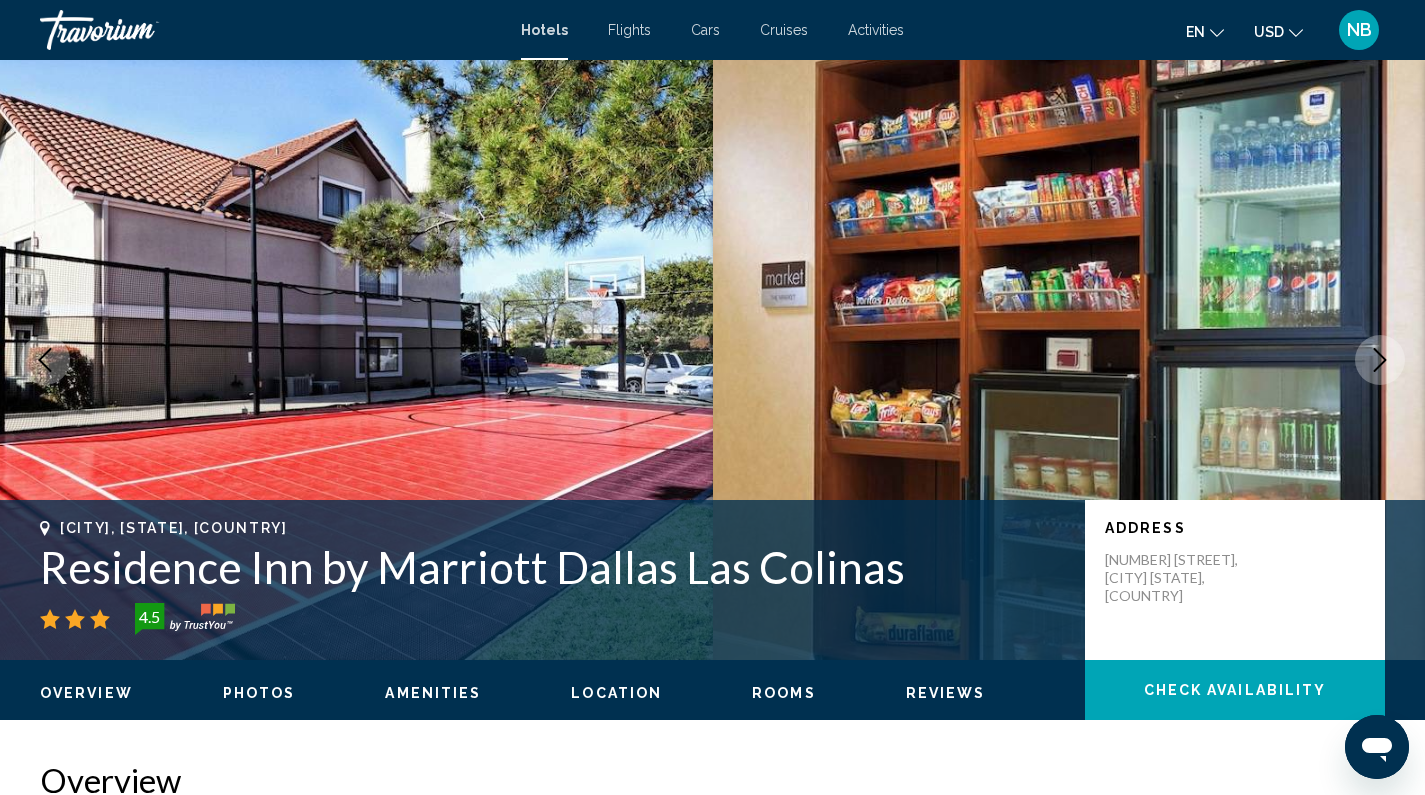 click 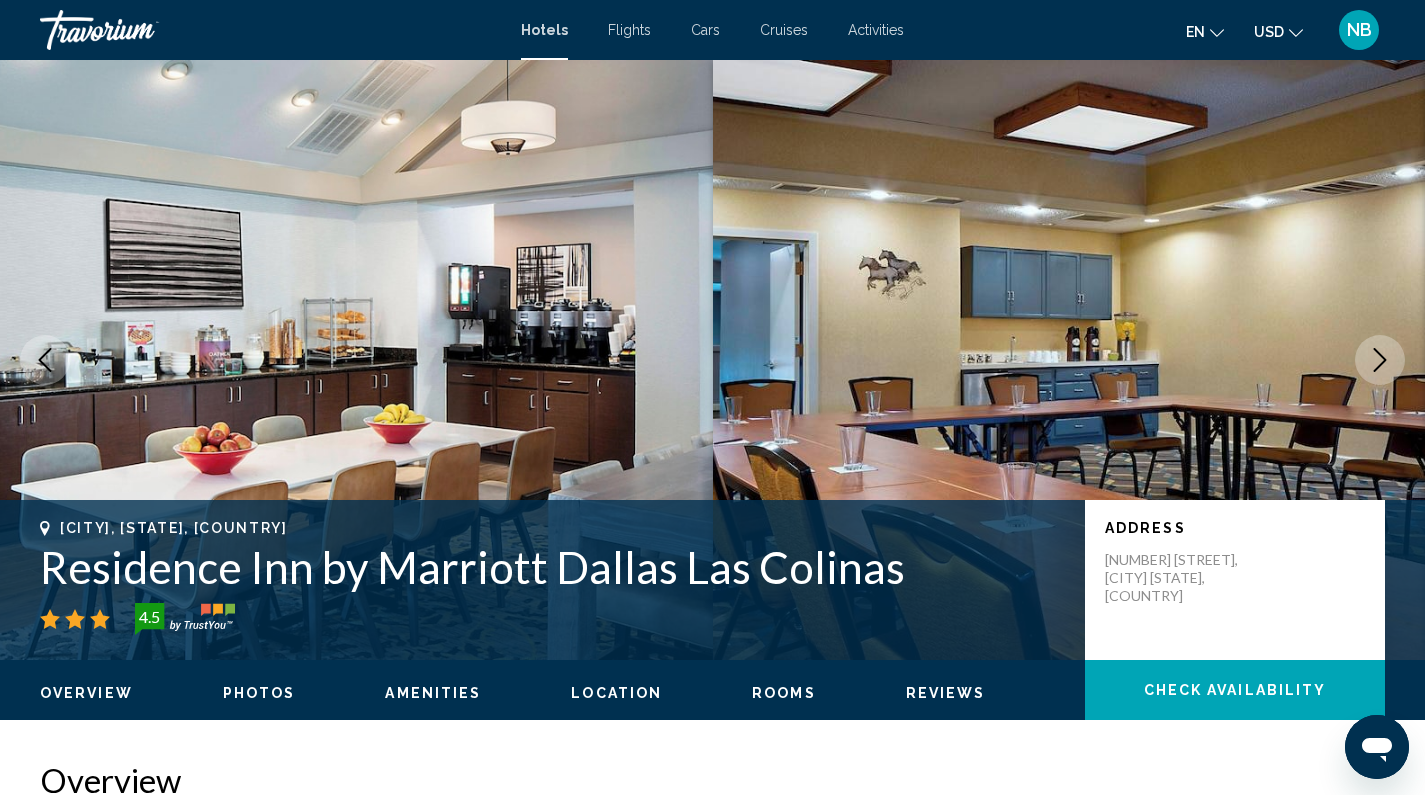 click 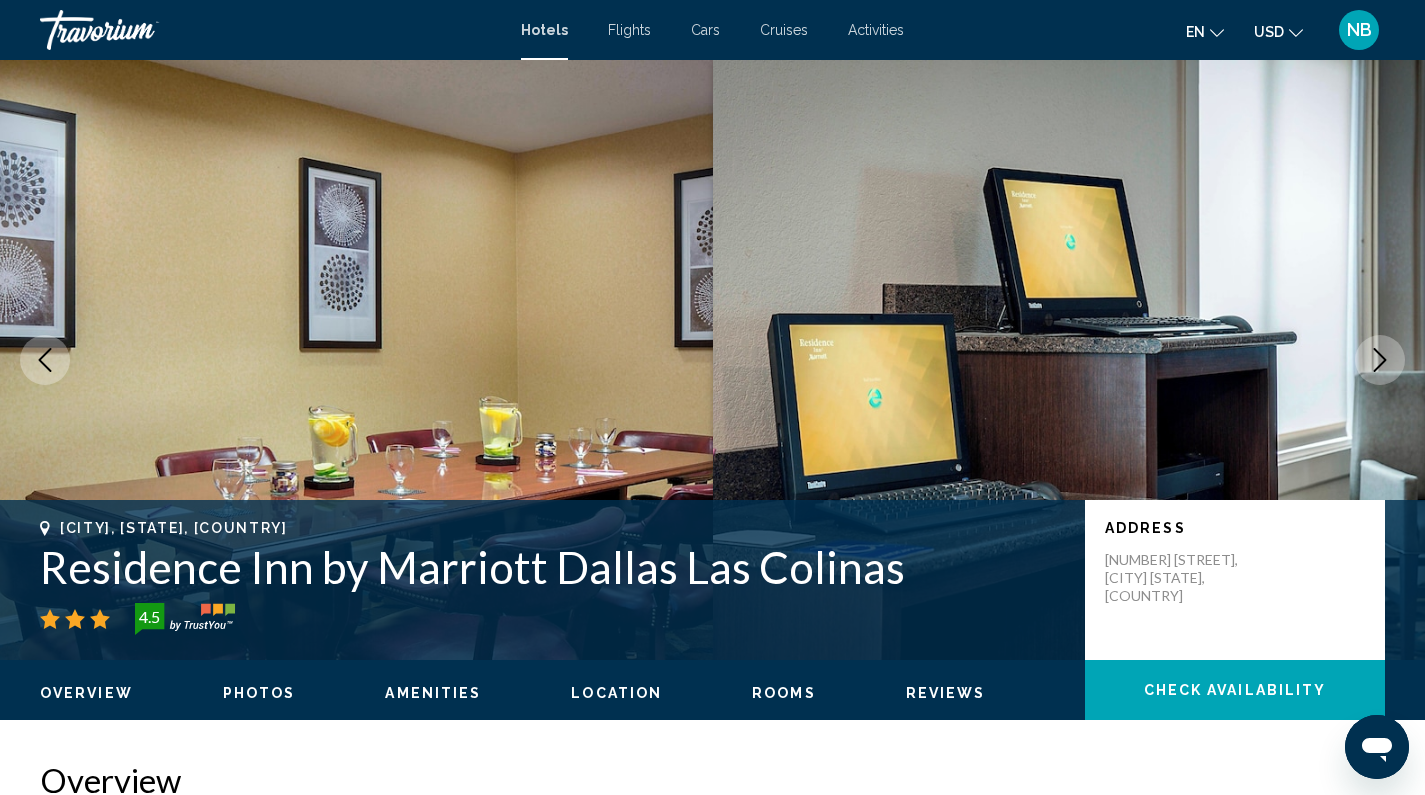 click 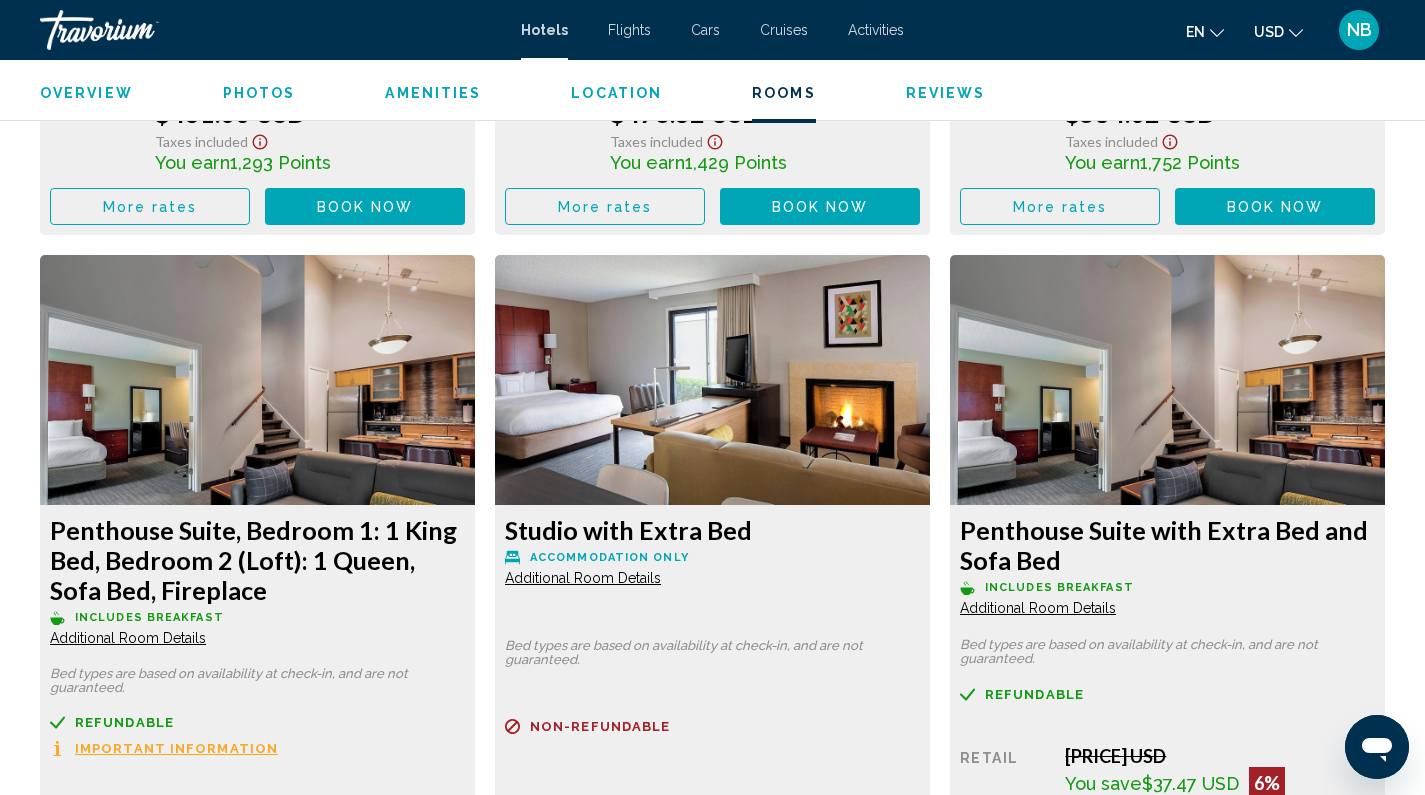 scroll, scrollTop: 5543, scrollLeft: 0, axis: vertical 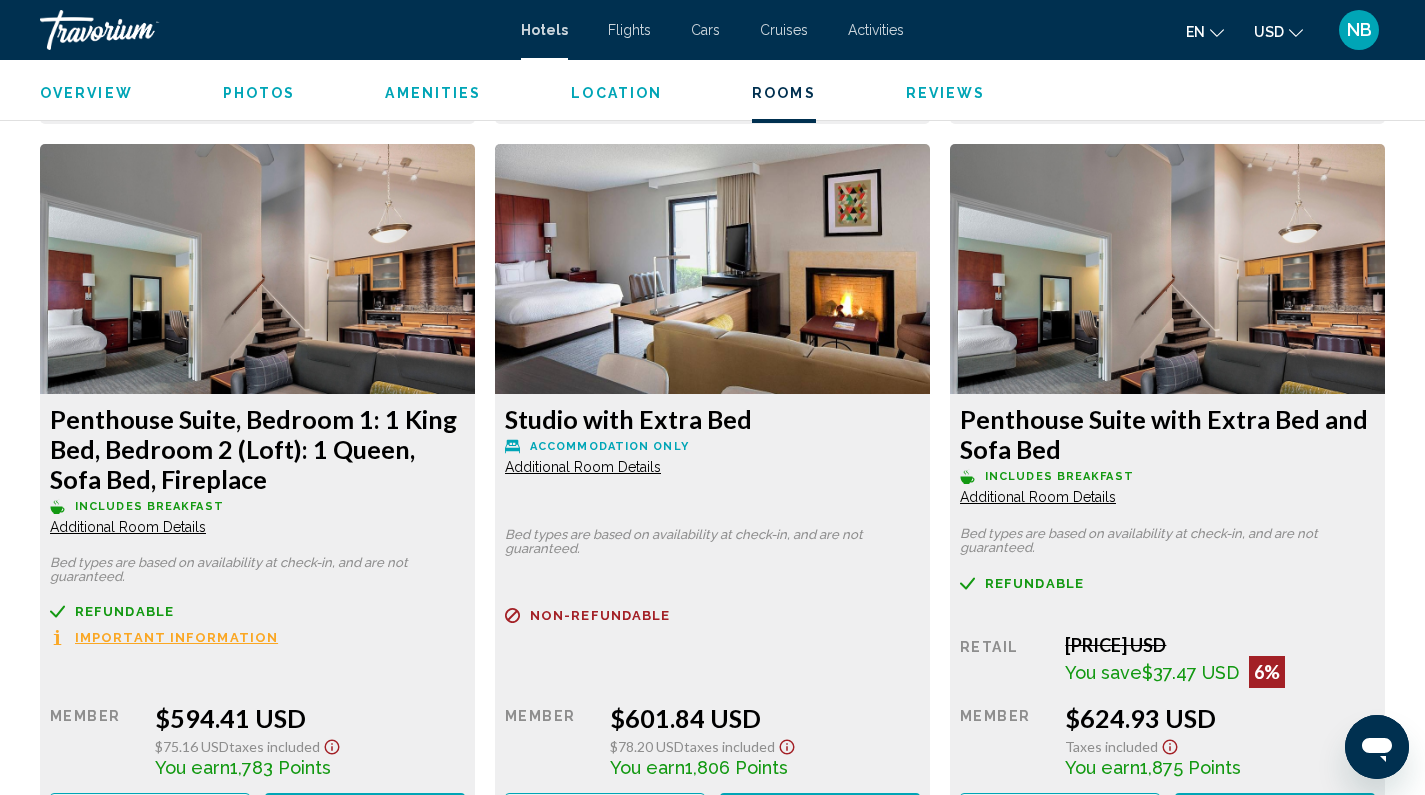 click on "Additional Room Details" at bounding box center [128, -2388] 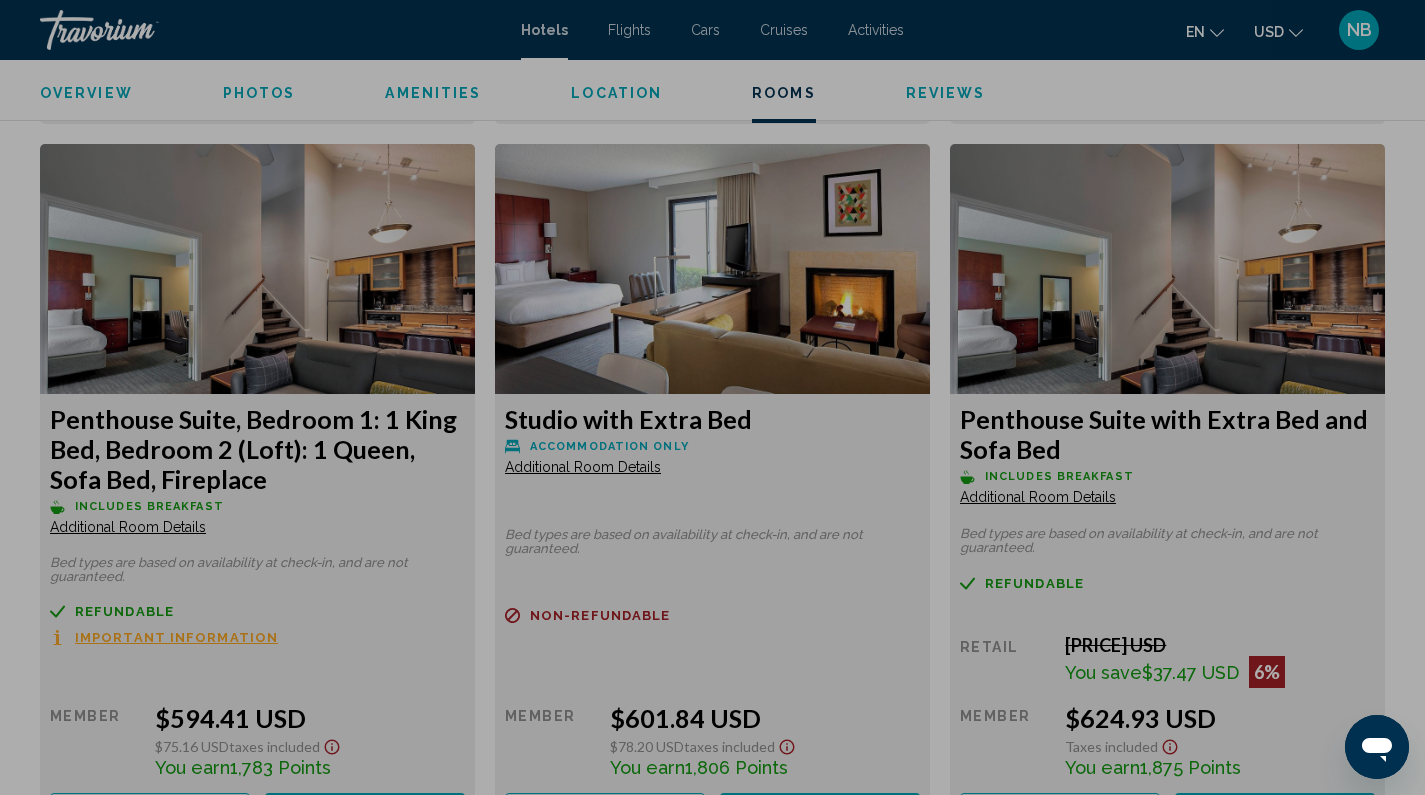 scroll, scrollTop: 0, scrollLeft: 0, axis: both 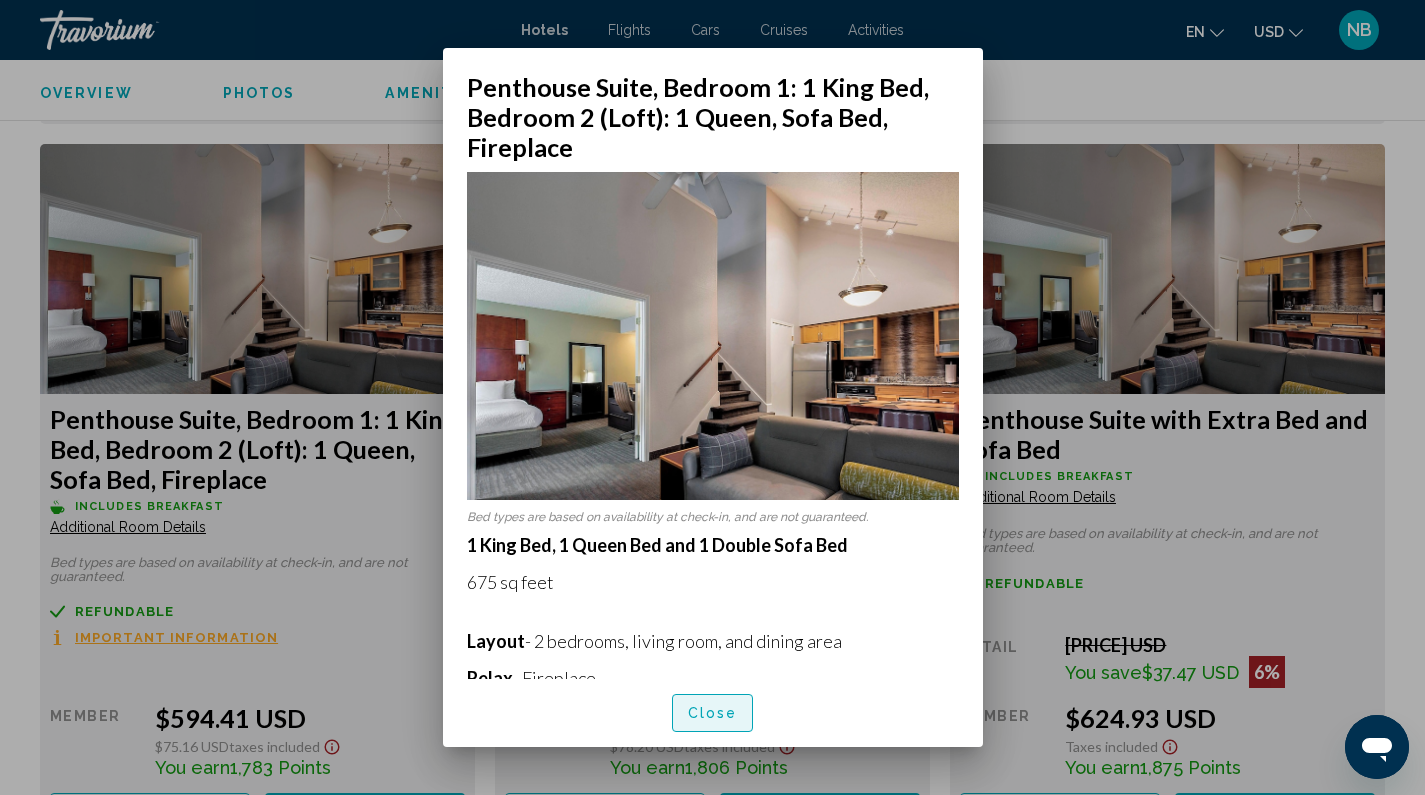 click on "Close" at bounding box center [713, 714] 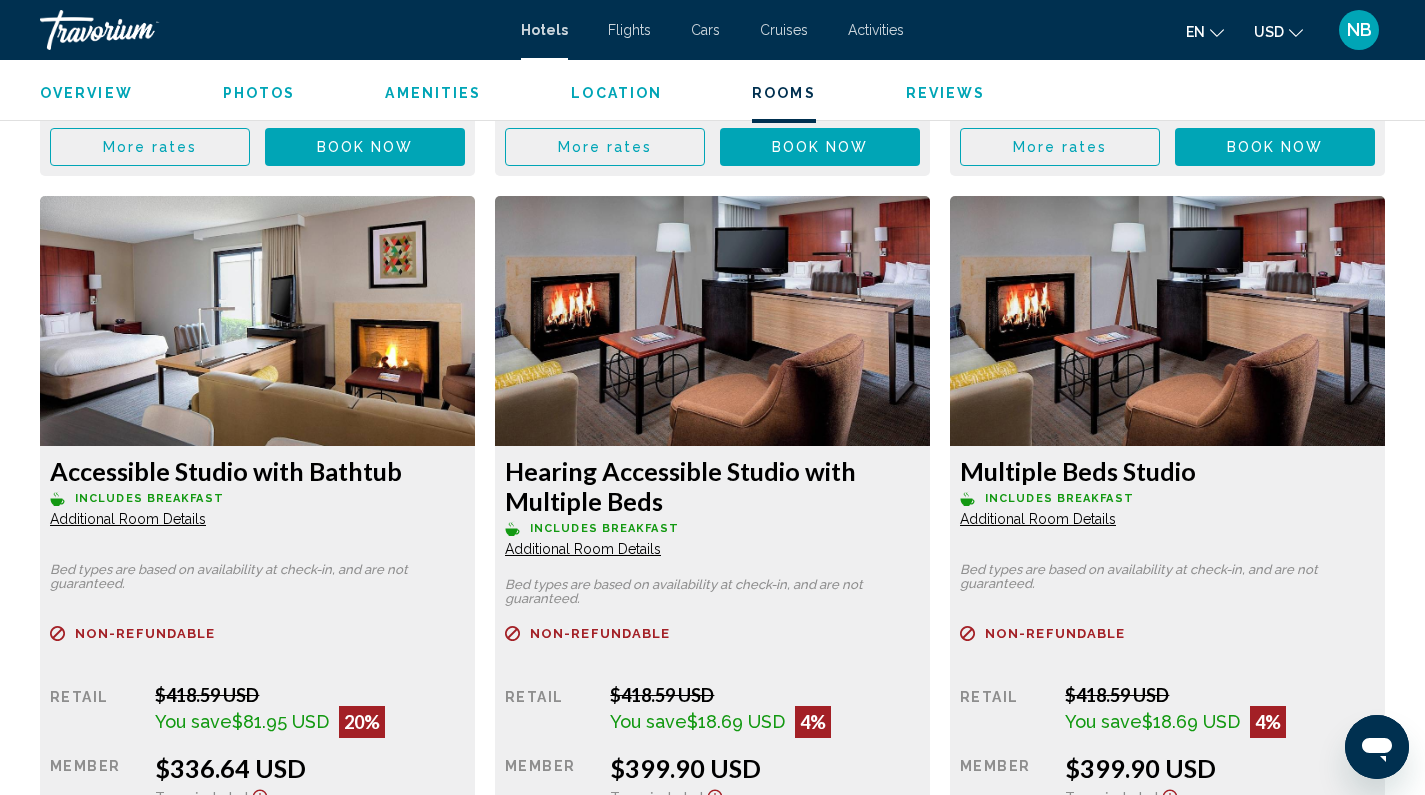 scroll, scrollTop: 4142, scrollLeft: 0, axis: vertical 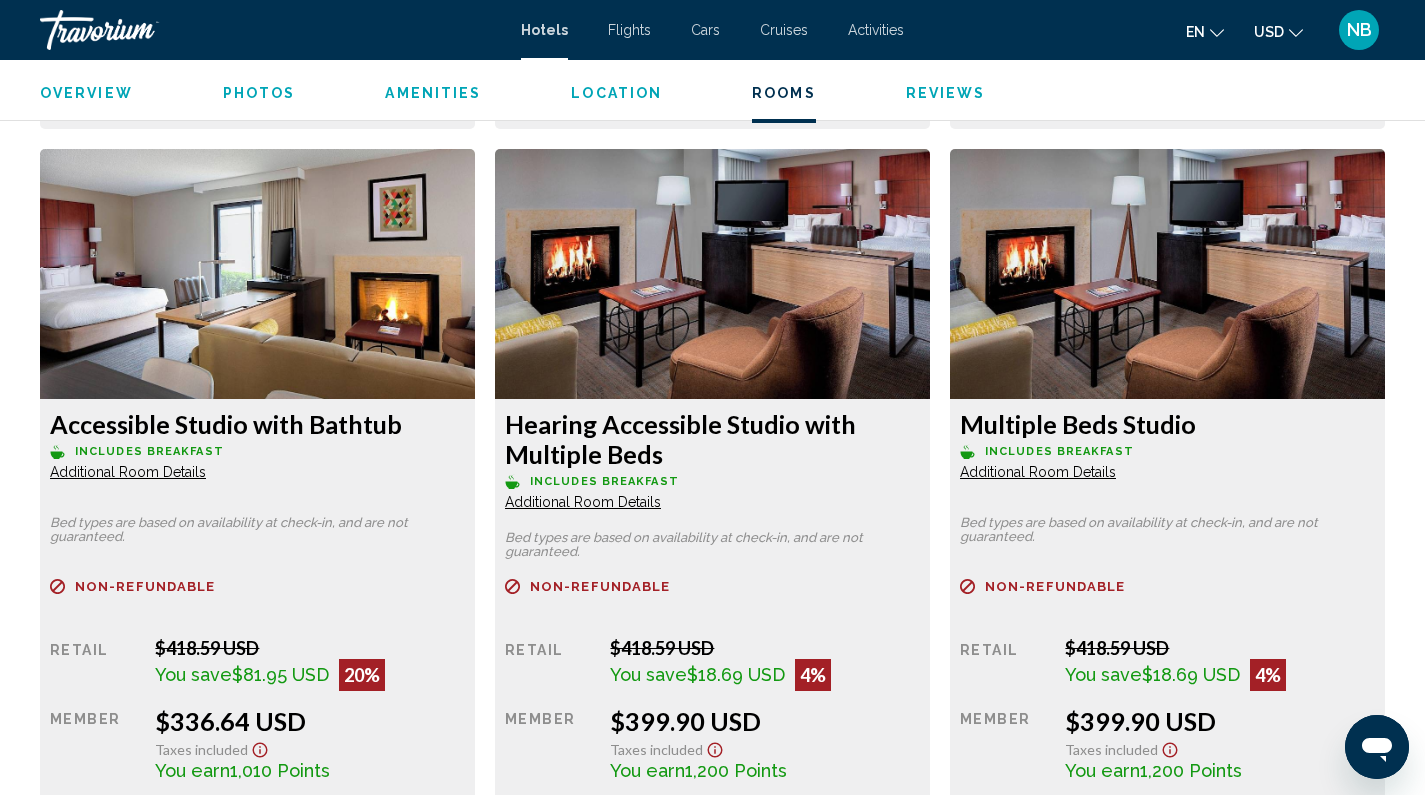 click on "Additional Room Details" at bounding box center (128, -987) 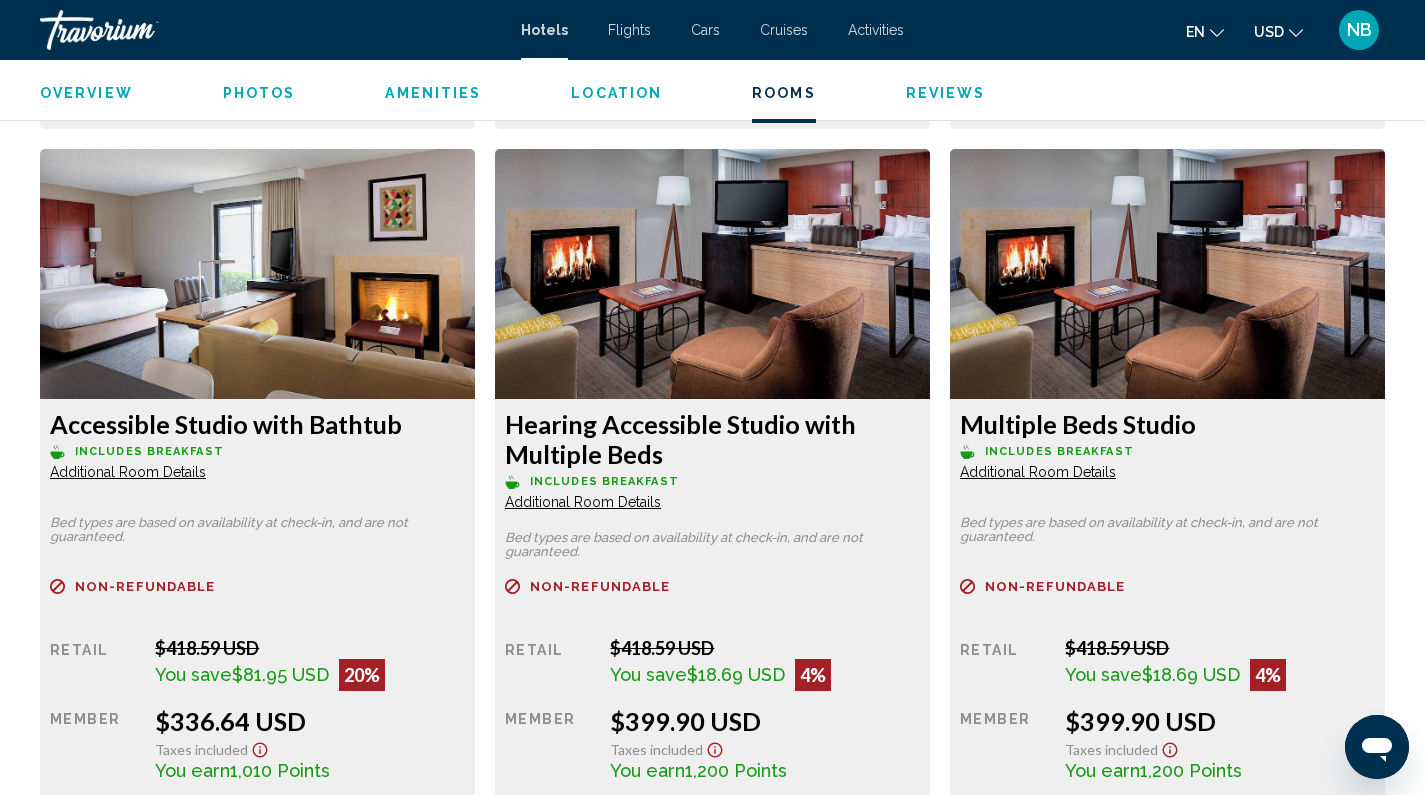 scroll, scrollTop: 0, scrollLeft: 0, axis: both 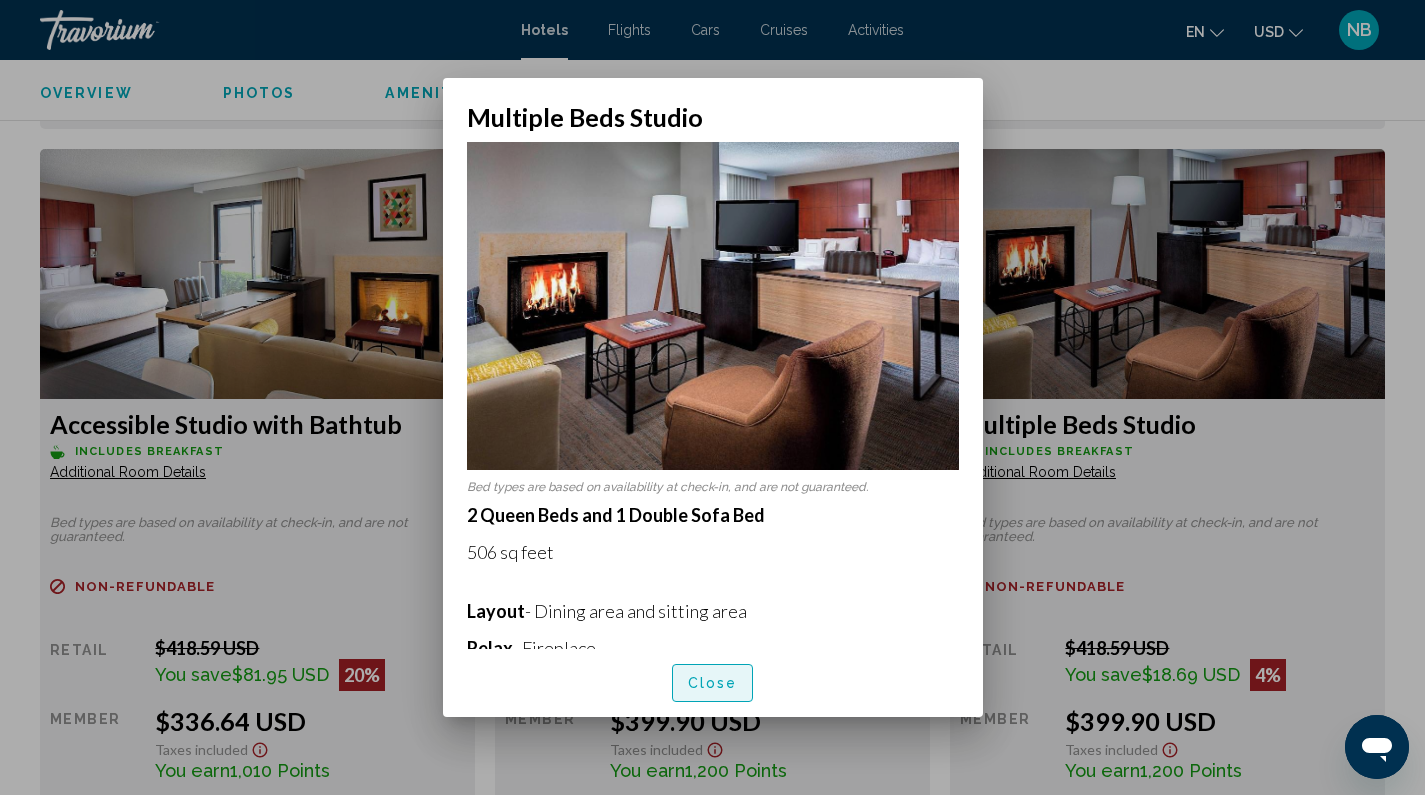 click on "Close" at bounding box center [713, 684] 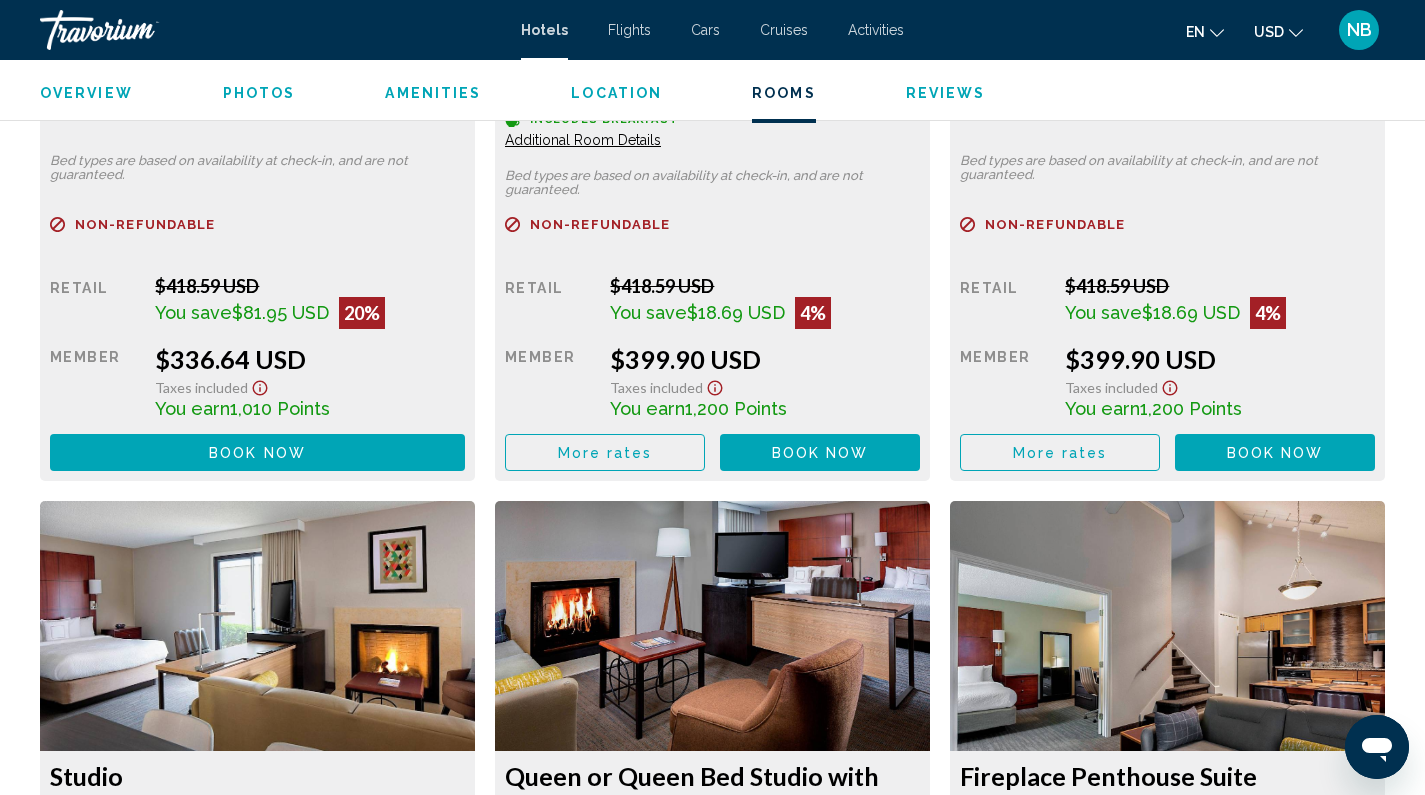 scroll, scrollTop: 4508, scrollLeft: 0, axis: vertical 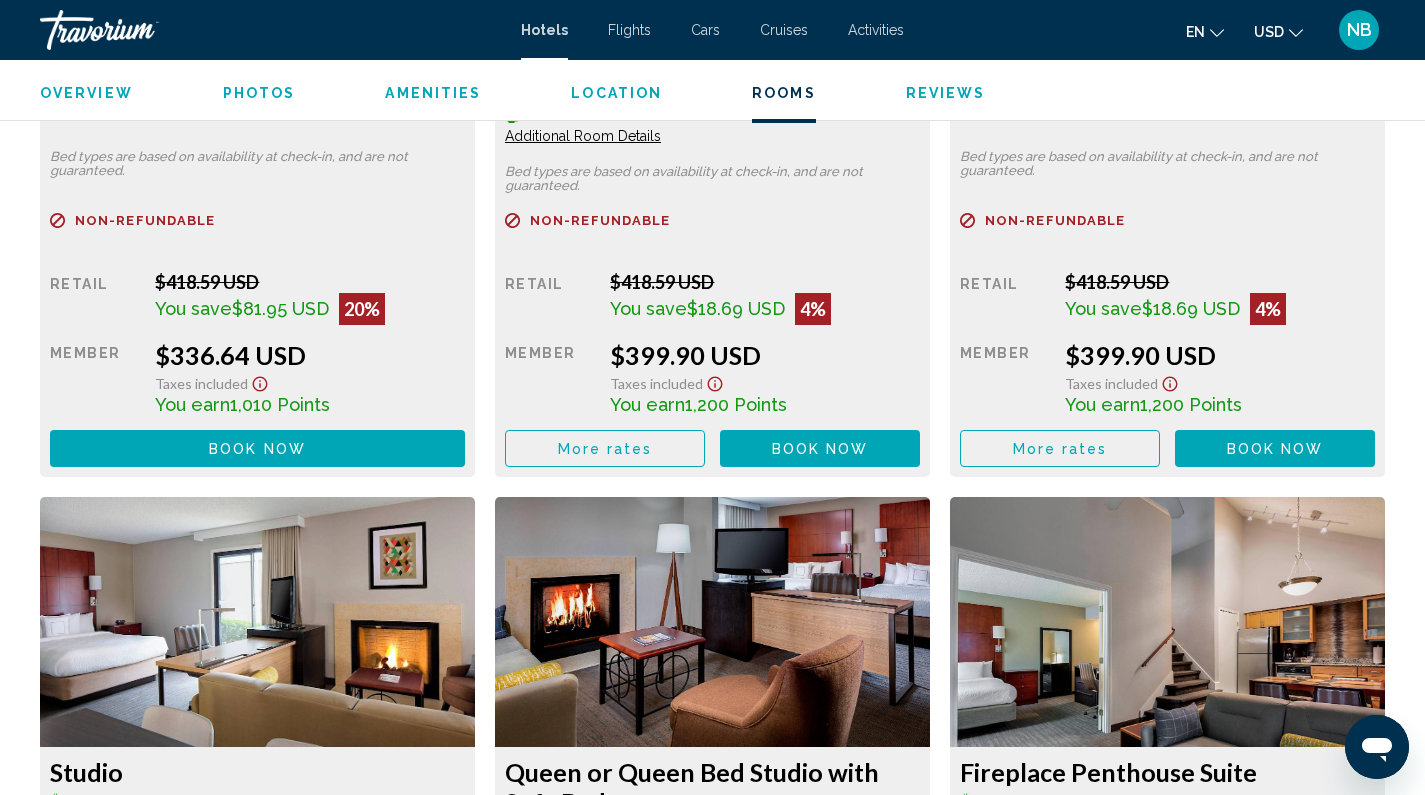 click on "Book now" at bounding box center [365, -980] 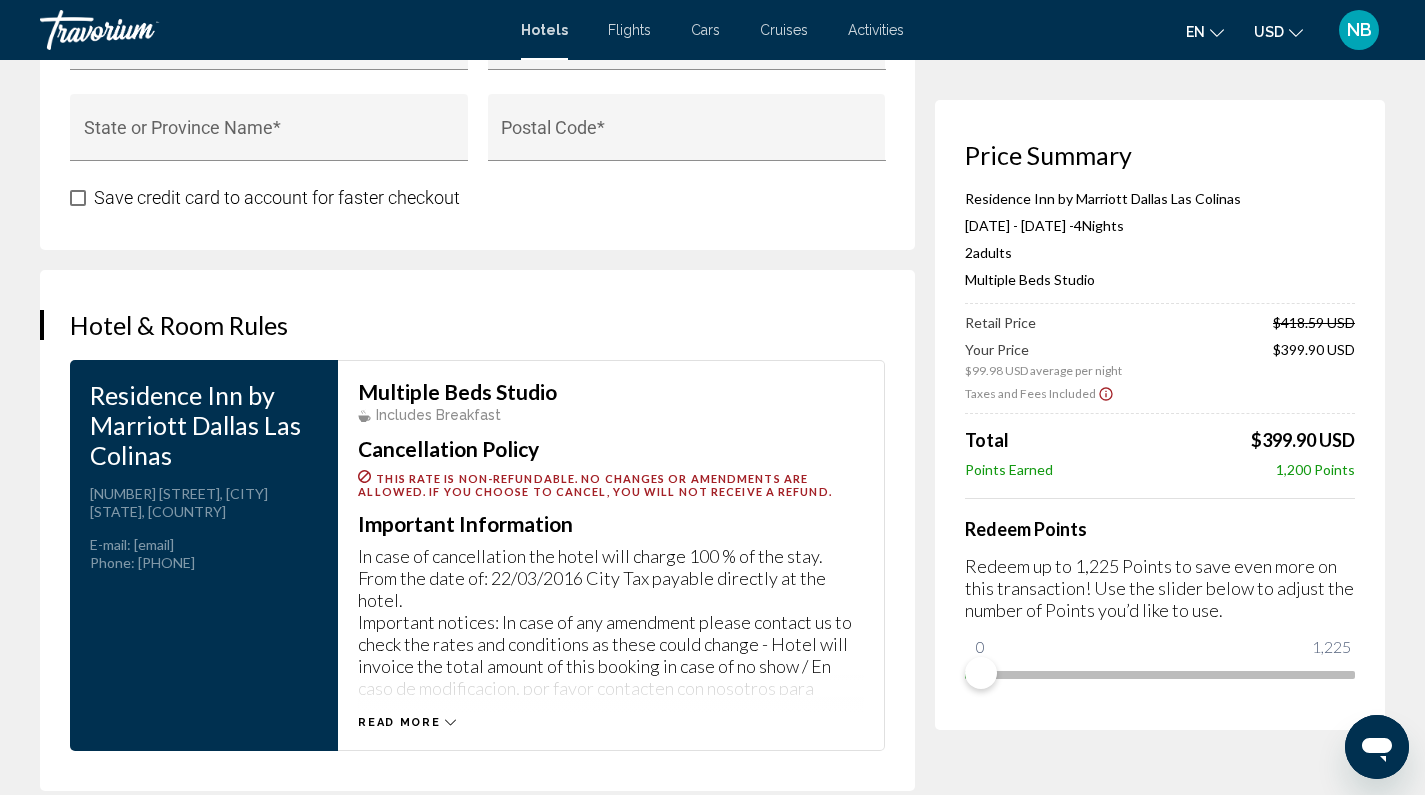 scroll, scrollTop: 2578, scrollLeft: 0, axis: vertical 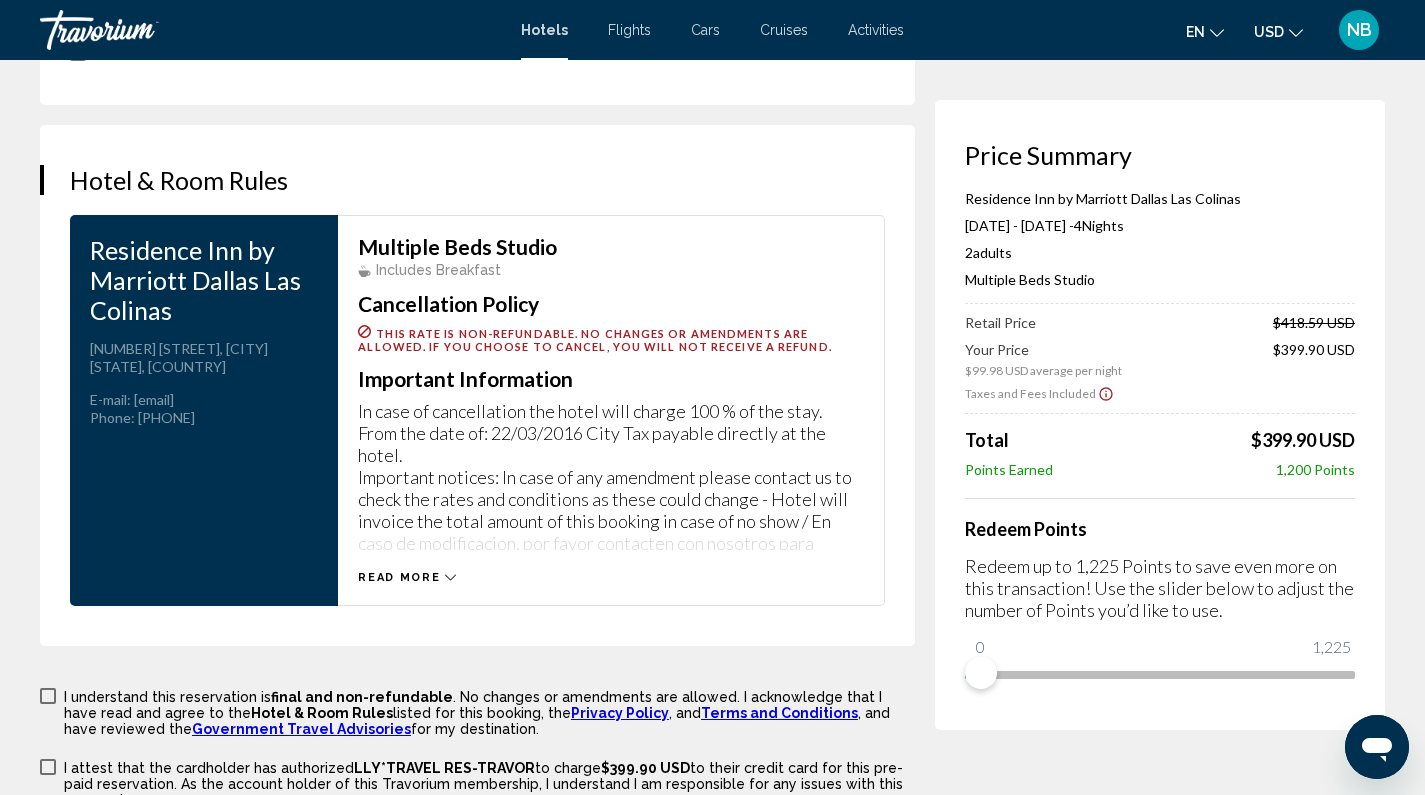click on "Read more" at bounding box center (407, 577) 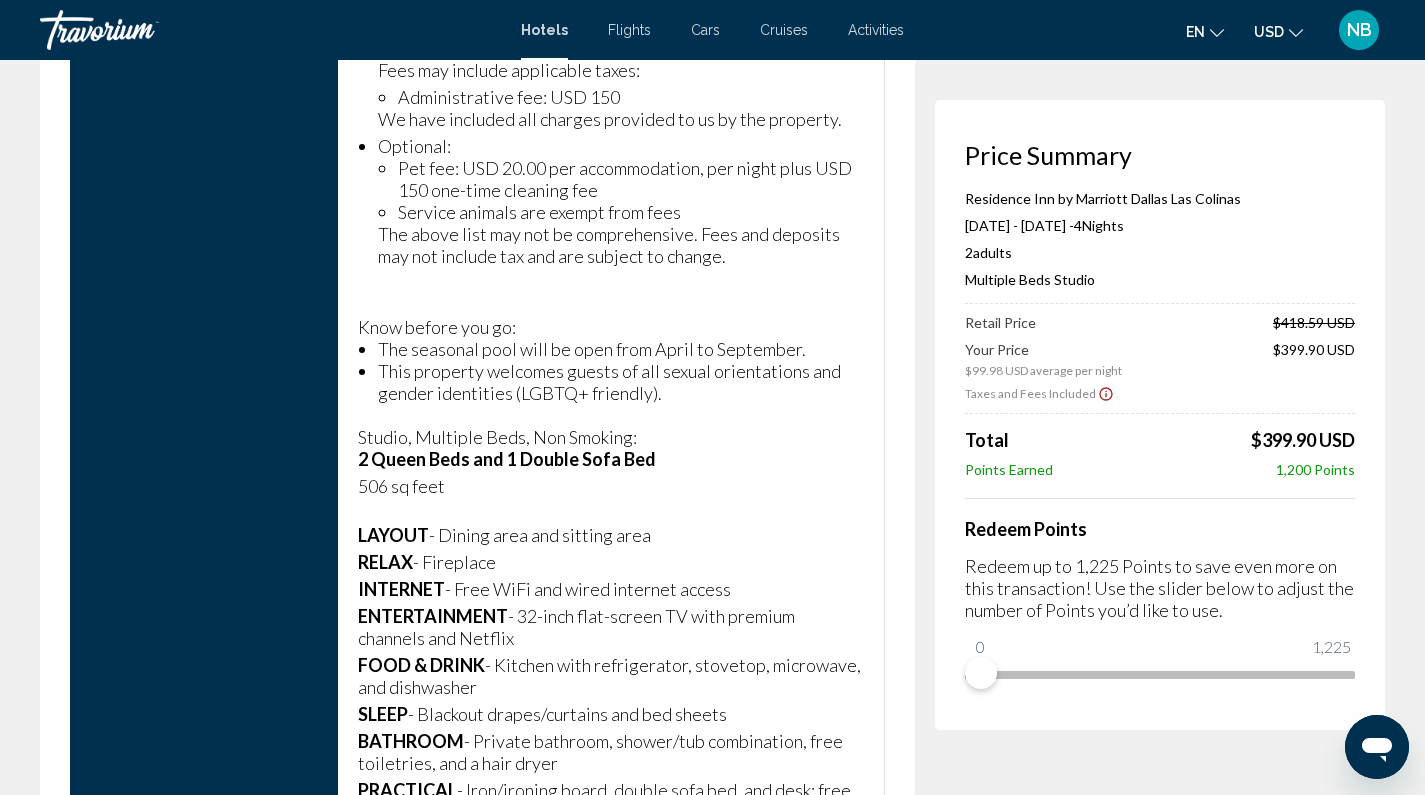 scroll, scrollTop: 3627, scrollLeft: 0, axis: vertical 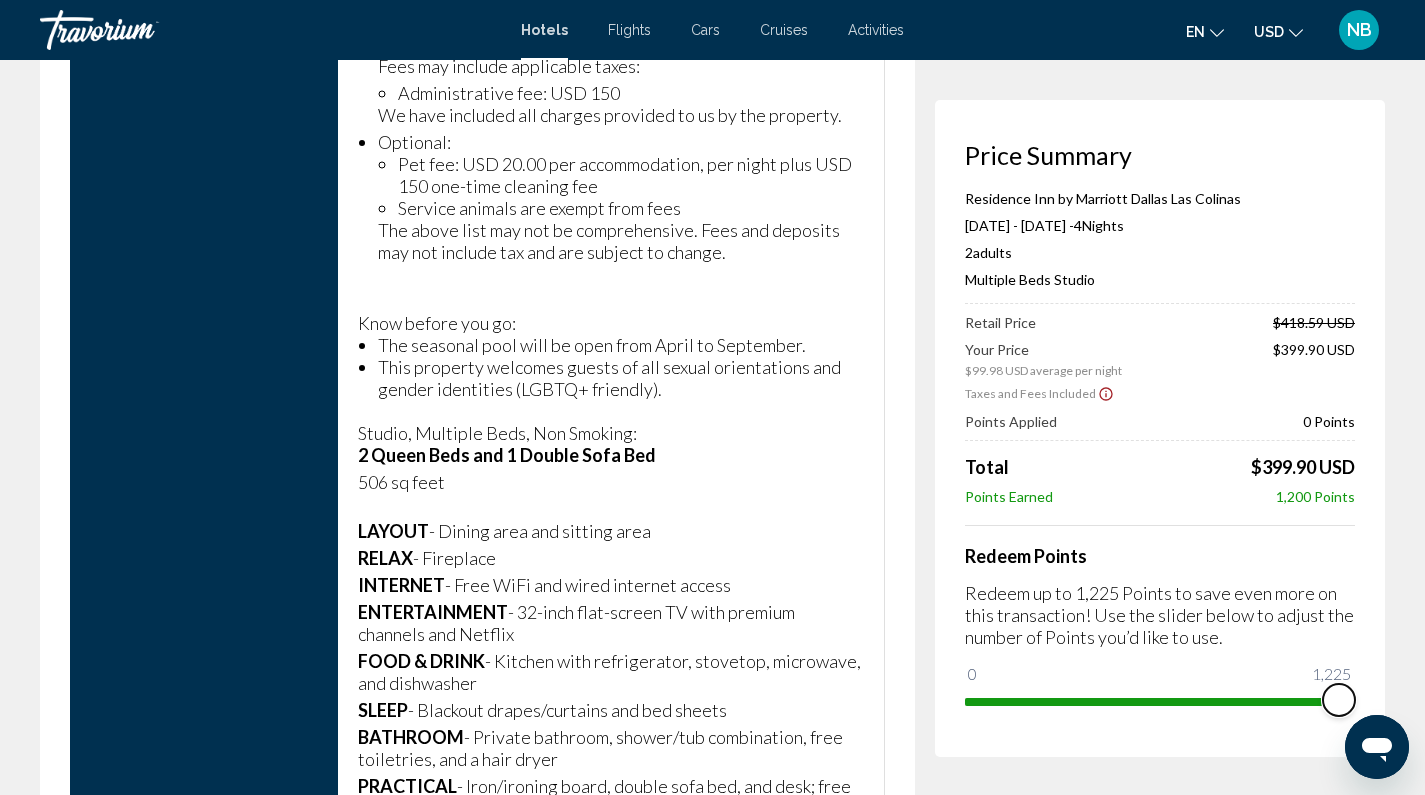 drag, startPoint x: 985, startPoint y: 675, endPoint x: 1412, endPoint y: 664, distance: 427.14166 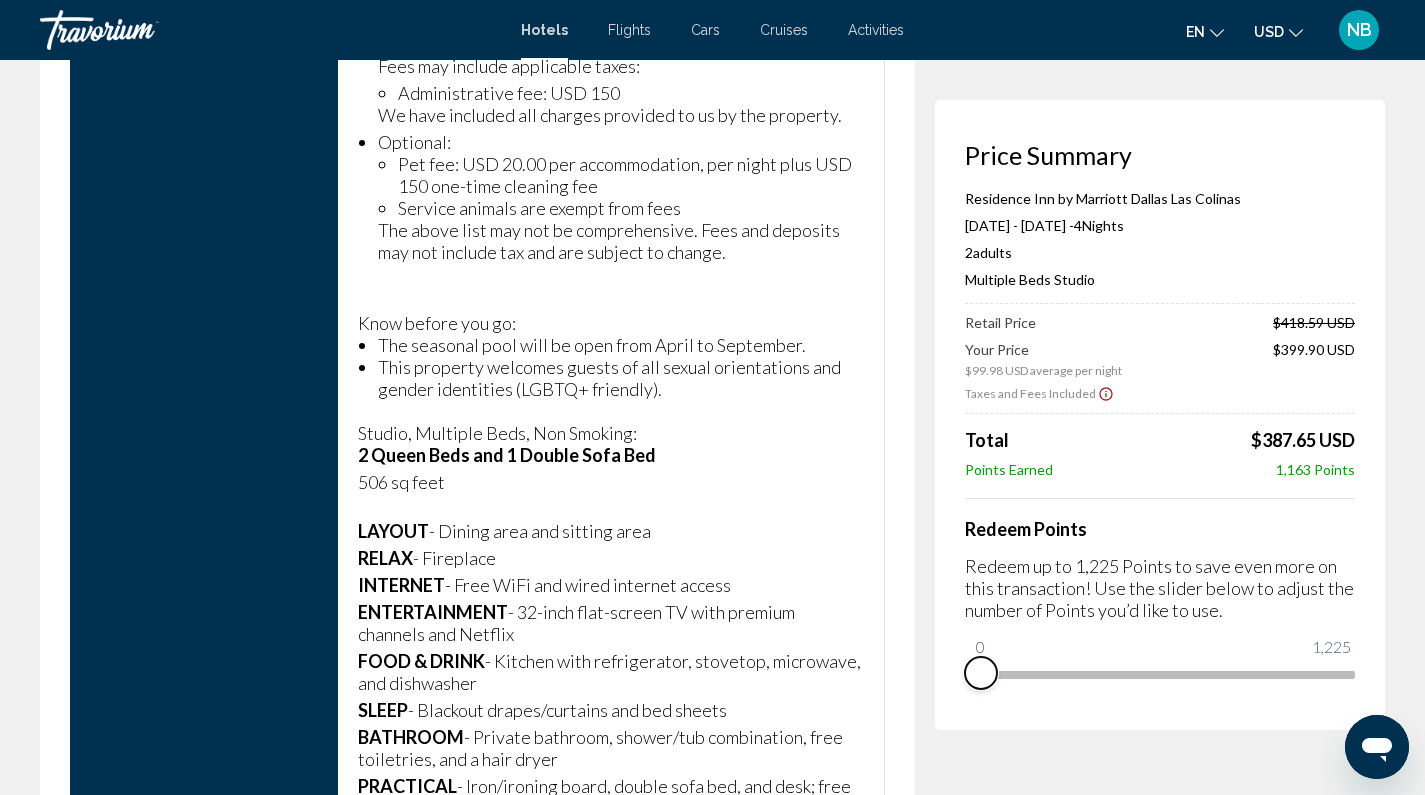 drag, startPoint x: 1341, startPoint y: 703, endPoint x: 903, endPoint y: 719, distance: 438.29214 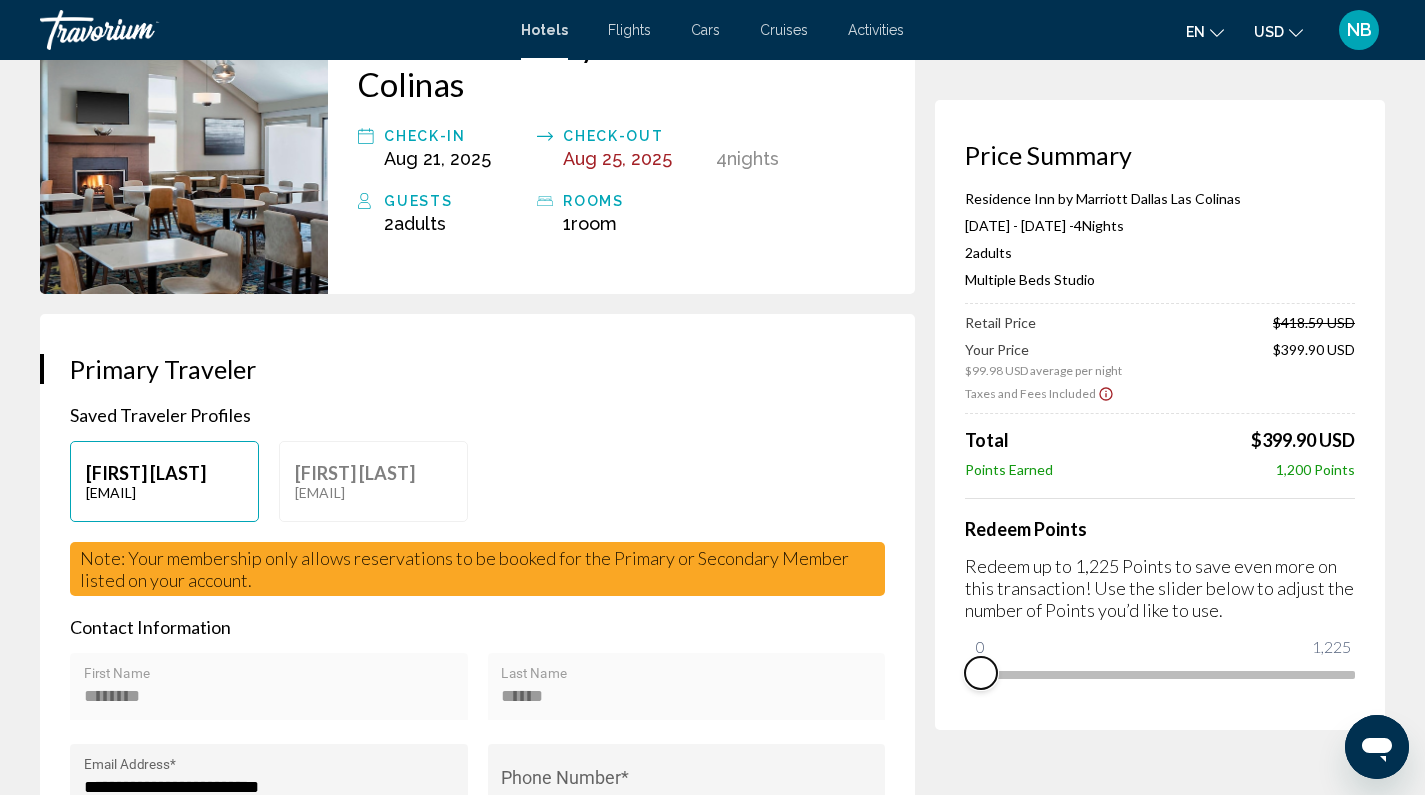 scroll, scrollTop: 0, scrollLeft: 0, axis: both 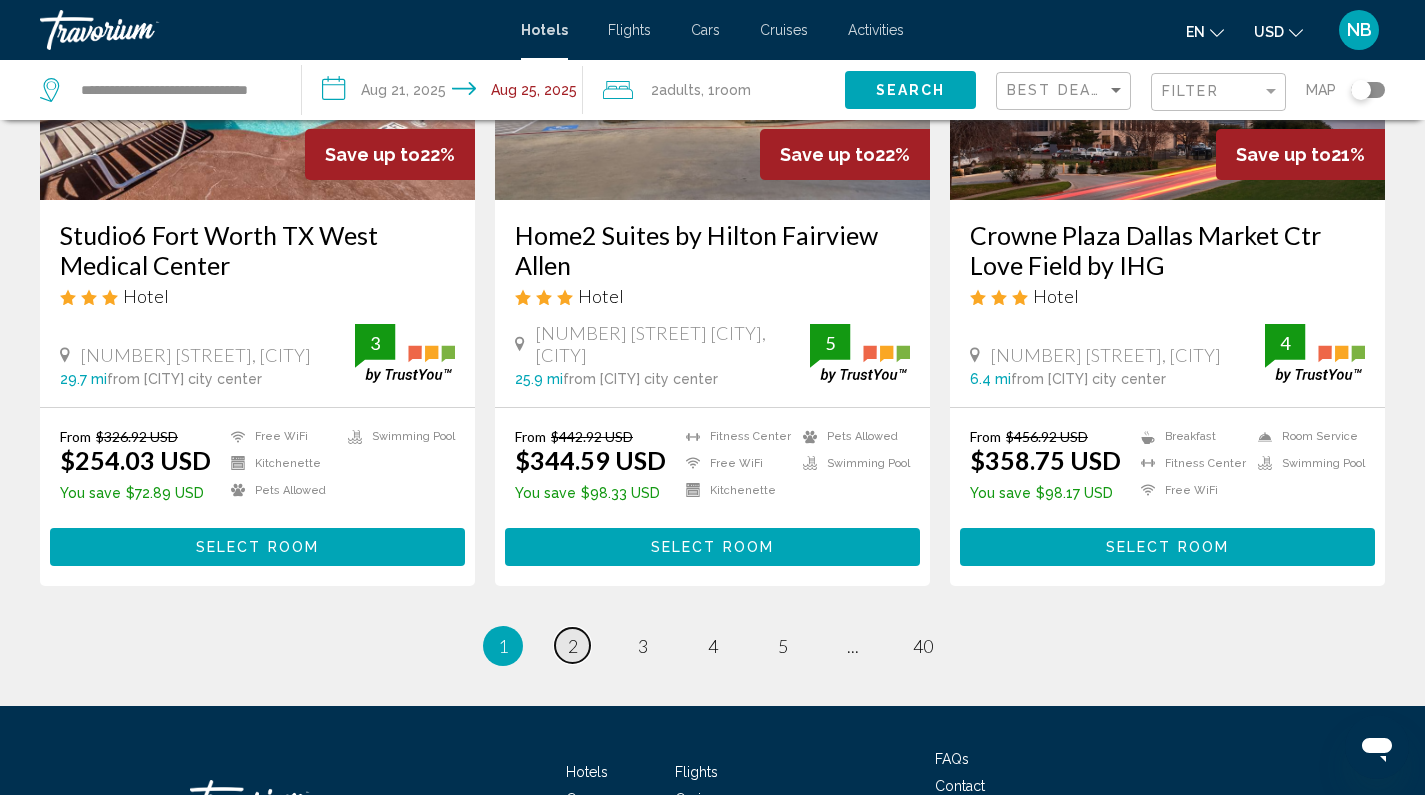 click on "2" at bounding box center (573, 646) 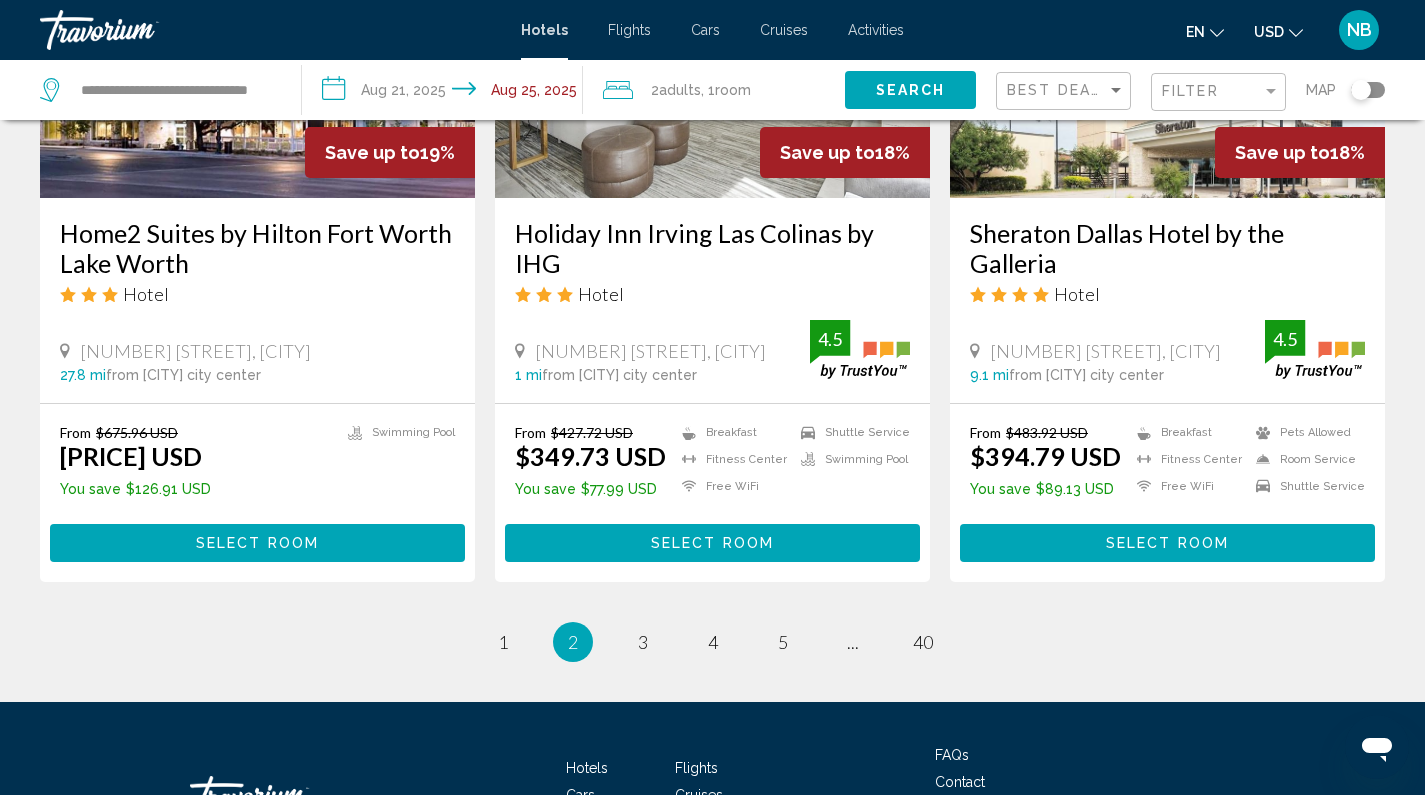 scroll, scrollTop: 2497, scrollLeft: 0, axis: vertical 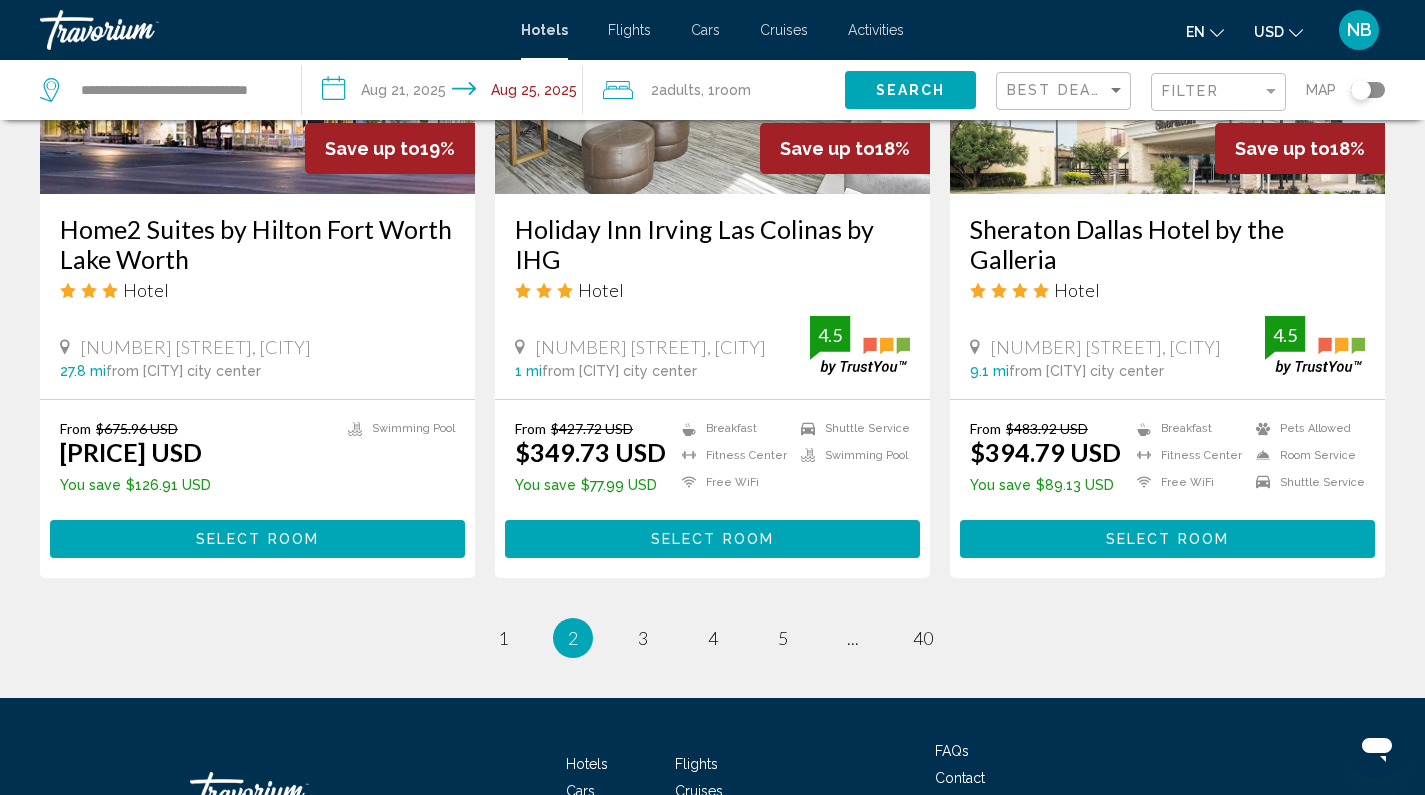 click on "Select Room" at bounding box center [712, 538] 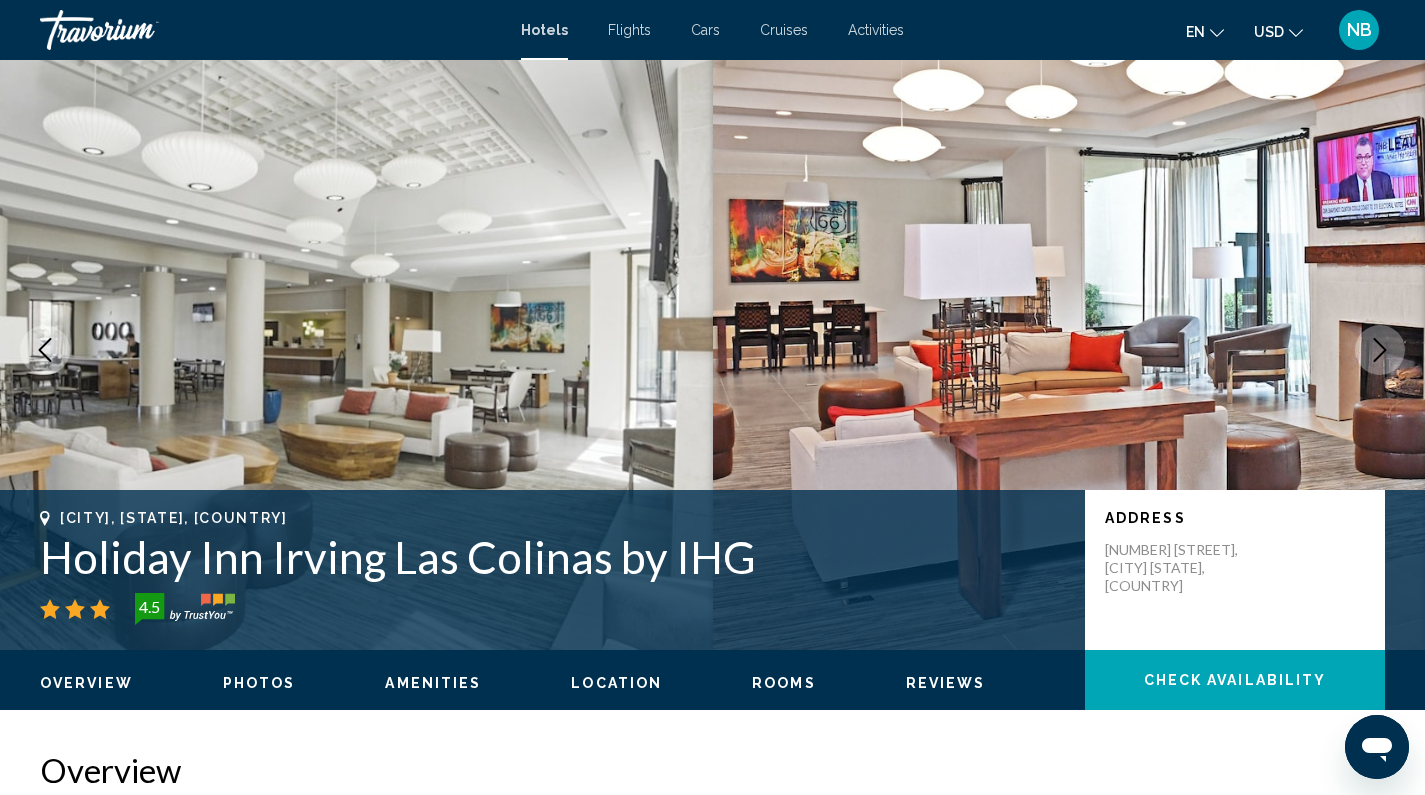 scroll, scrollTop: 14, scrollLeft: 0, axis: vertical 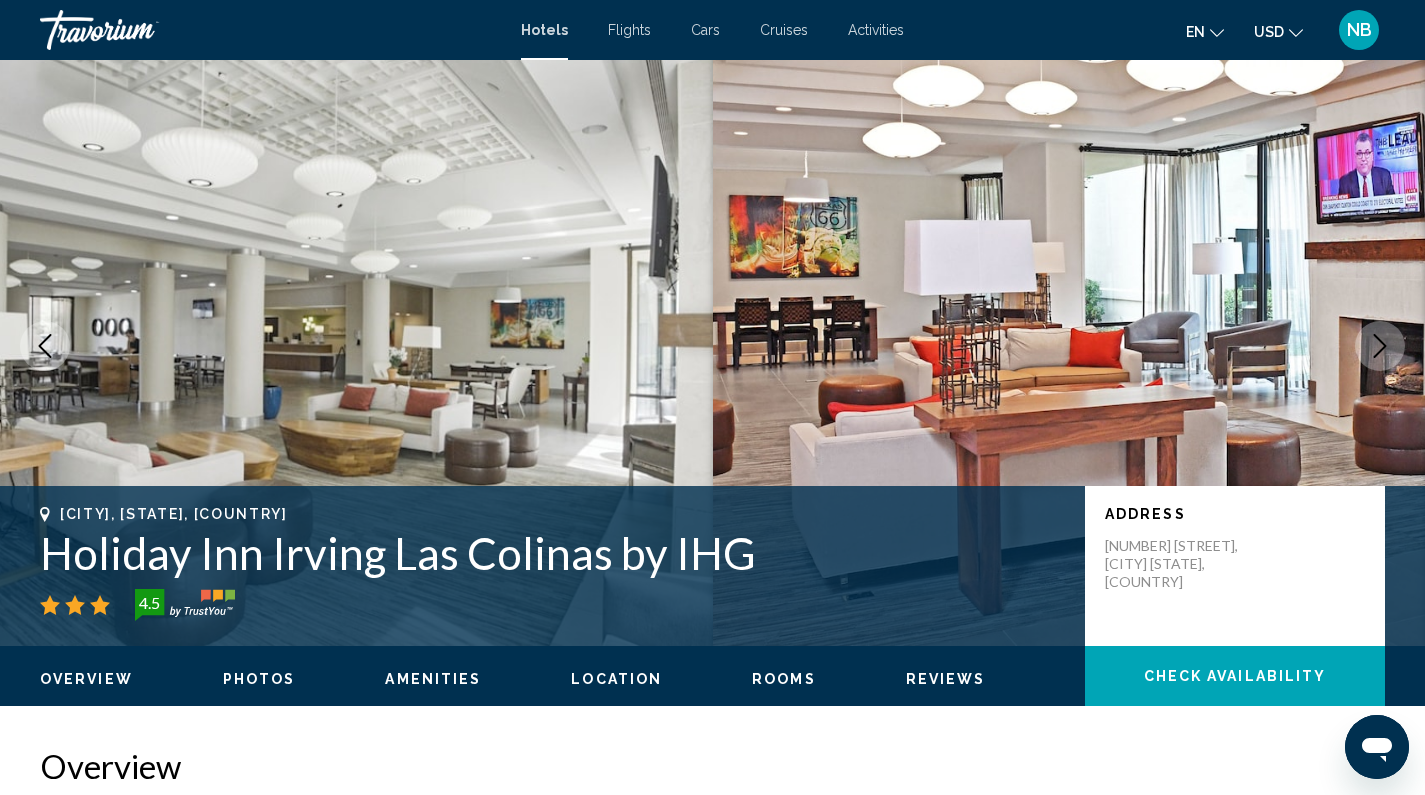 click 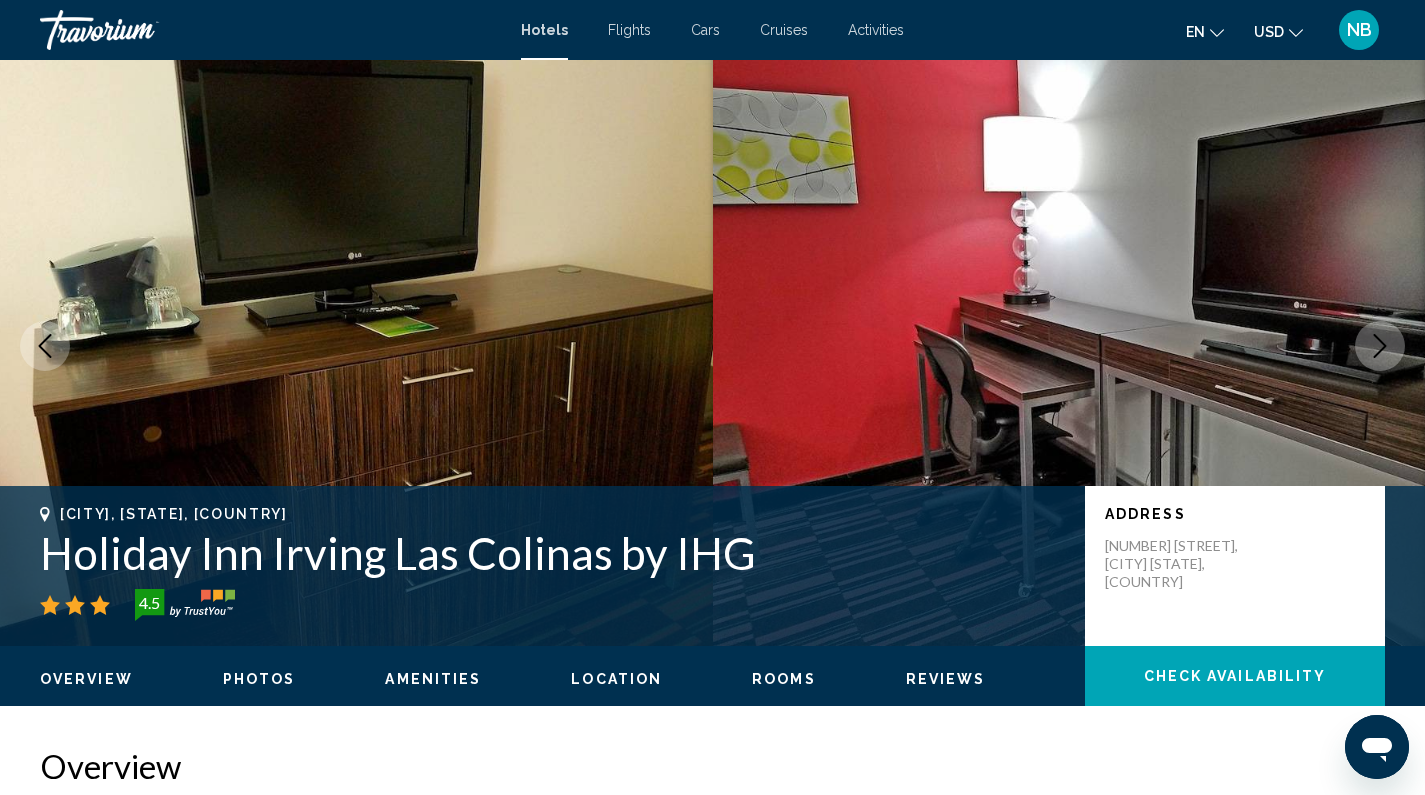 click 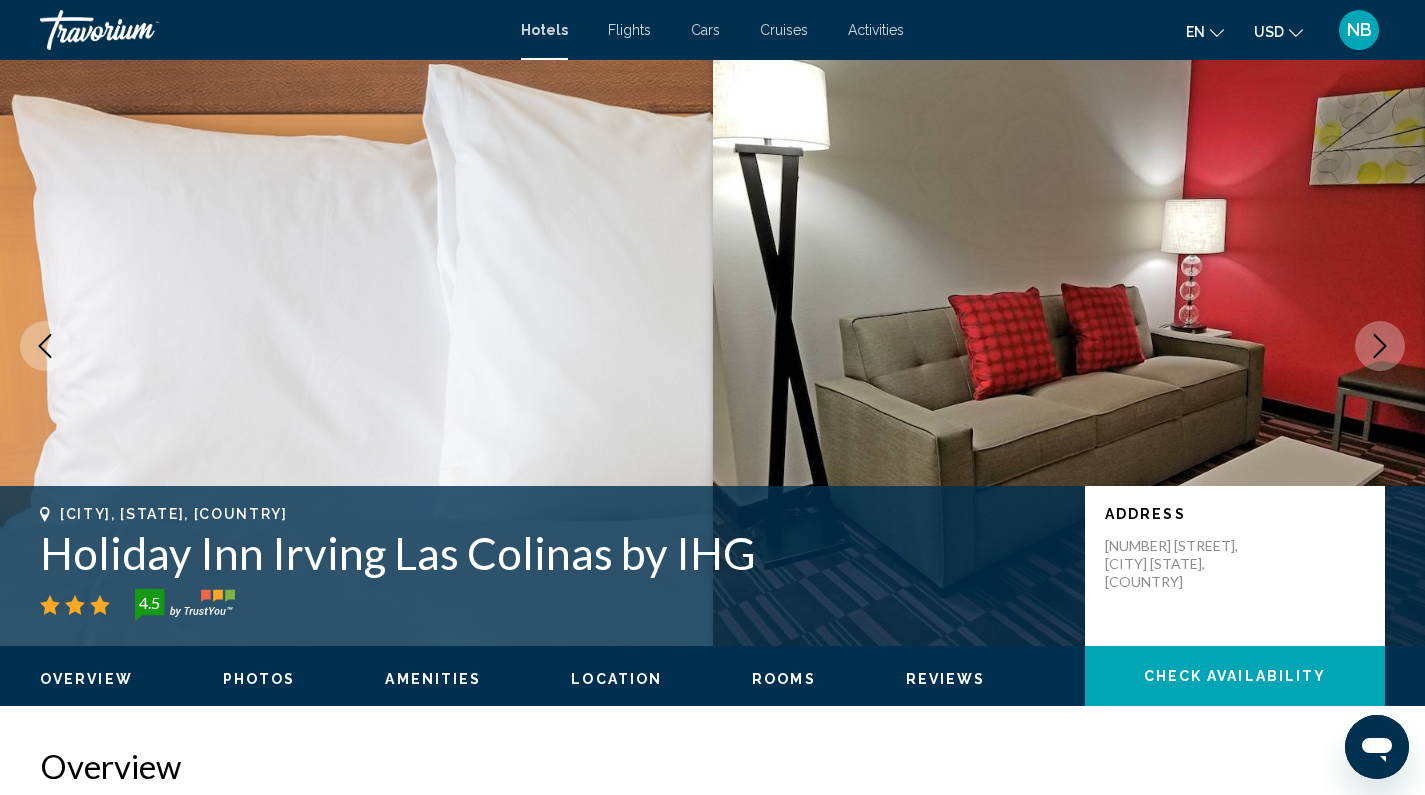 click 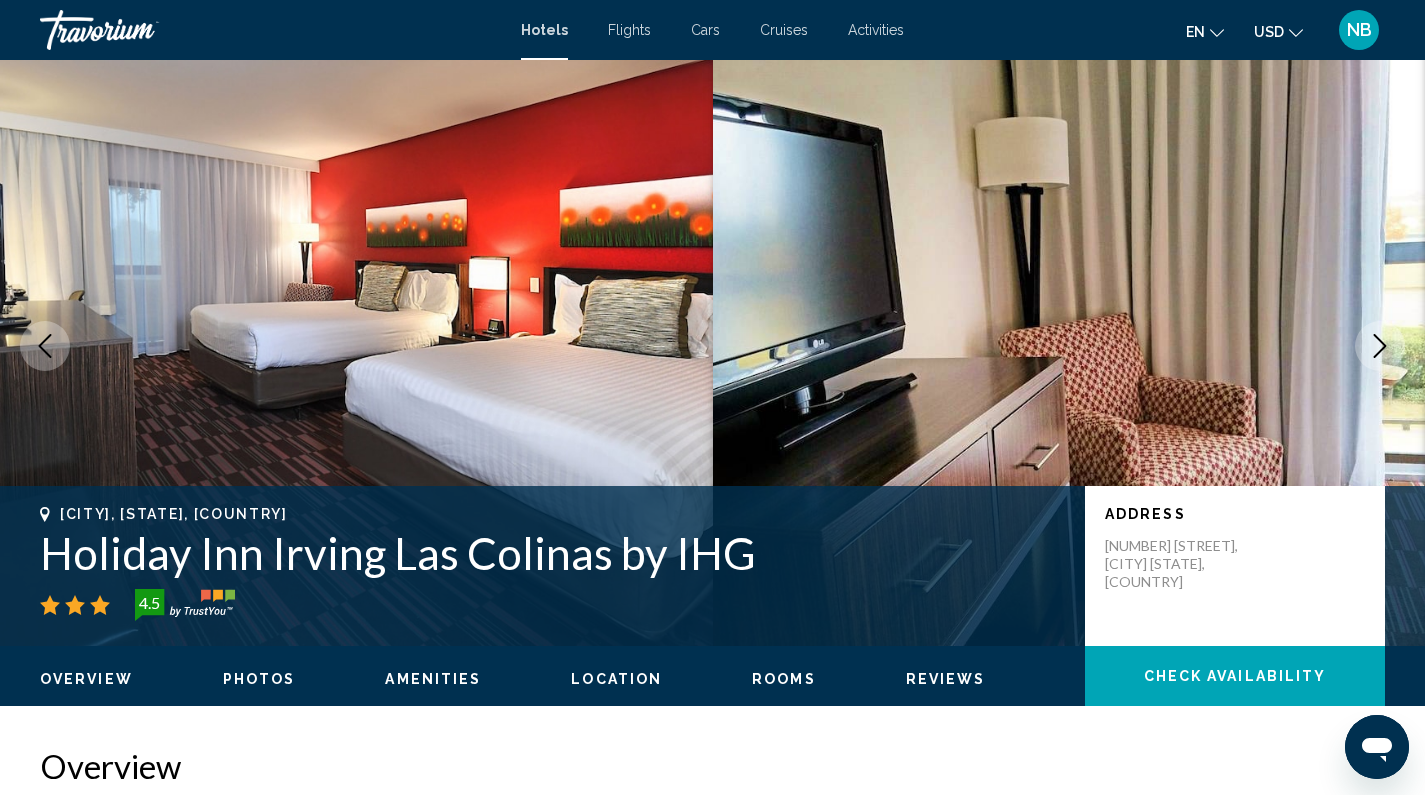click 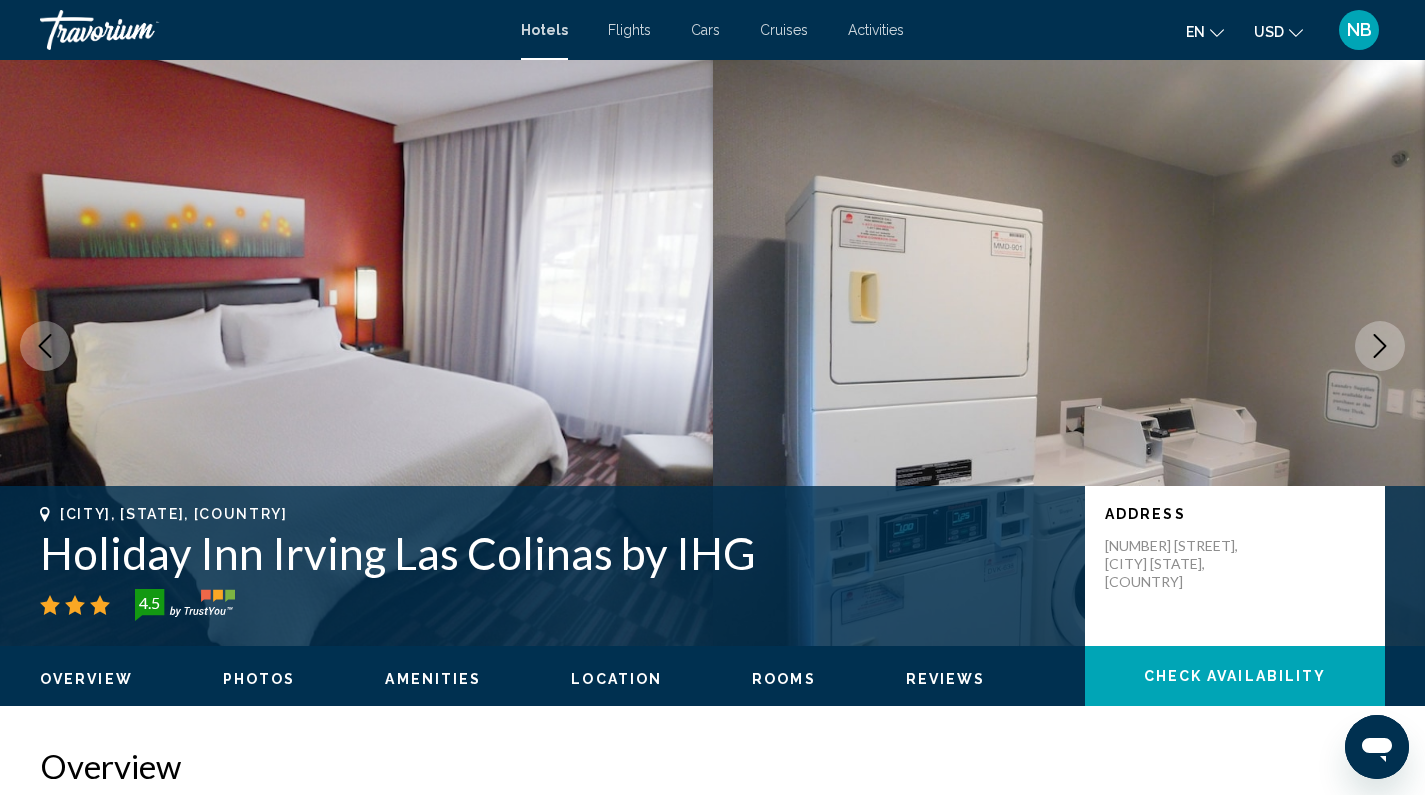 click 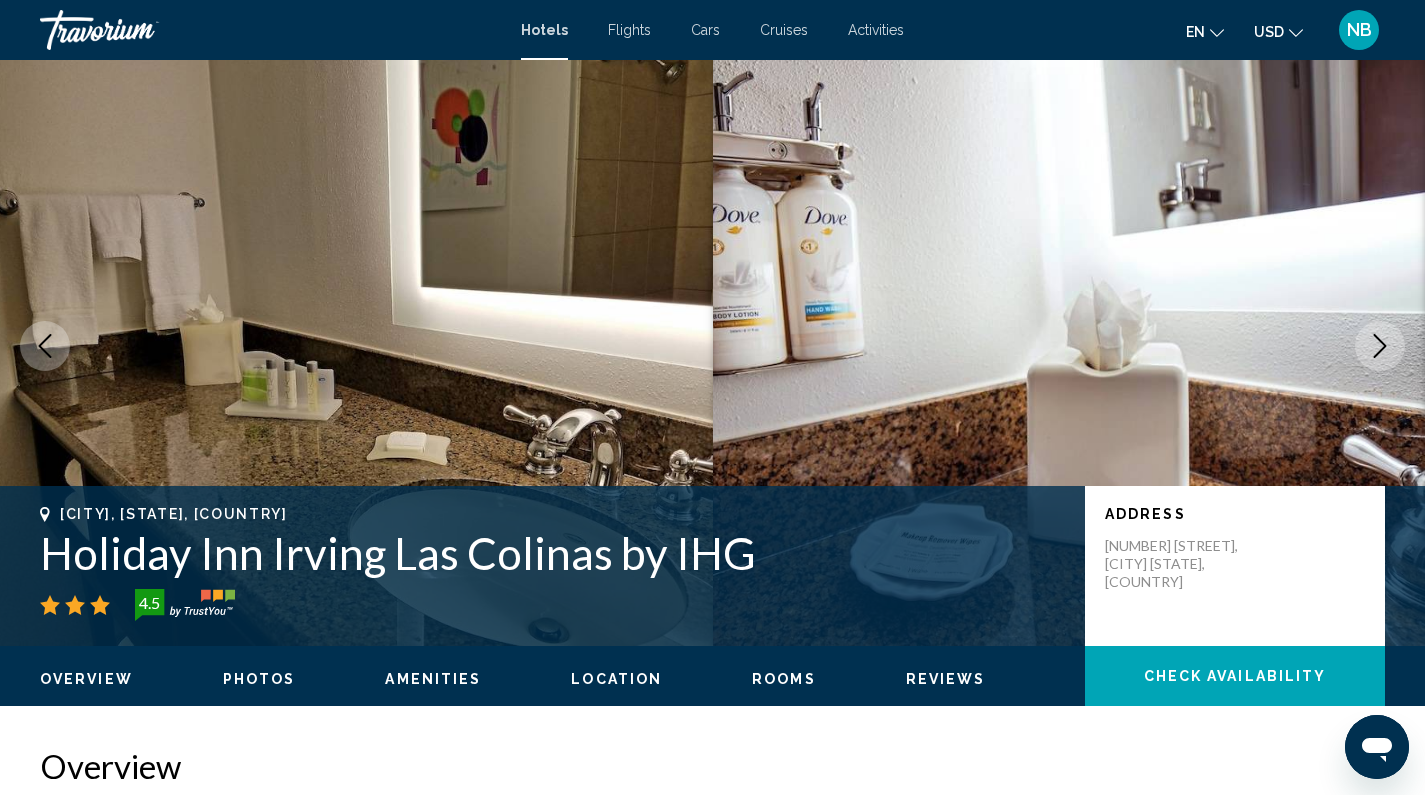 click 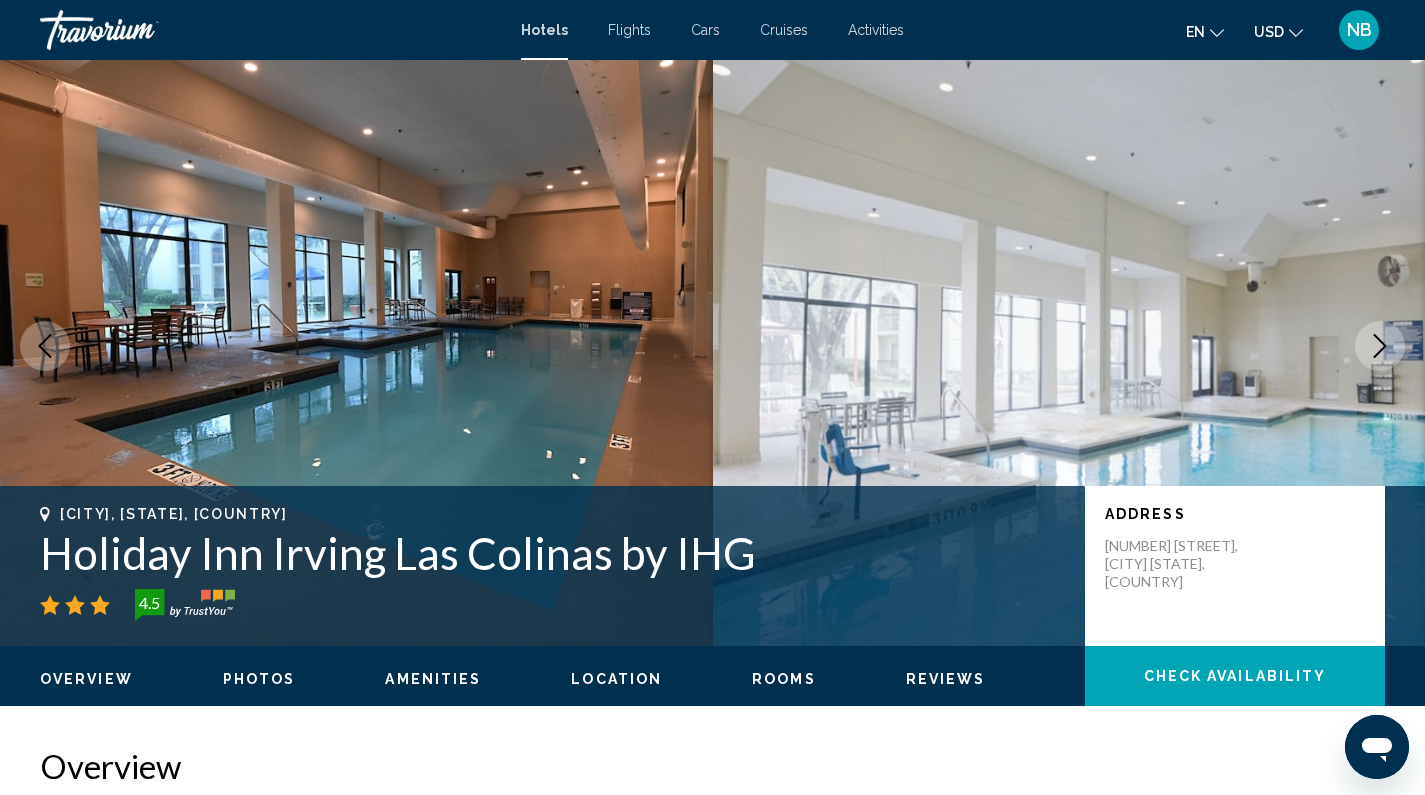 click 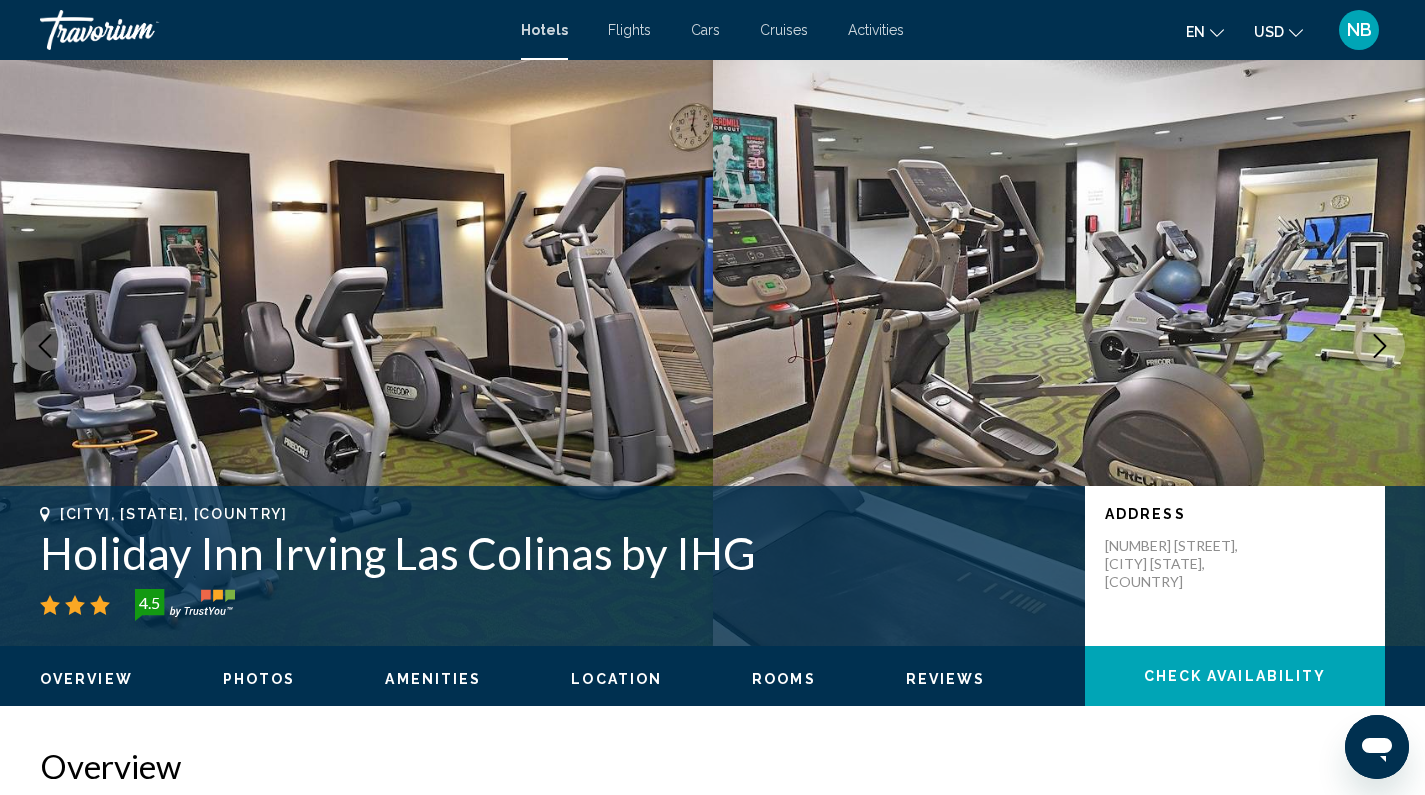 click 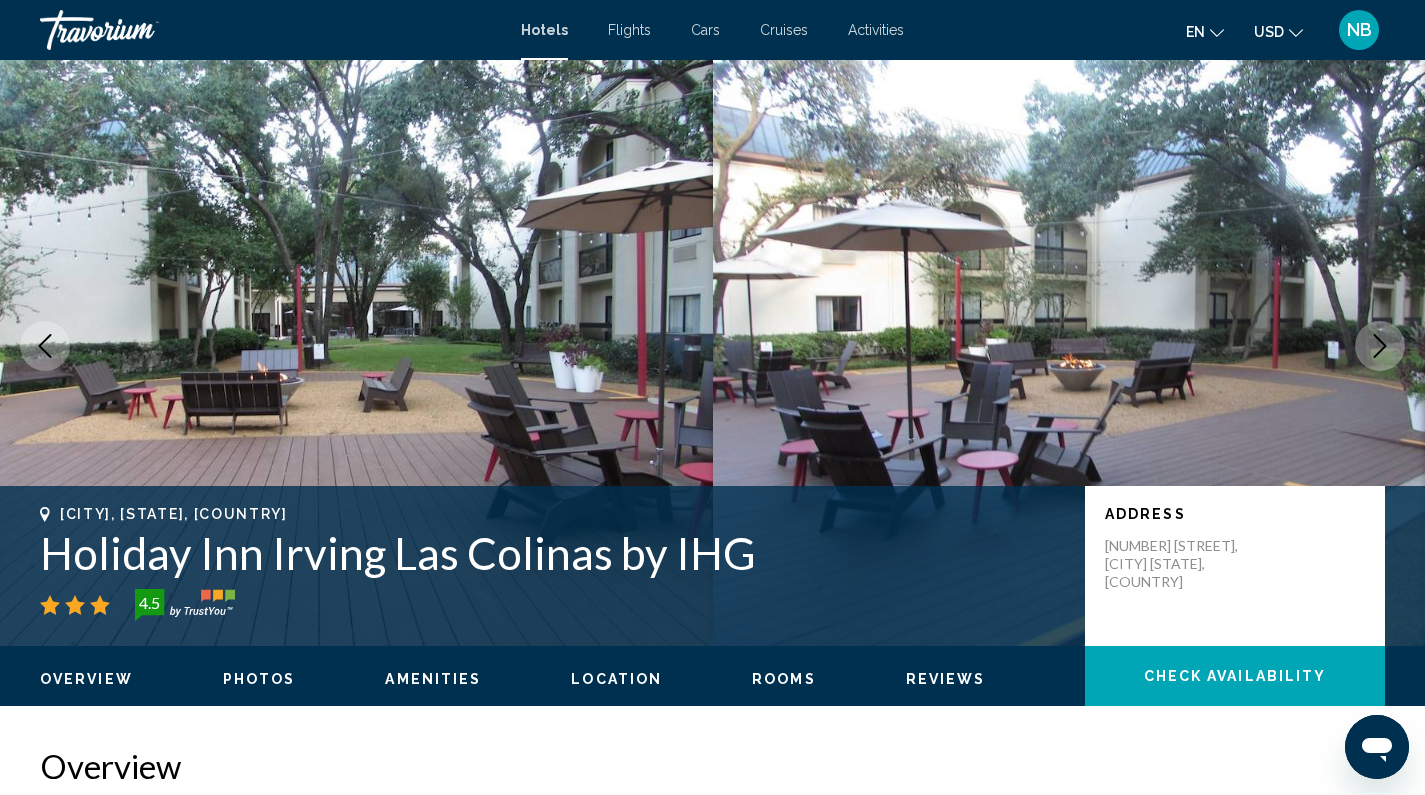 click 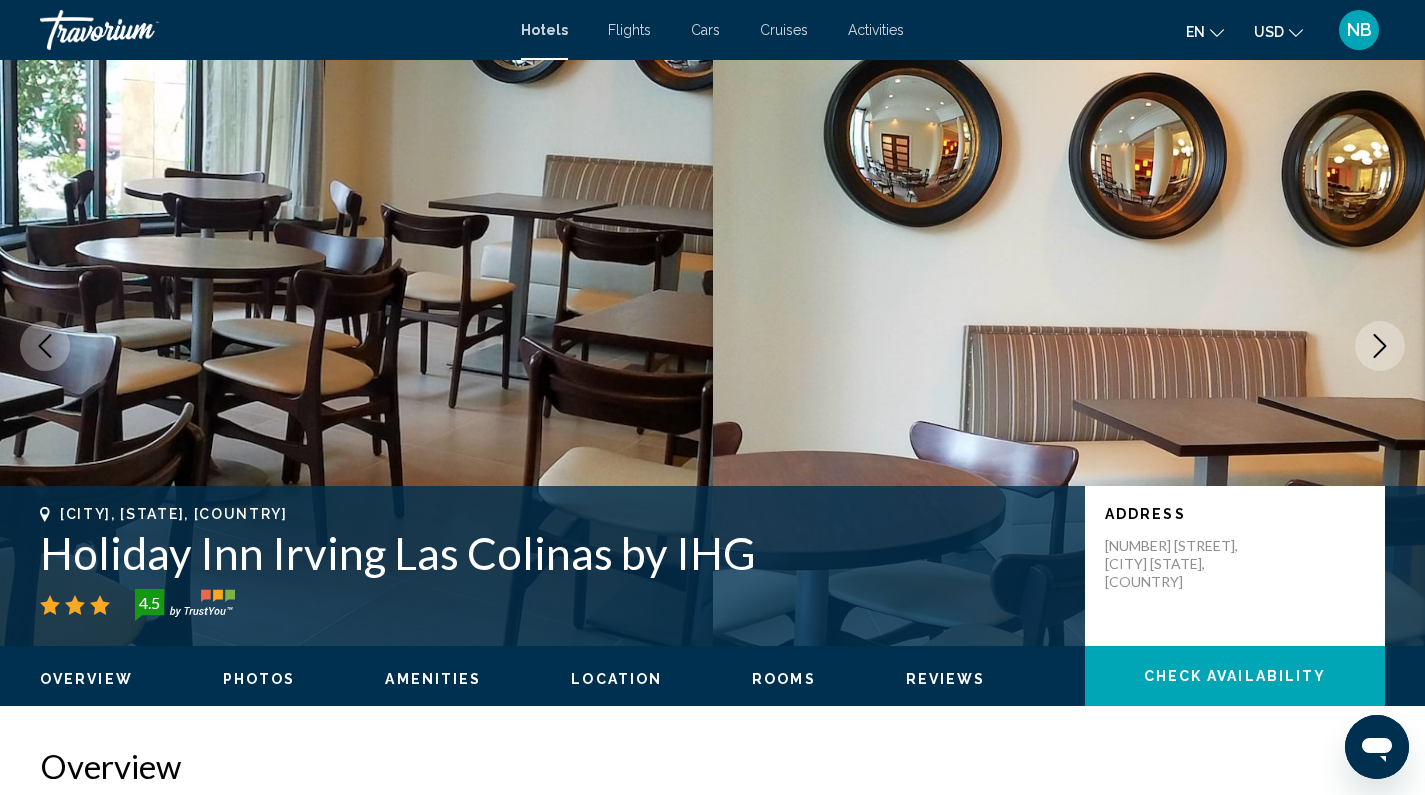 click 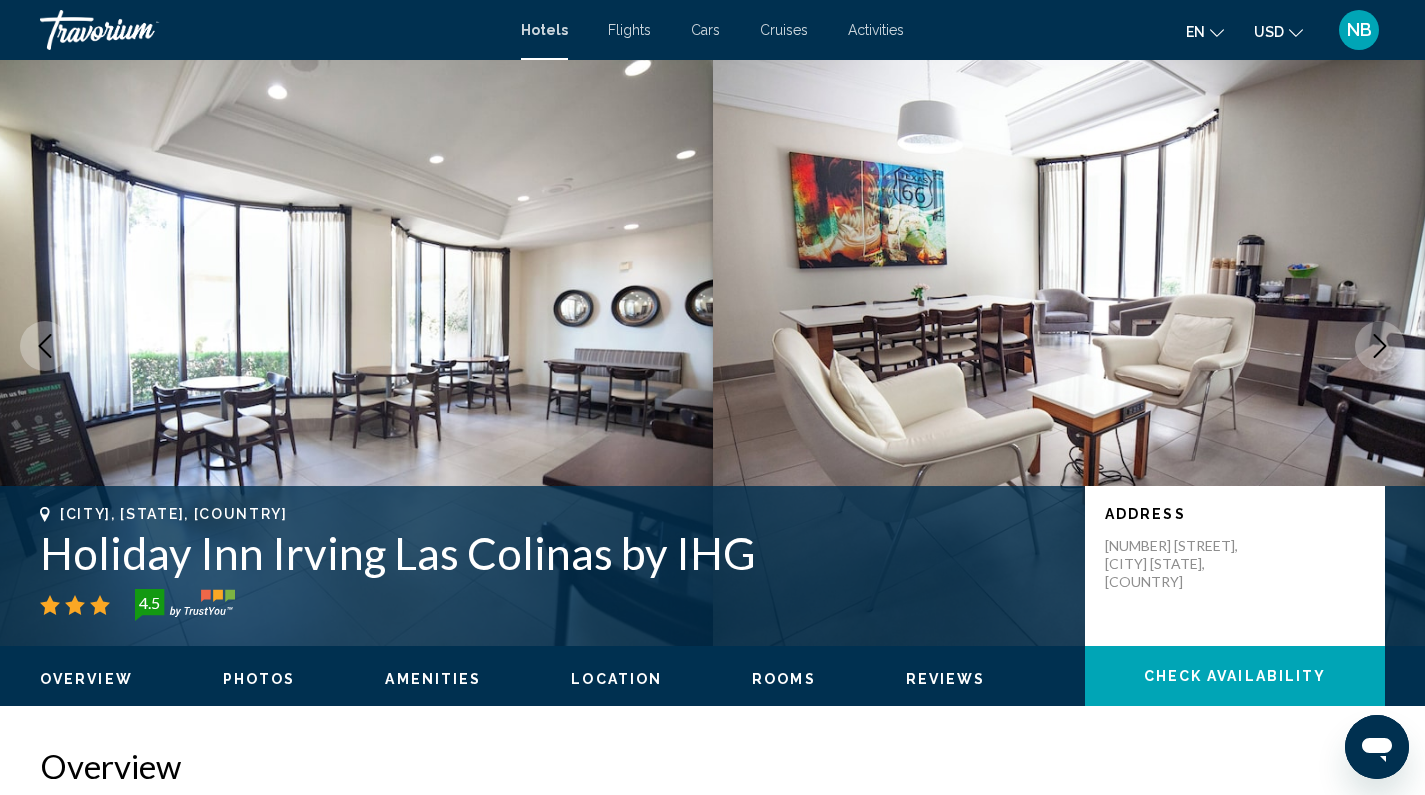 click 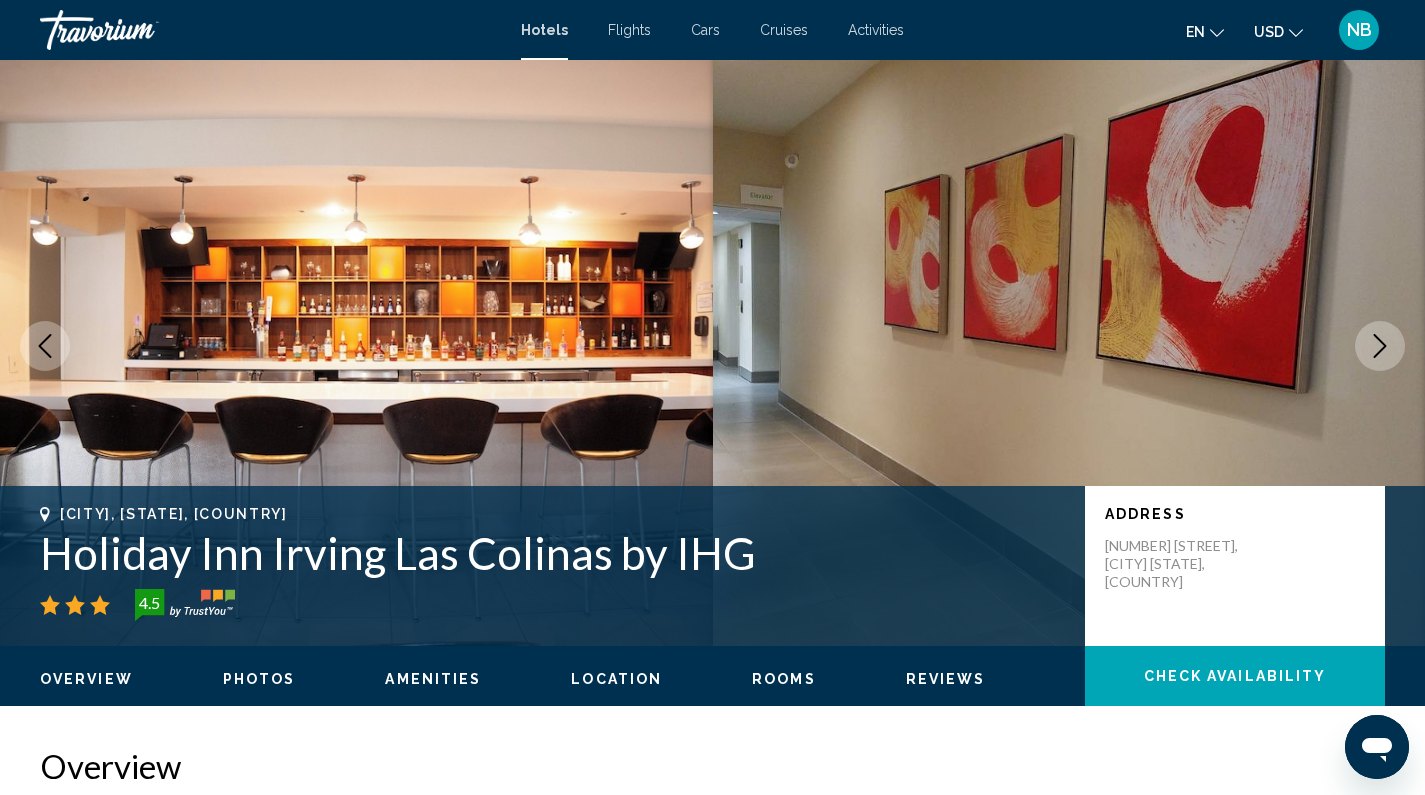click 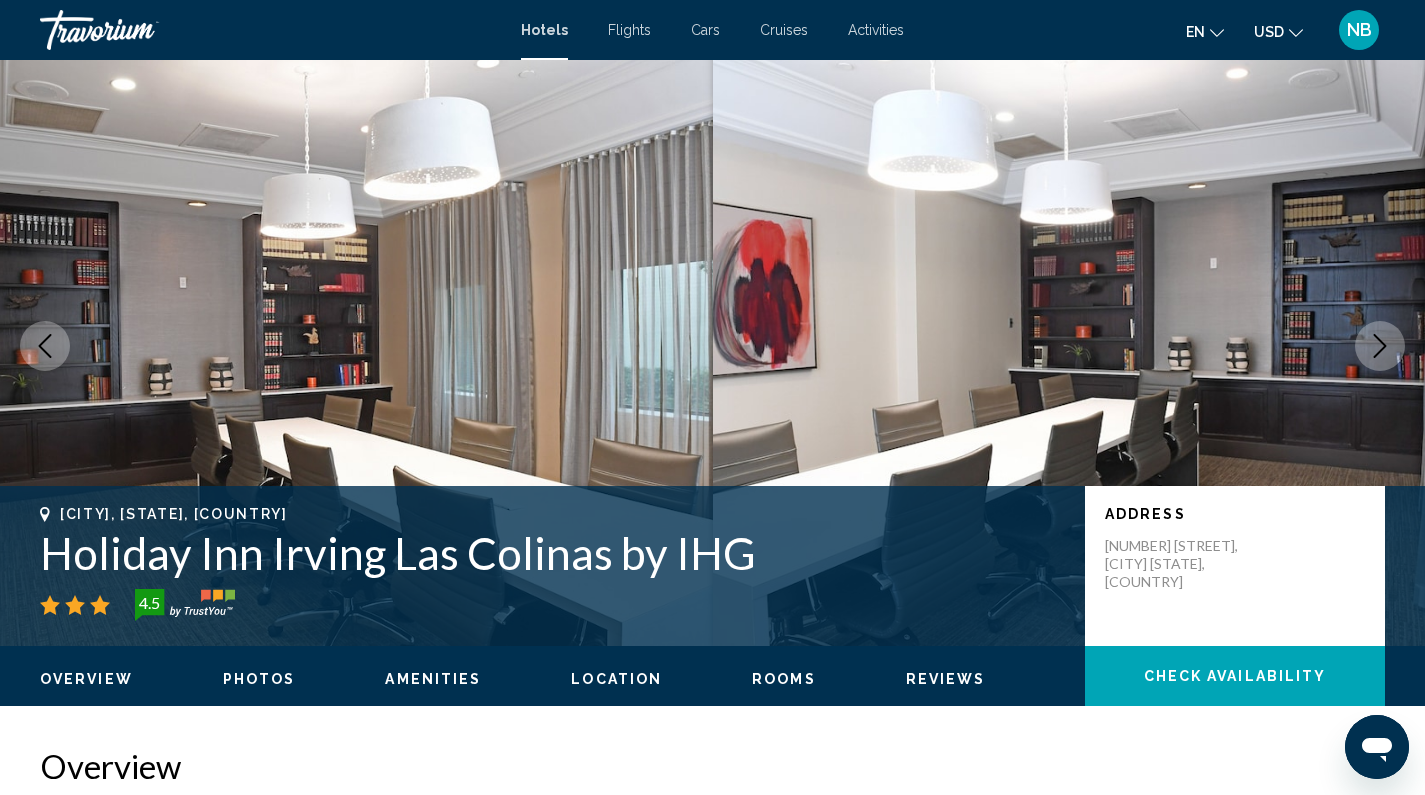click 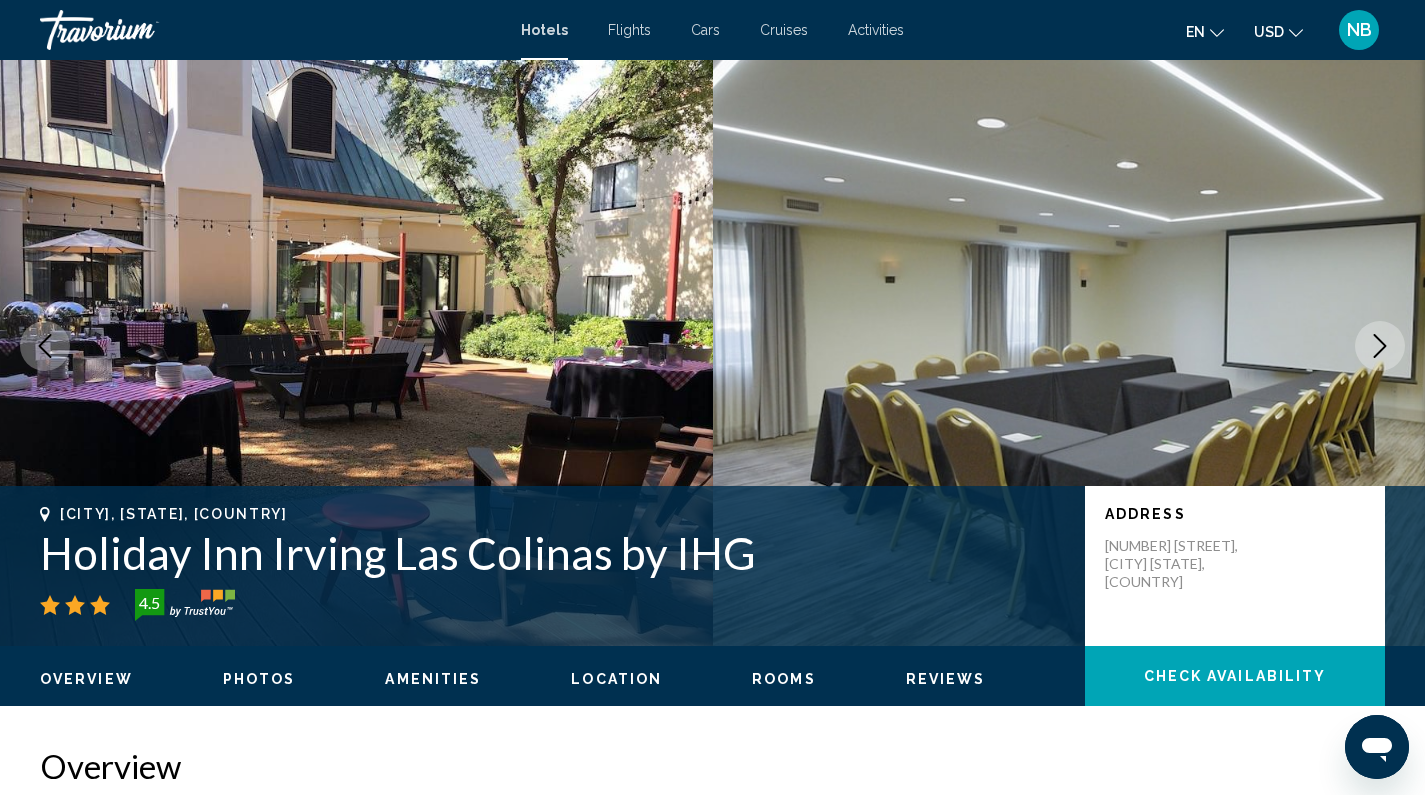 click 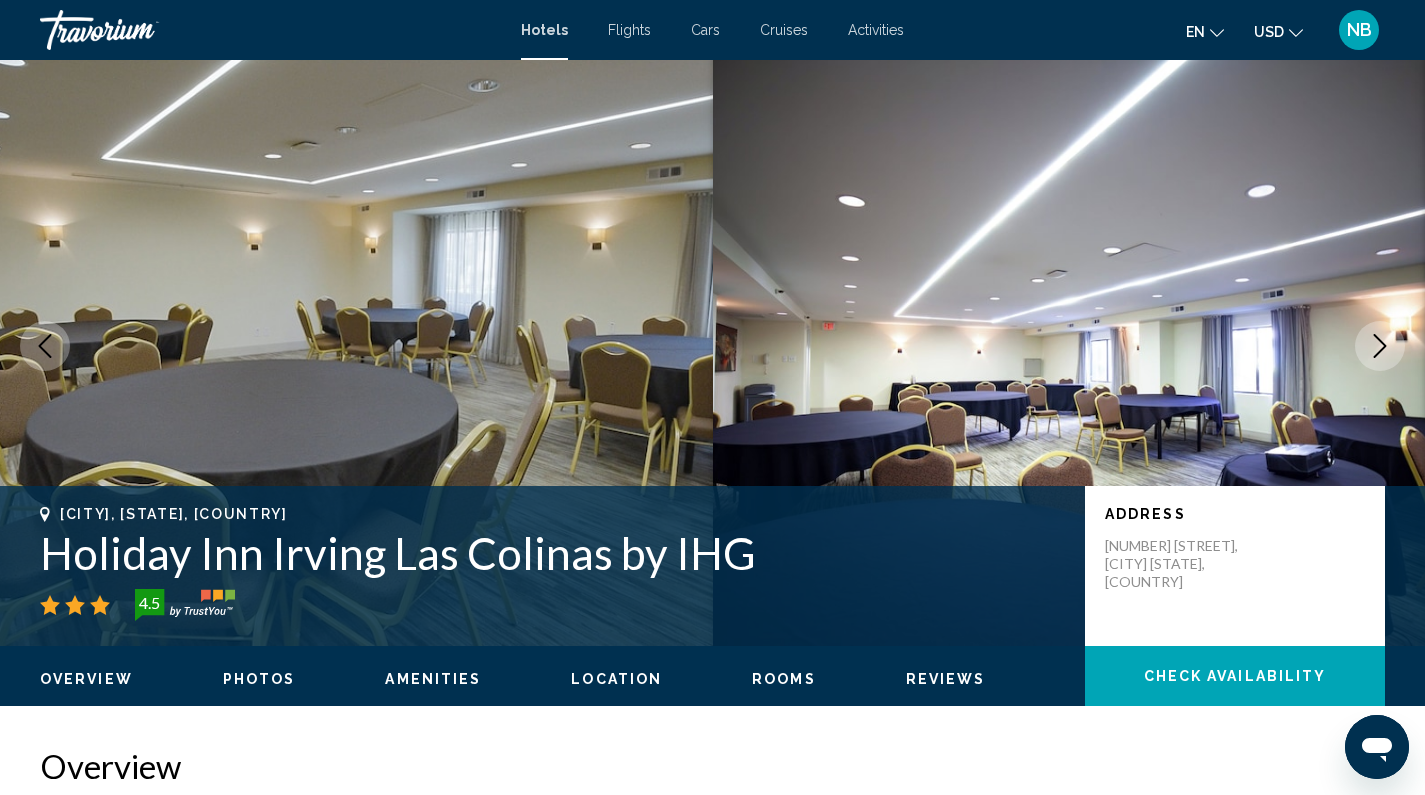 click 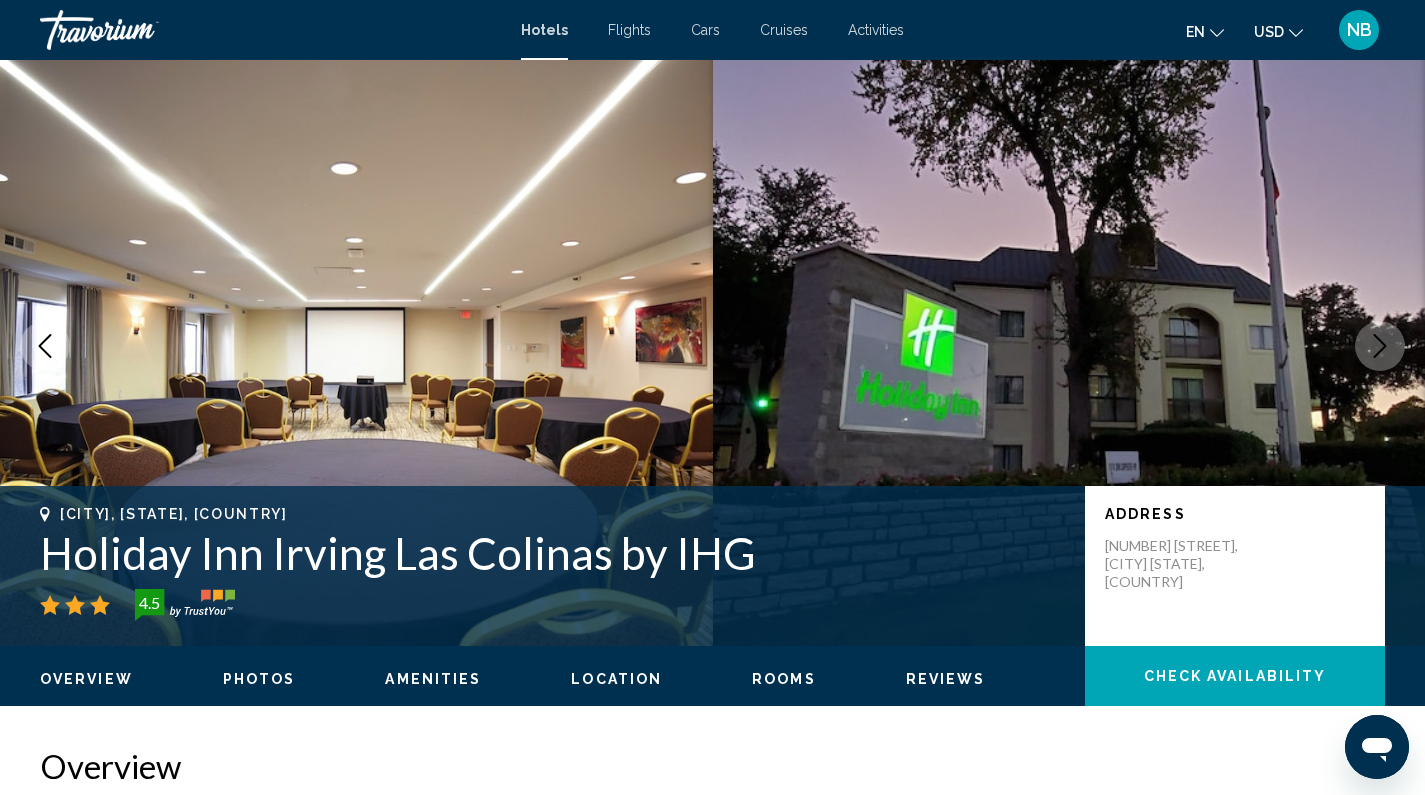 click 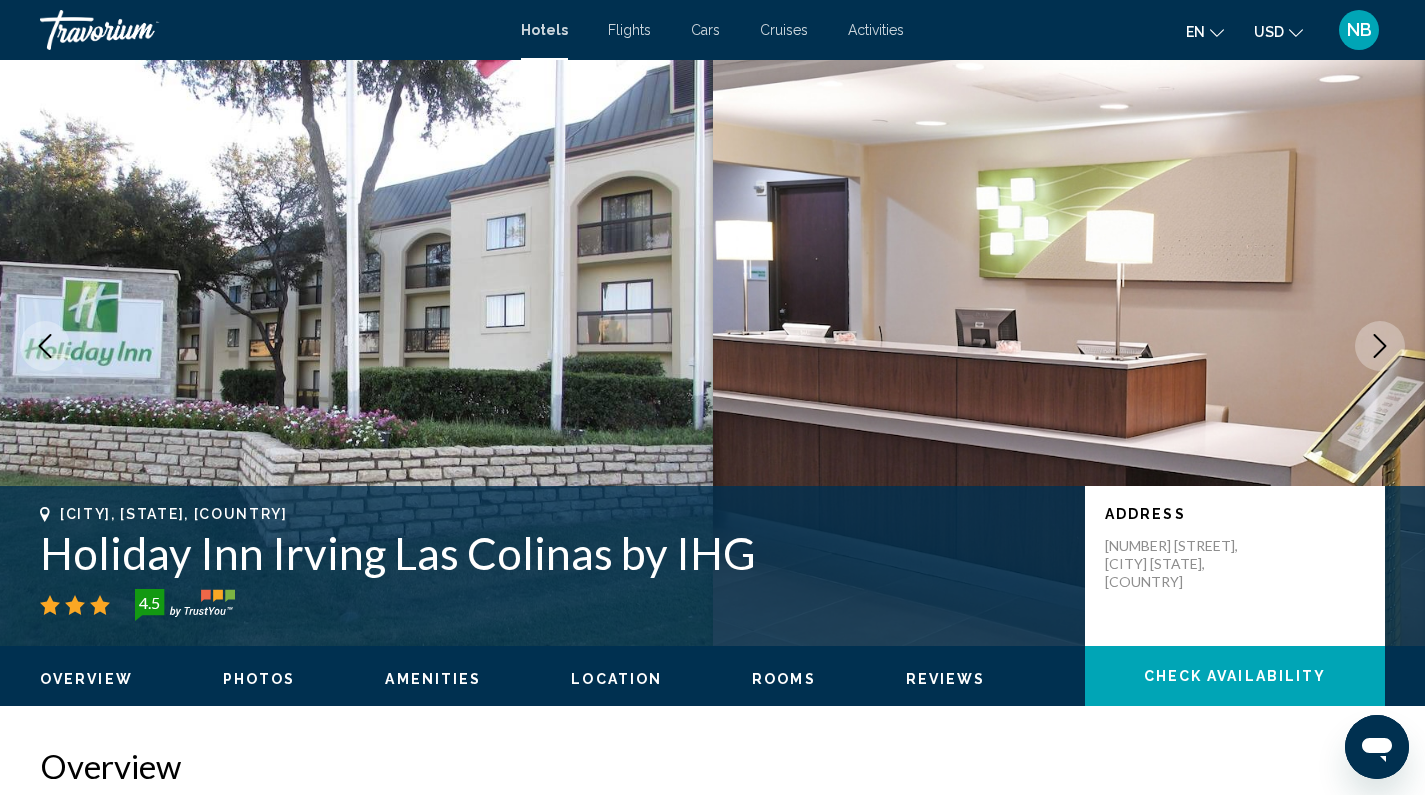 click 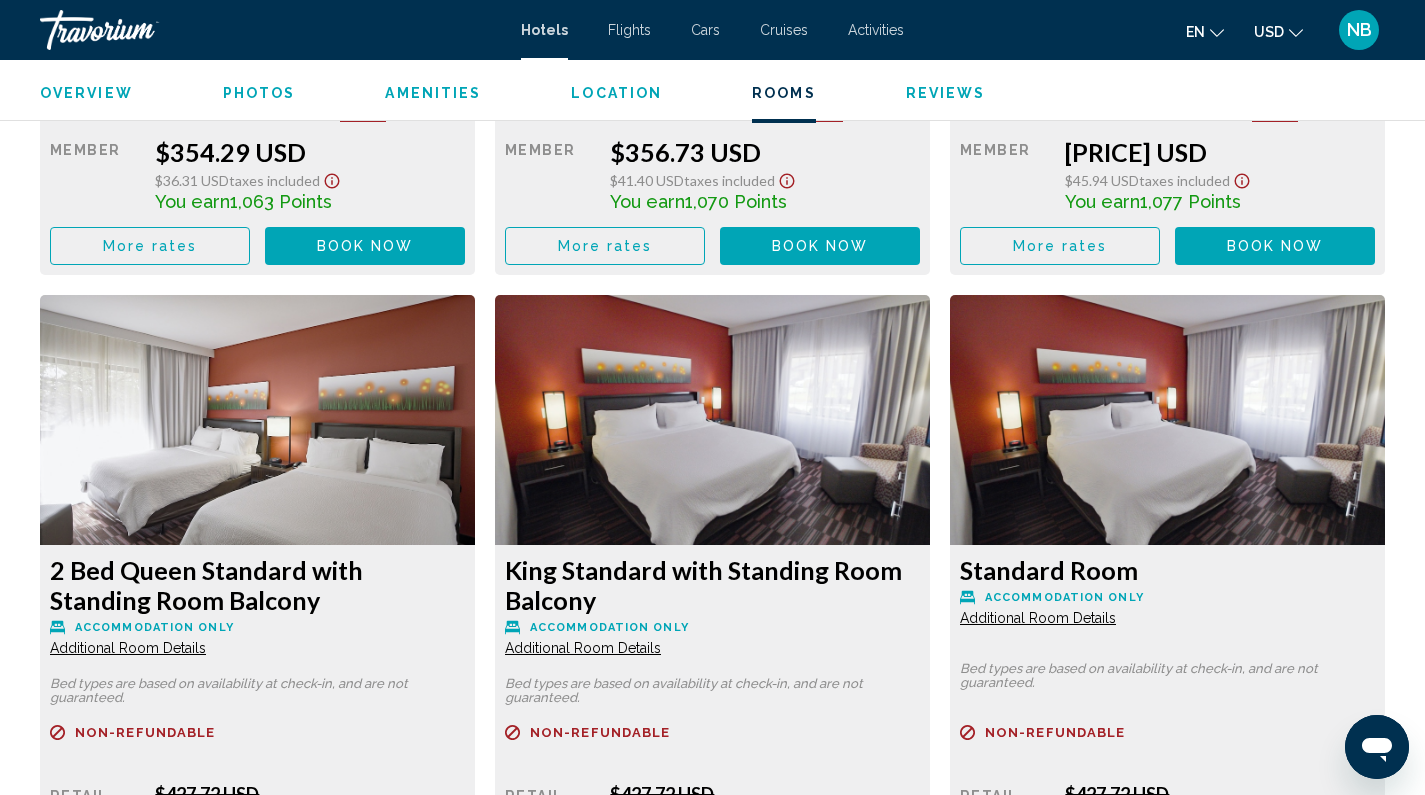 scroll, scrollTop: 4193, scrollLeft: 0, axis: vertical 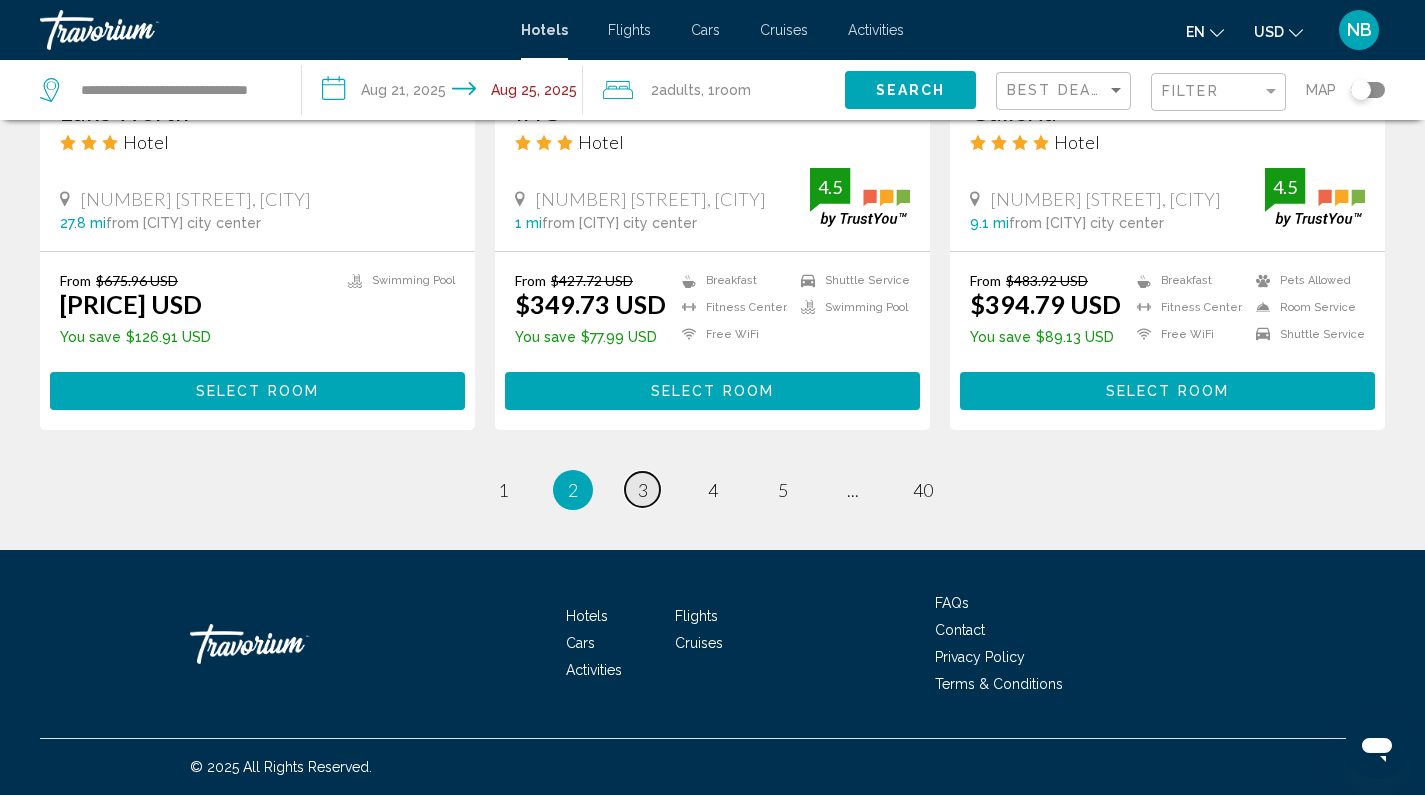 click on "page  3" at bounding box center (642, 489) 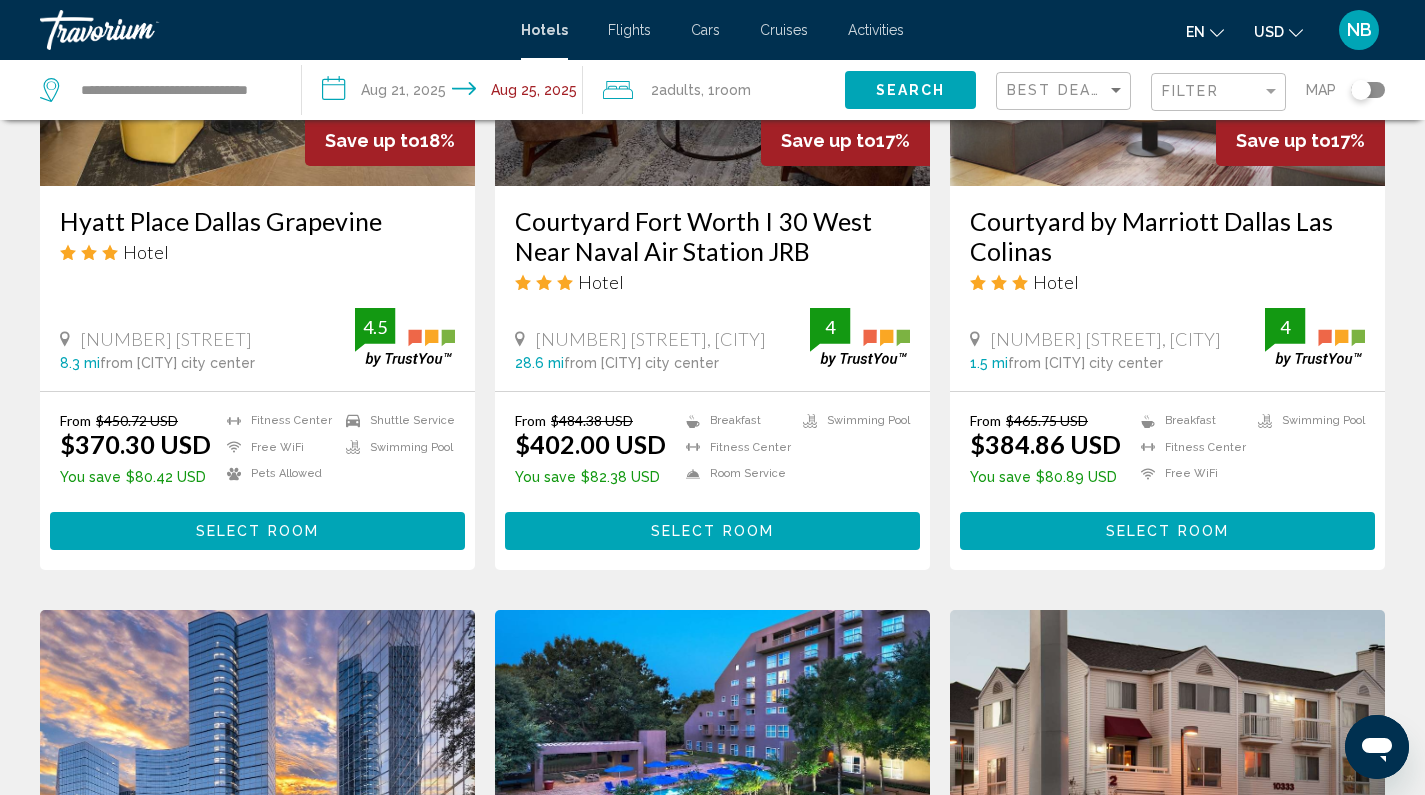 scroll, scrollTop: 836, scrollLeft: 0, axis: vertical 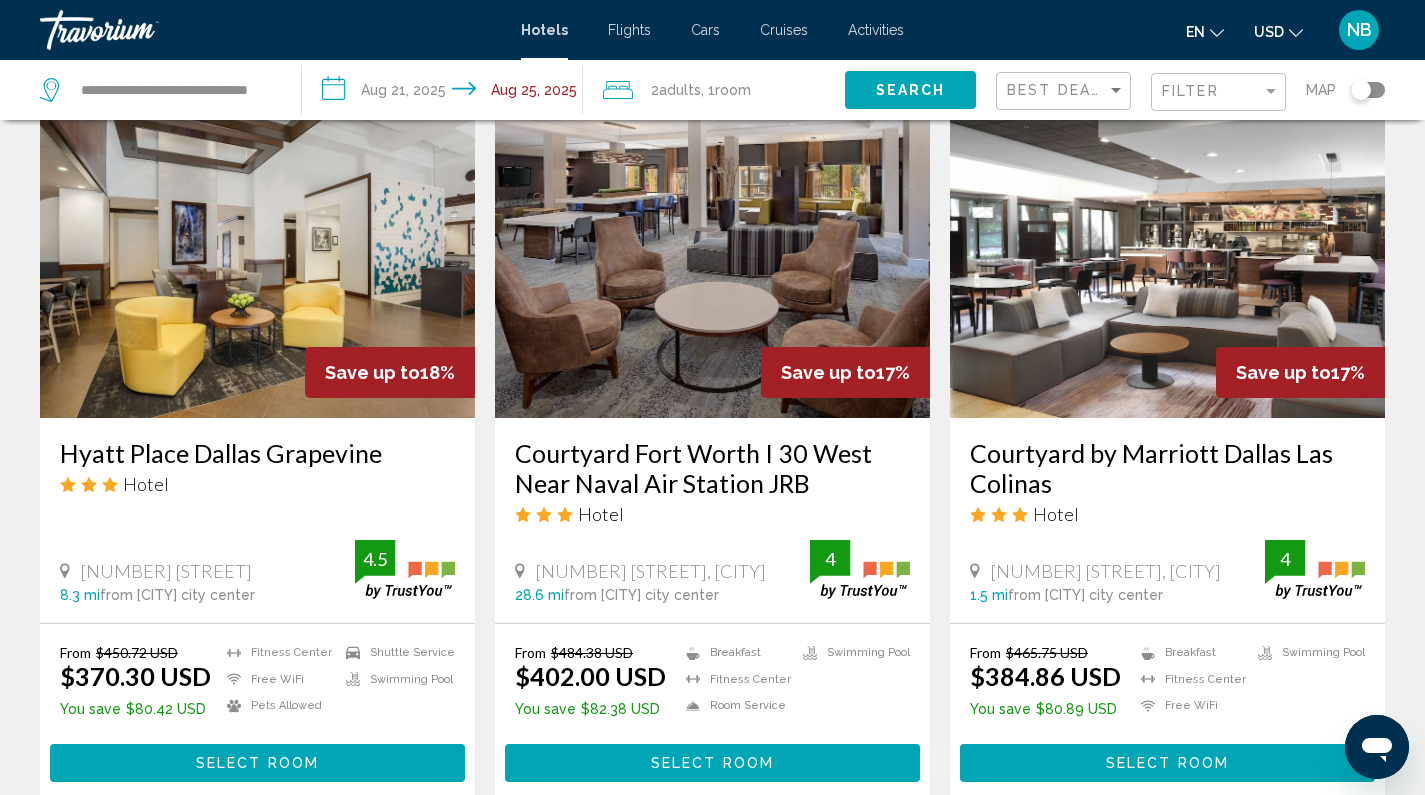 click on "Courtyard by Marriott Dallas Las Colinas" at bounding box center (1167, 468) 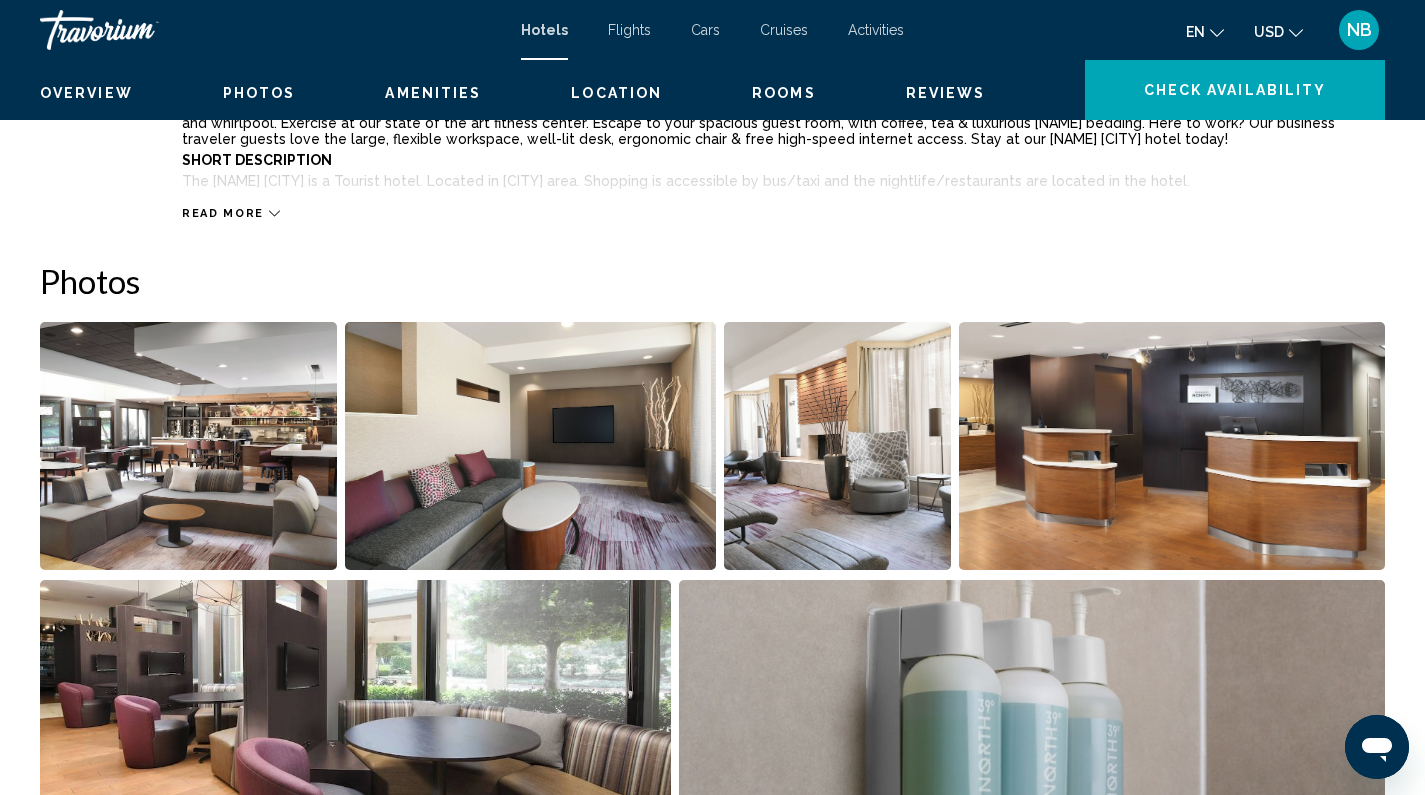 scroll, scrollTop: 0, scrollLeft: 0, axis: both 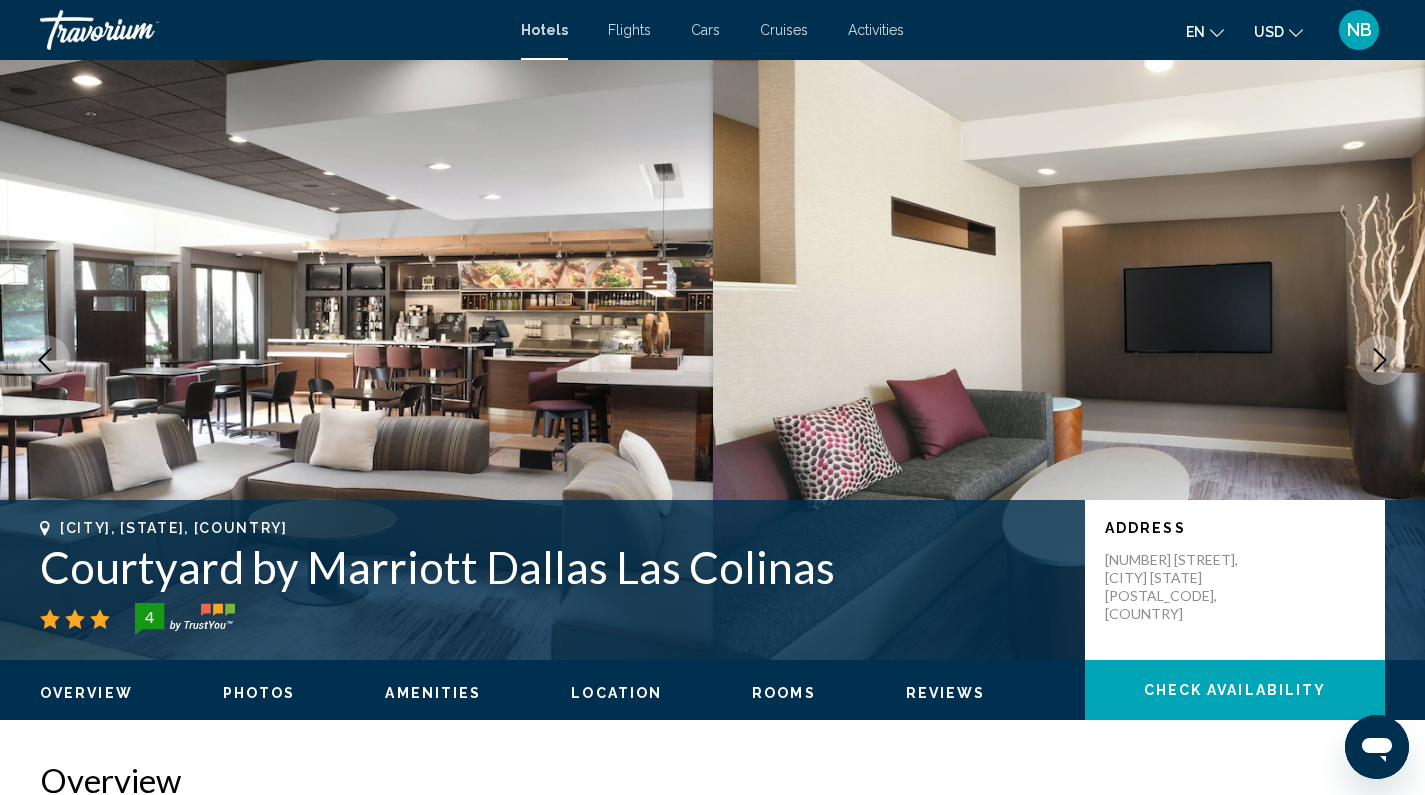 click at bounding box center [1380, 360] 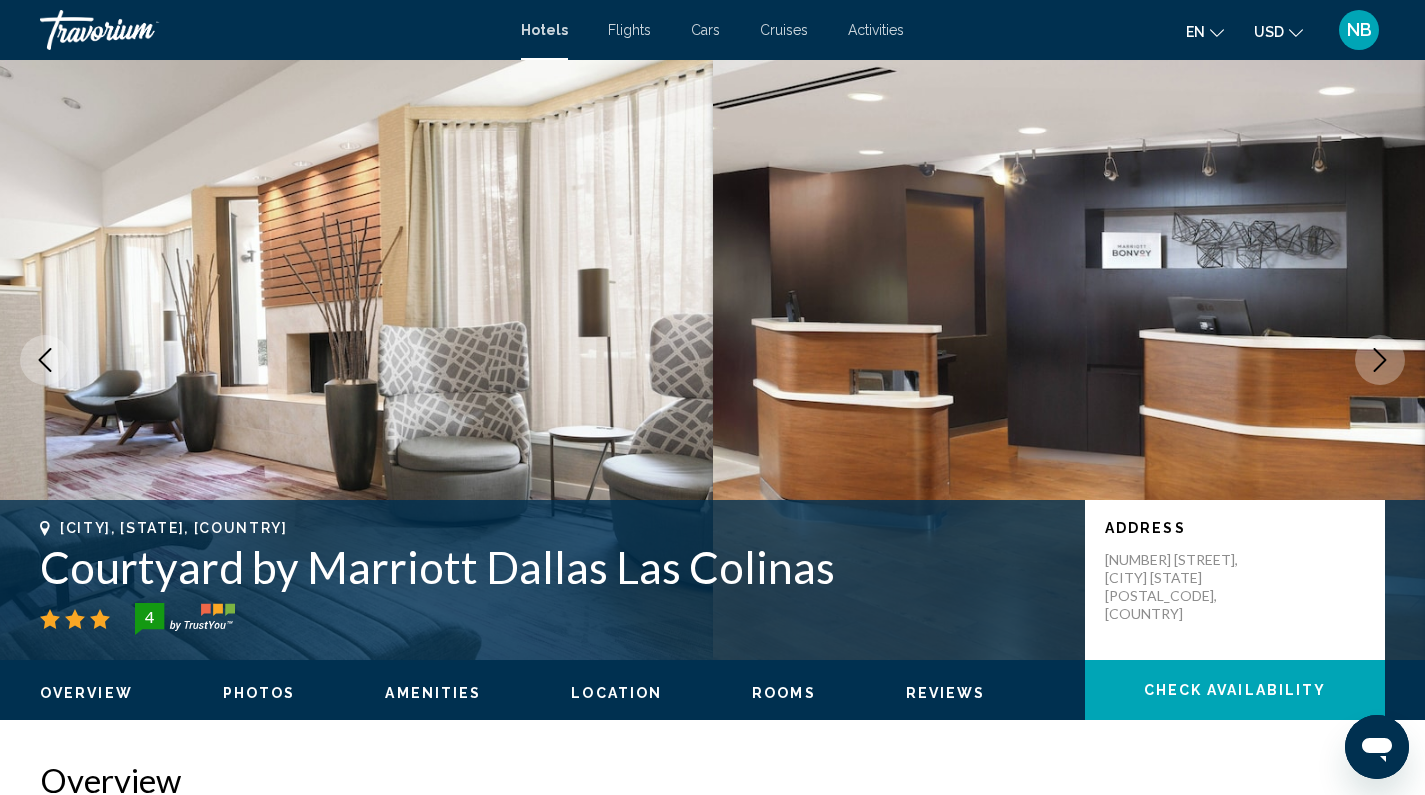 click at bounding box center [1380, 360] 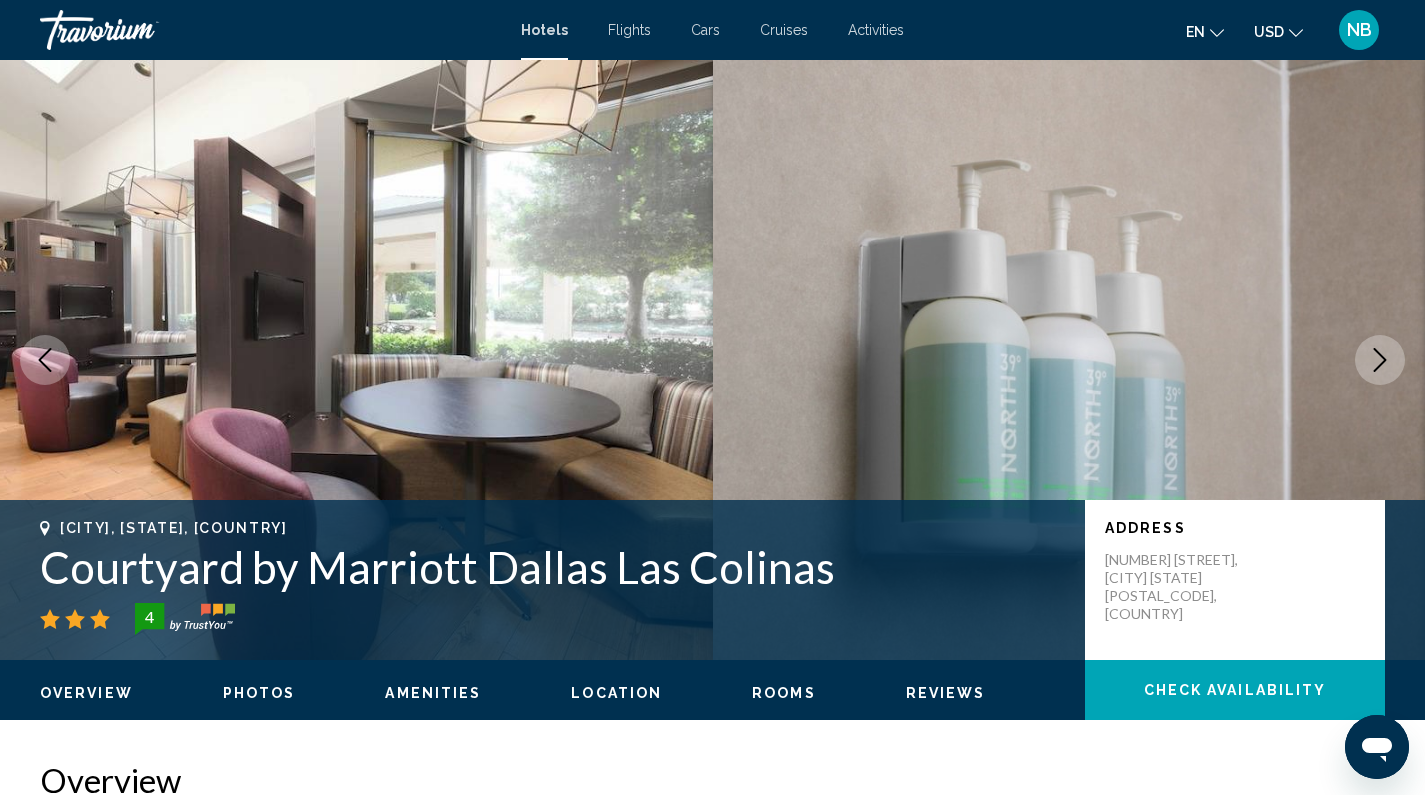 click at bounding box center [1380, 360] 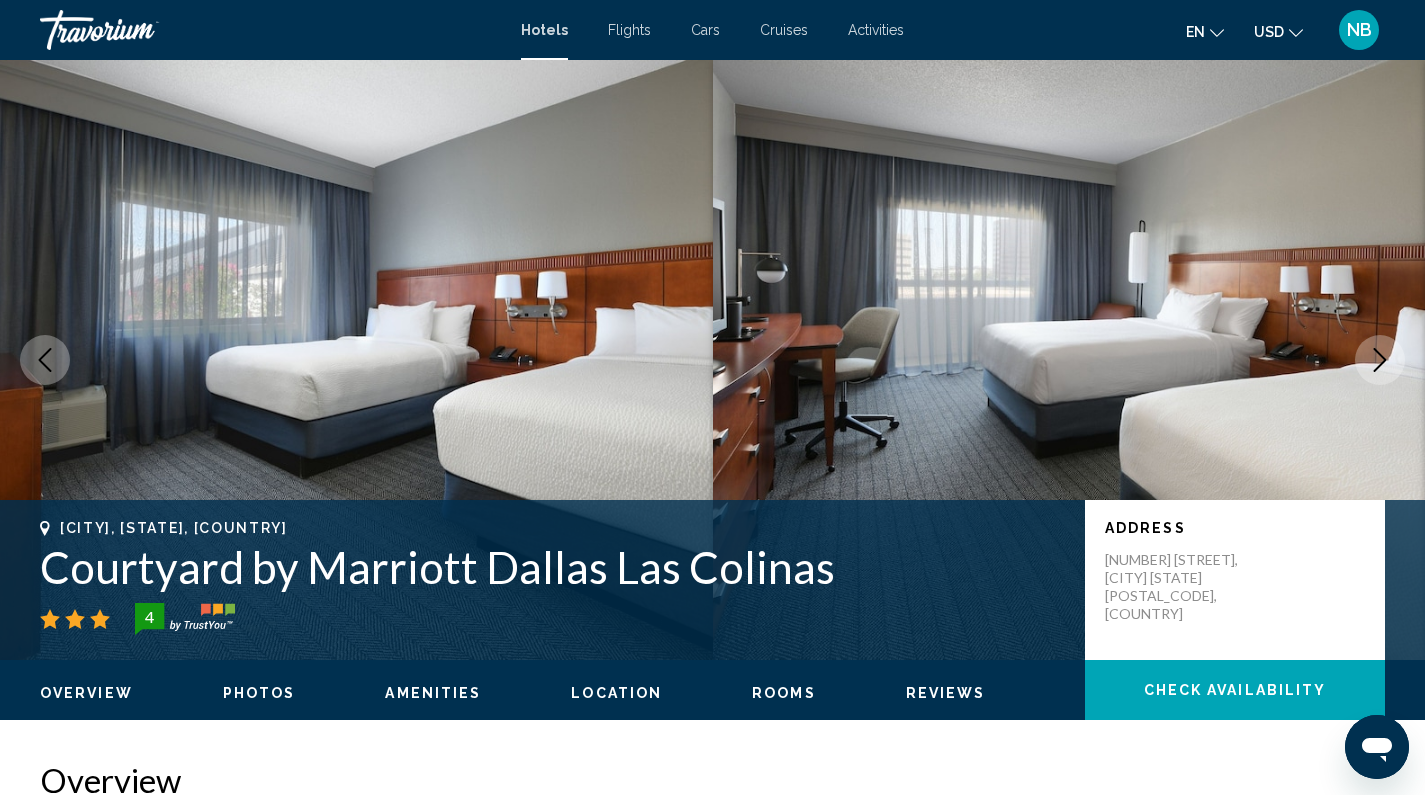 click at bounding box center (1380, 360) 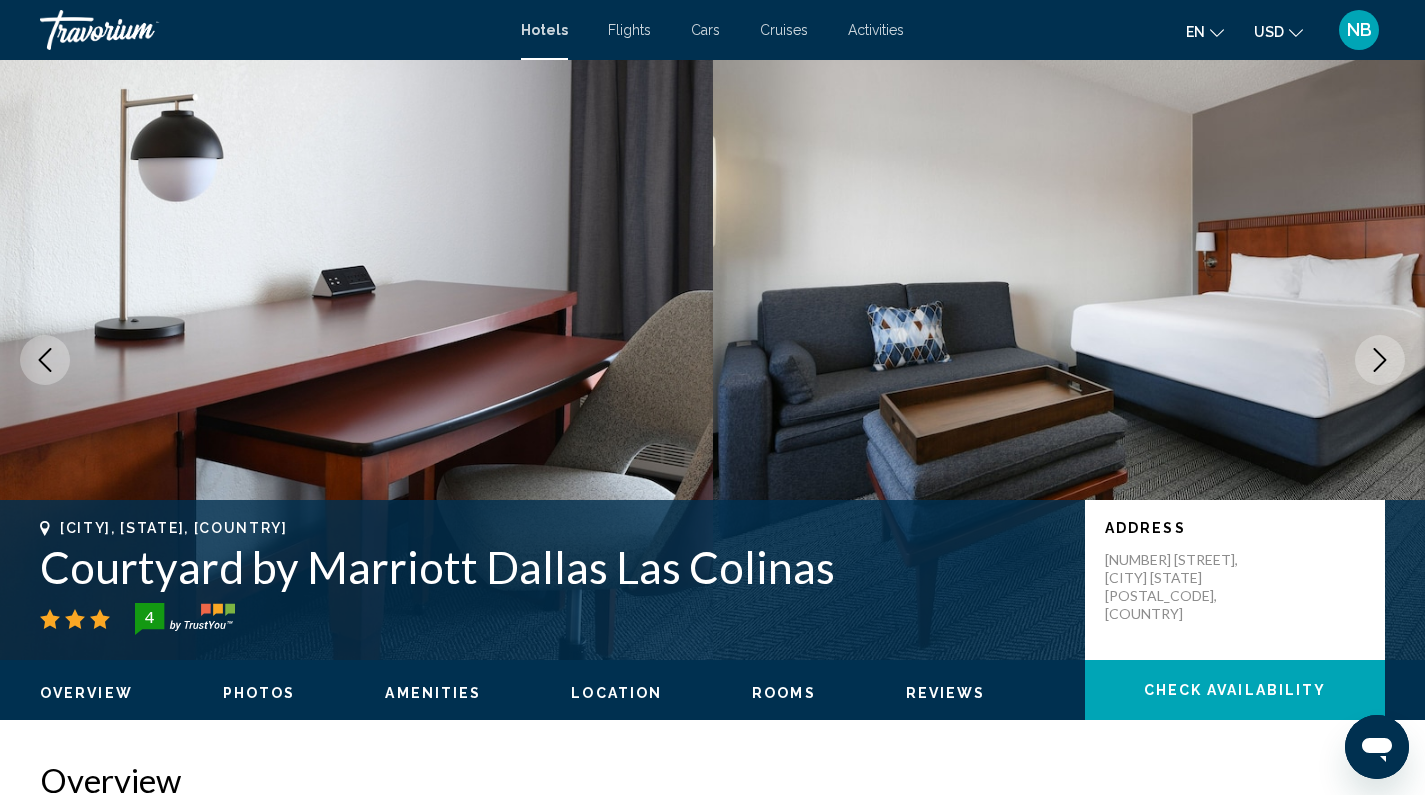 click at bounding box center [1380, 360] 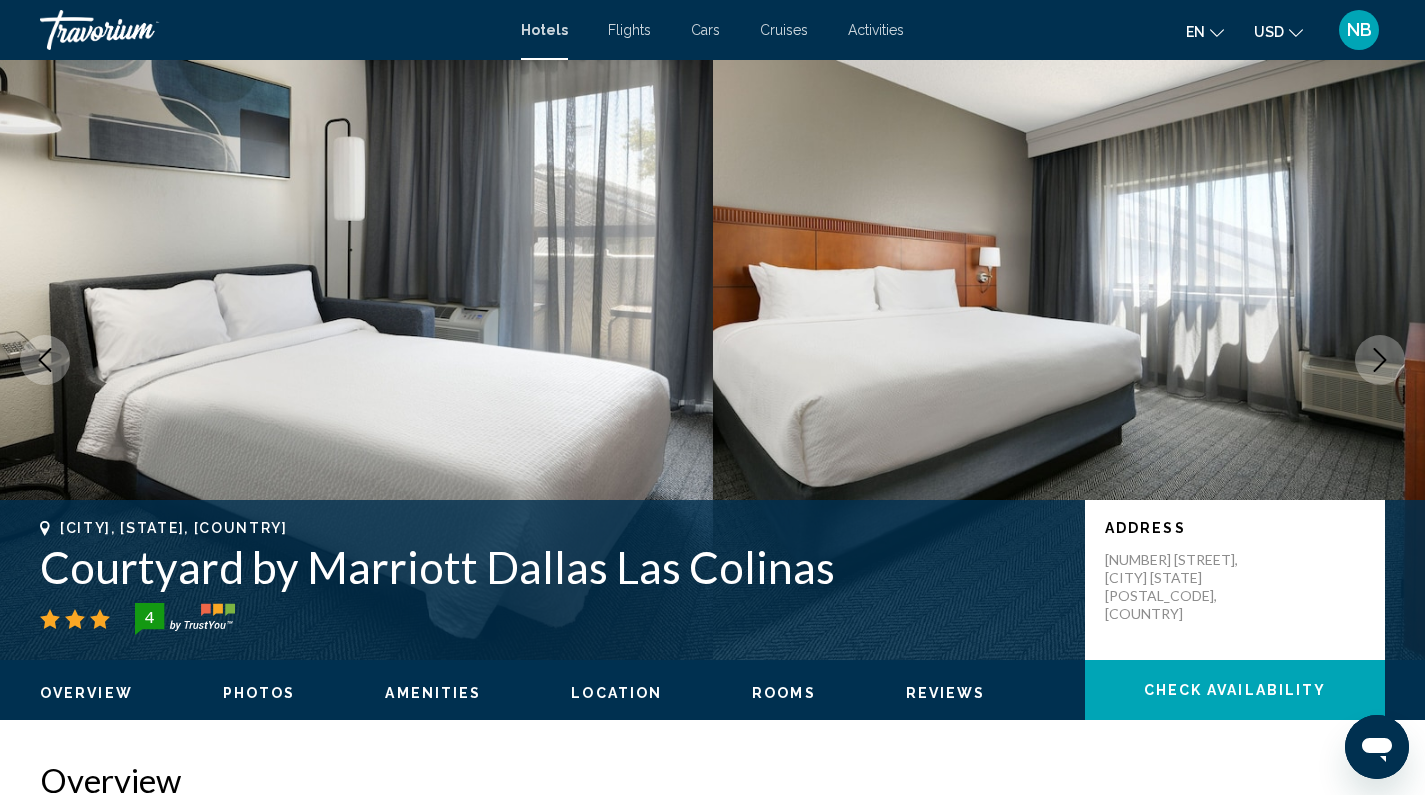click at bounding box center [1380, 360] 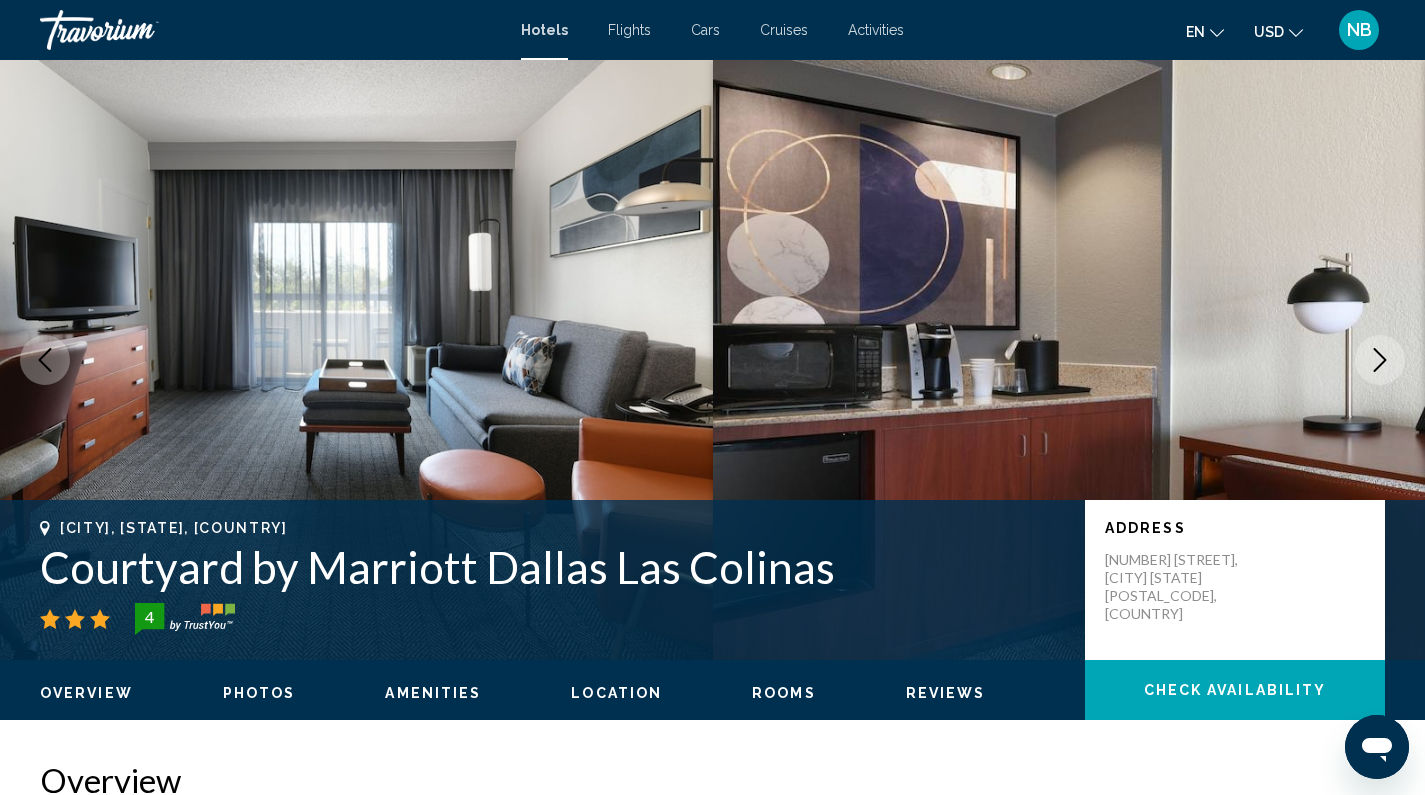 click at bounding box center (1380, 360) 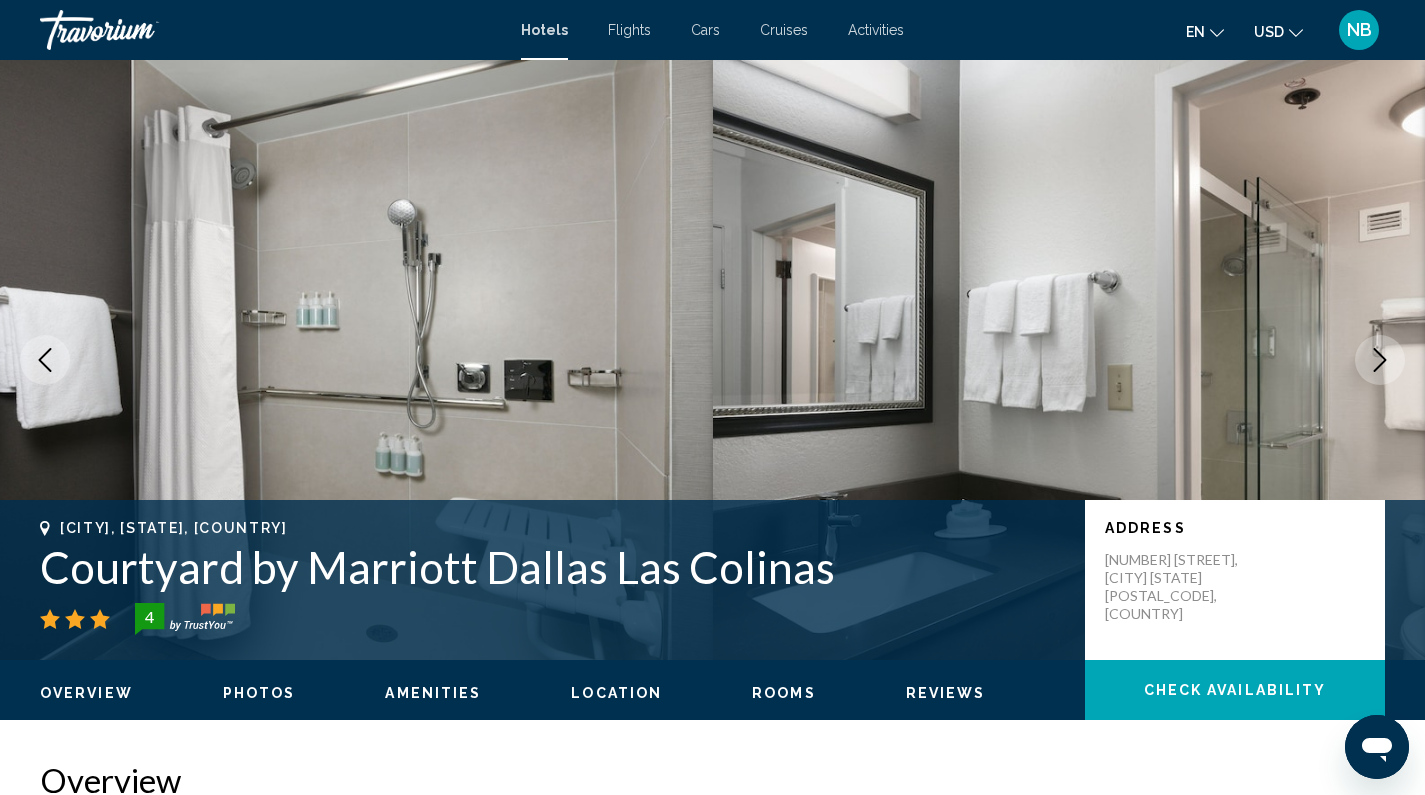 click at bounding box center (1380, 360) 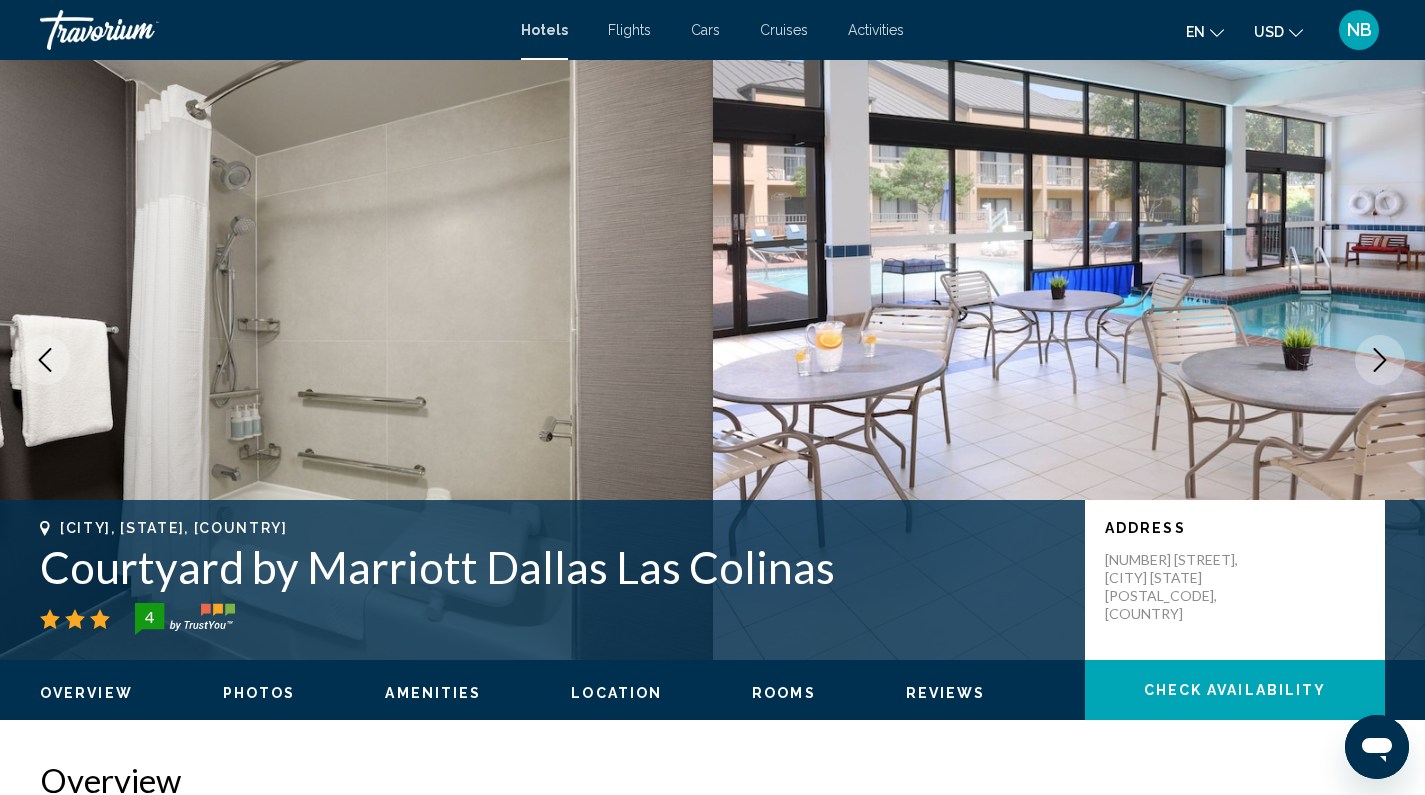 click at bounding box center (1380, 360) 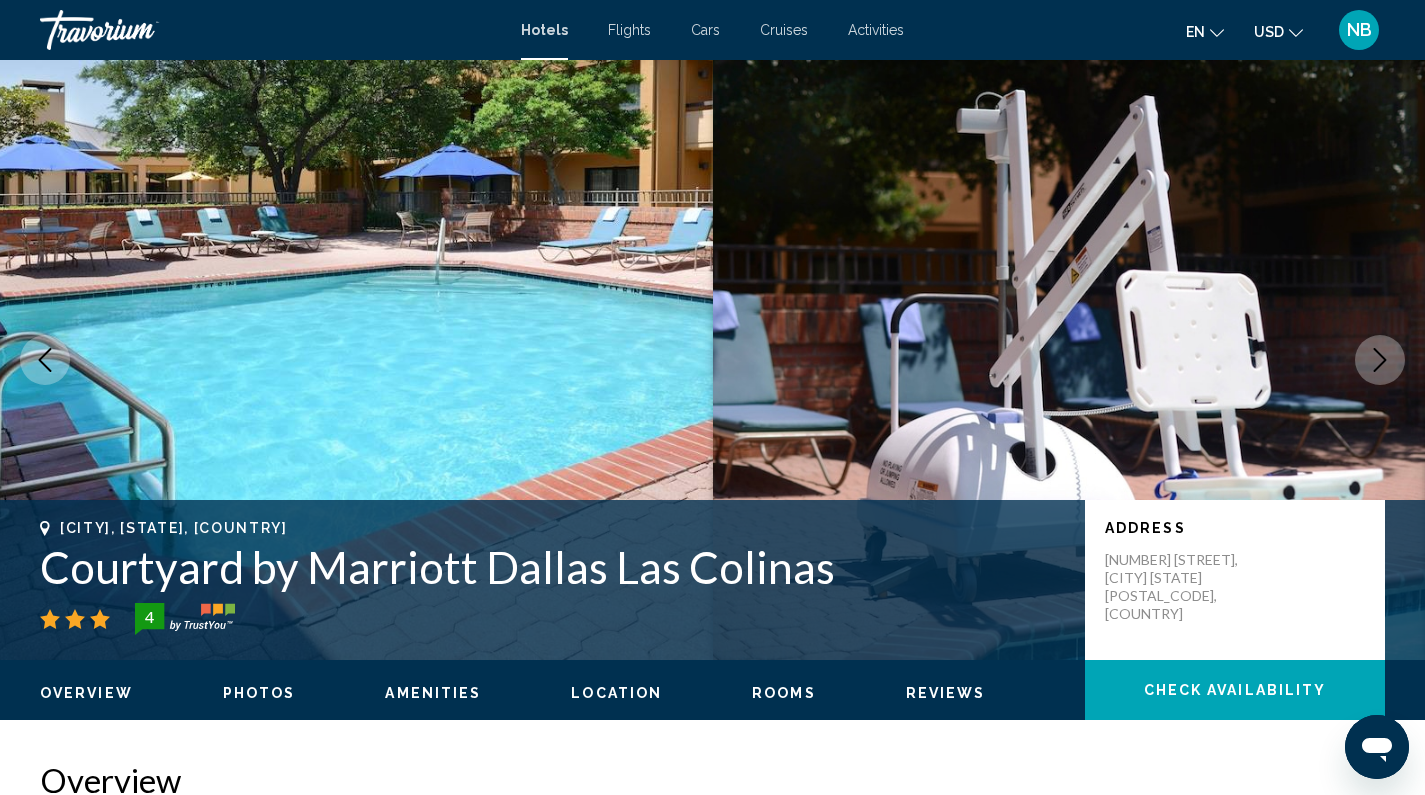 click at bounding box center [1380, 360] 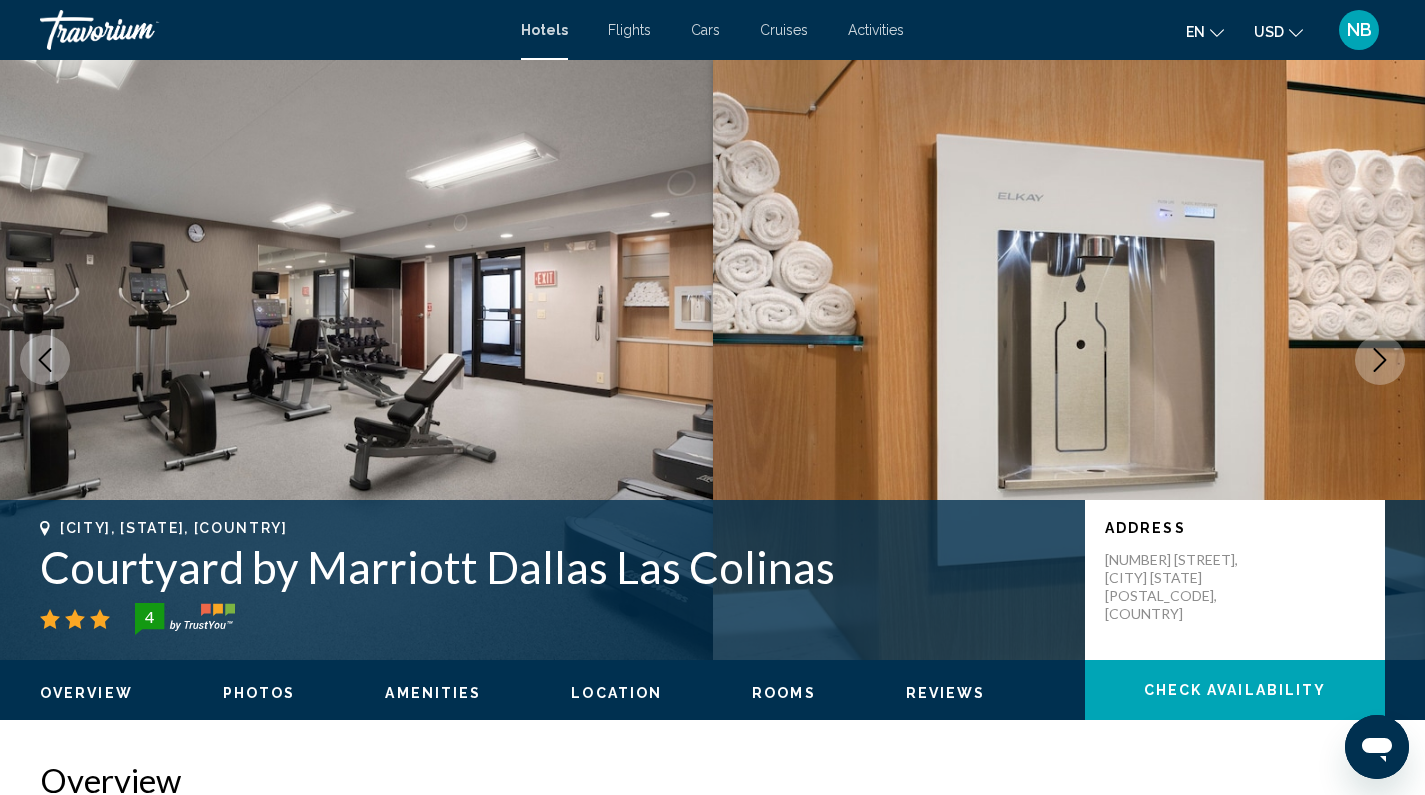 click at bounding box center (1380, 360) 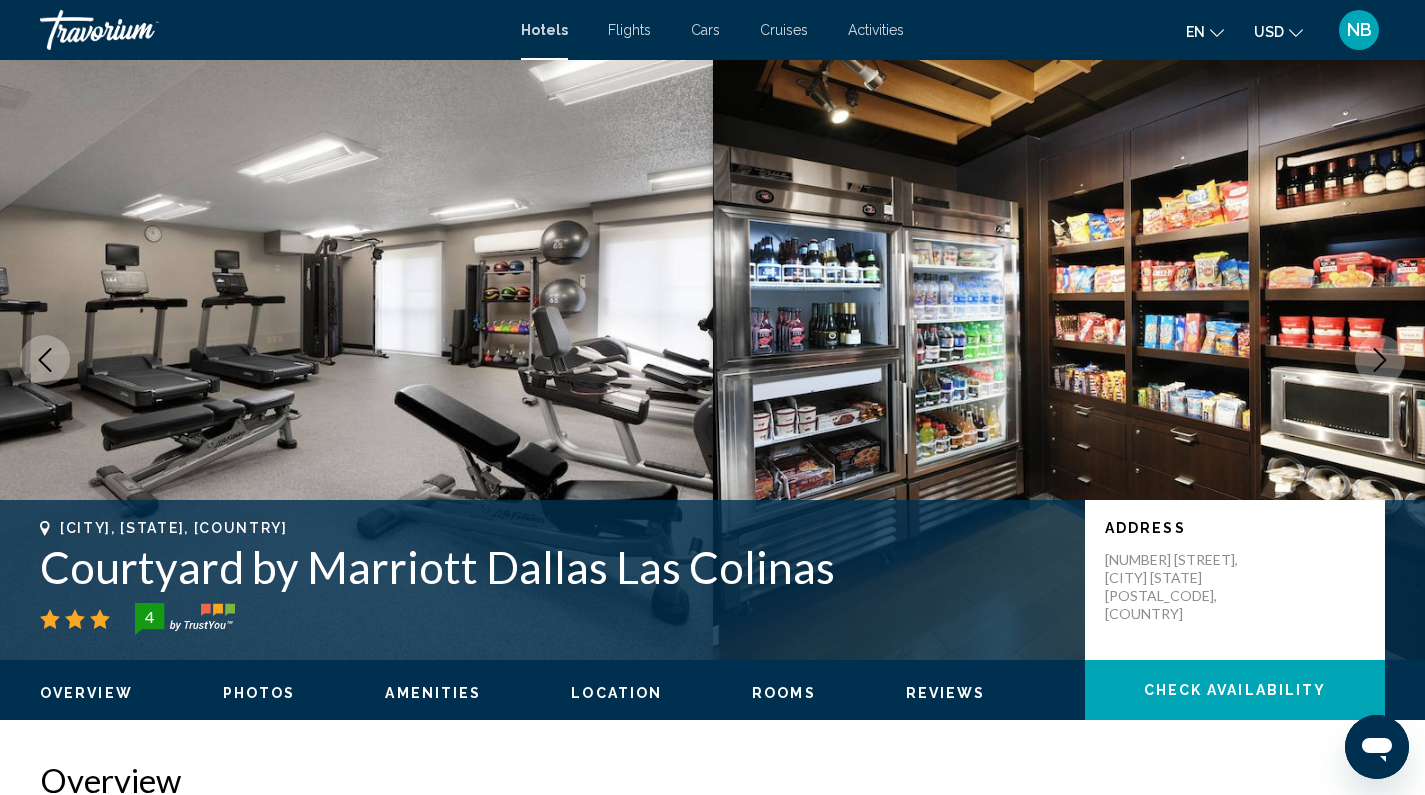 click at bounding box center (1380, 360) 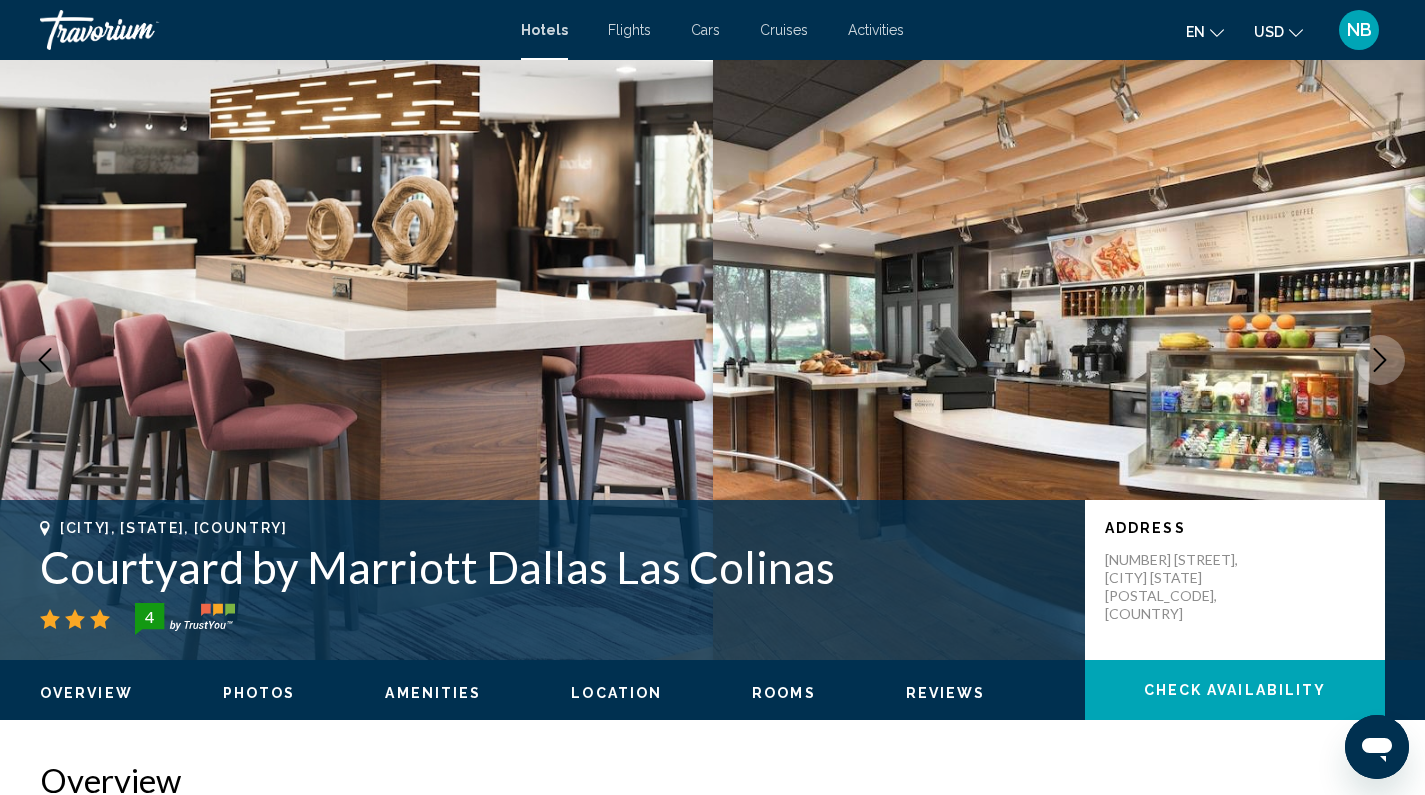 click at bounding box center [1380, 360] 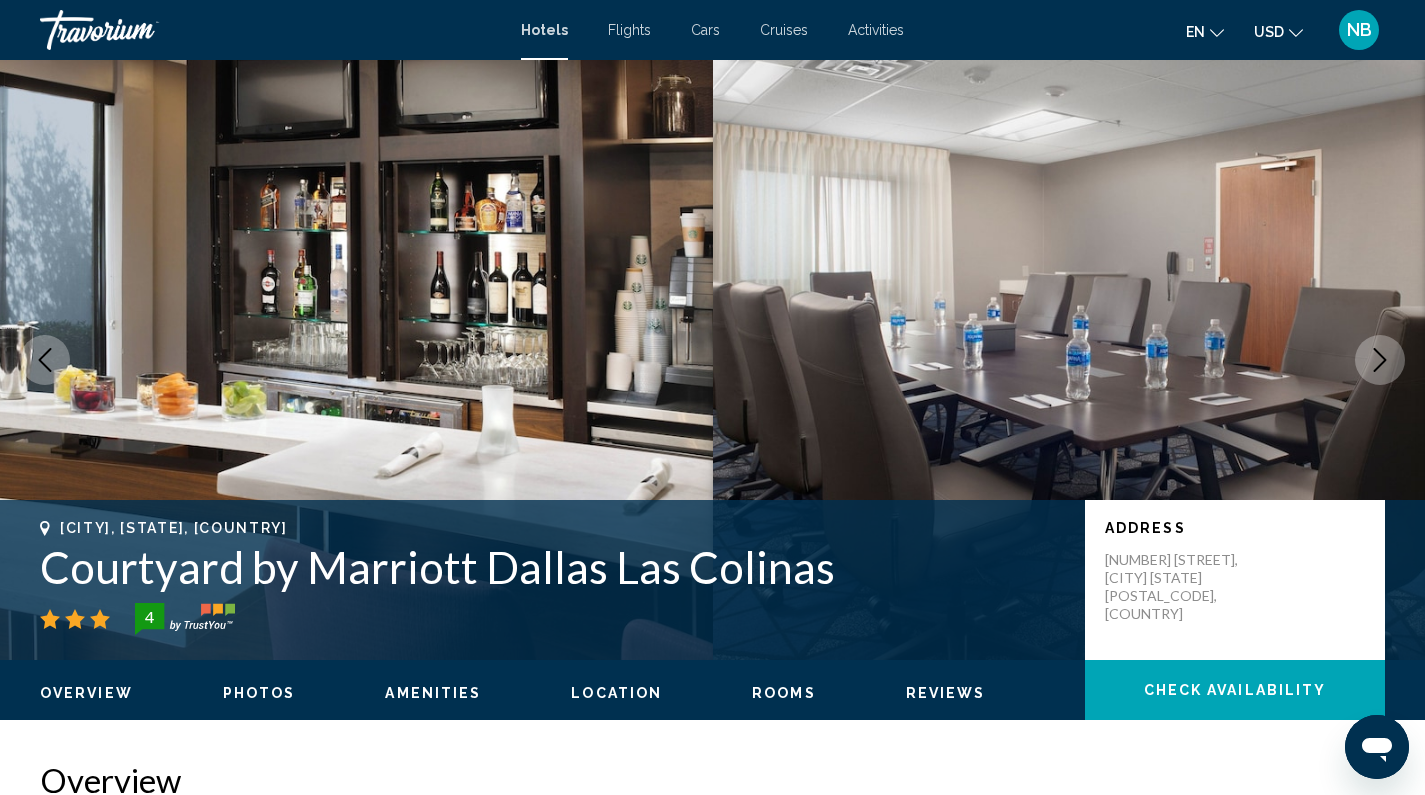 click at bounding box center [45, 360] 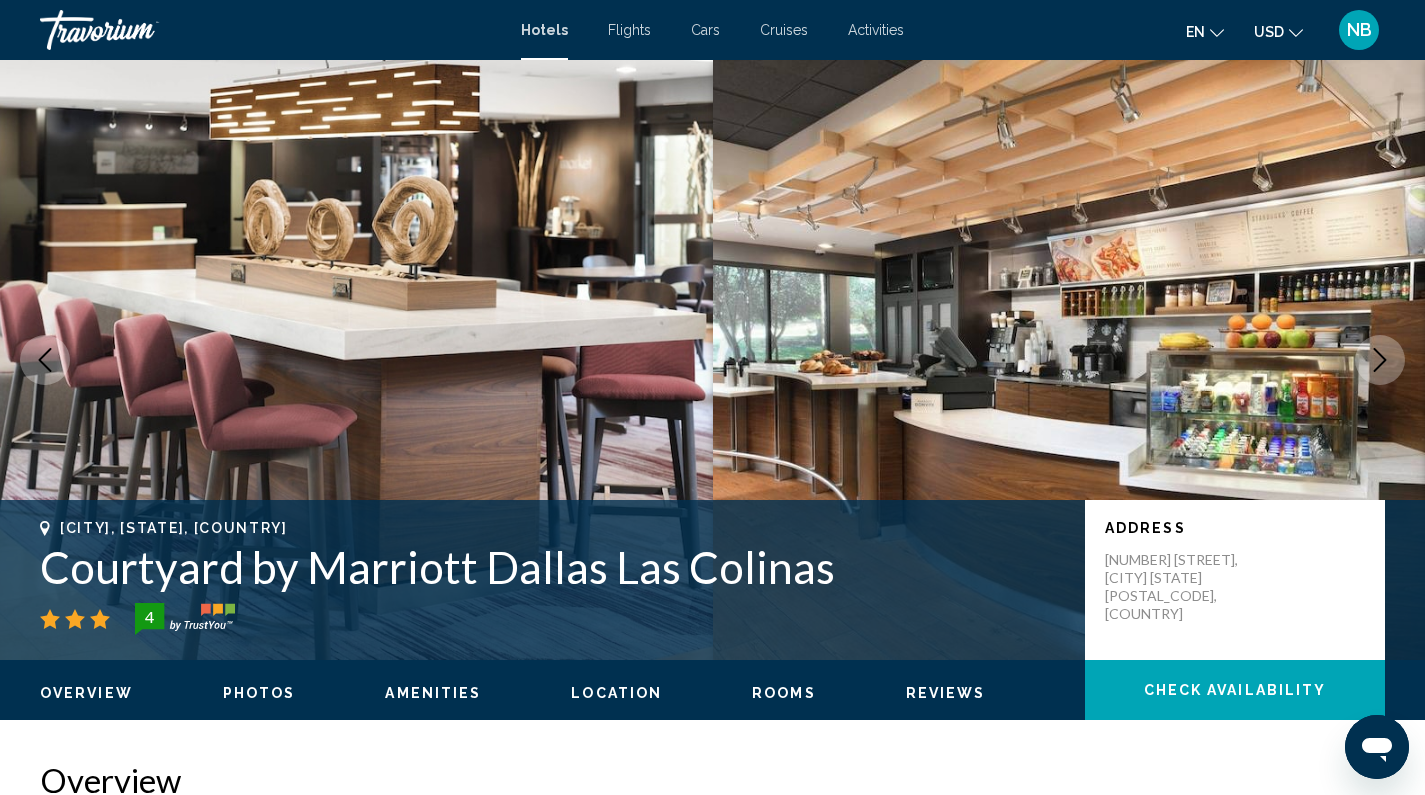 click 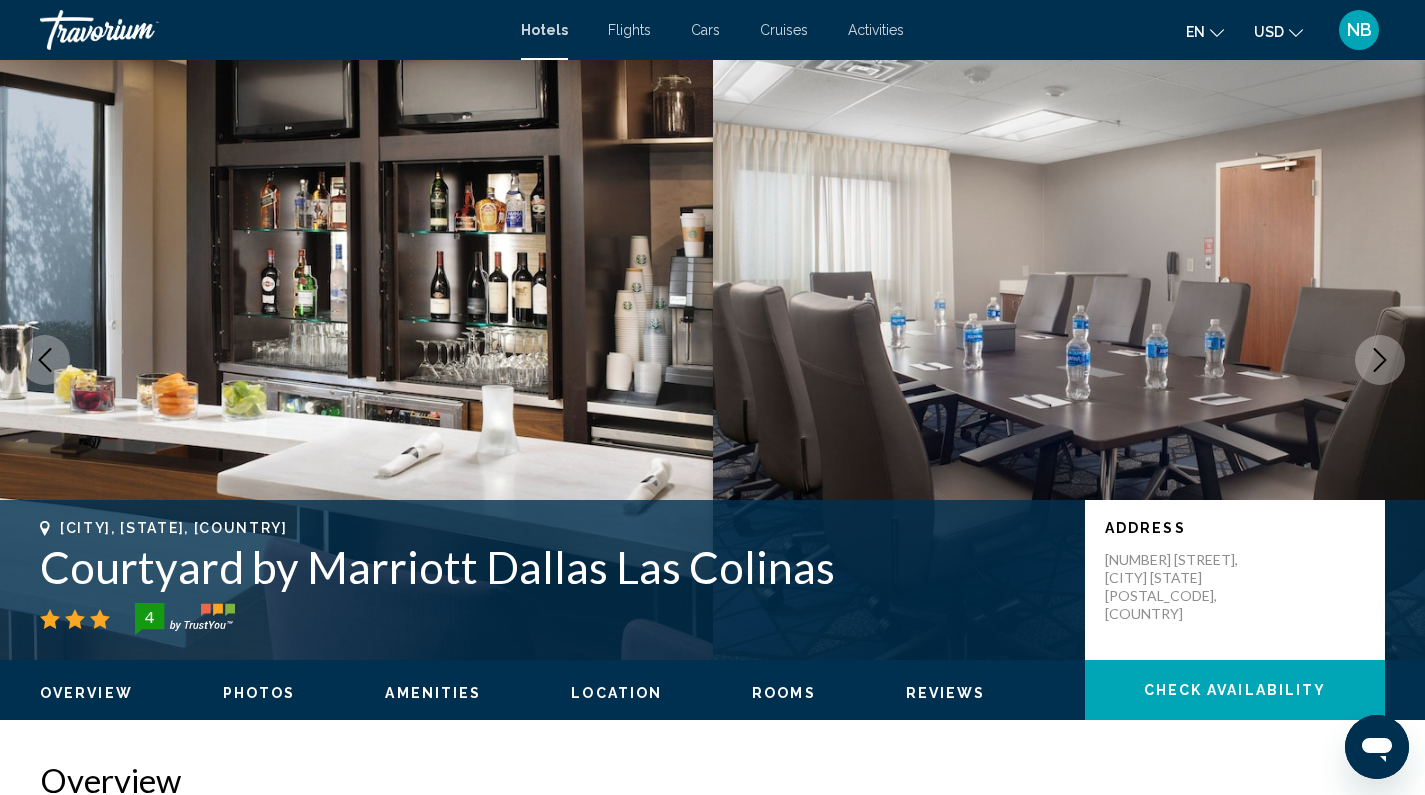 click 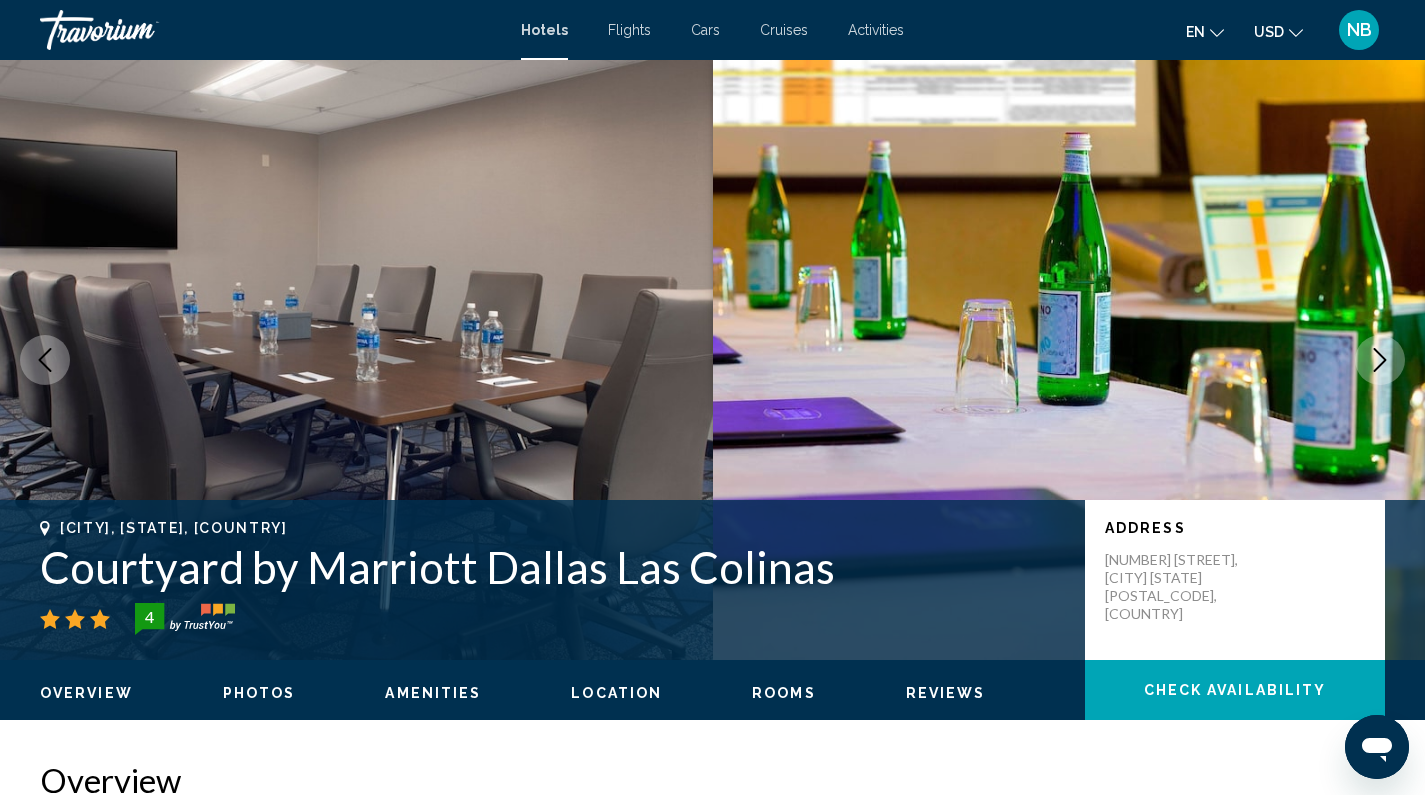 click 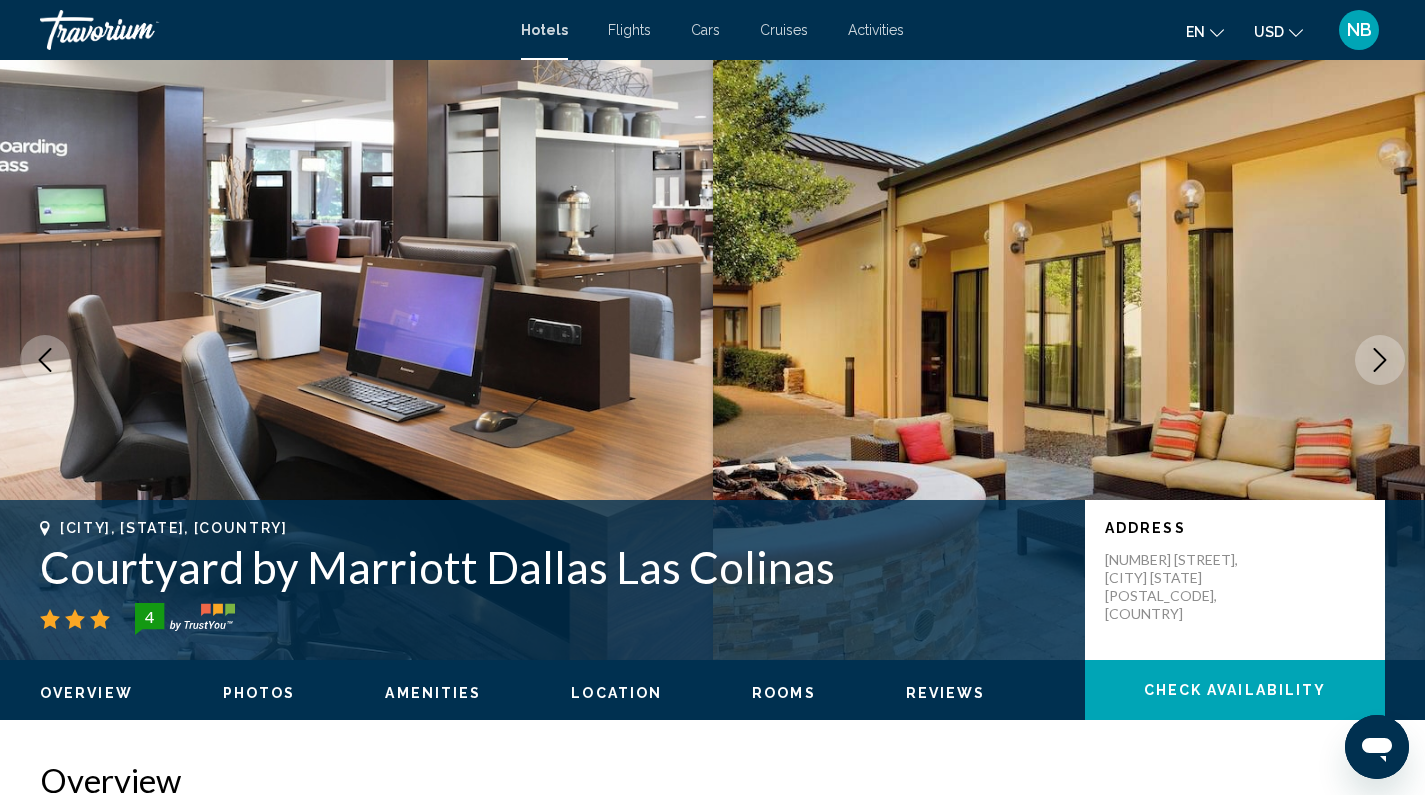 click 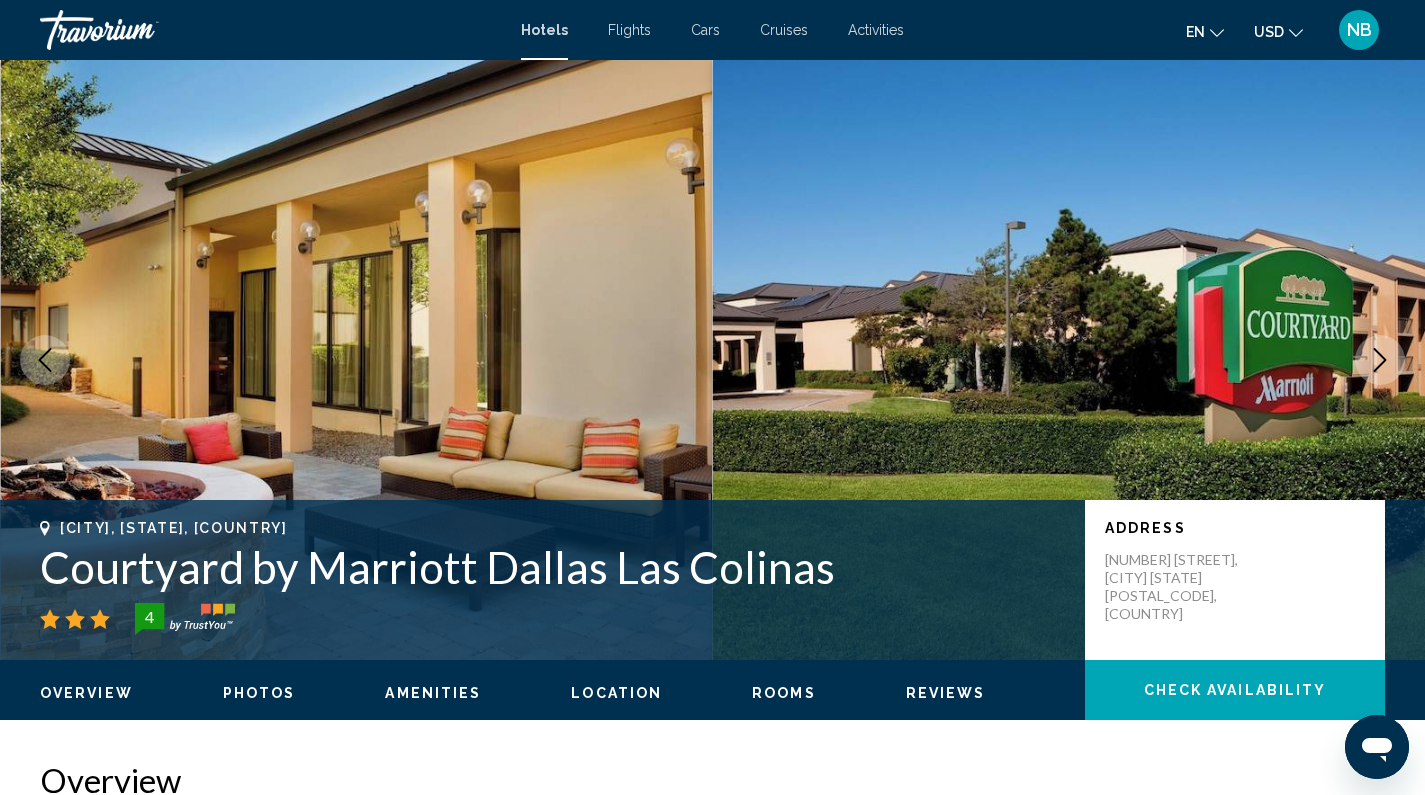 click 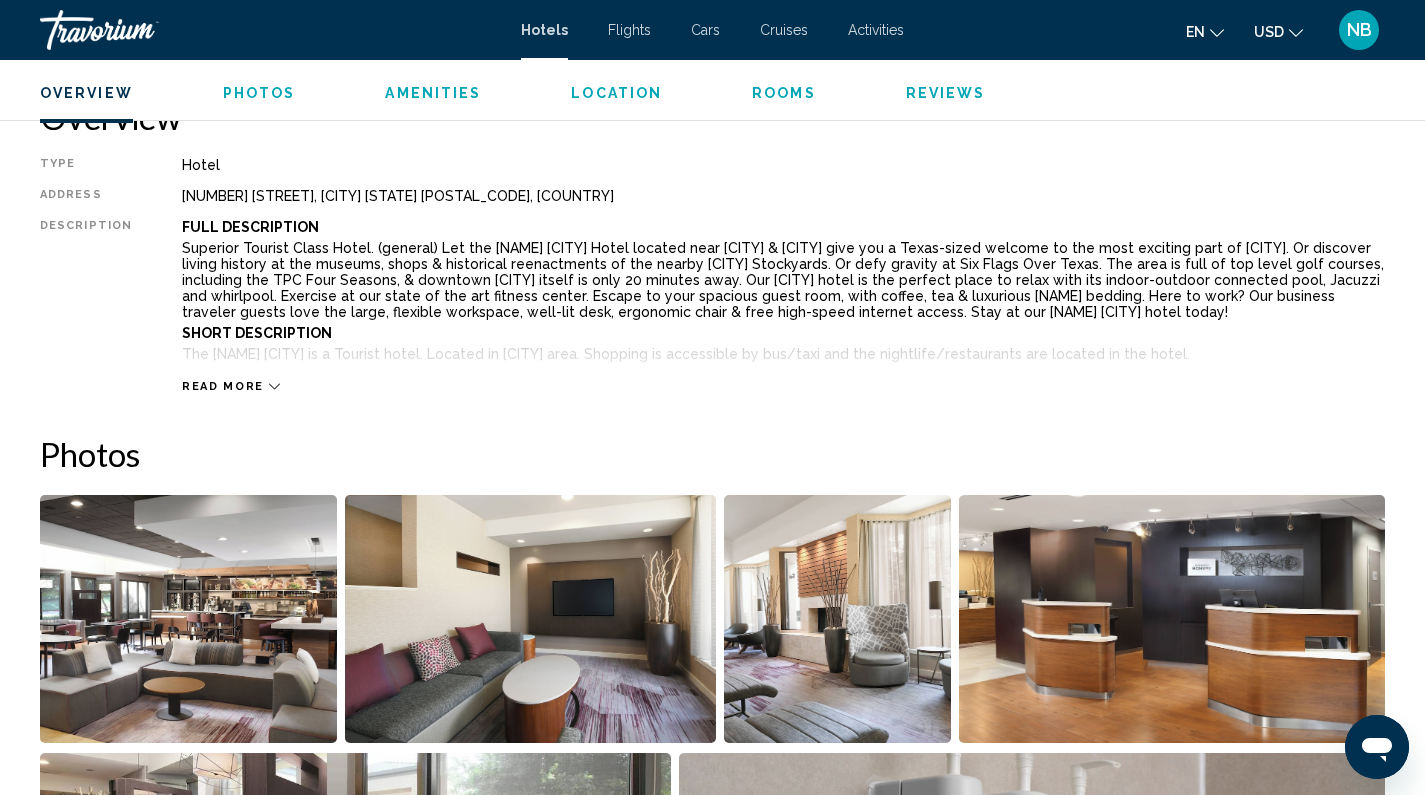 scroll, scrollTop: 668, scrollLeft: 0, axis: vertical 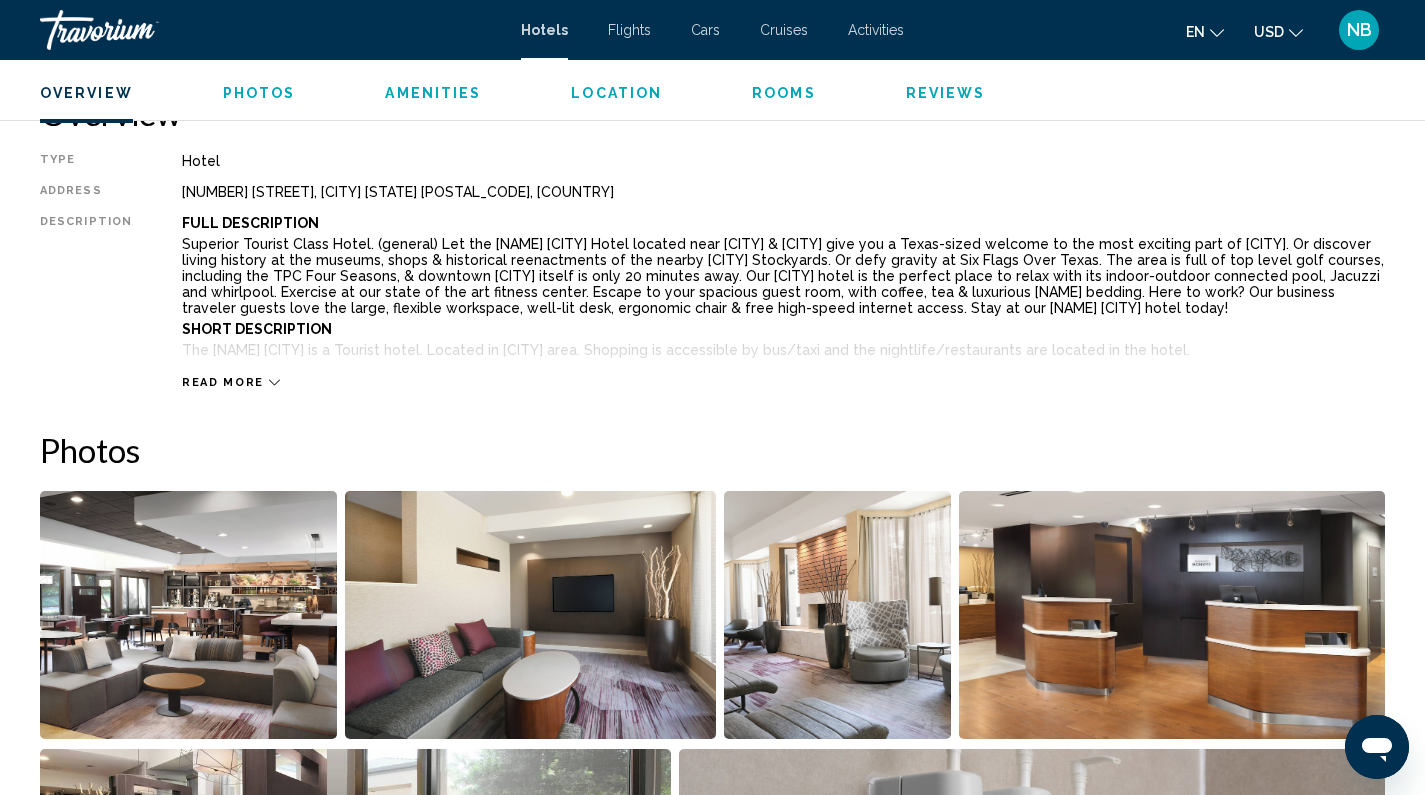 click on "Read more" at bounding box center [223, 382] 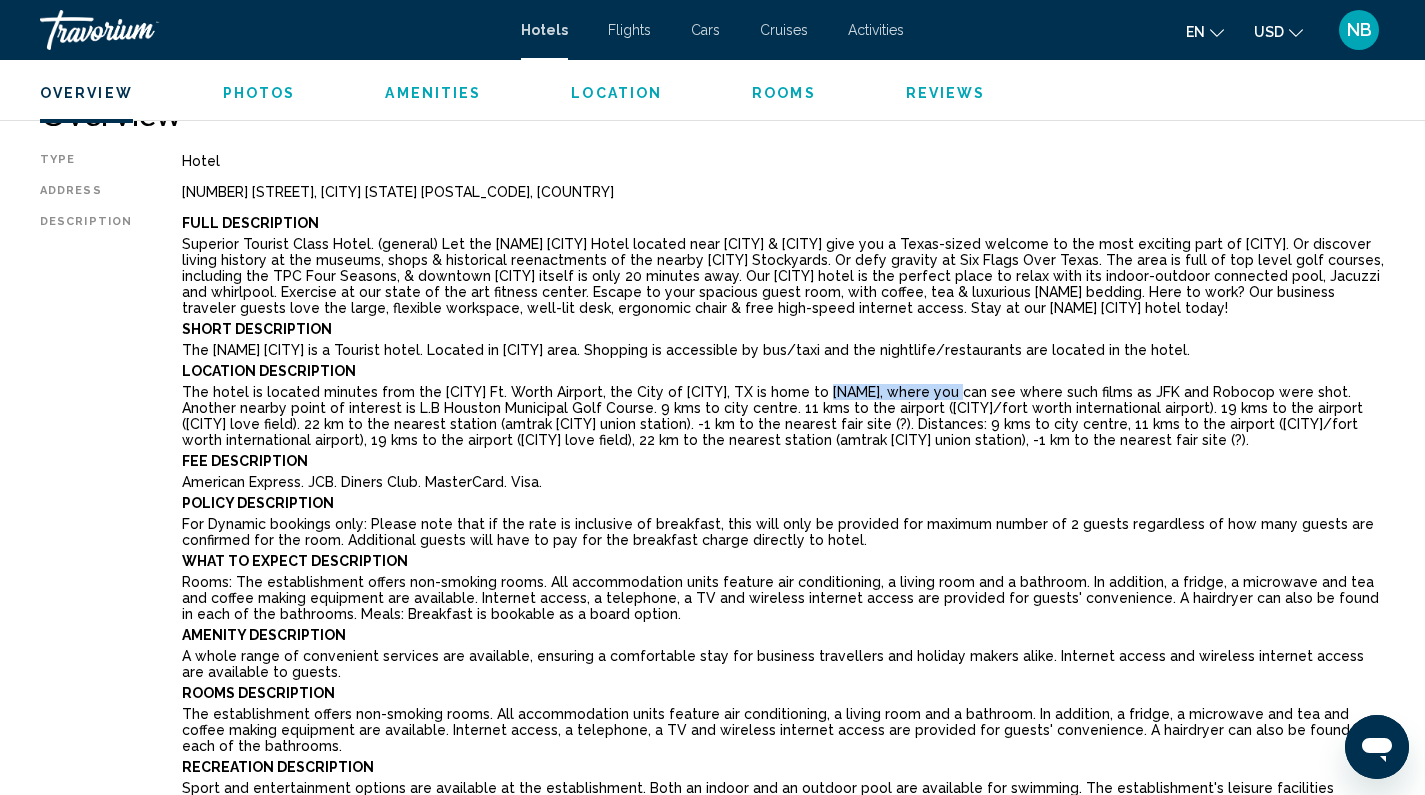 drag, startPoint x: 789, startPoint y: 391, endPoint x: 907, endPoint y: 395, distance: 118.06778 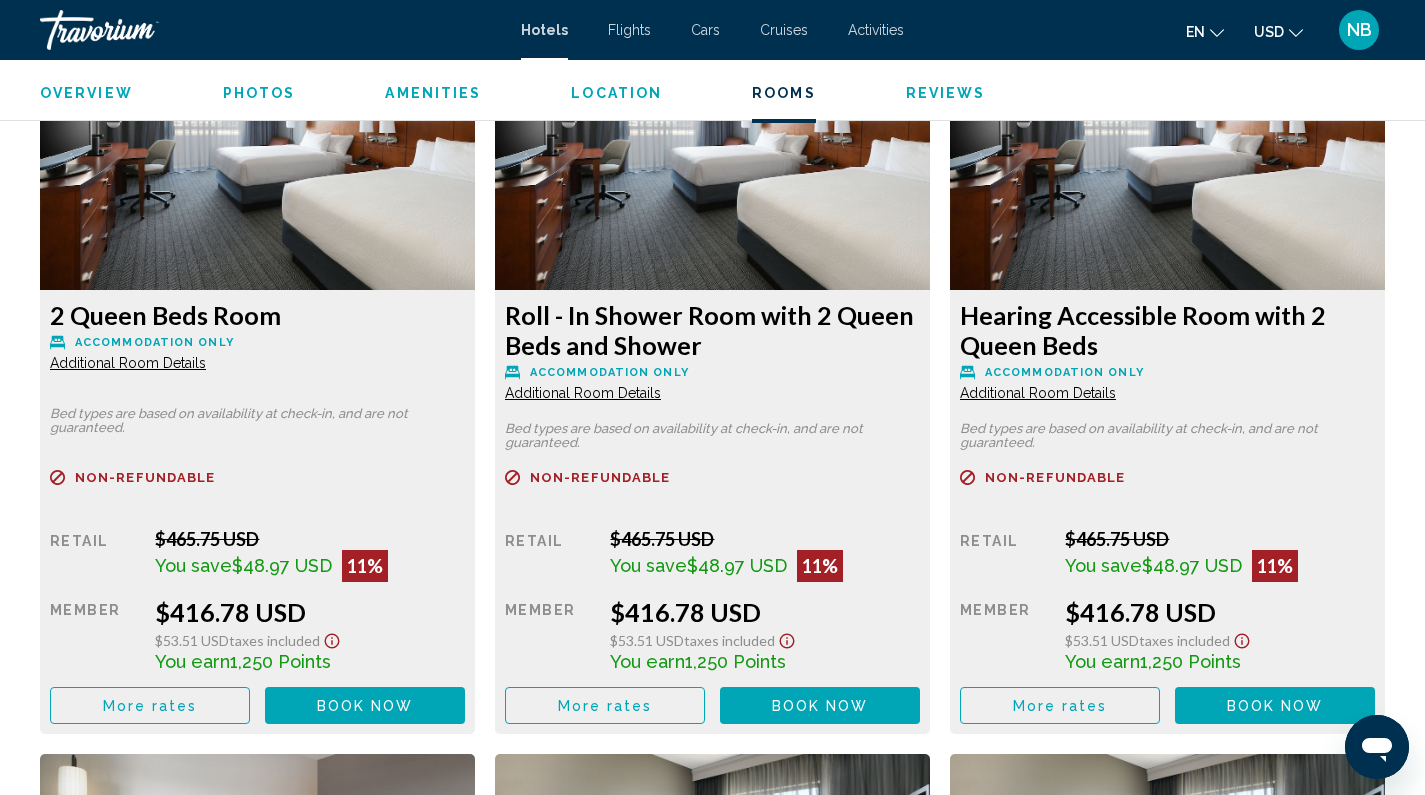 scroll, scrollTop: 4731, scrollLeft: 0, axis: vertical 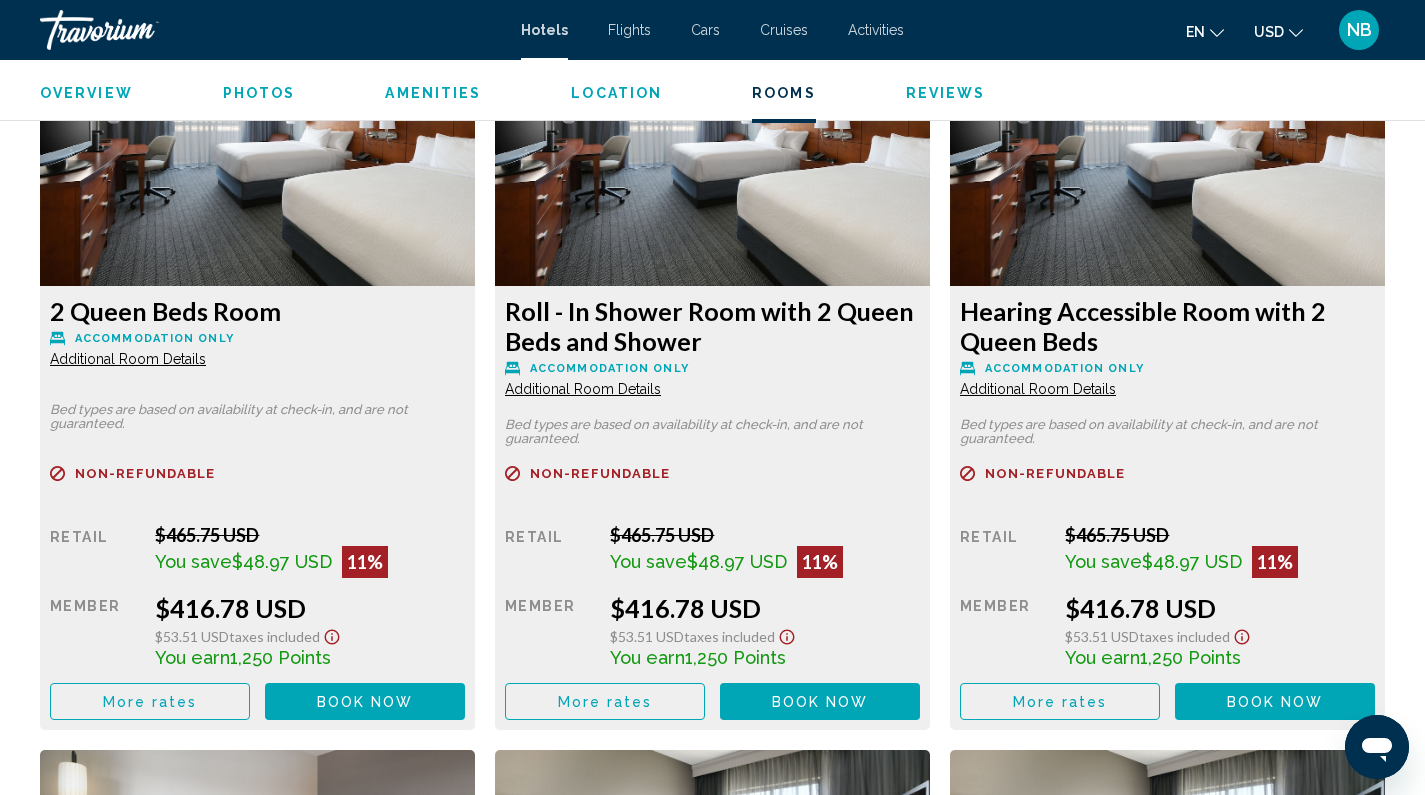 click on "More rates" at bounding box center (150, -697) 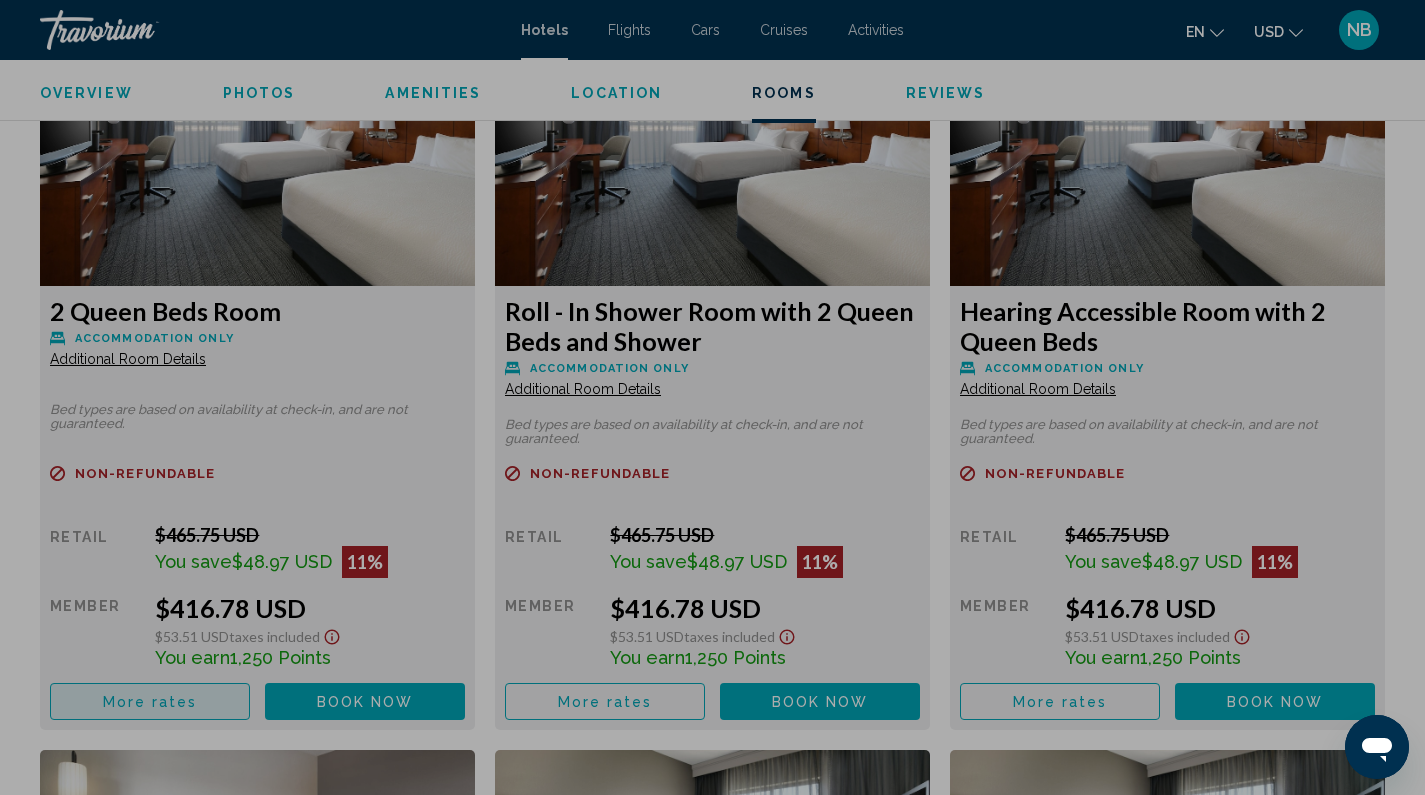 scroll, scrollTop: 0, scrollLeft: 0, axis: both 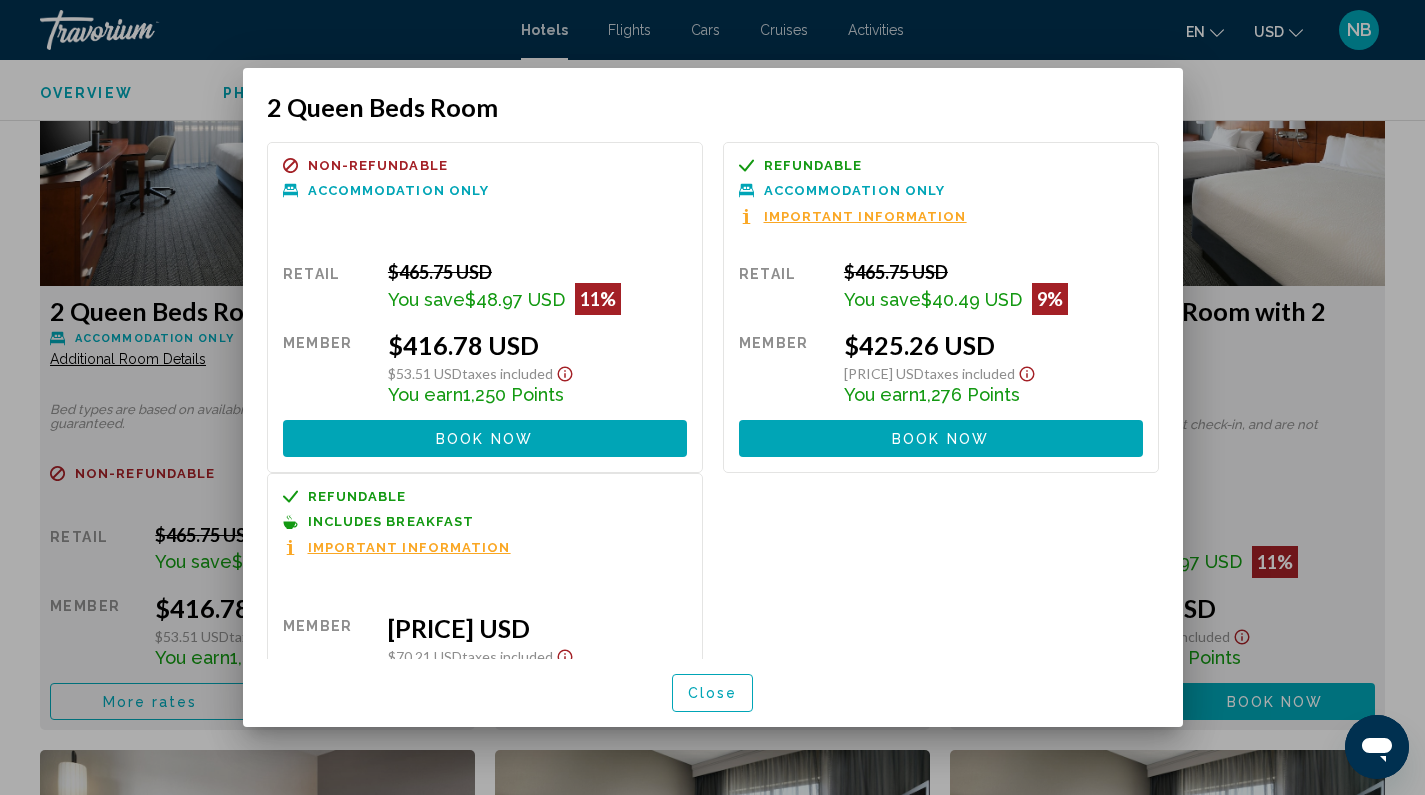 click on "Close" at bounding box center [713, 694] 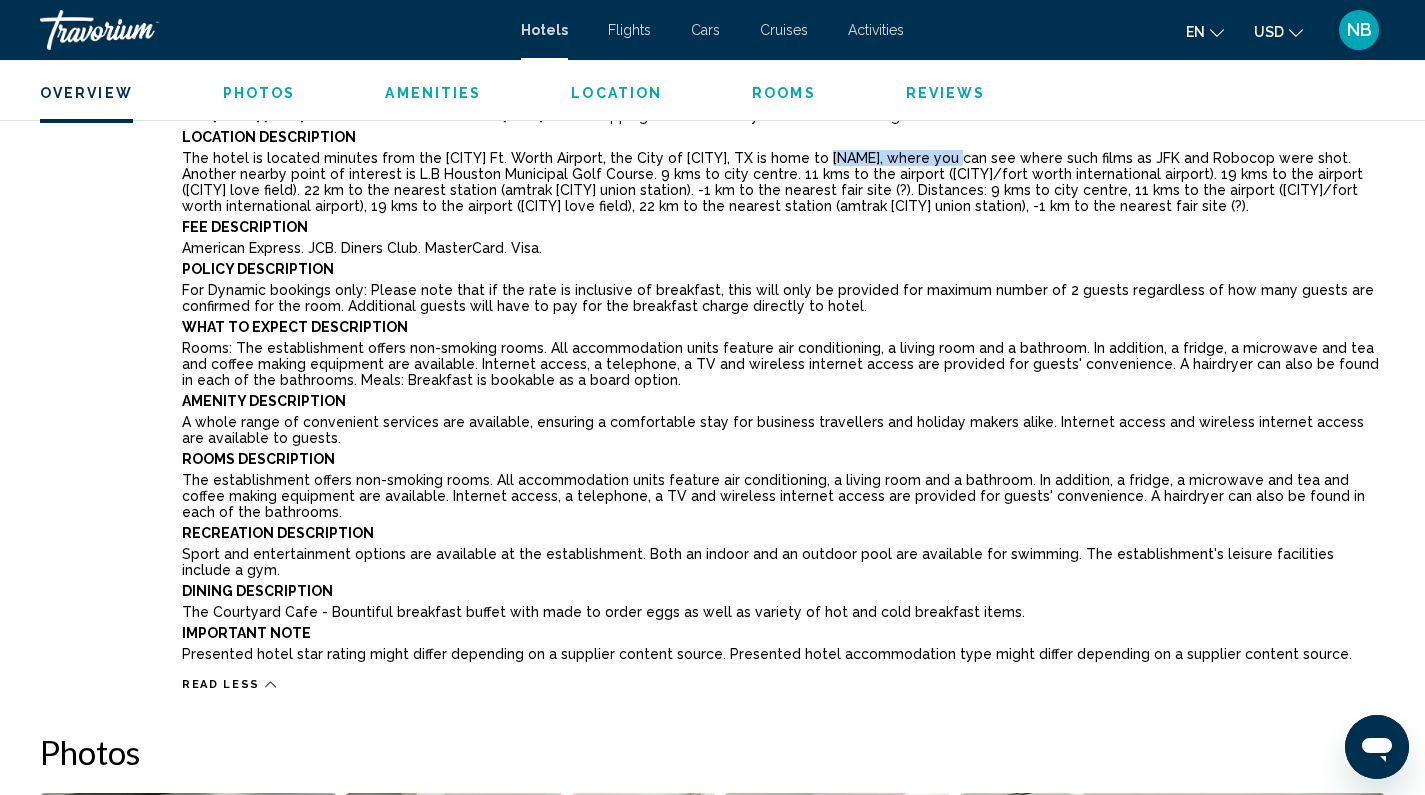 scroll, scrollTop: 0, scrollLeft: 0, axis: both 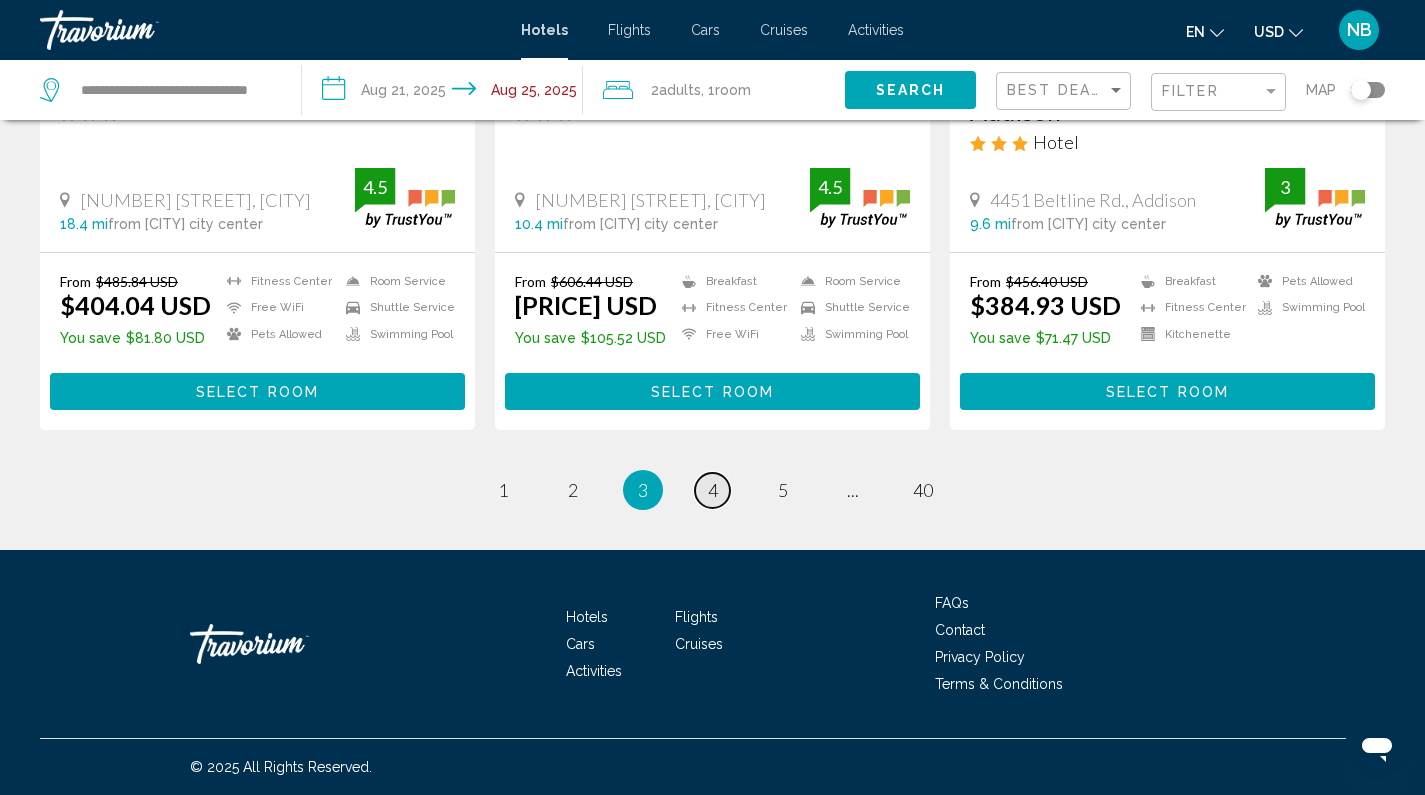 click on "4" at bounding box center (713, 490) 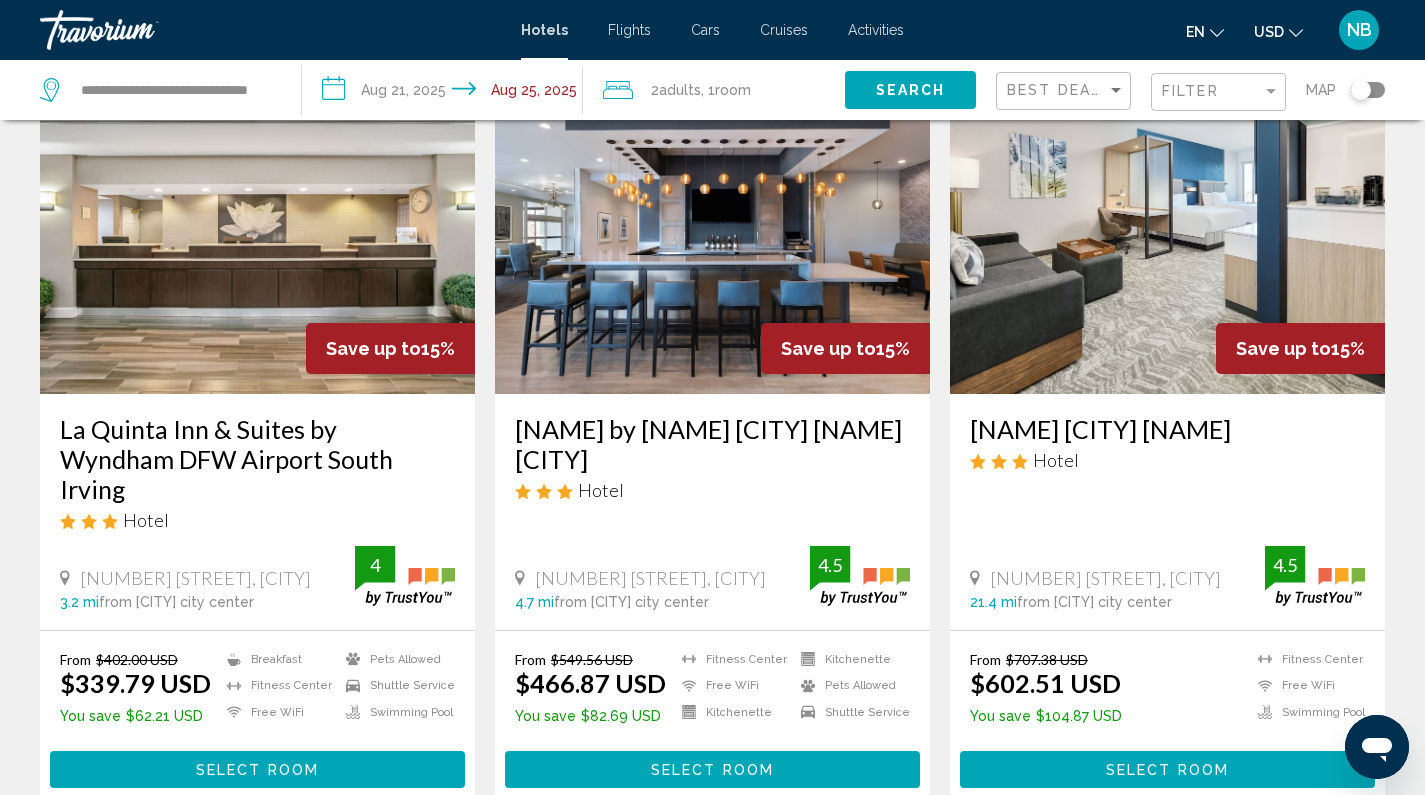 scroll, scrollTop: 2343, scrollLeft: 0, axis: vertical 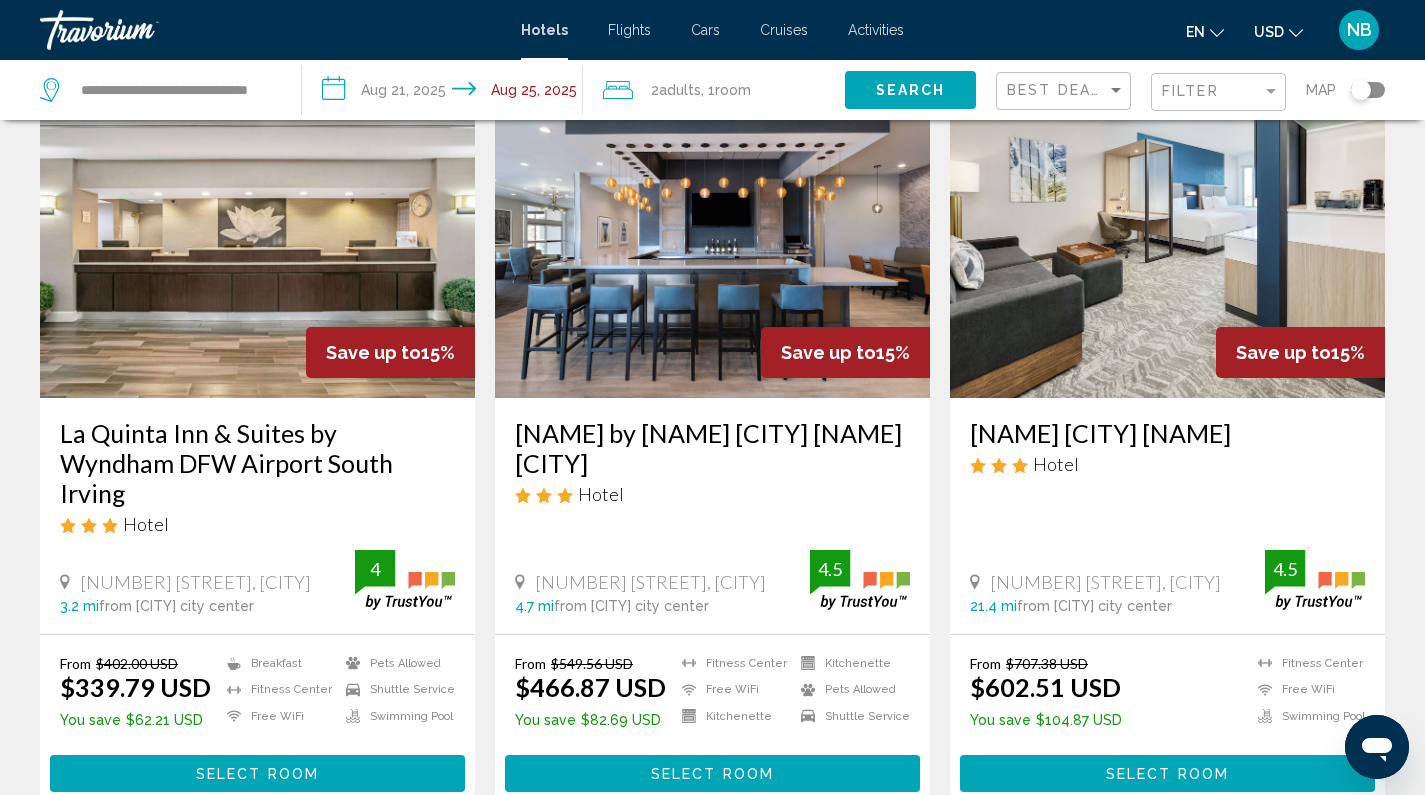 click on "La Quinta Inn & Suites by Wyndham DFW Airport South Irving" at bounding box center [257, 463] 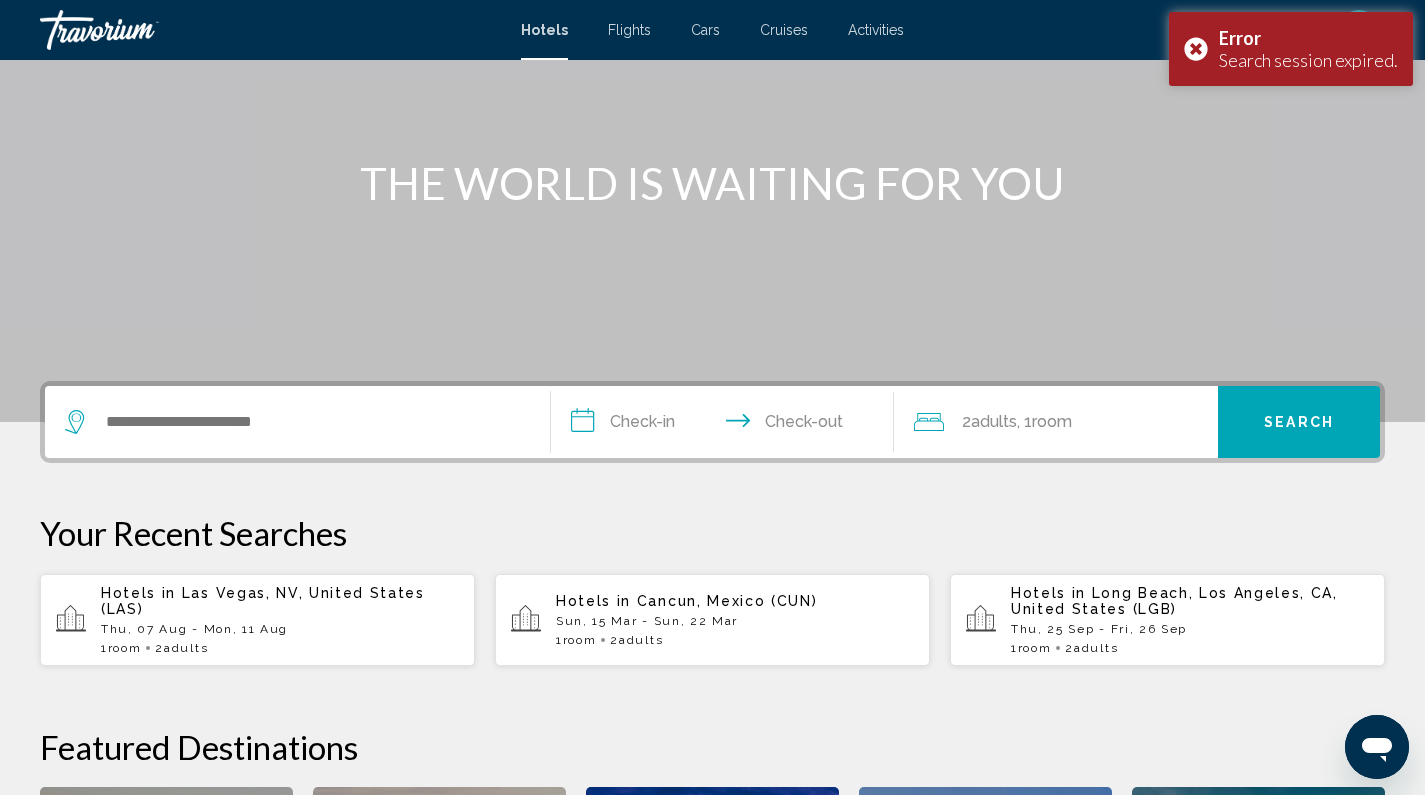 scroll, scrollTop: 362, scrollLeft: 0, axis: vertical 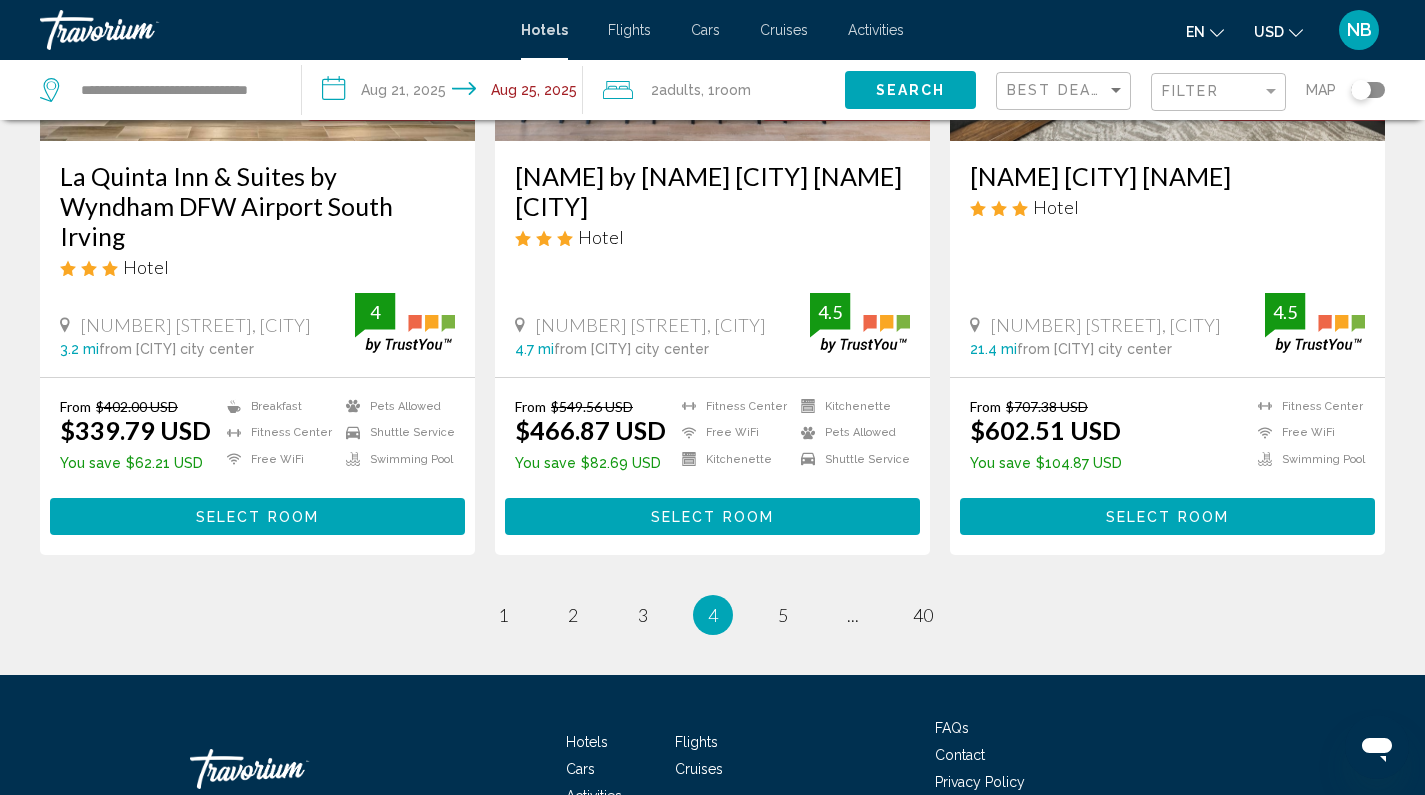 click on "Select Room" at bounding box center (257, 517) 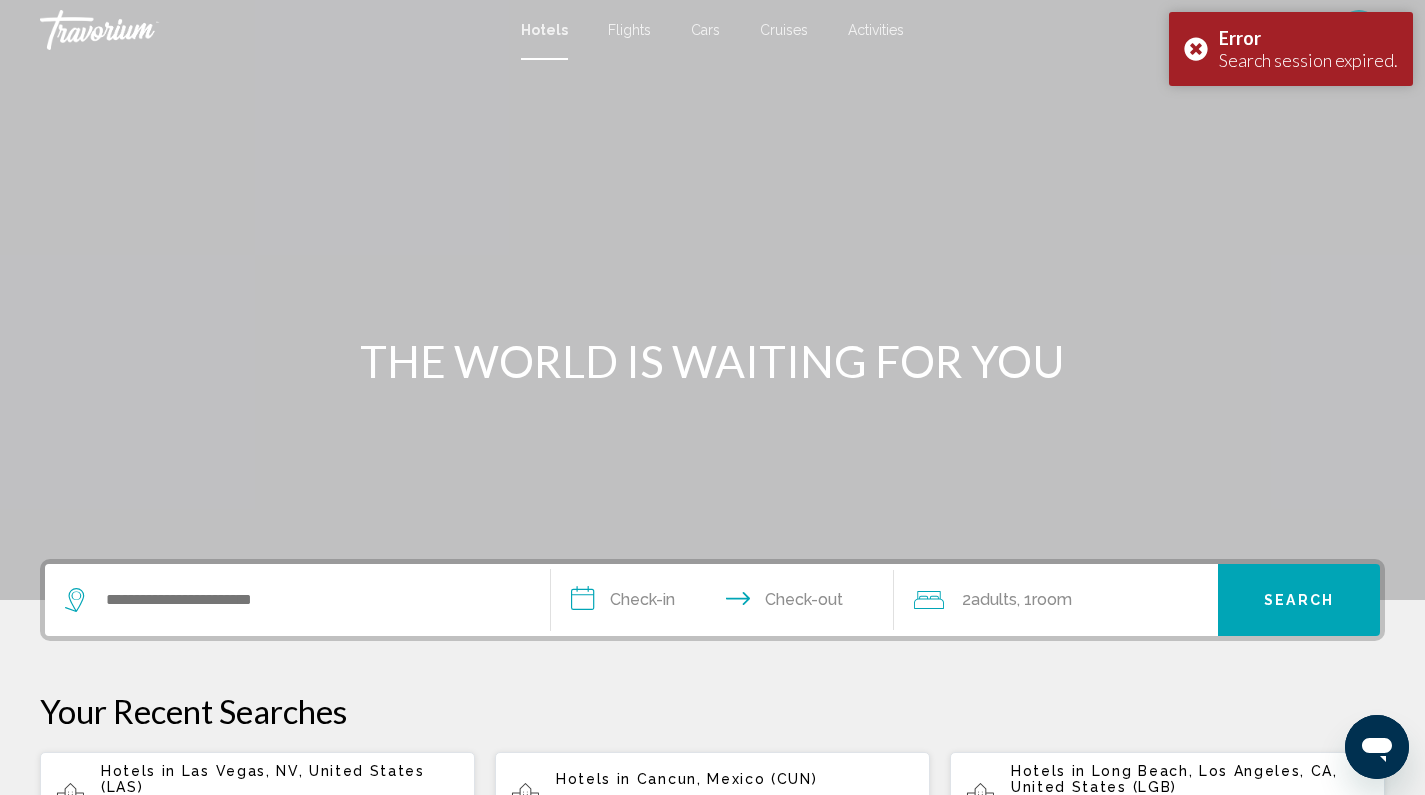 scroll, scrollTop: 38, scrollLeft: 0, axis: vertical 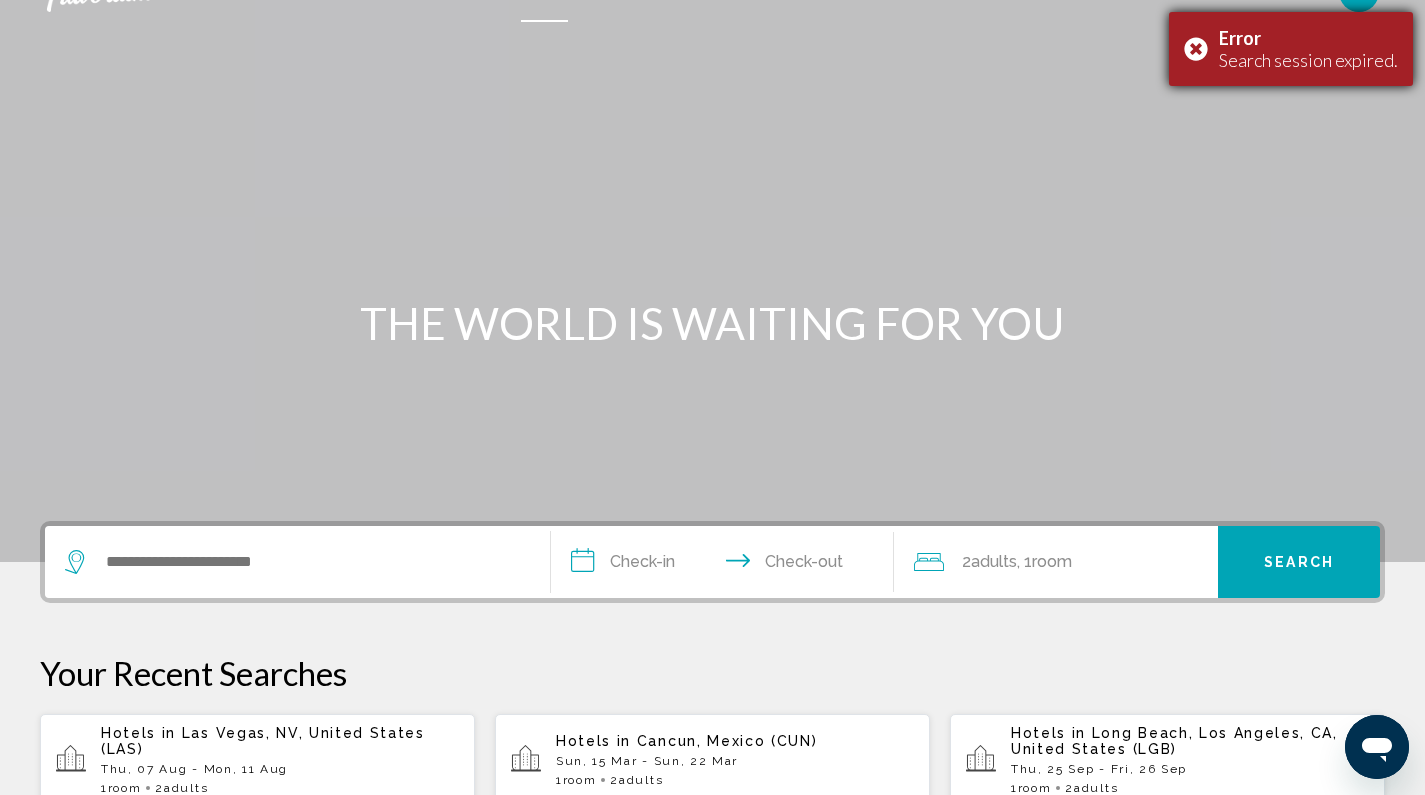 click on "Error   Search session expired." at bounding box center [1291, 49] 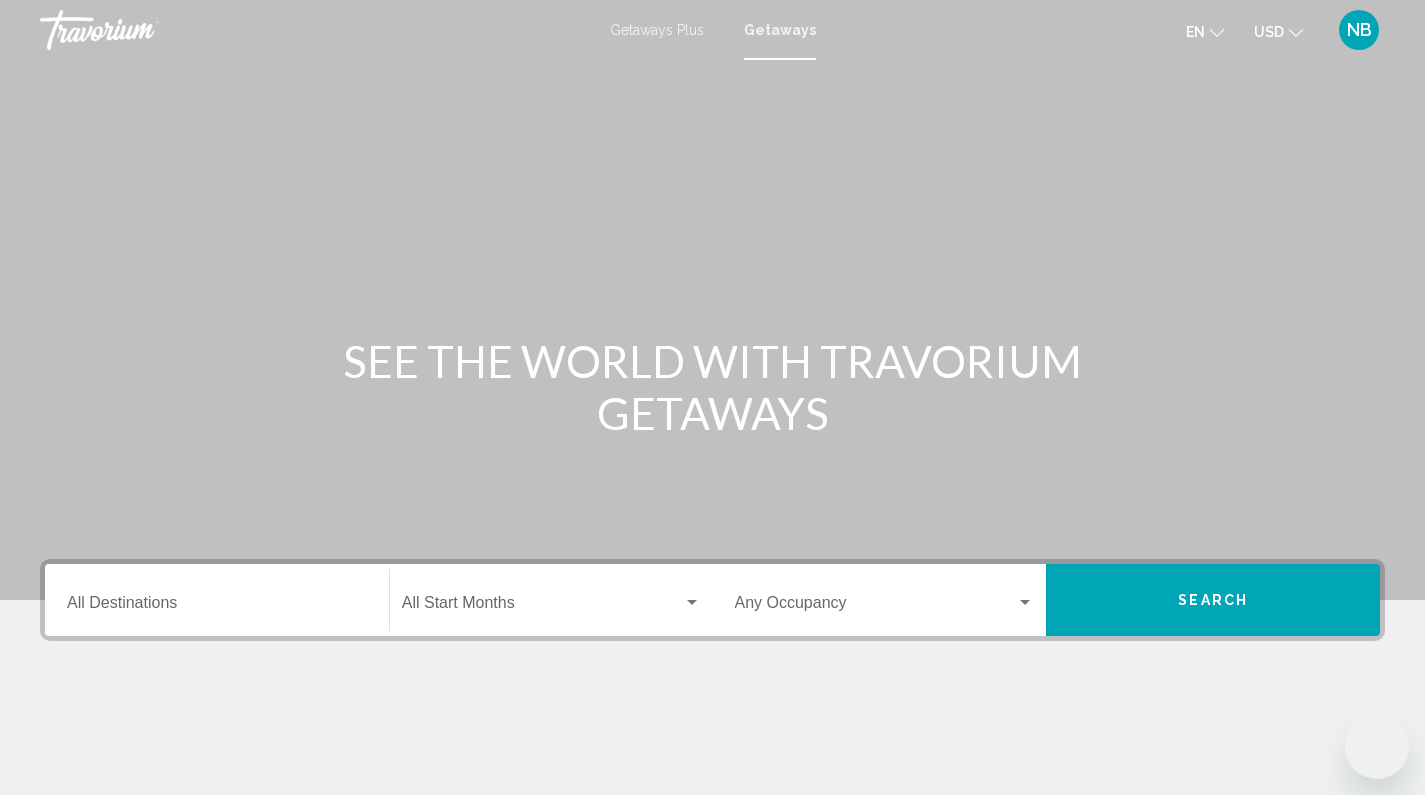 scroll, scrollTop: 0, scrollLeft: 0, axis: both 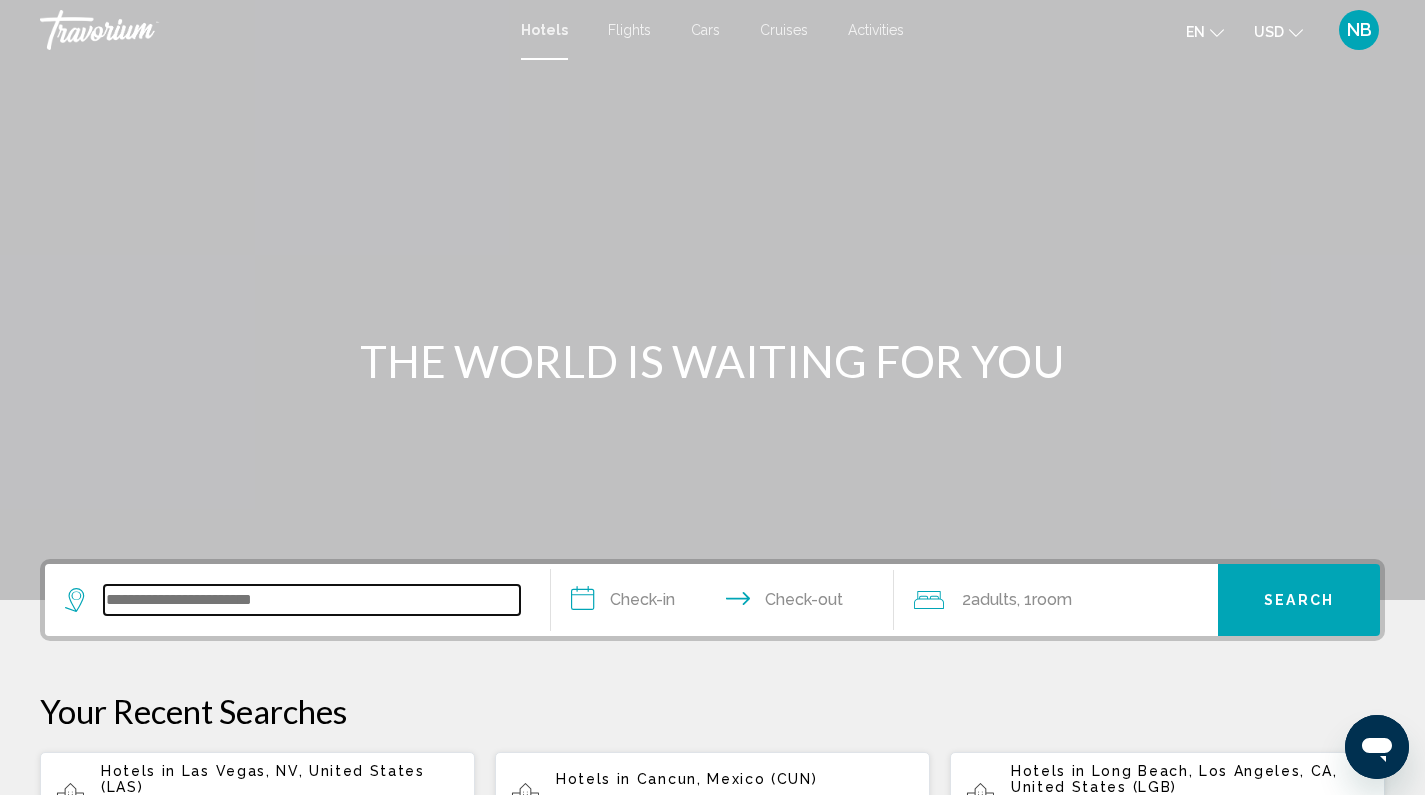 click at bounding box center (312, 600) 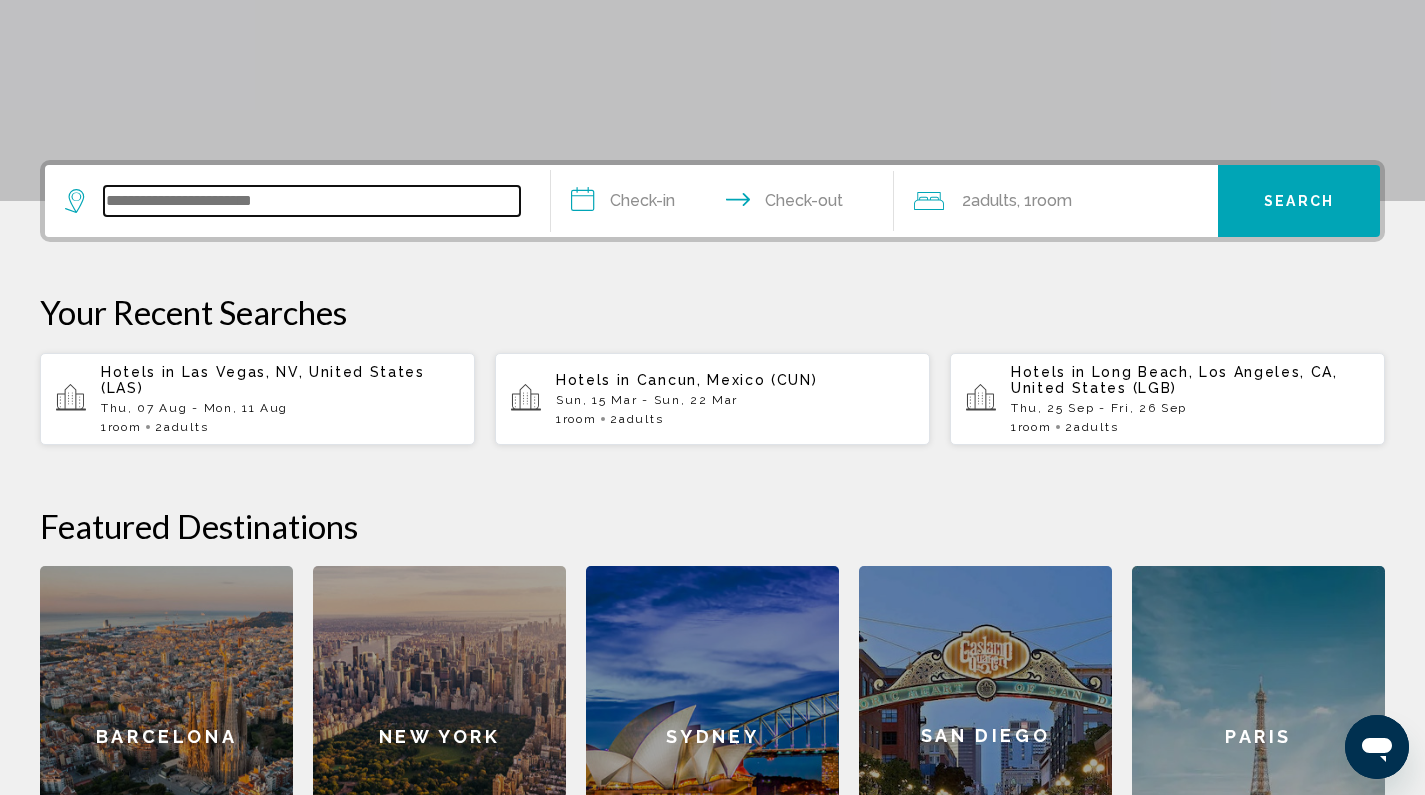 scroll, scrollTop: 494, scrollLeft: 0, axis: vertical 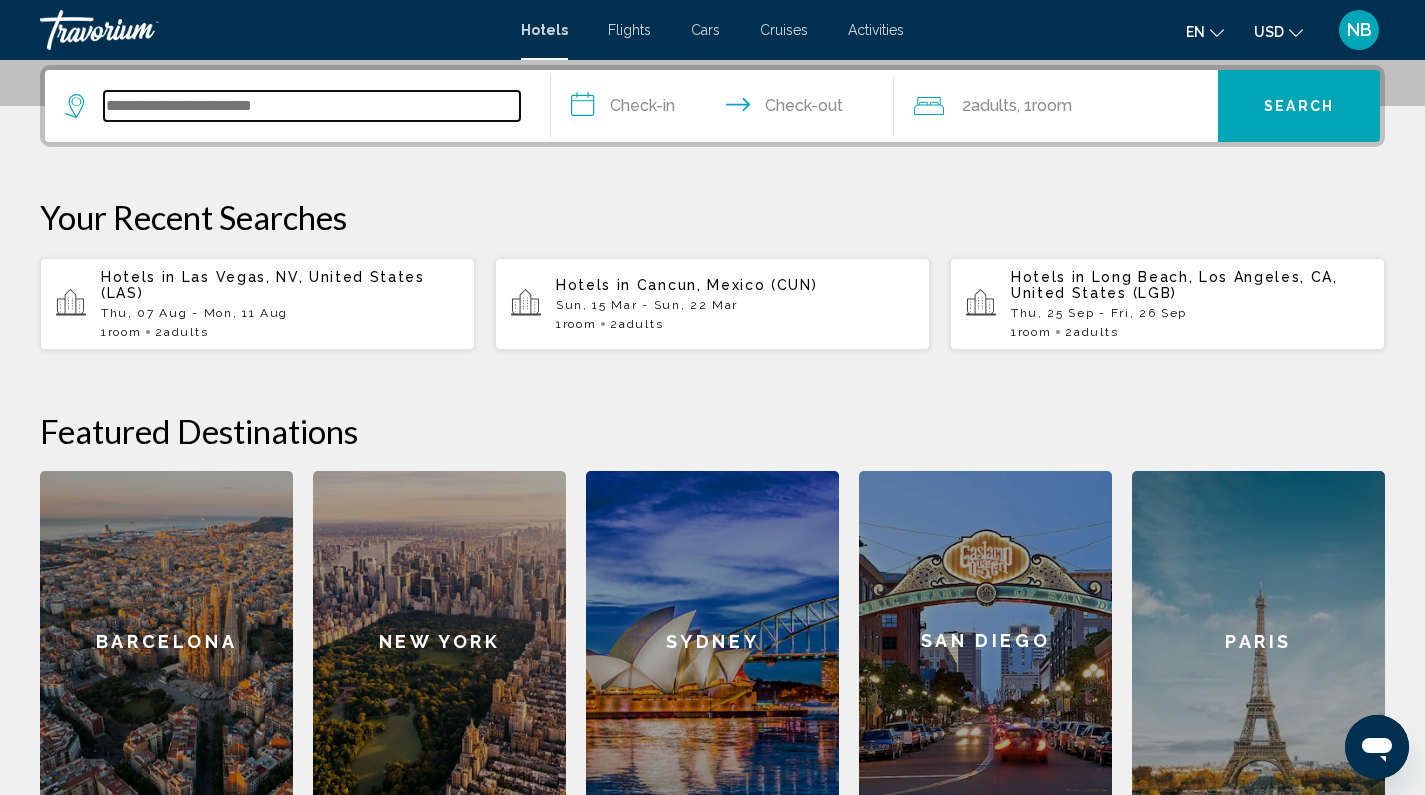 click at bounding box center (312, 106) 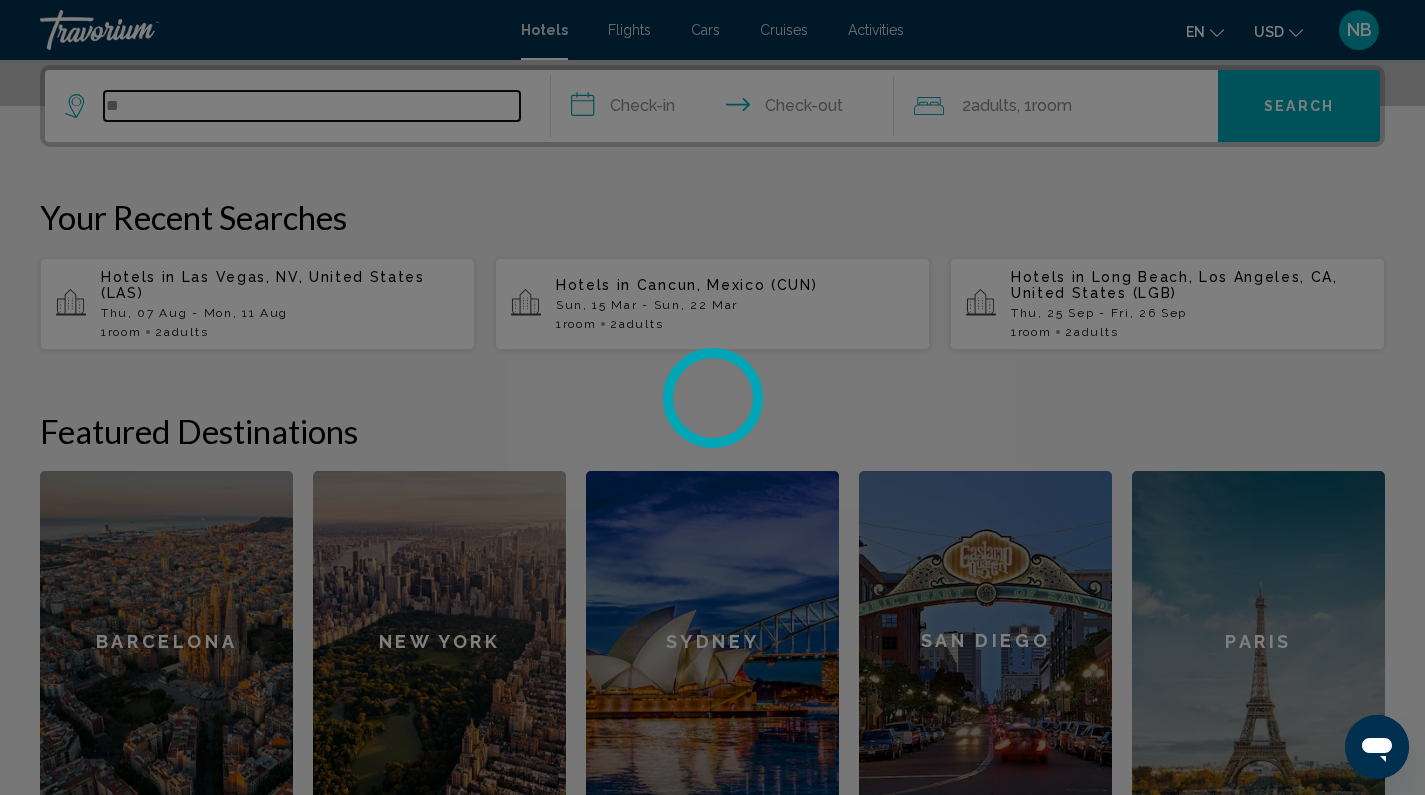 type on "*" 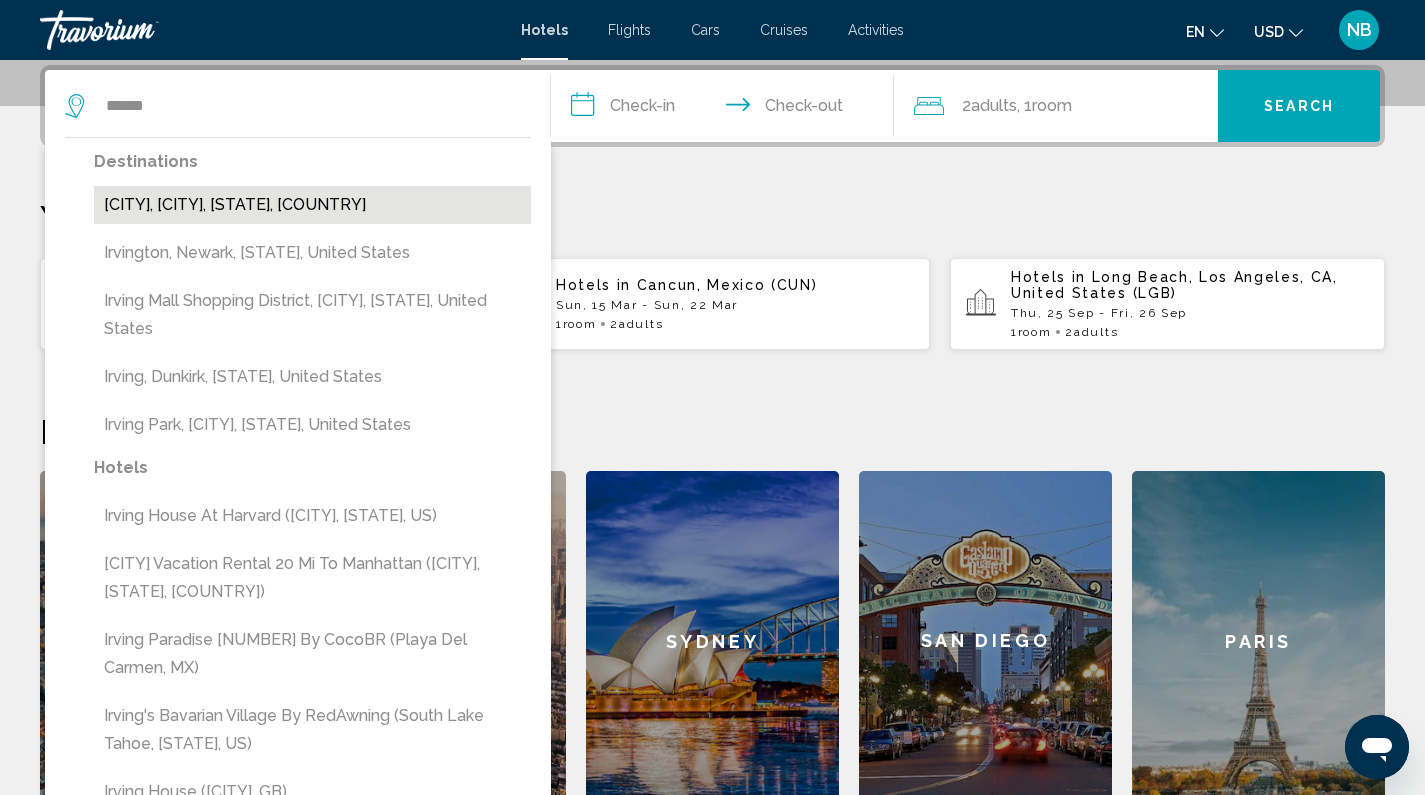 click on "[CITY], [CITY], [STATE], [COUNTRY]" at bounding box center (312, 205) 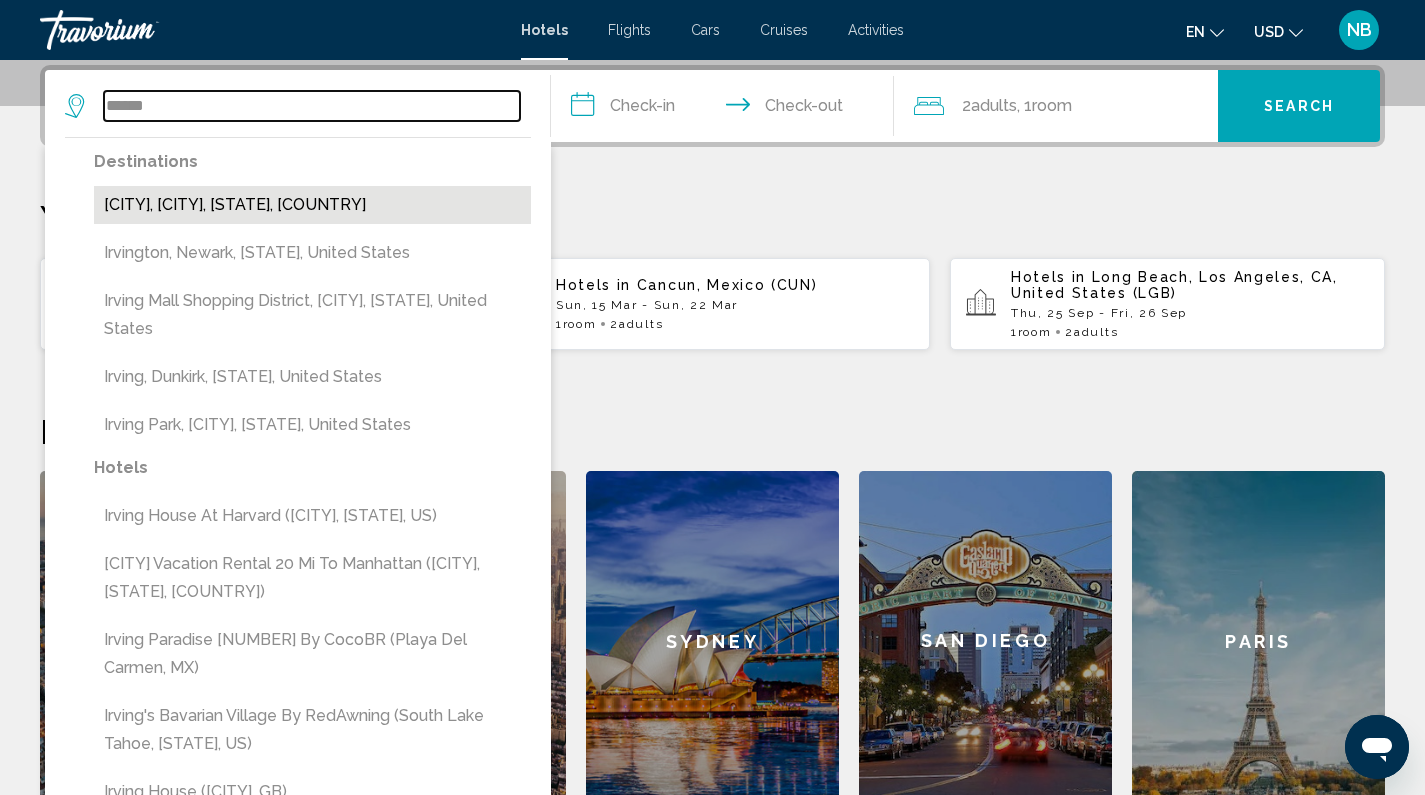 type on "**********" 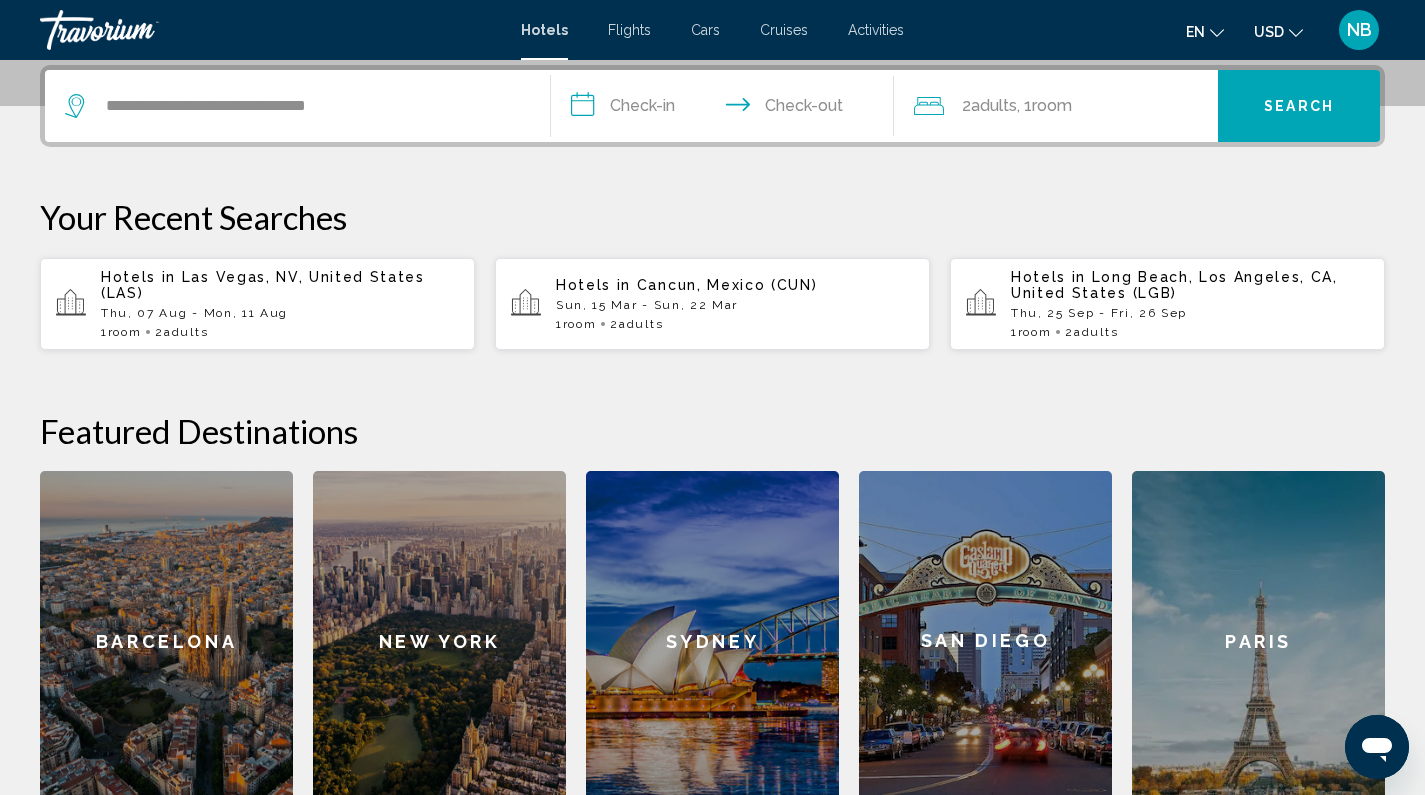 click on "**********" at bounding box center (727, 109) 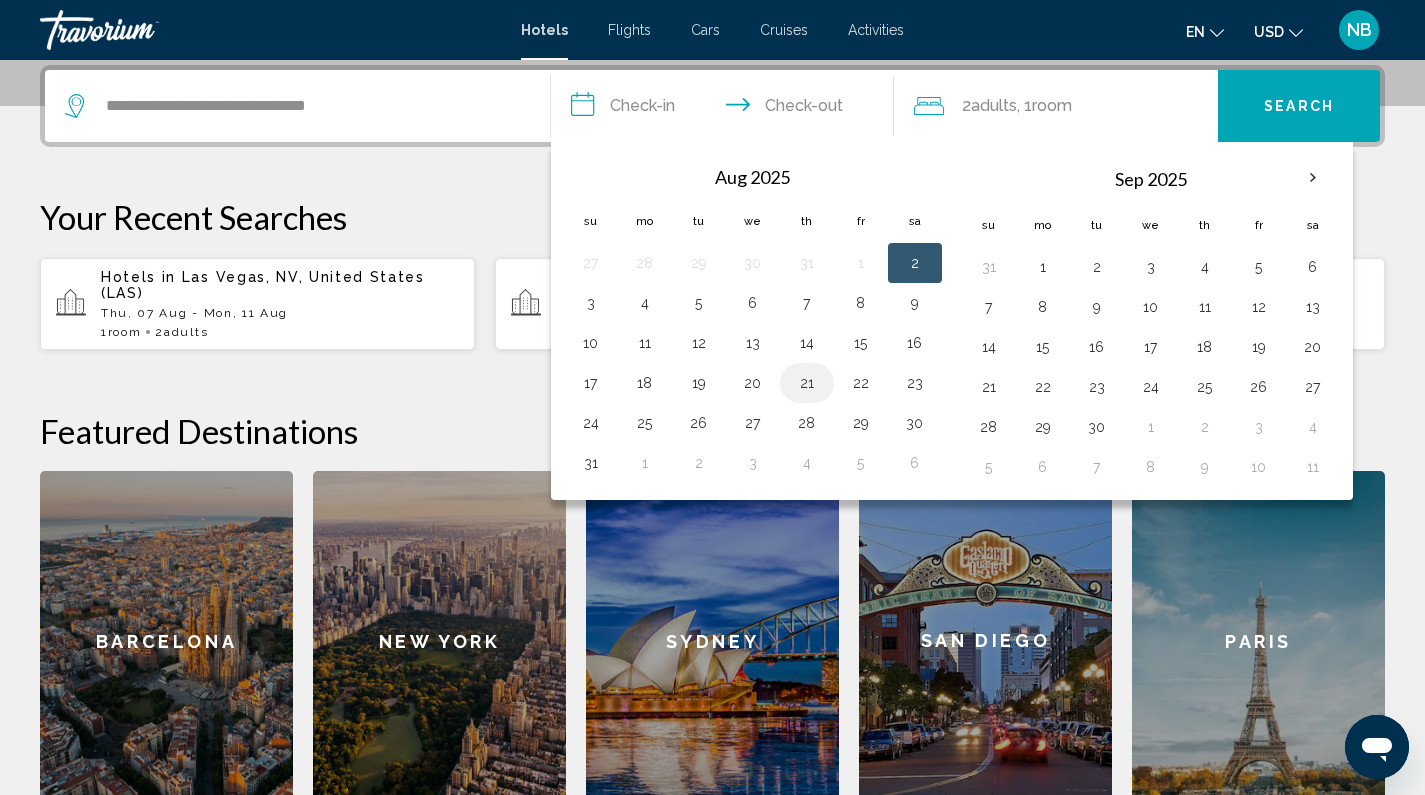 click on "21" at bounding box center (807, 383) 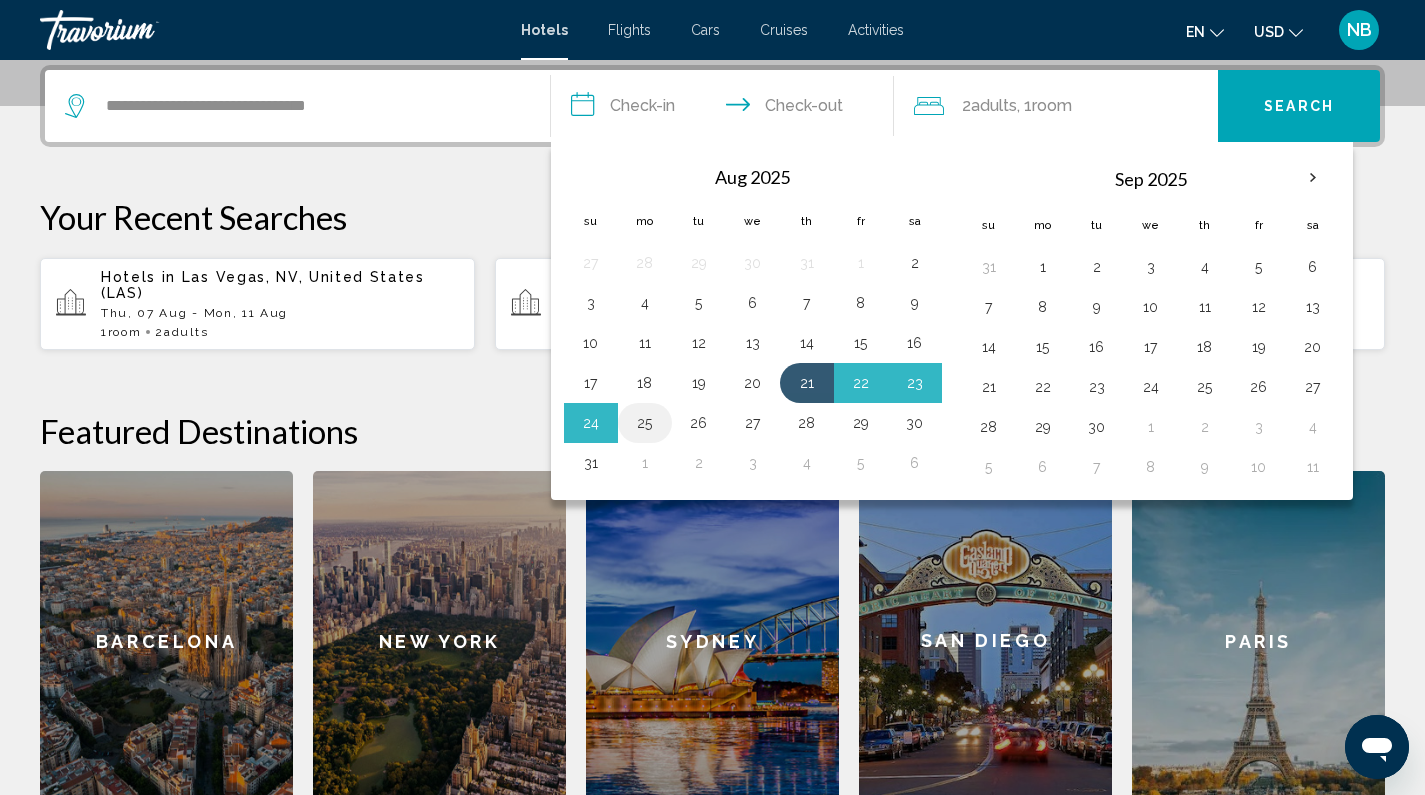 click on "25" at bounding box center (645, 423) 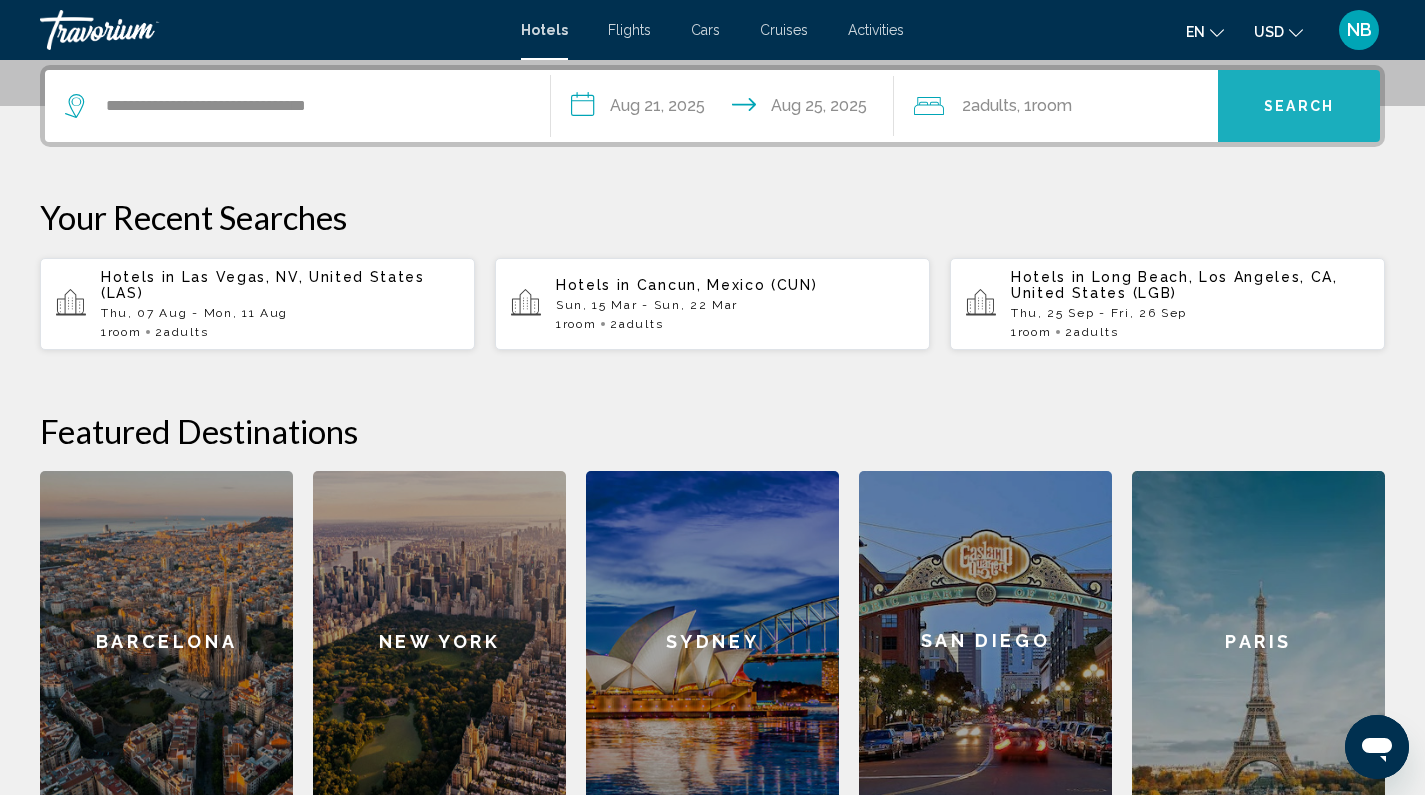 click on "Search" at bounding box center (1299, 107) 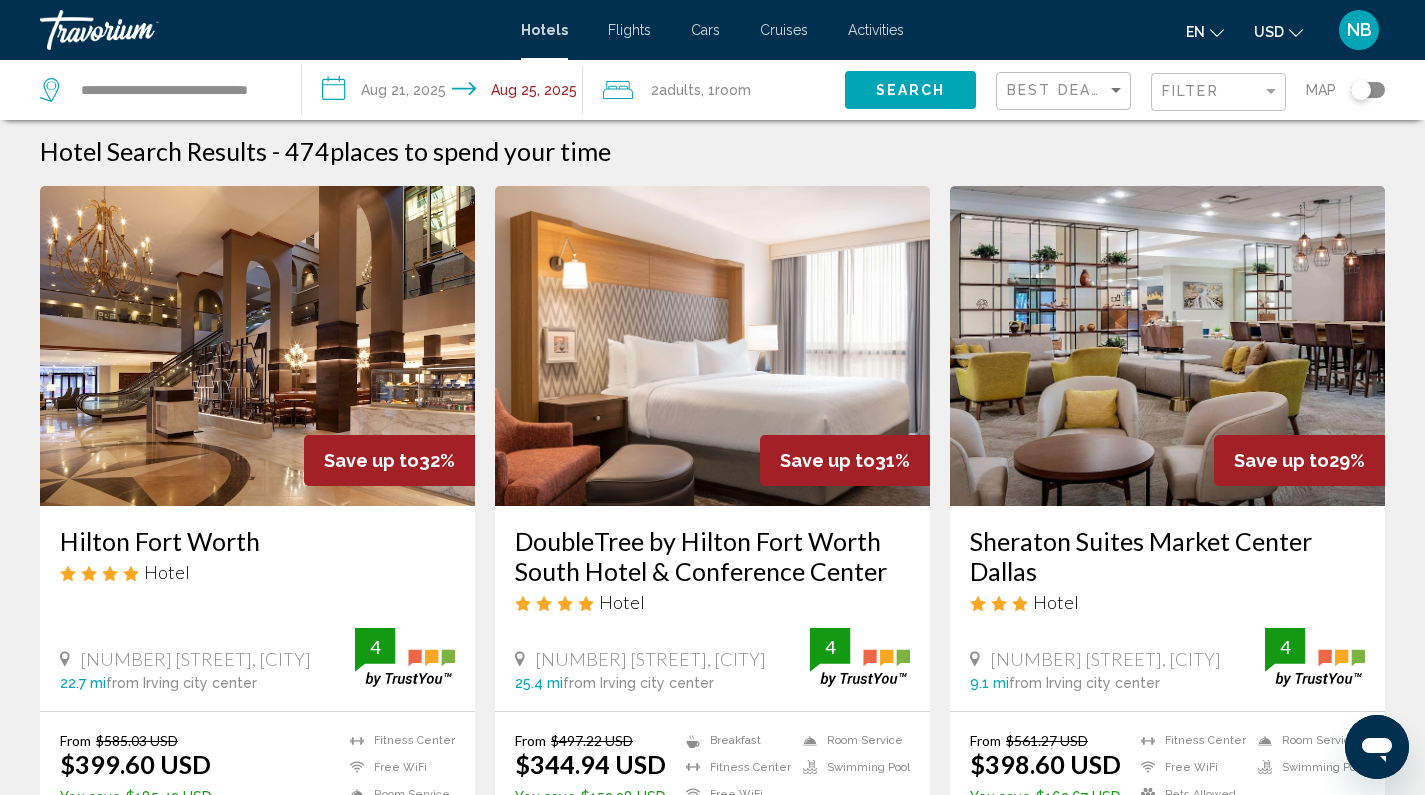 scroll, scrollTop: 0, scrollLeft: 0, axis: both 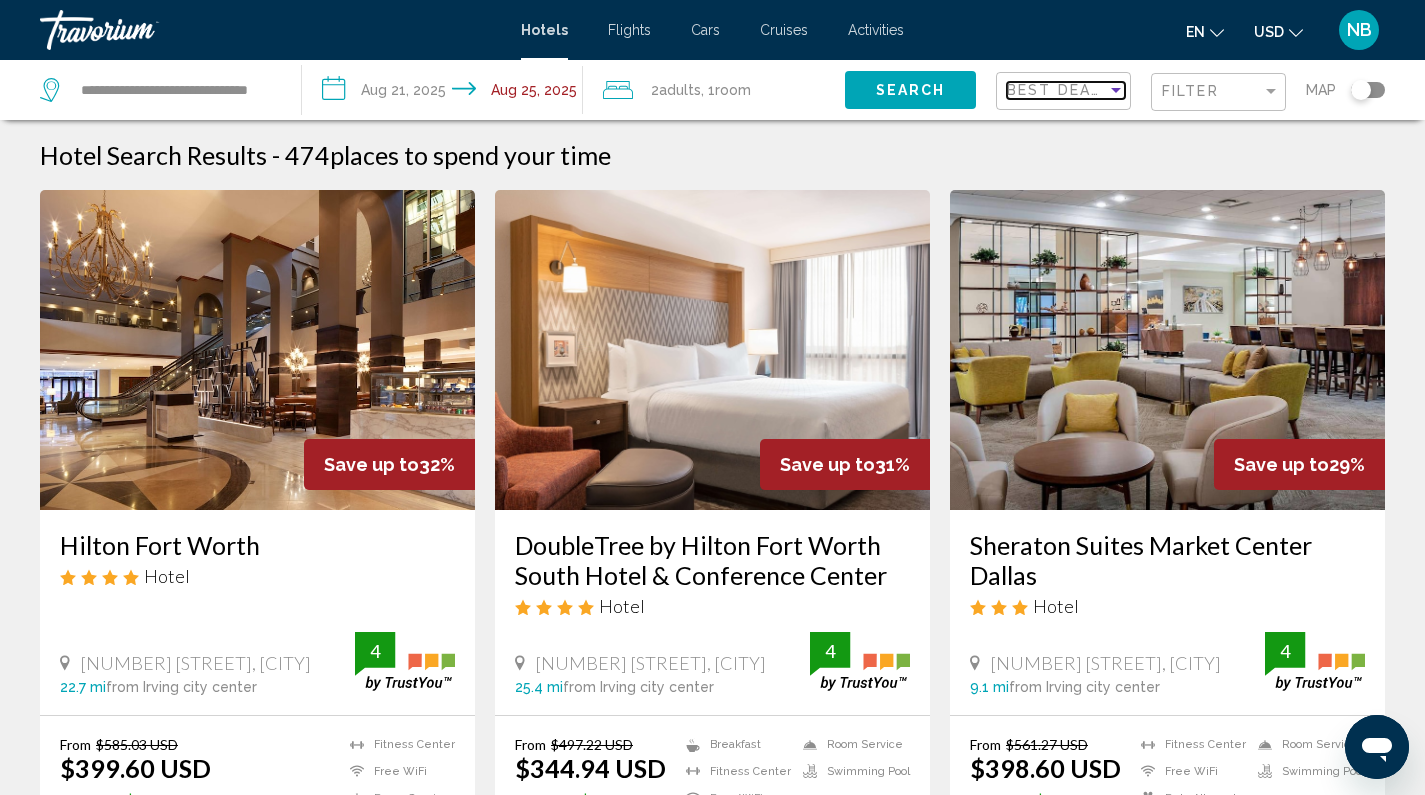 click at bounding box center [1116, 90] 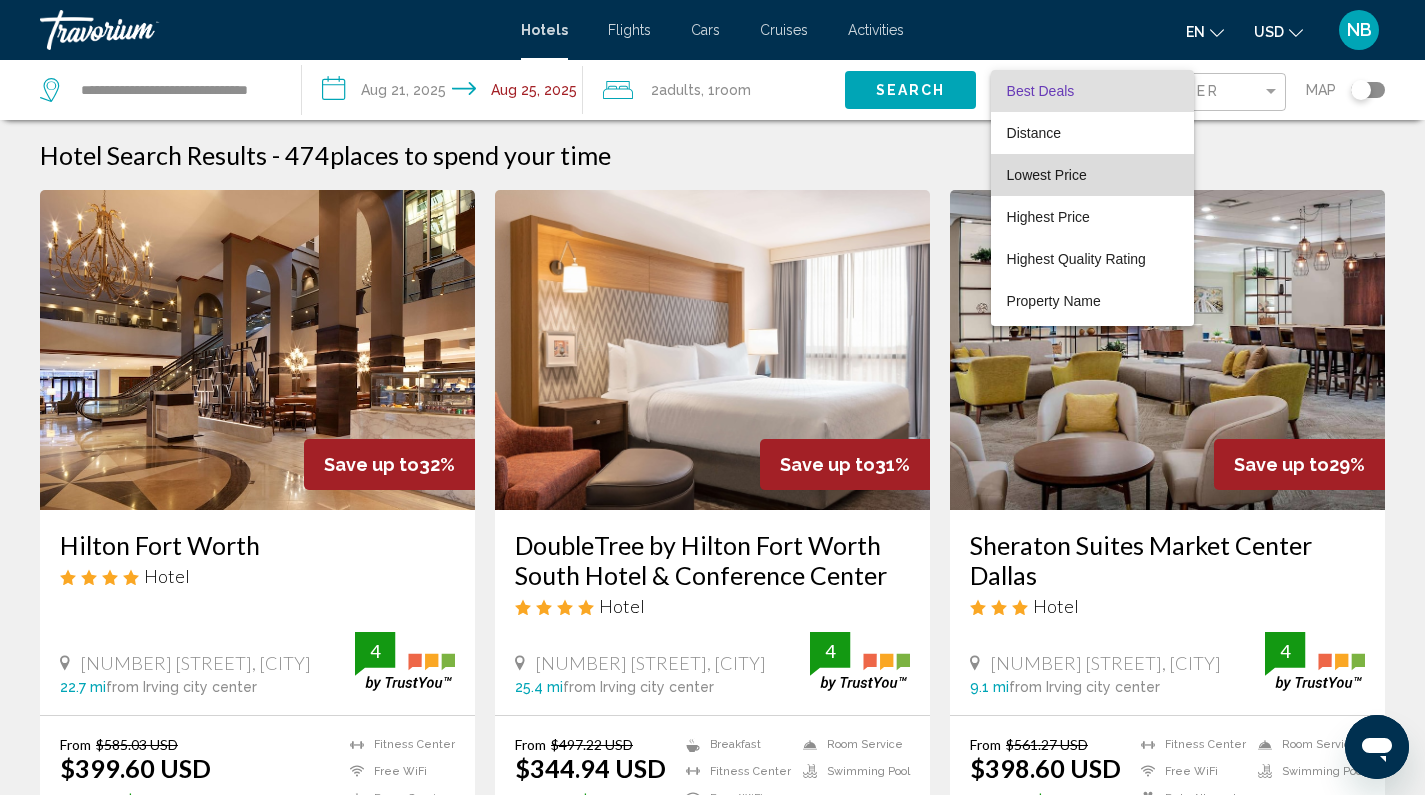 click on "Lowest Price" at bounding box center (1092, 175) 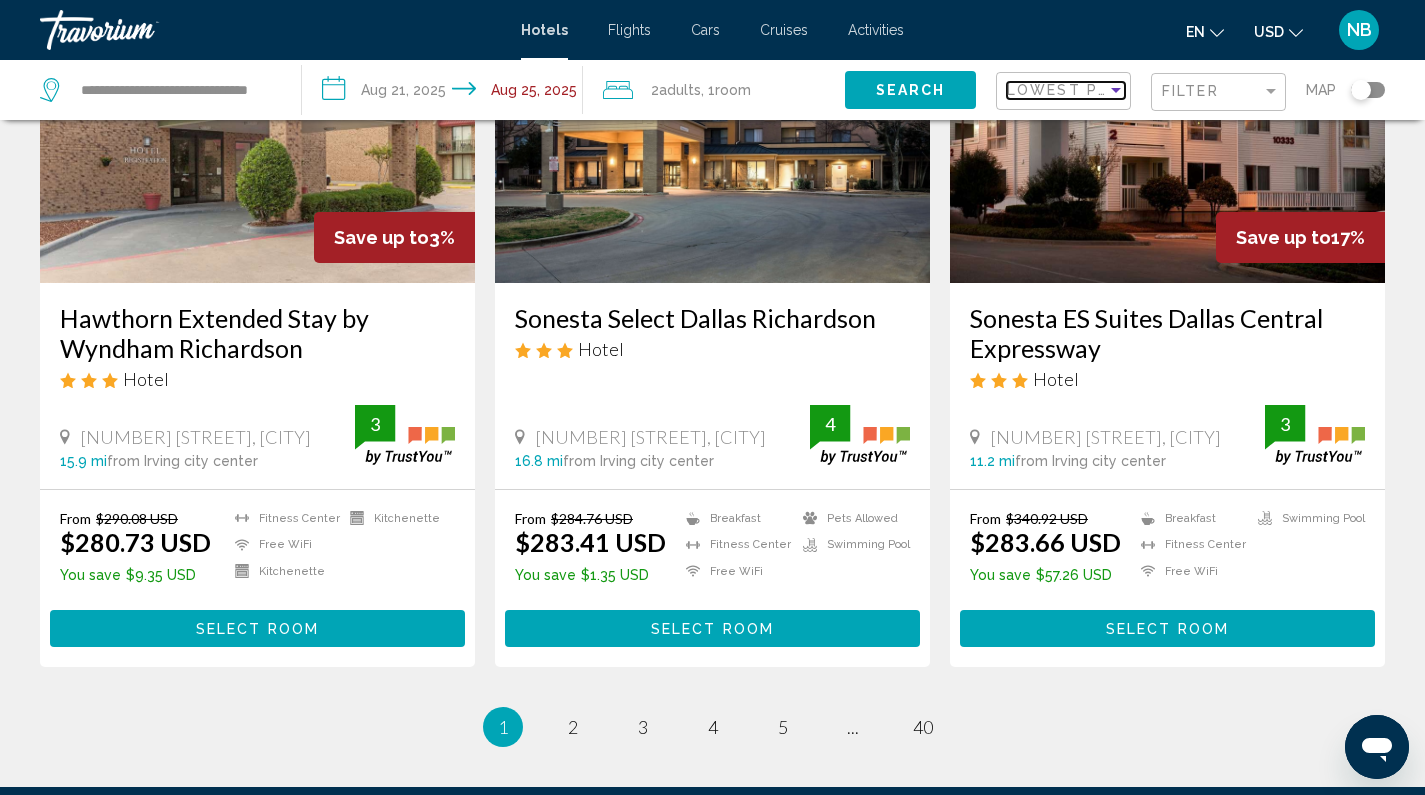 scroll, scrollTop: 2485, scrollLeft: 0, axis: vertical 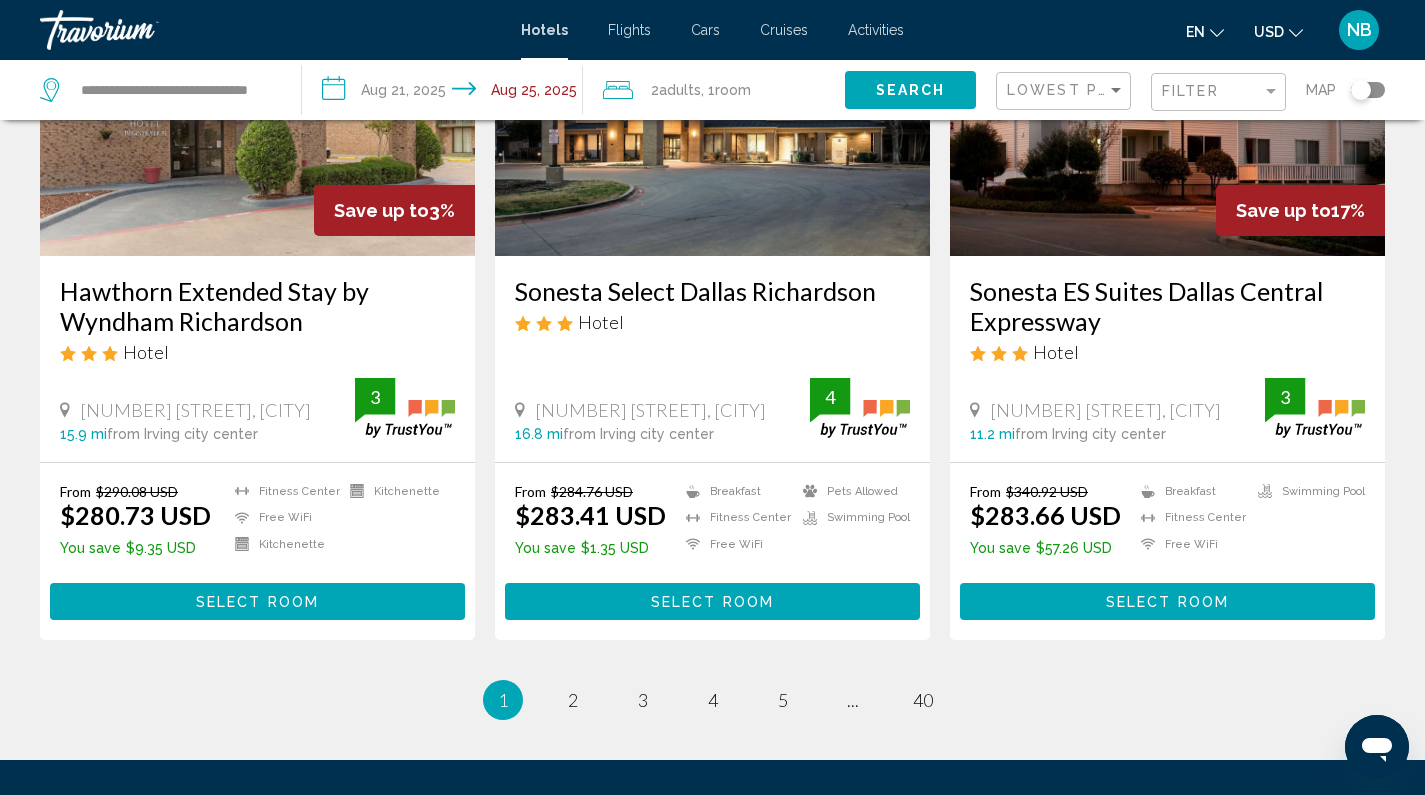 click on "Sonesta Select Dallas Richardson" at bounding box center (712, 291) 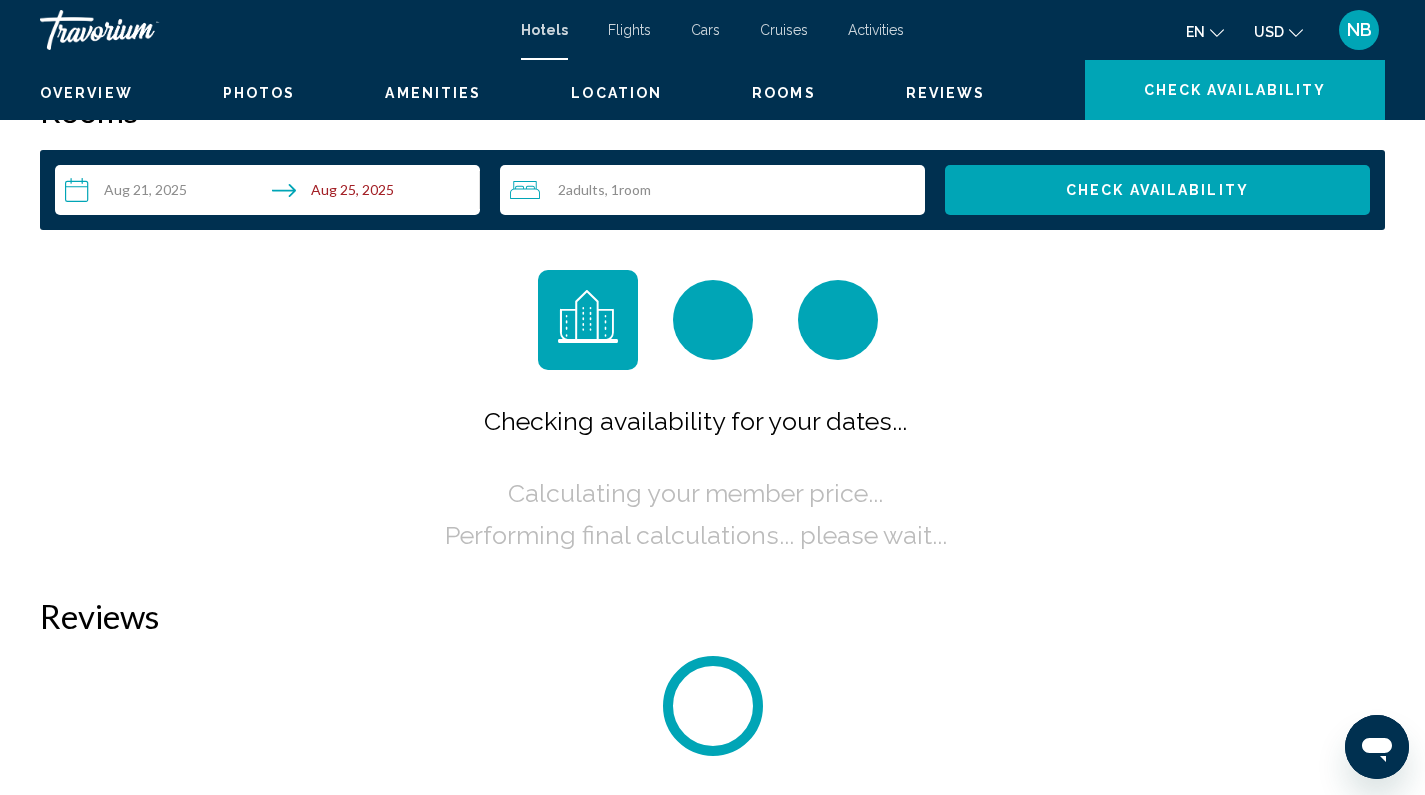 scroll, scrollTop: 0, scrollLeft: 0, axis: both 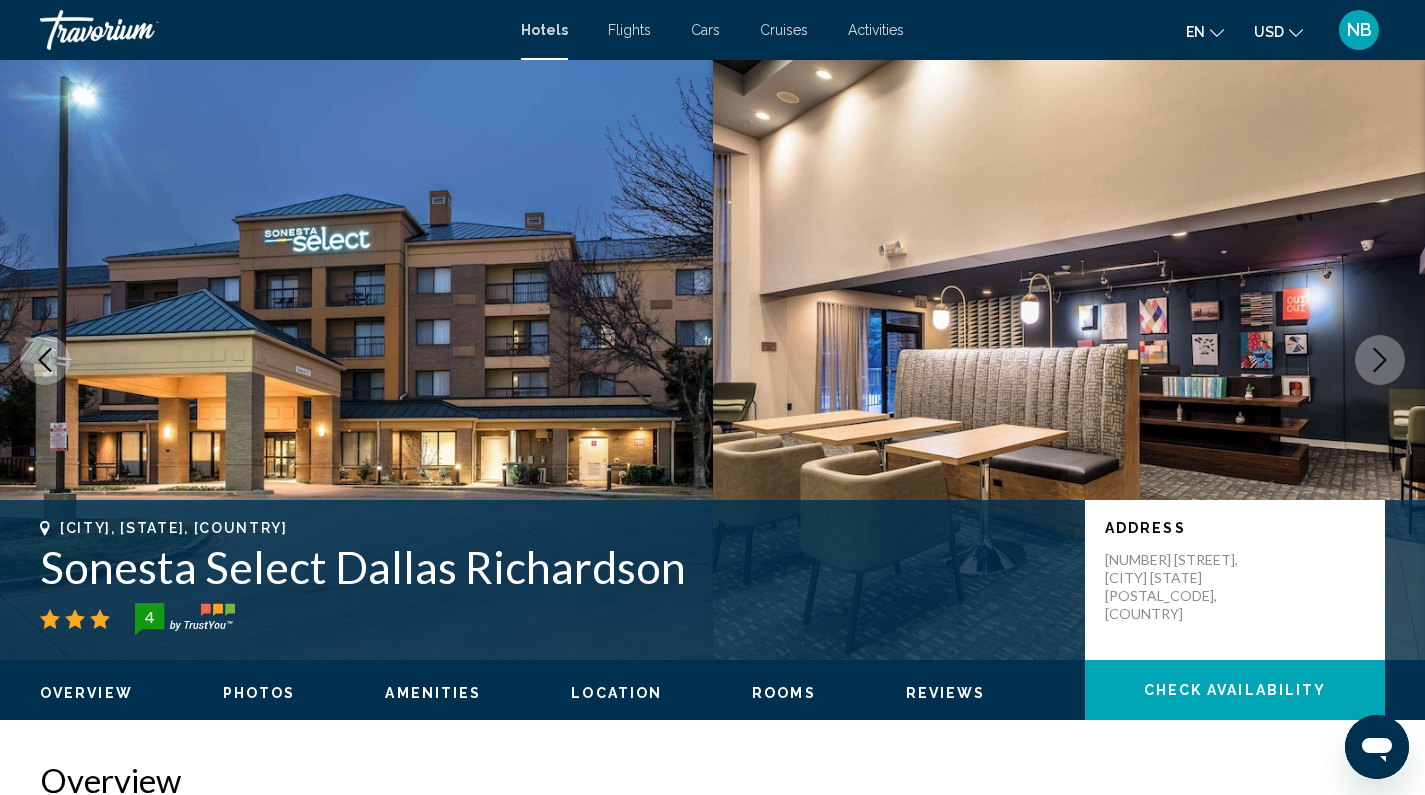 click 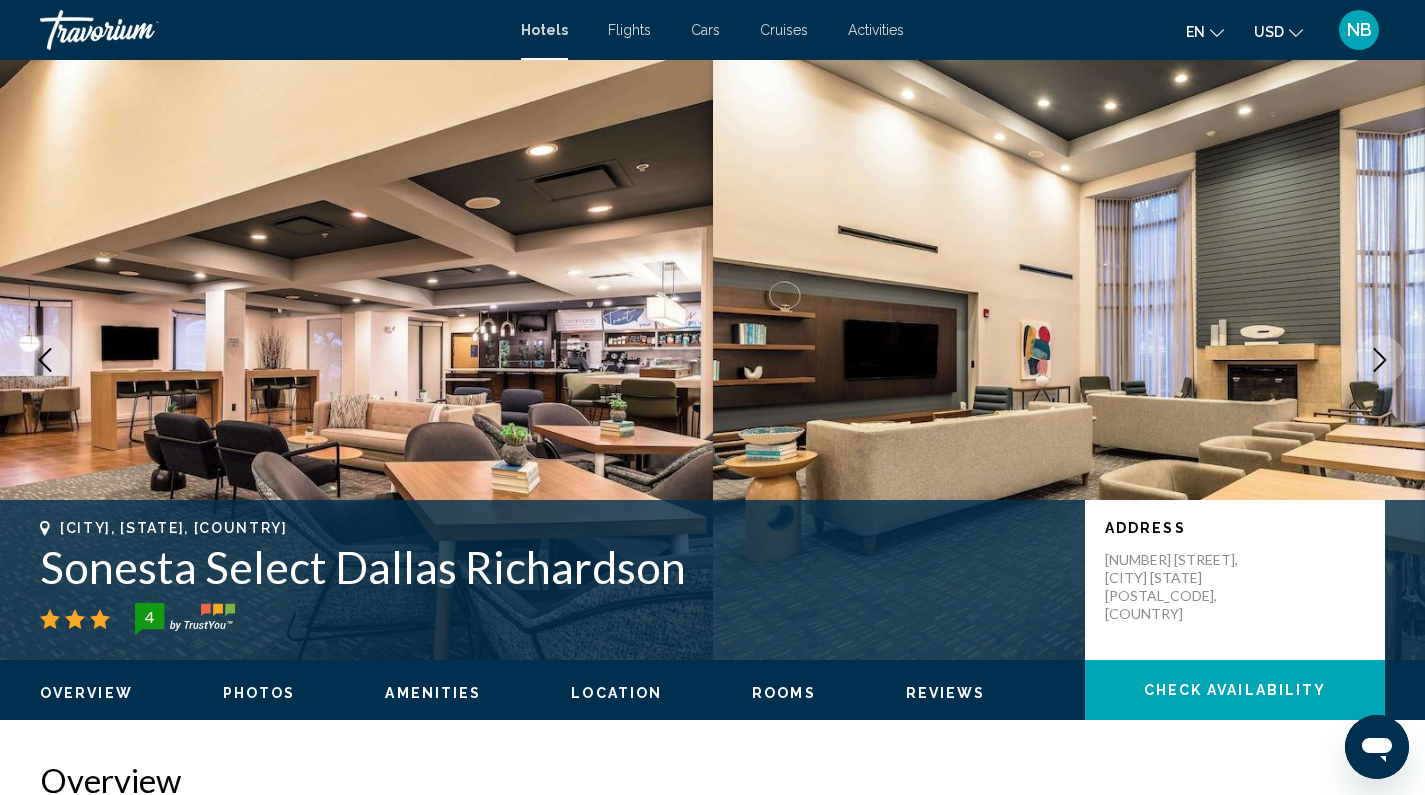 click 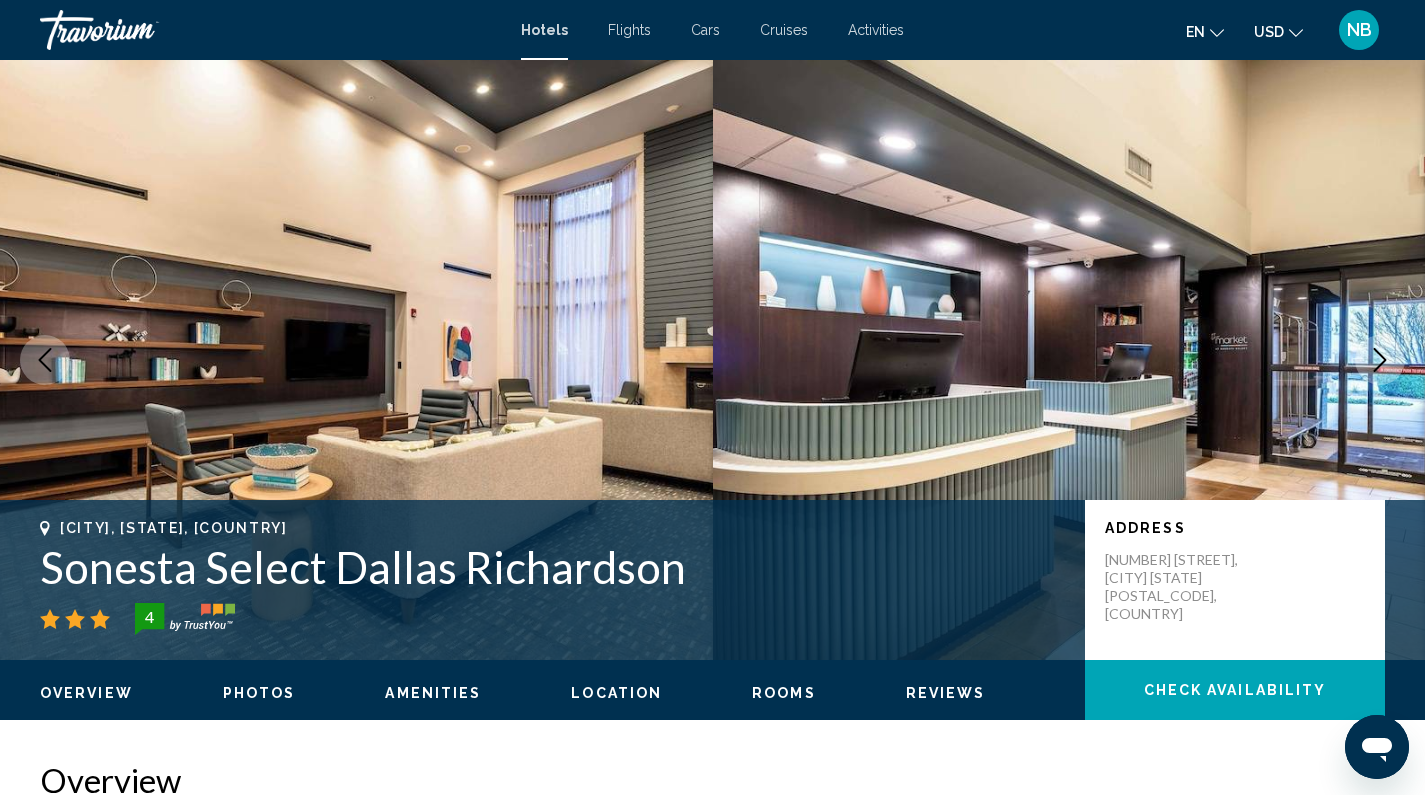 click 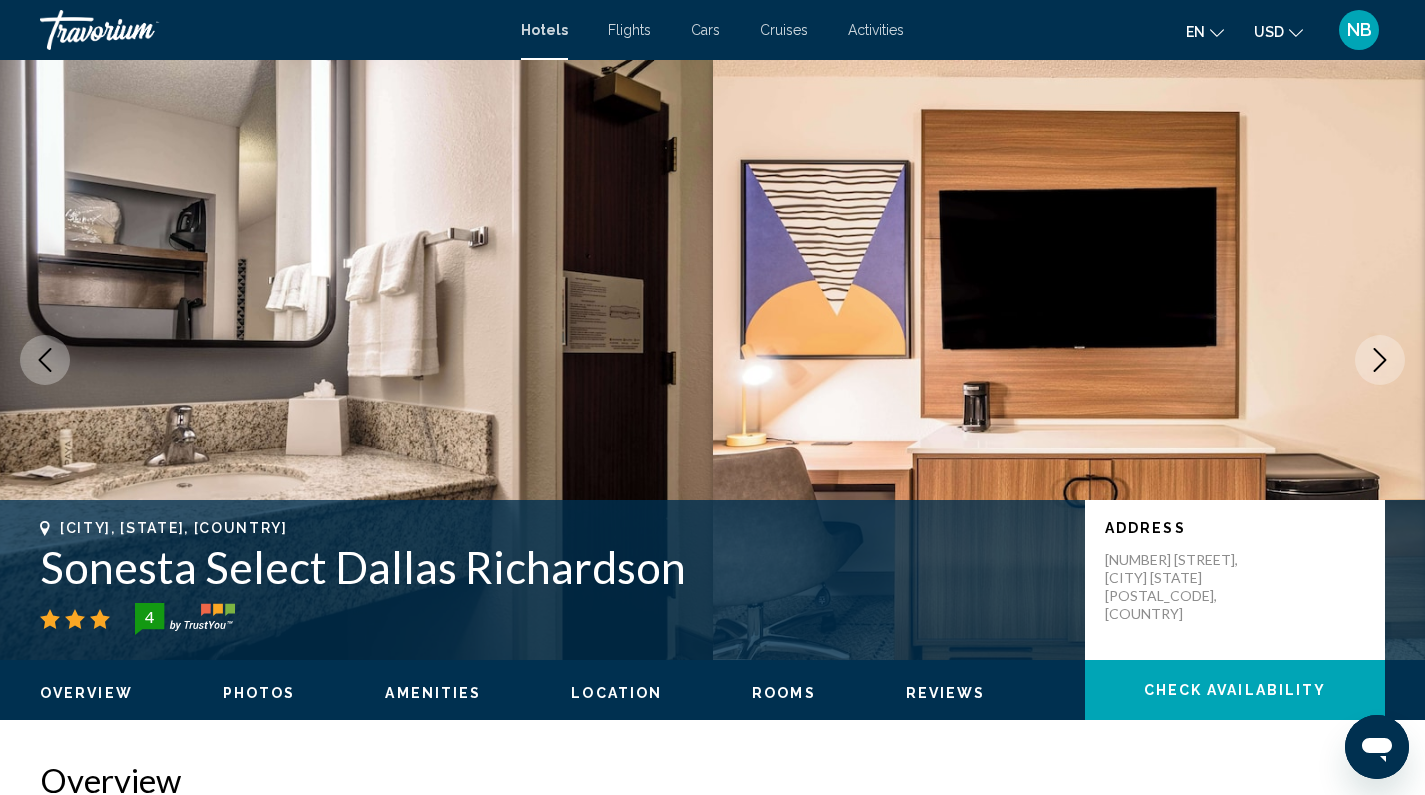 click 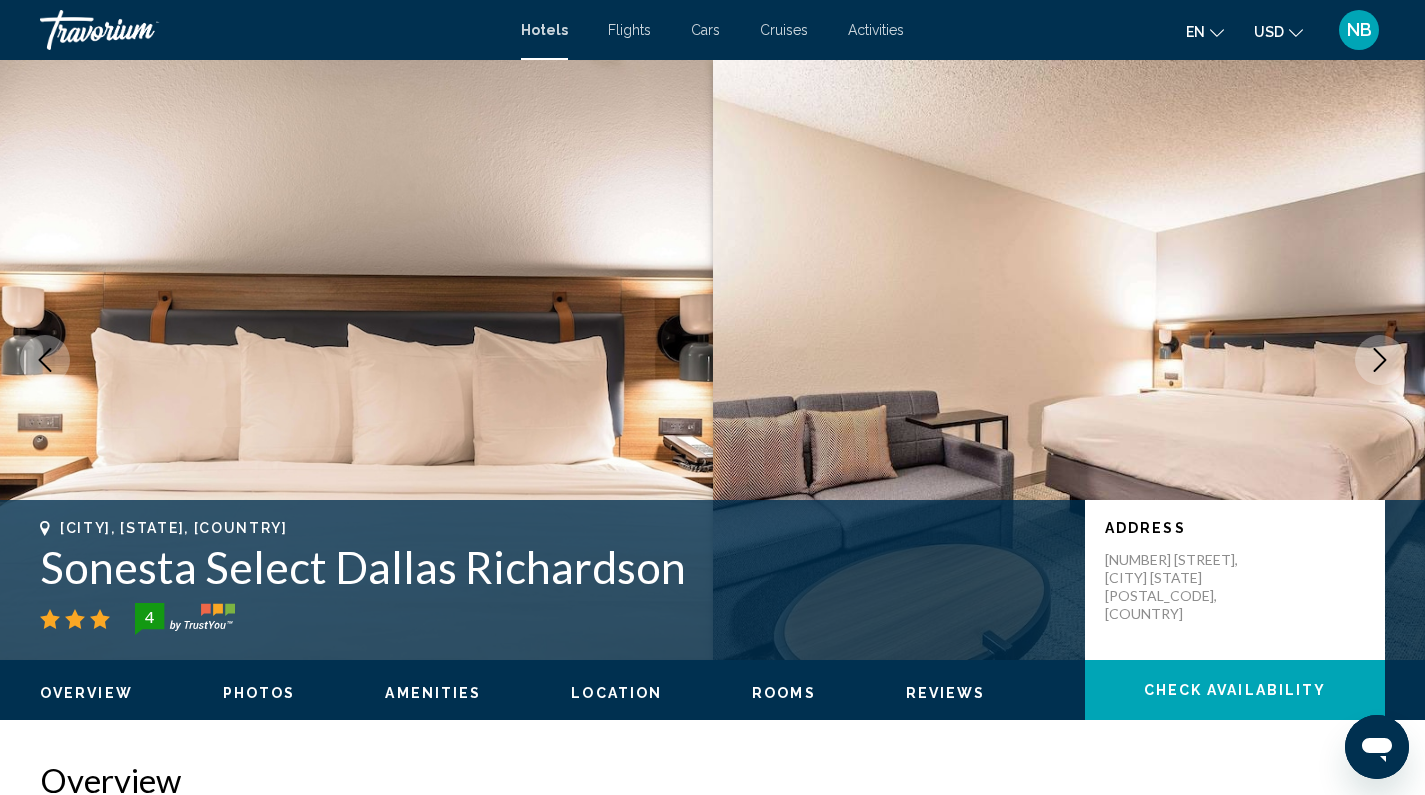 click 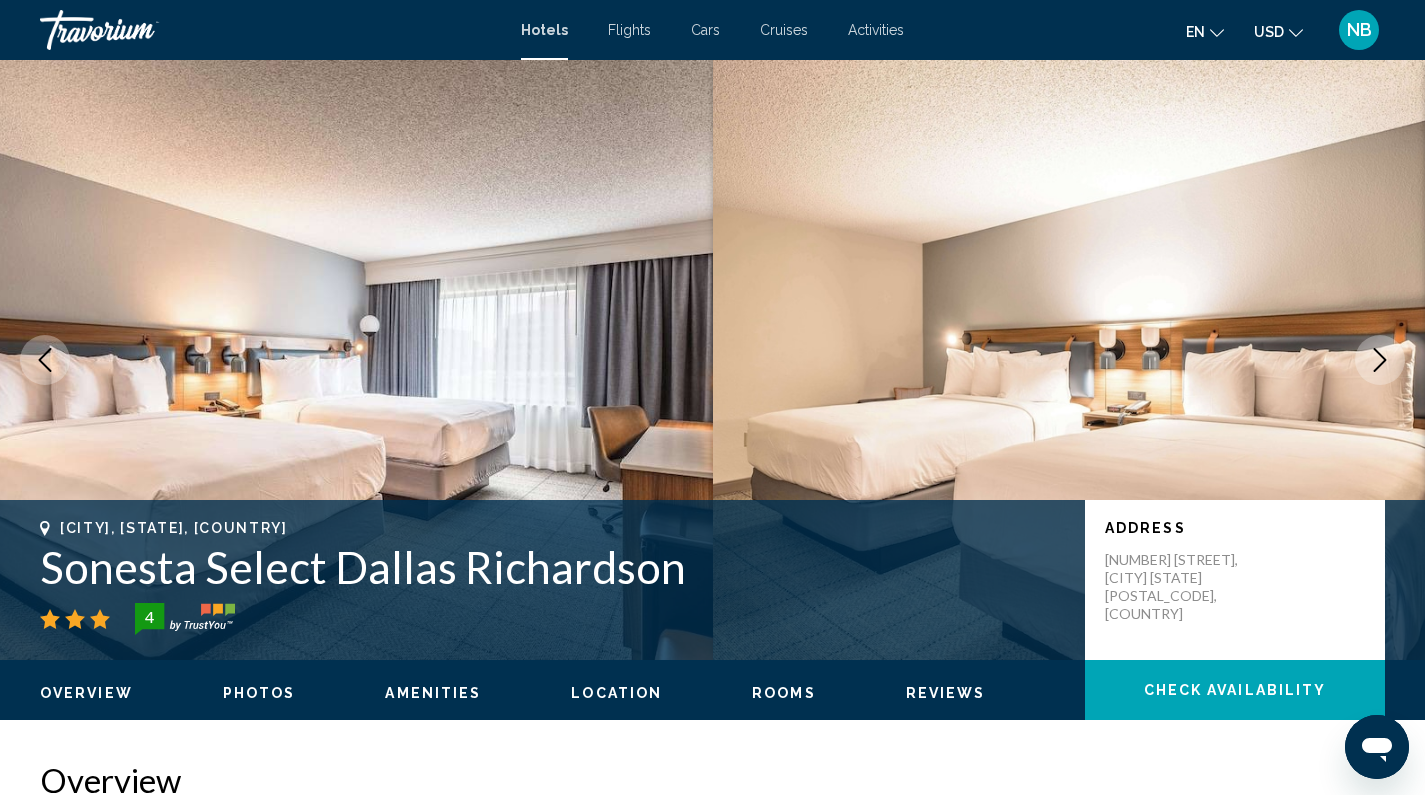 click 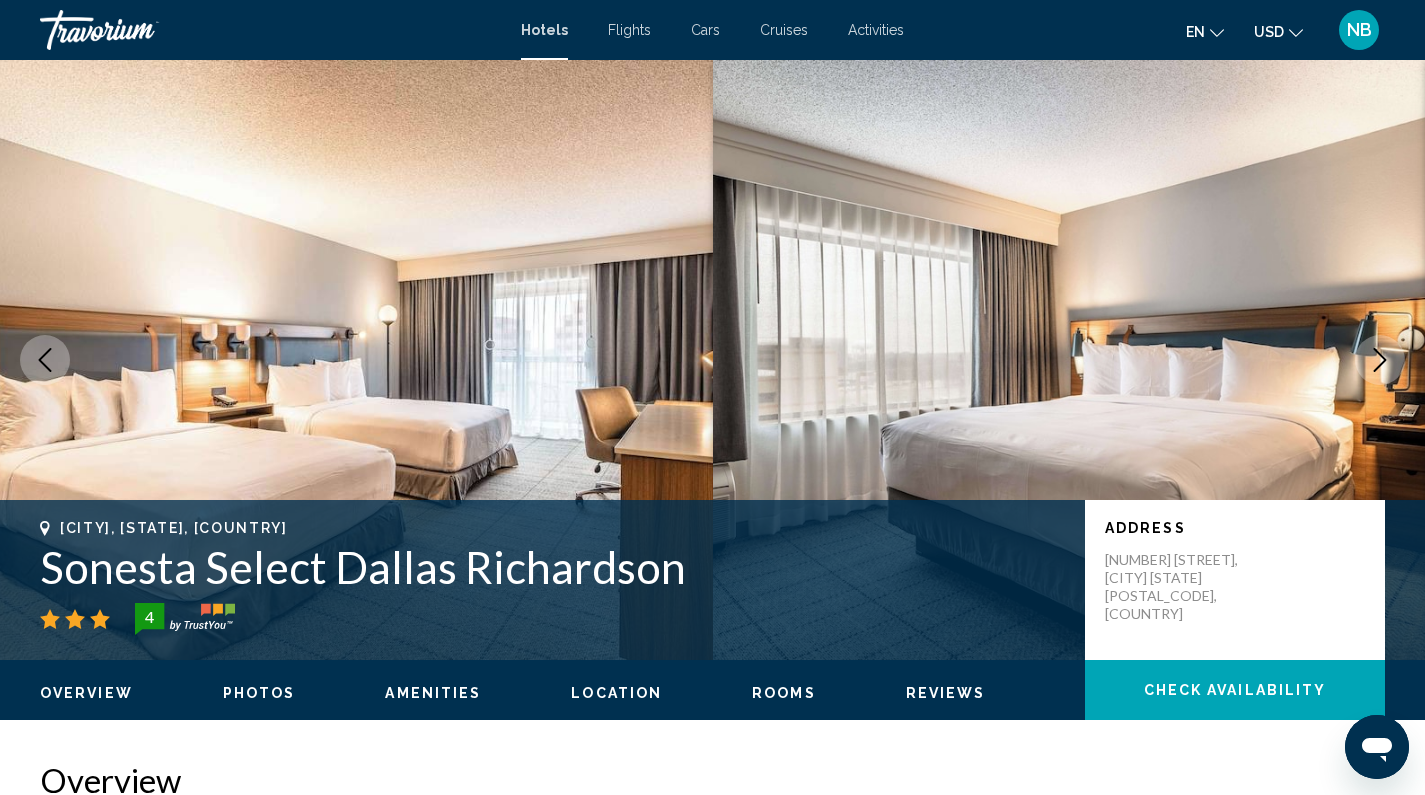click 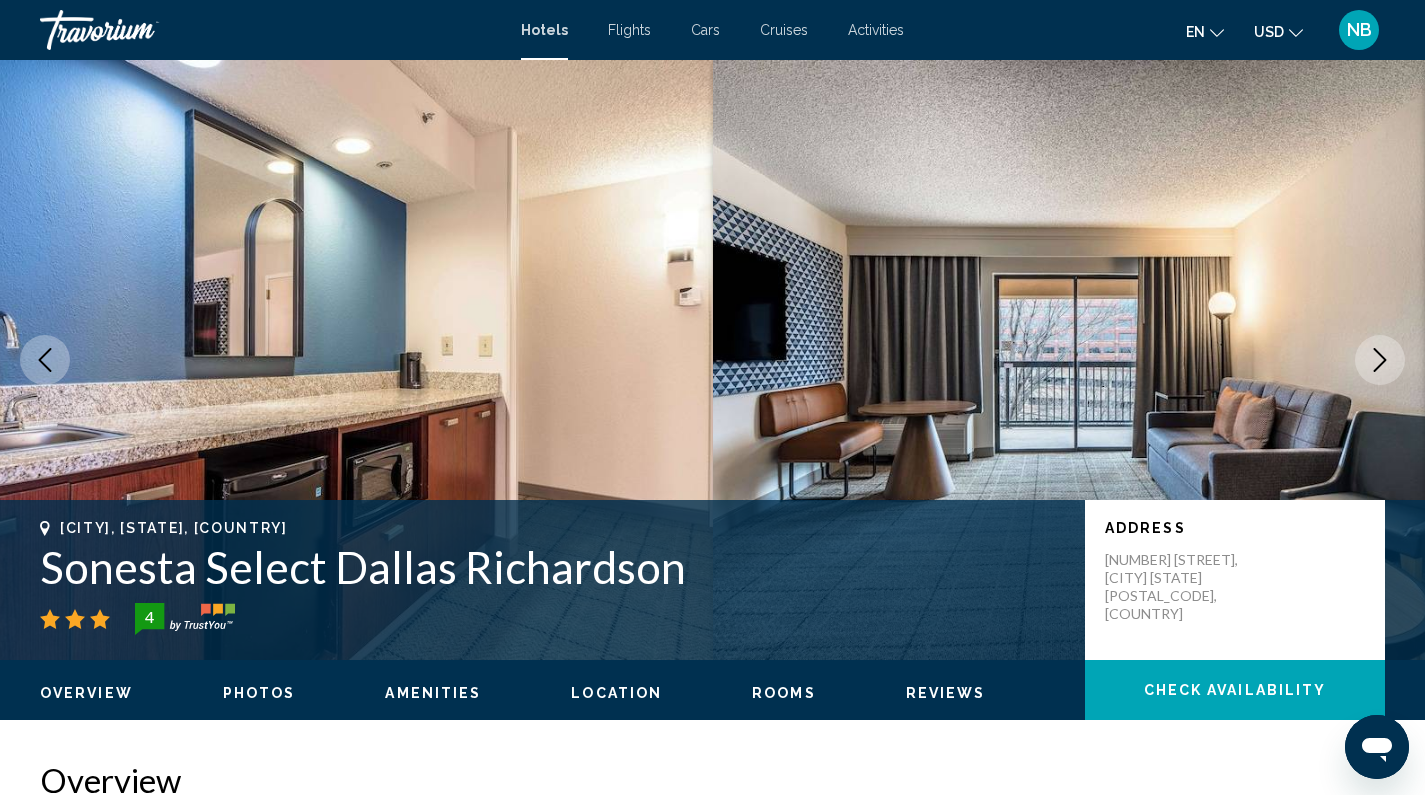 click 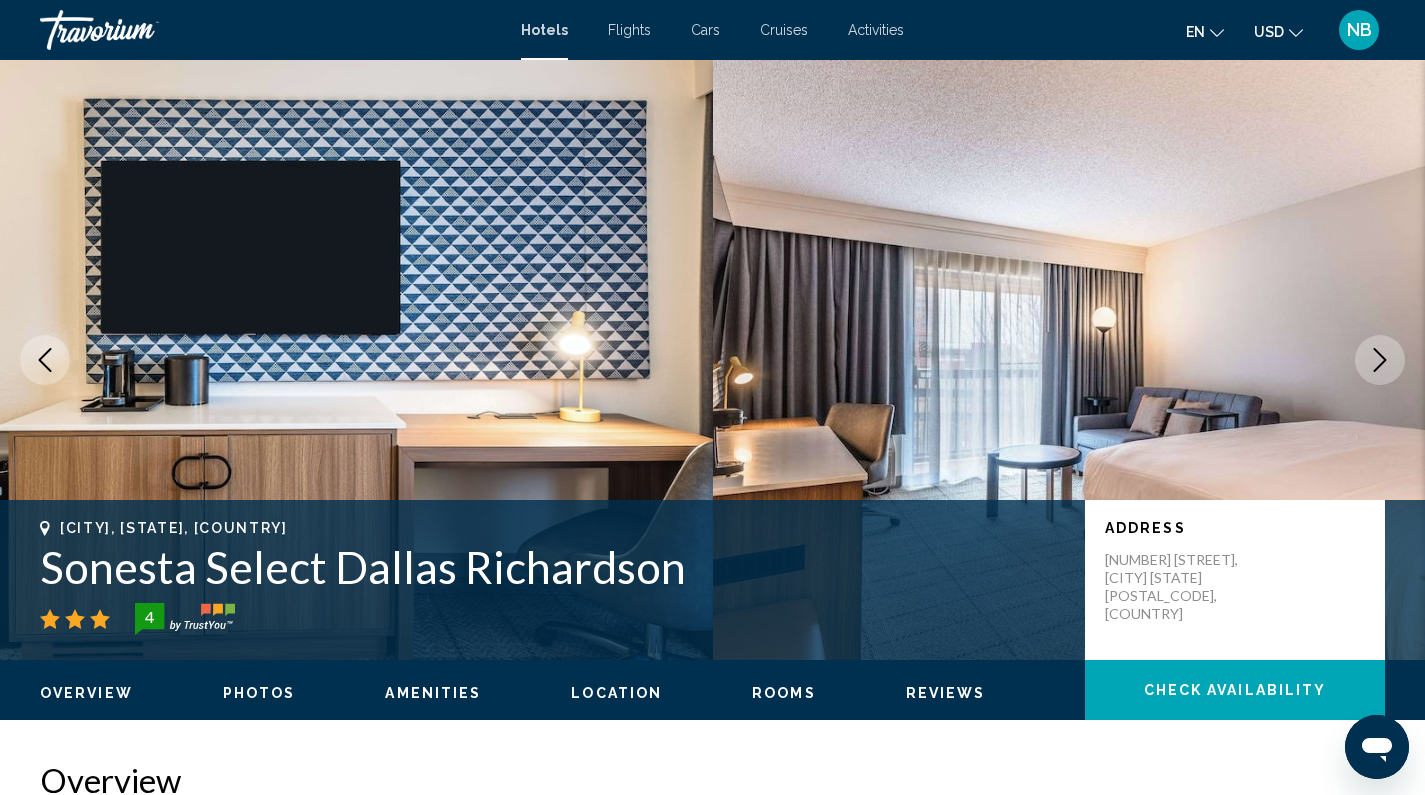 click 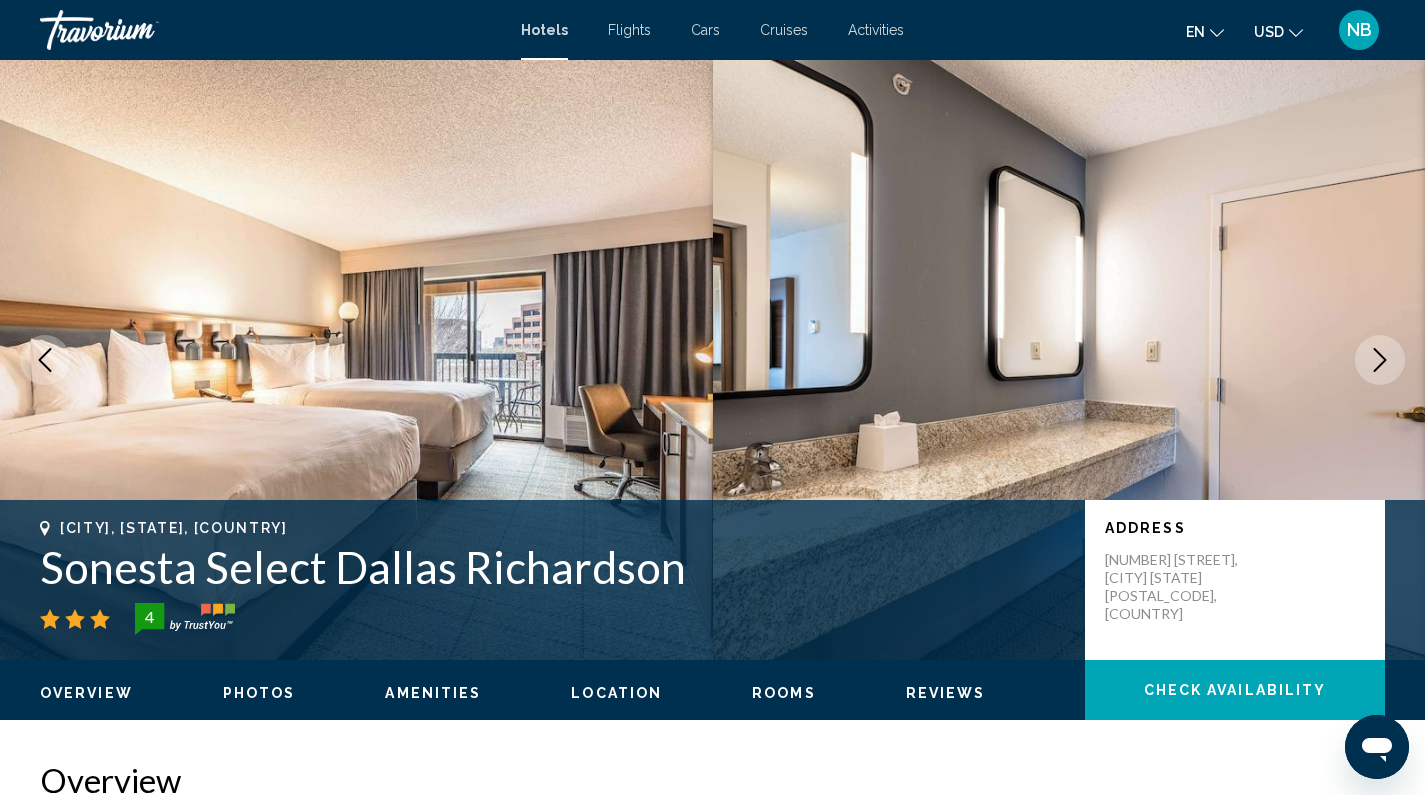click 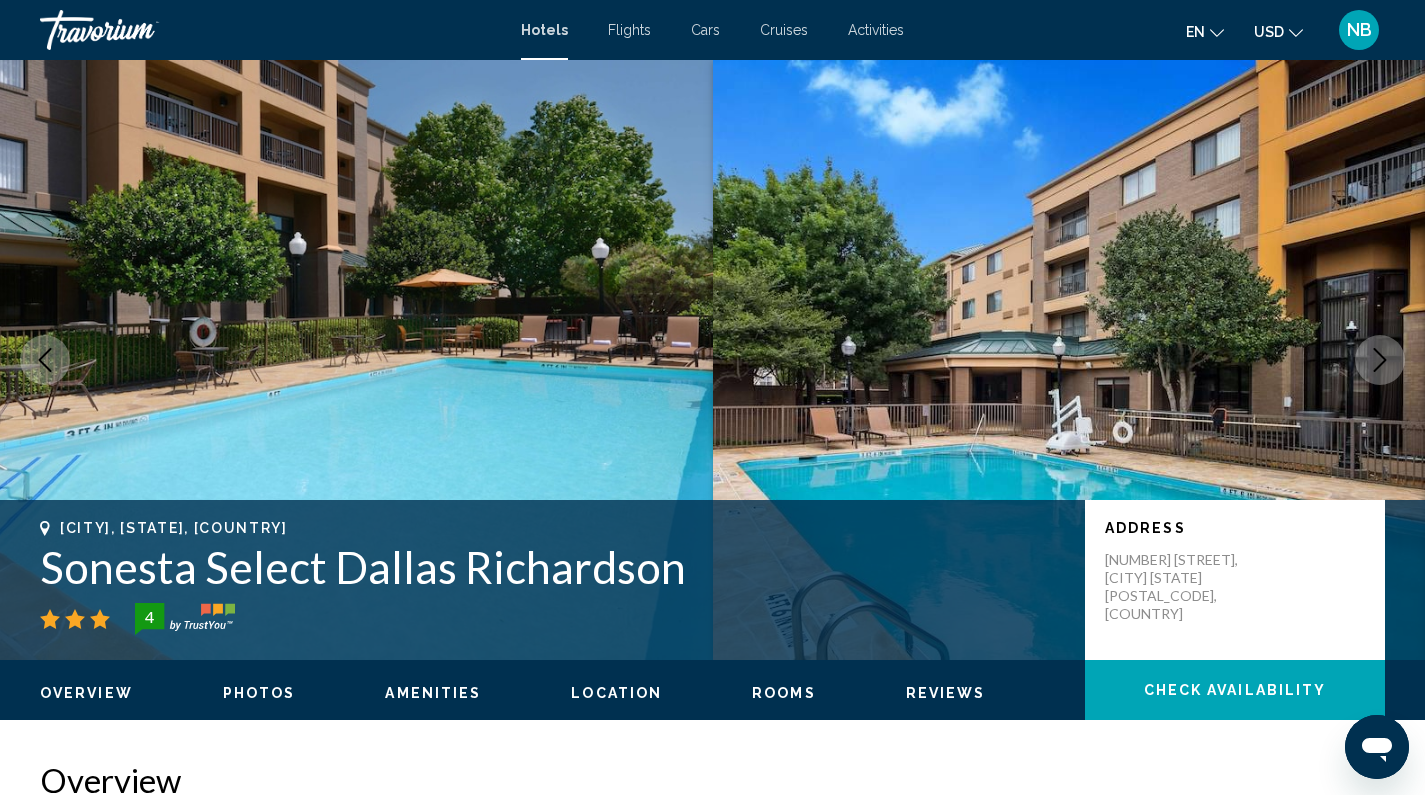 click 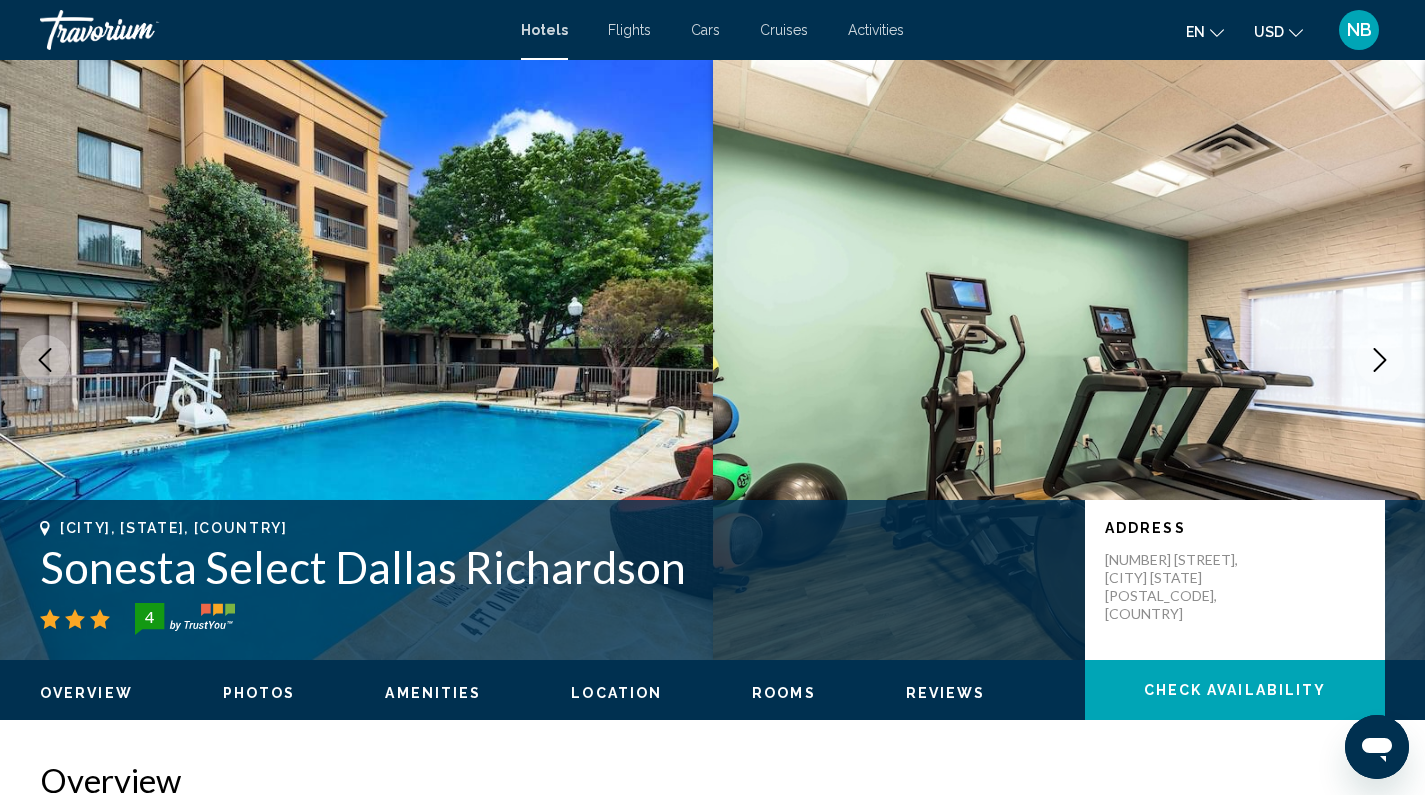 click 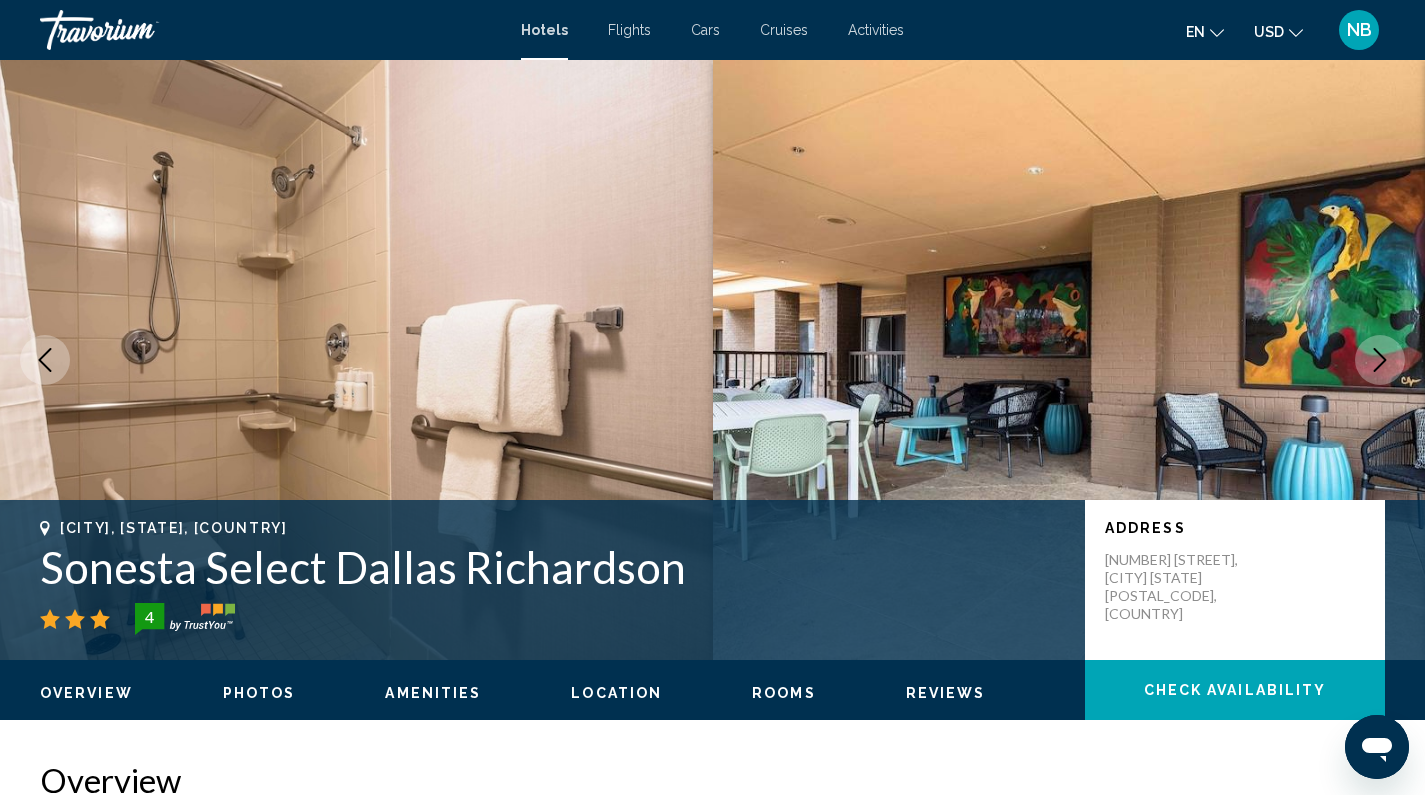 click 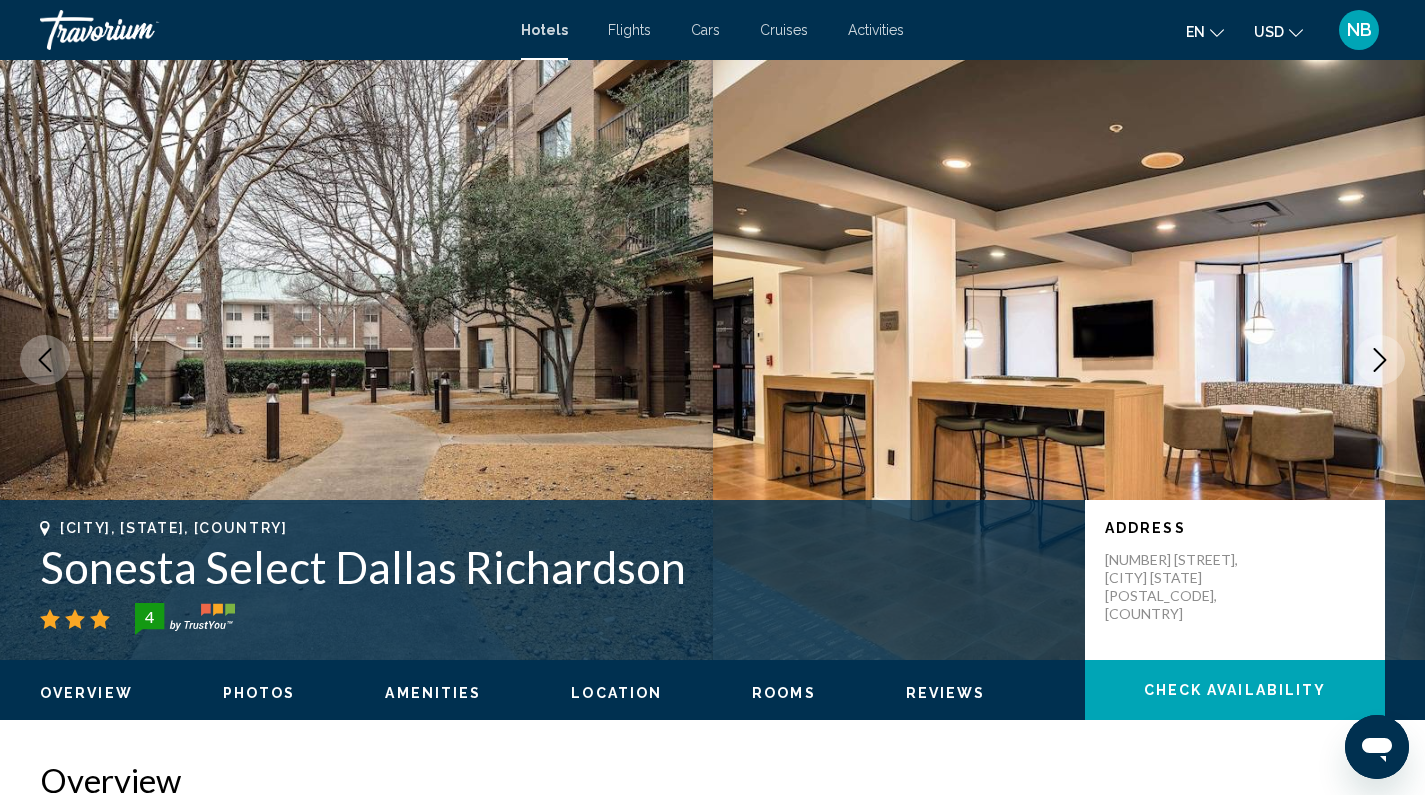 click 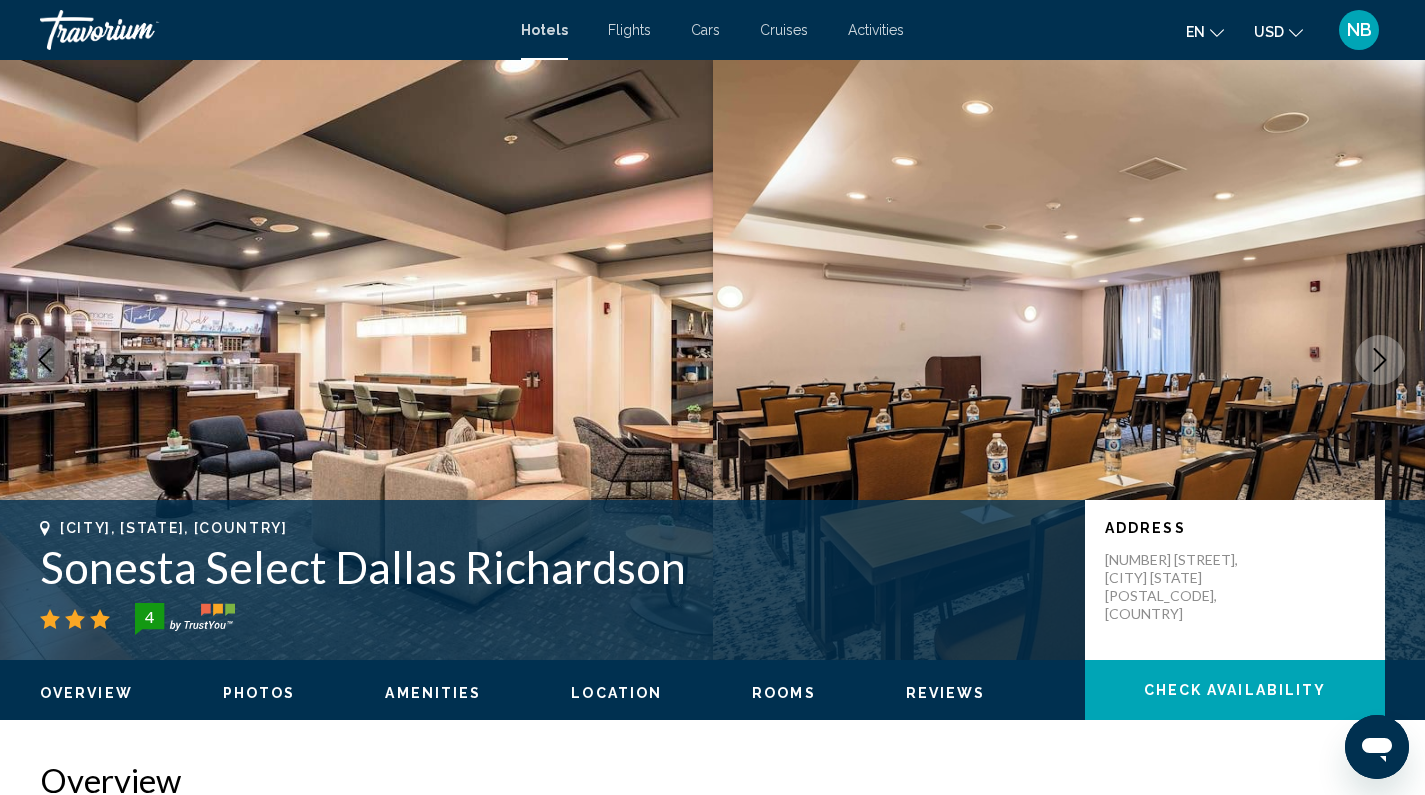 click 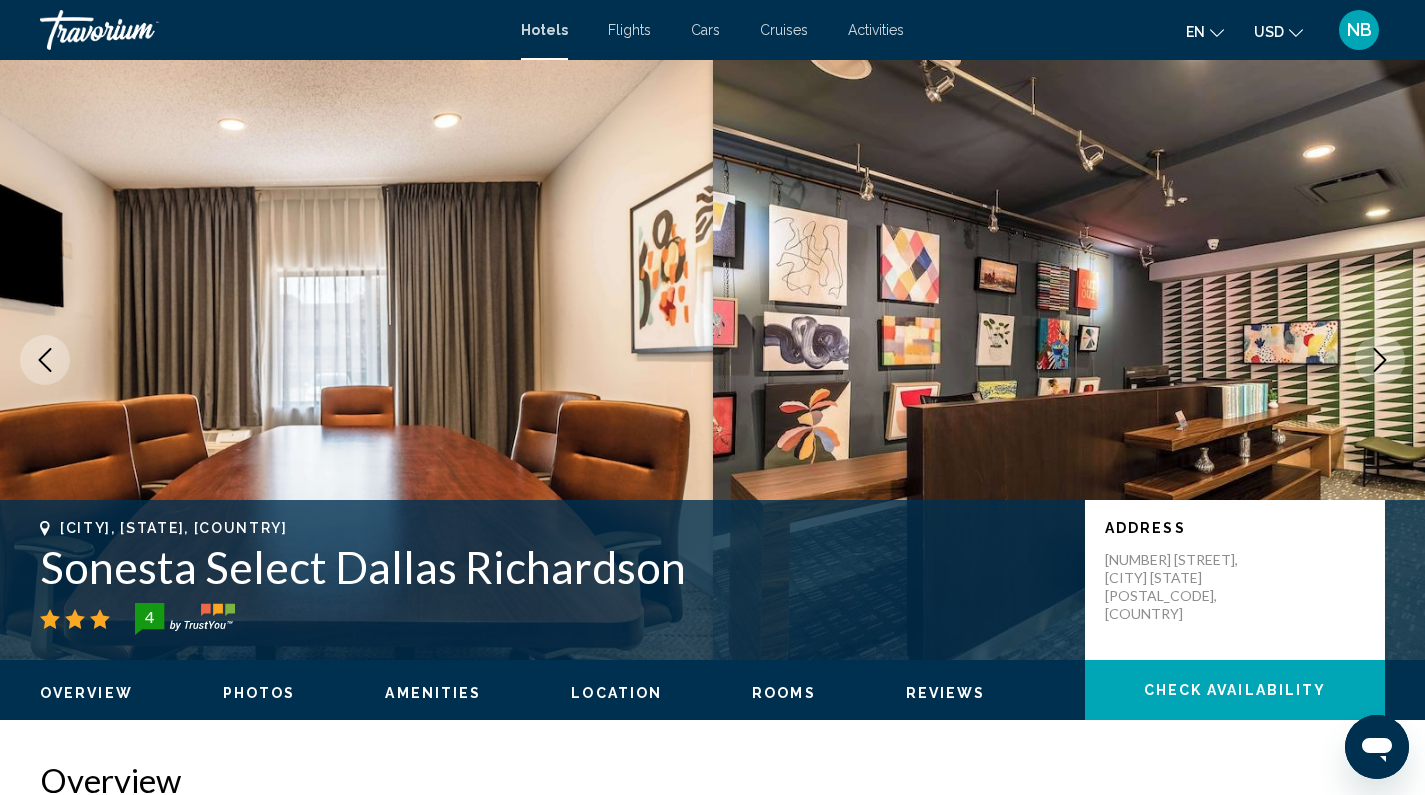 click 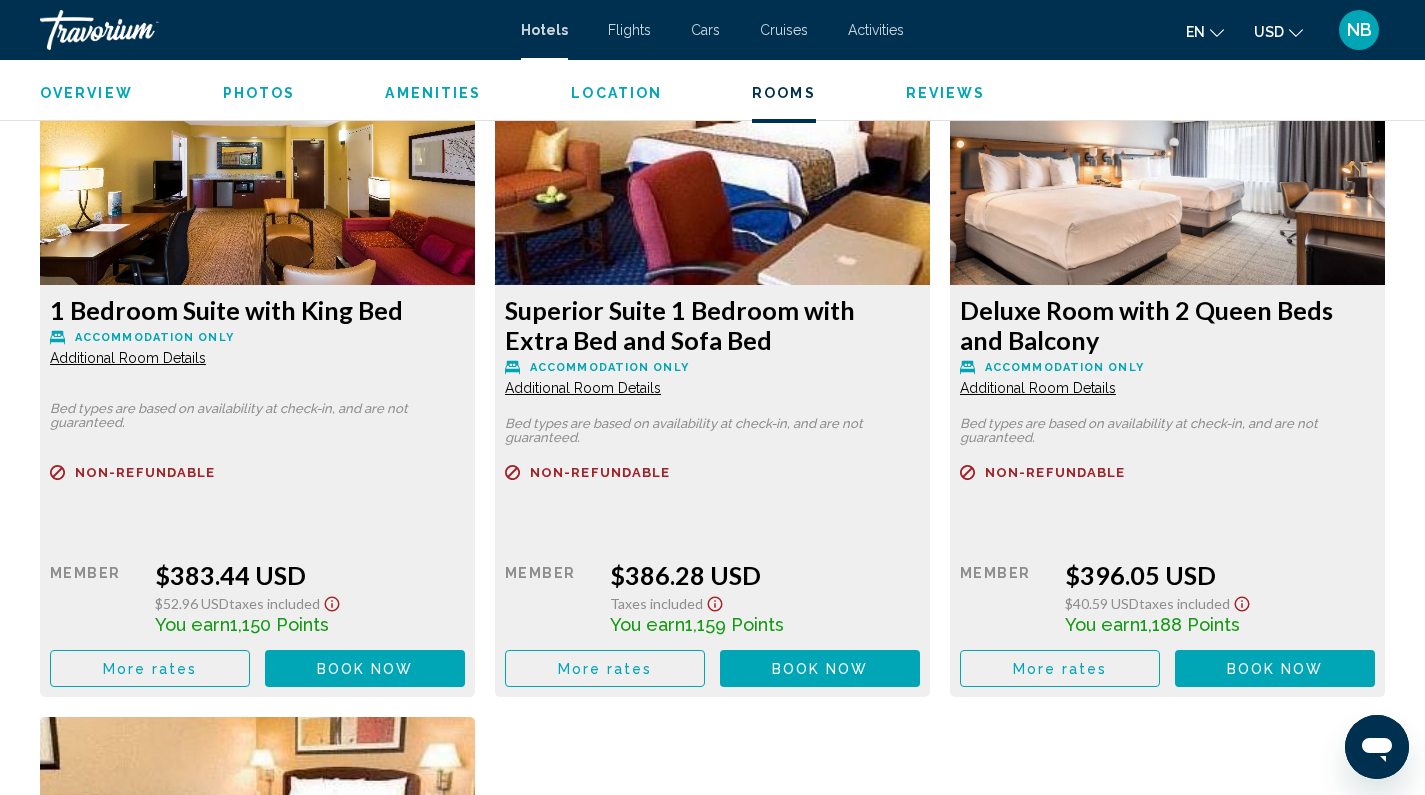 scroll, scrollTop: 7195, scrollLeft: 0, axis: vertical 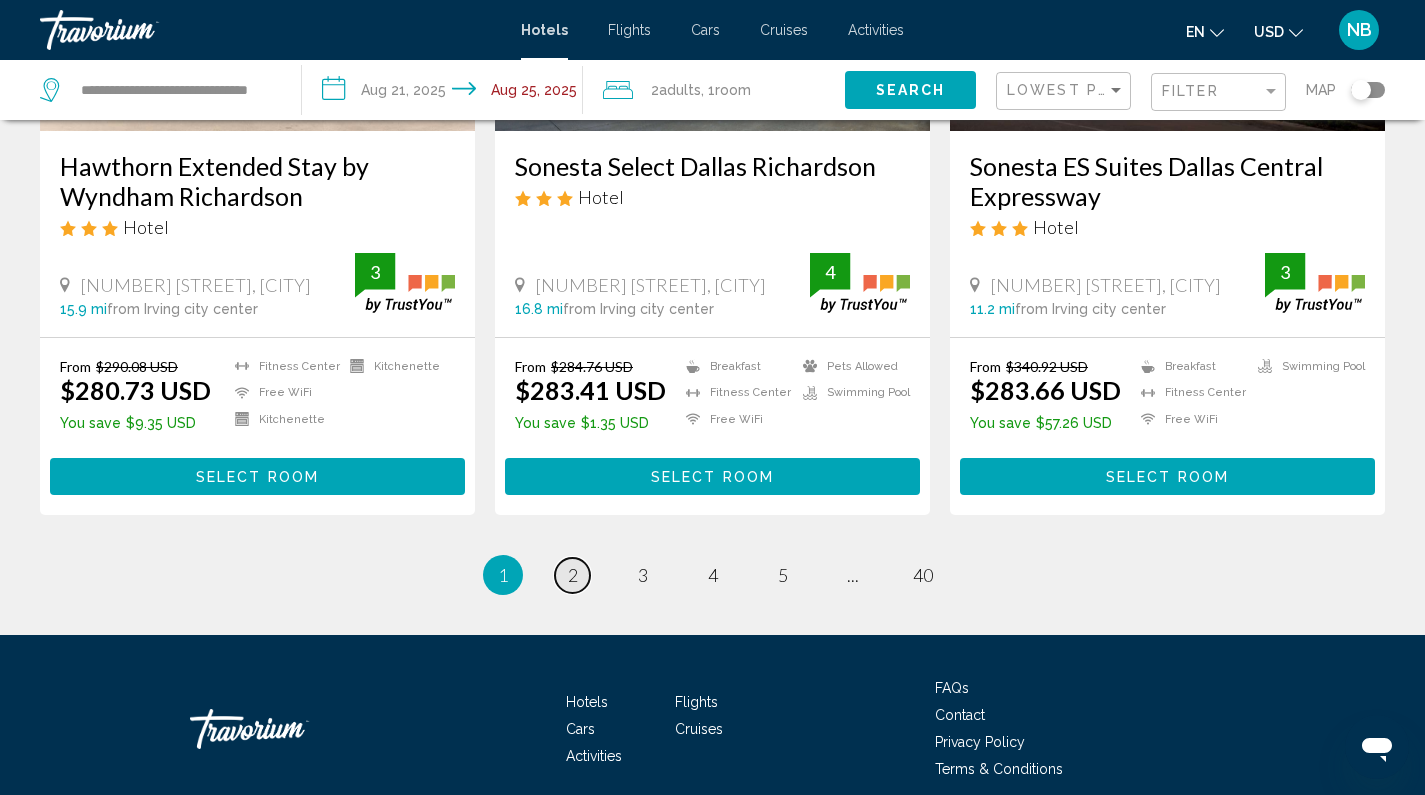 click on "2" at bounding box center [573, 575] 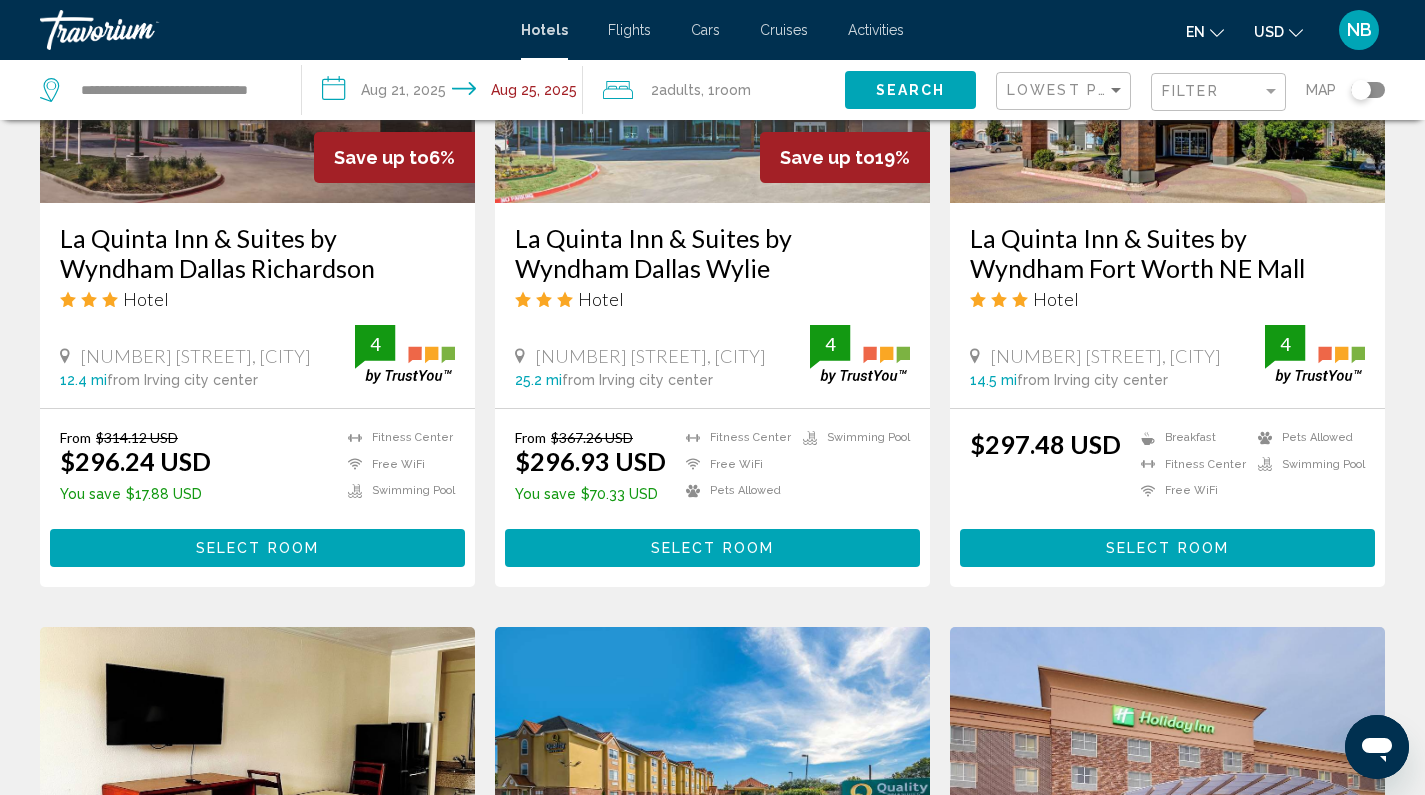 scroll, scrollTop: 852, scrollLeft: 0, axis: vertical 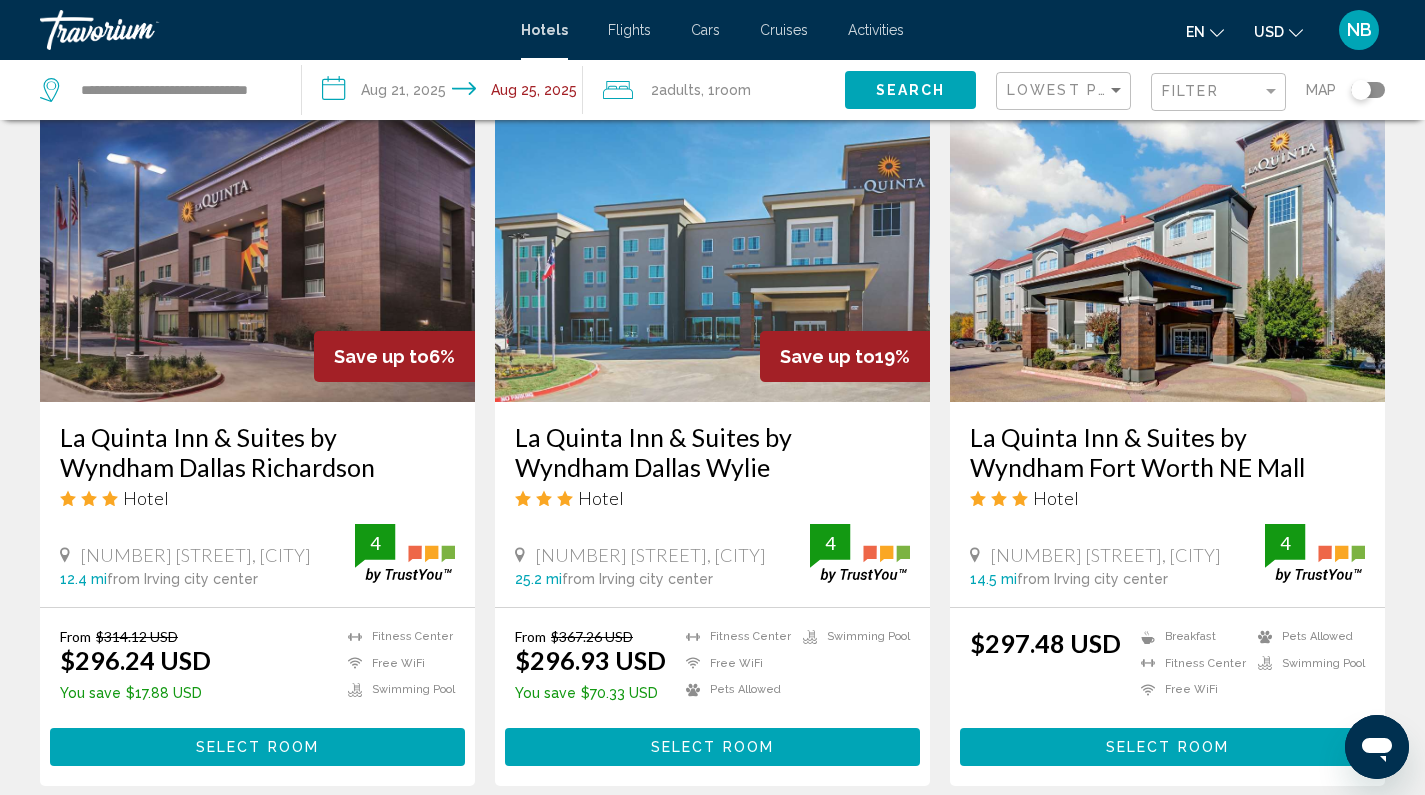 click on "La Quinta Inn & Suites by Wyndham Fort Worth NE Mall" at bounding box center [1167, 452] 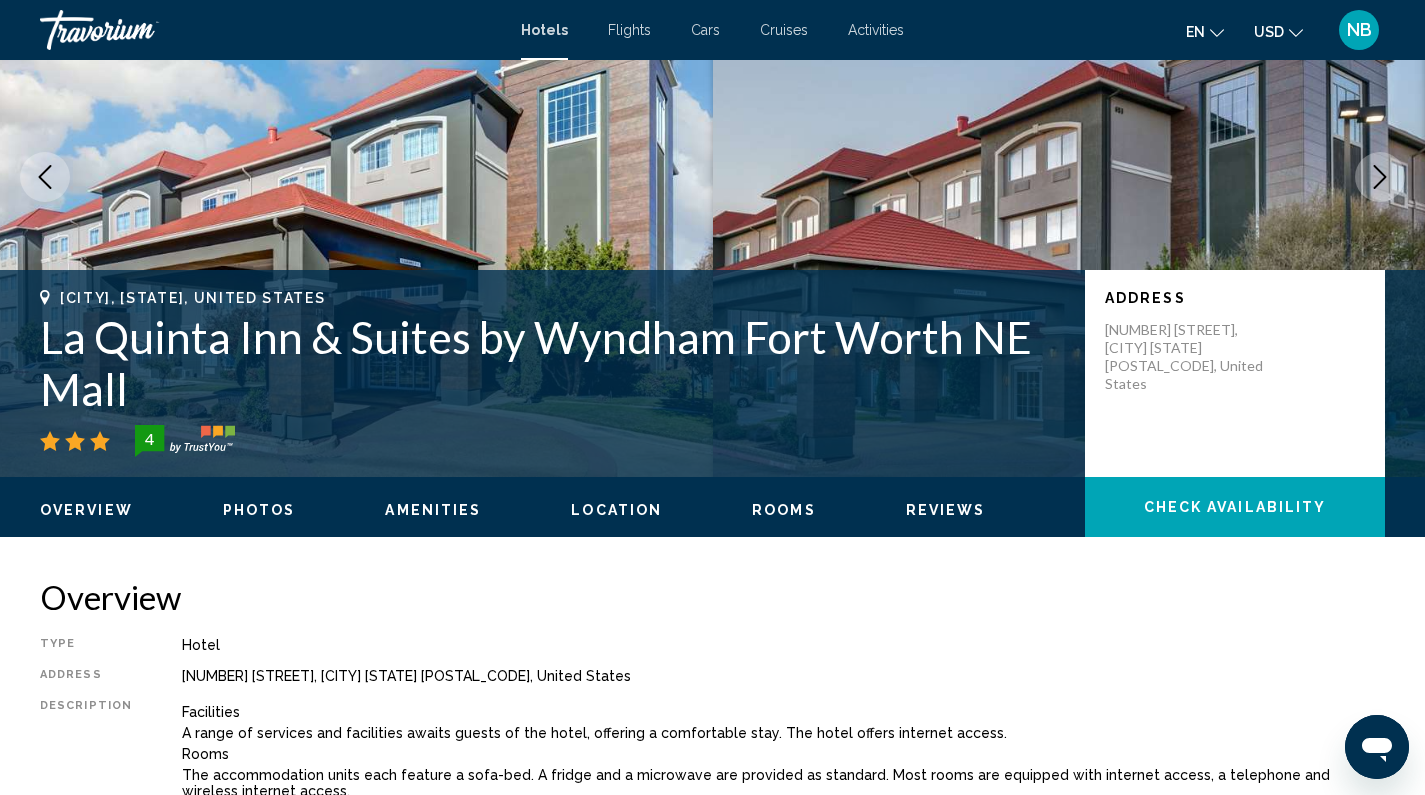 scroll, scrollTop: 25, scrollLeft: 0, axis: vertical 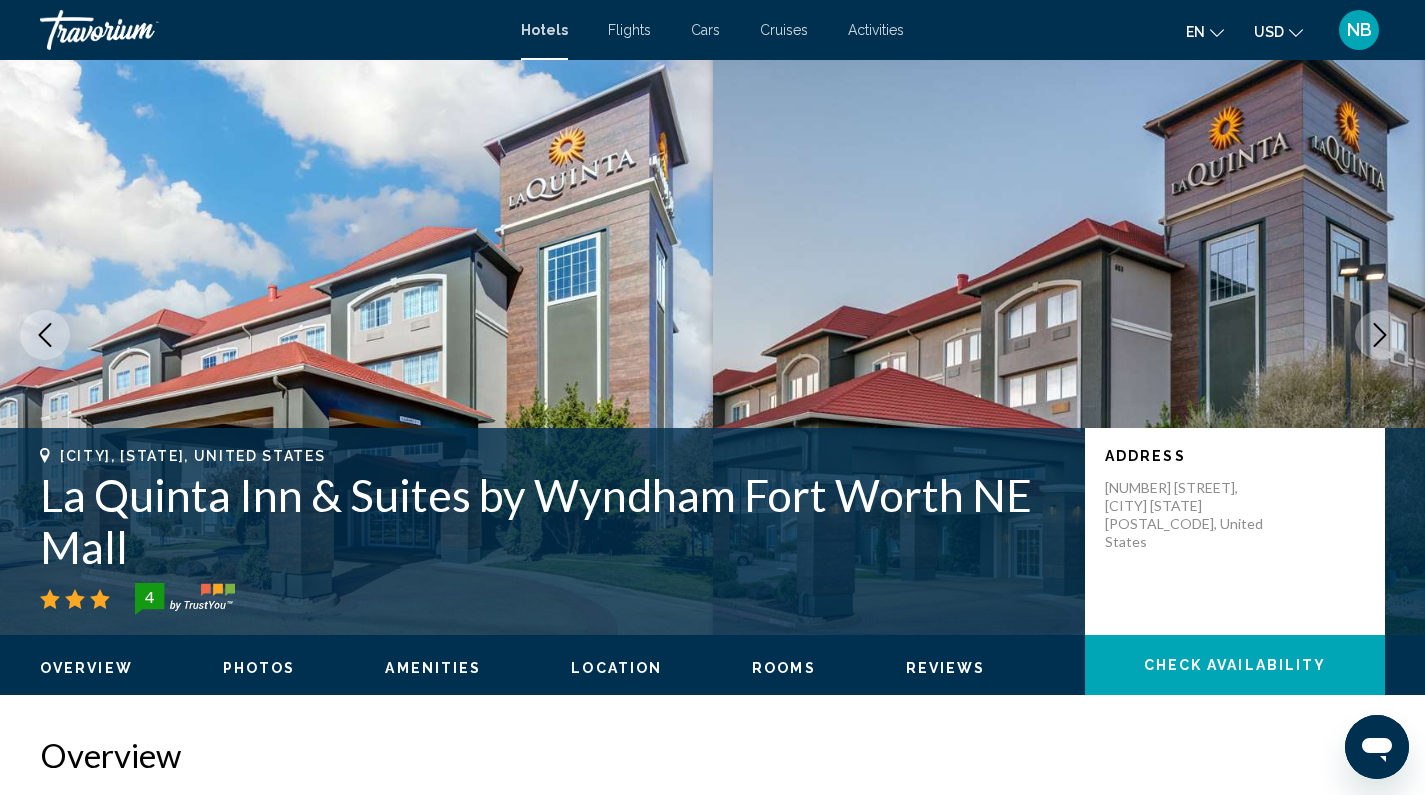 click 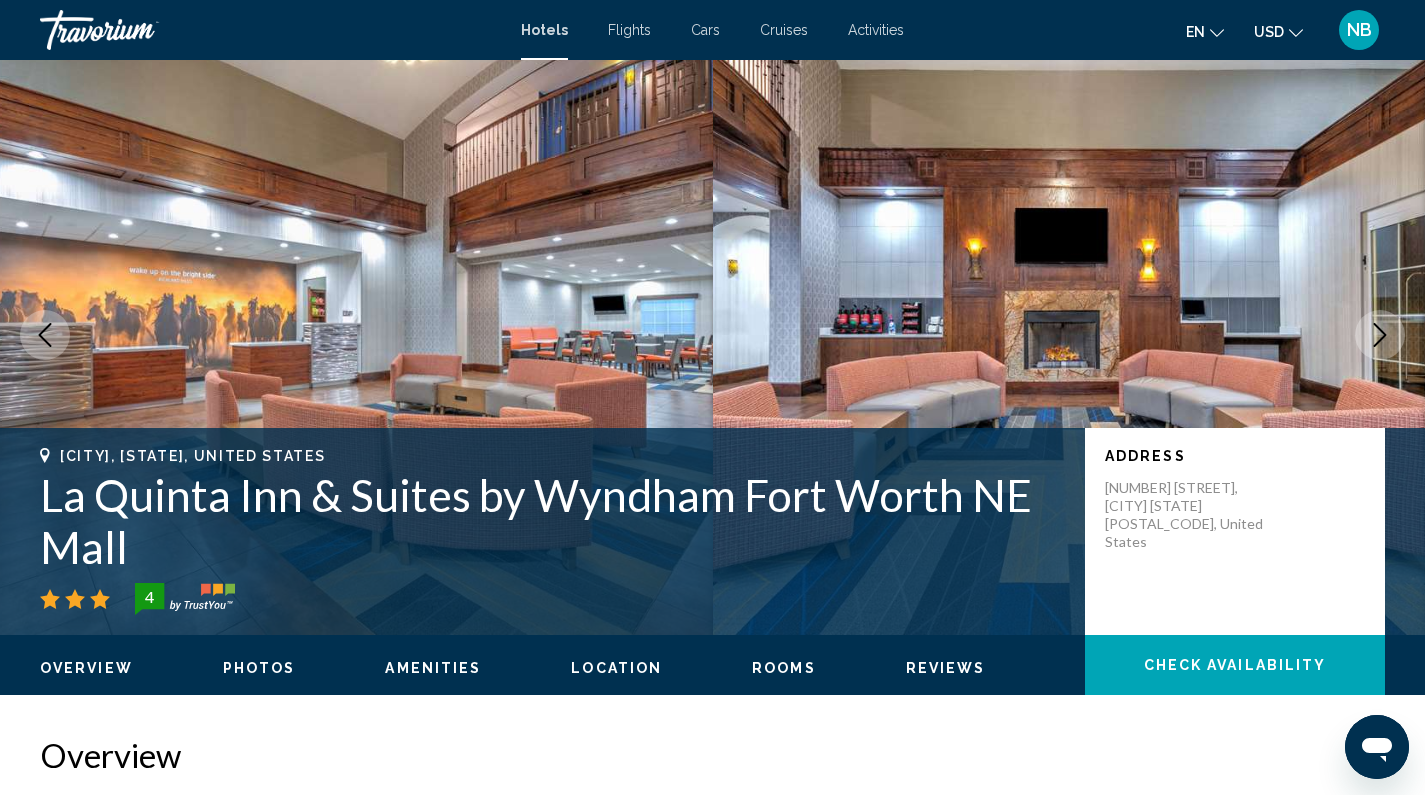 click 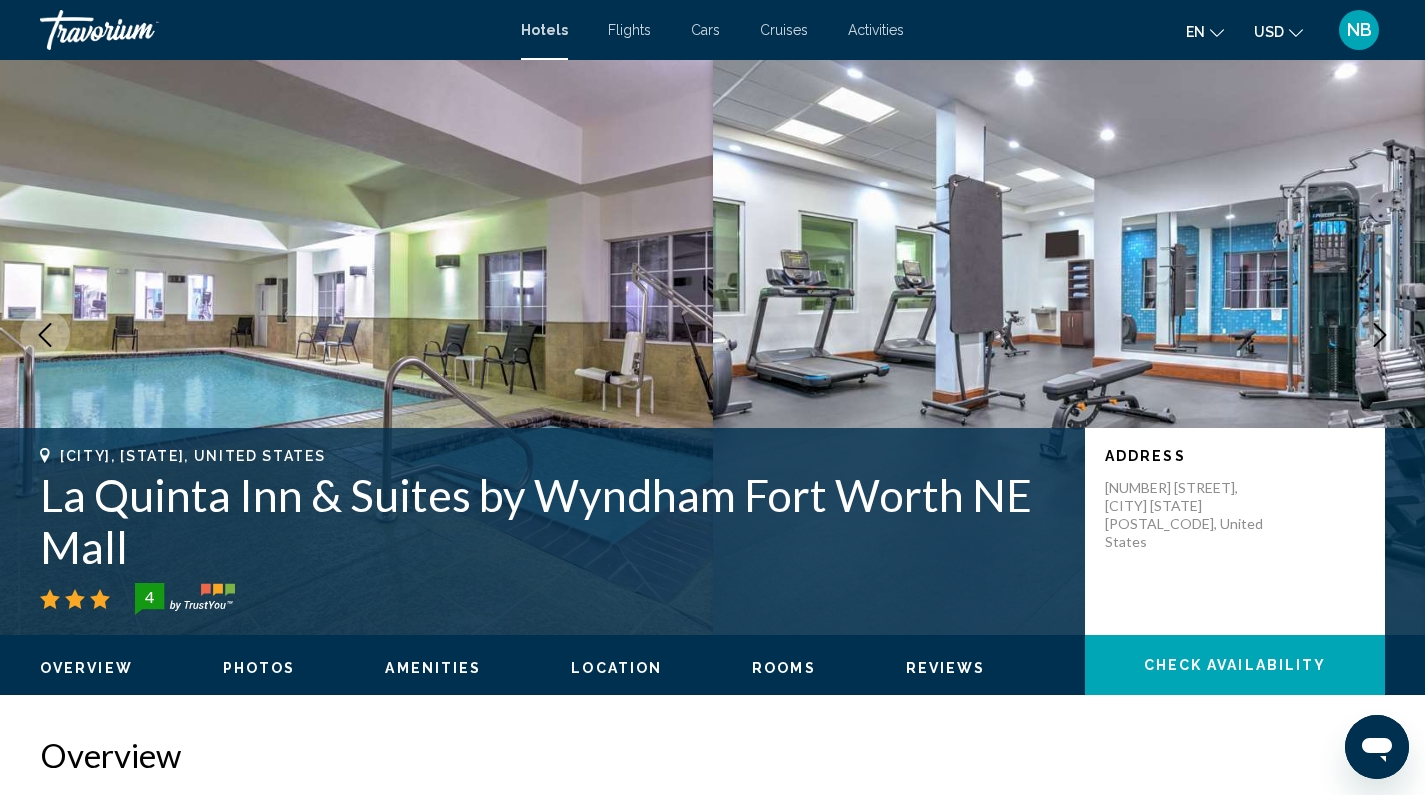 click 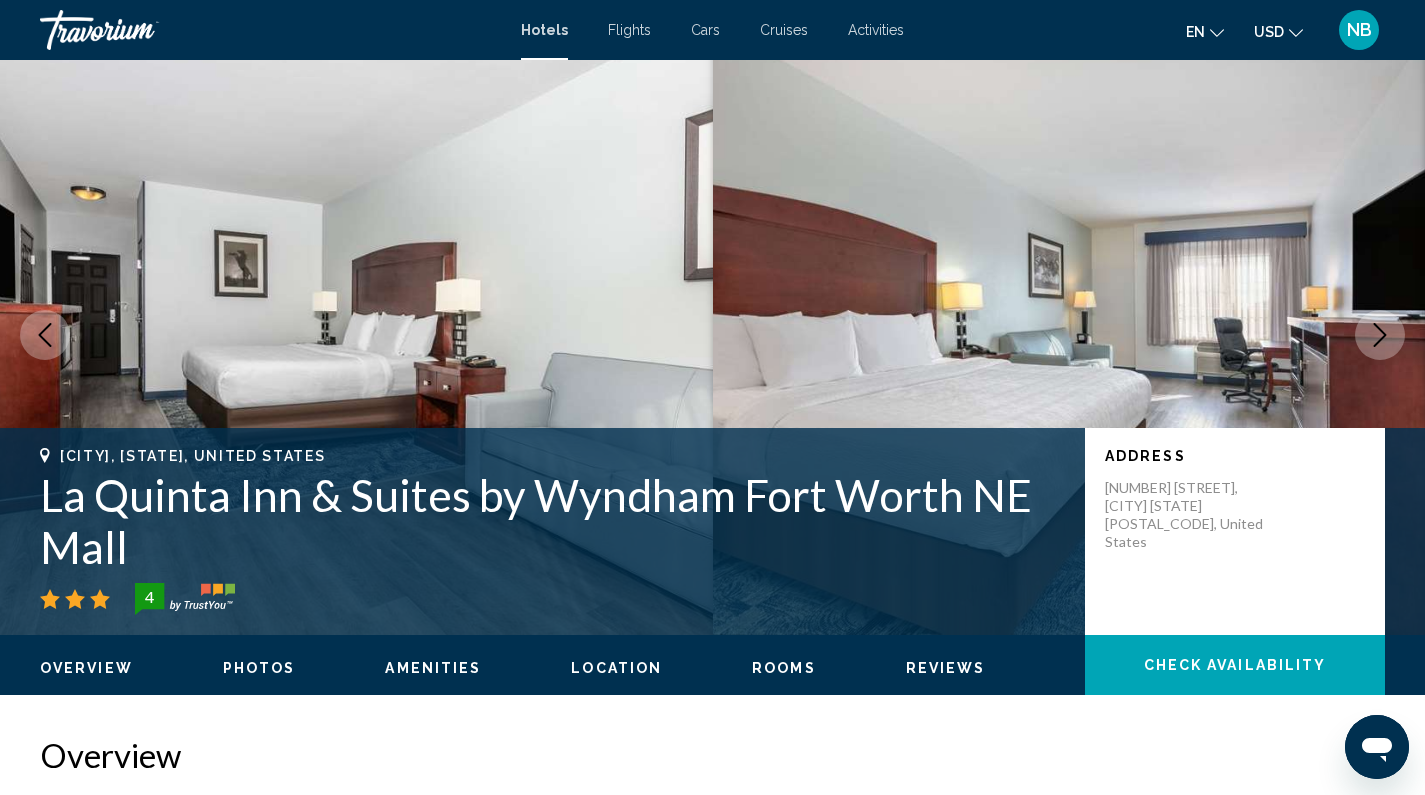 click 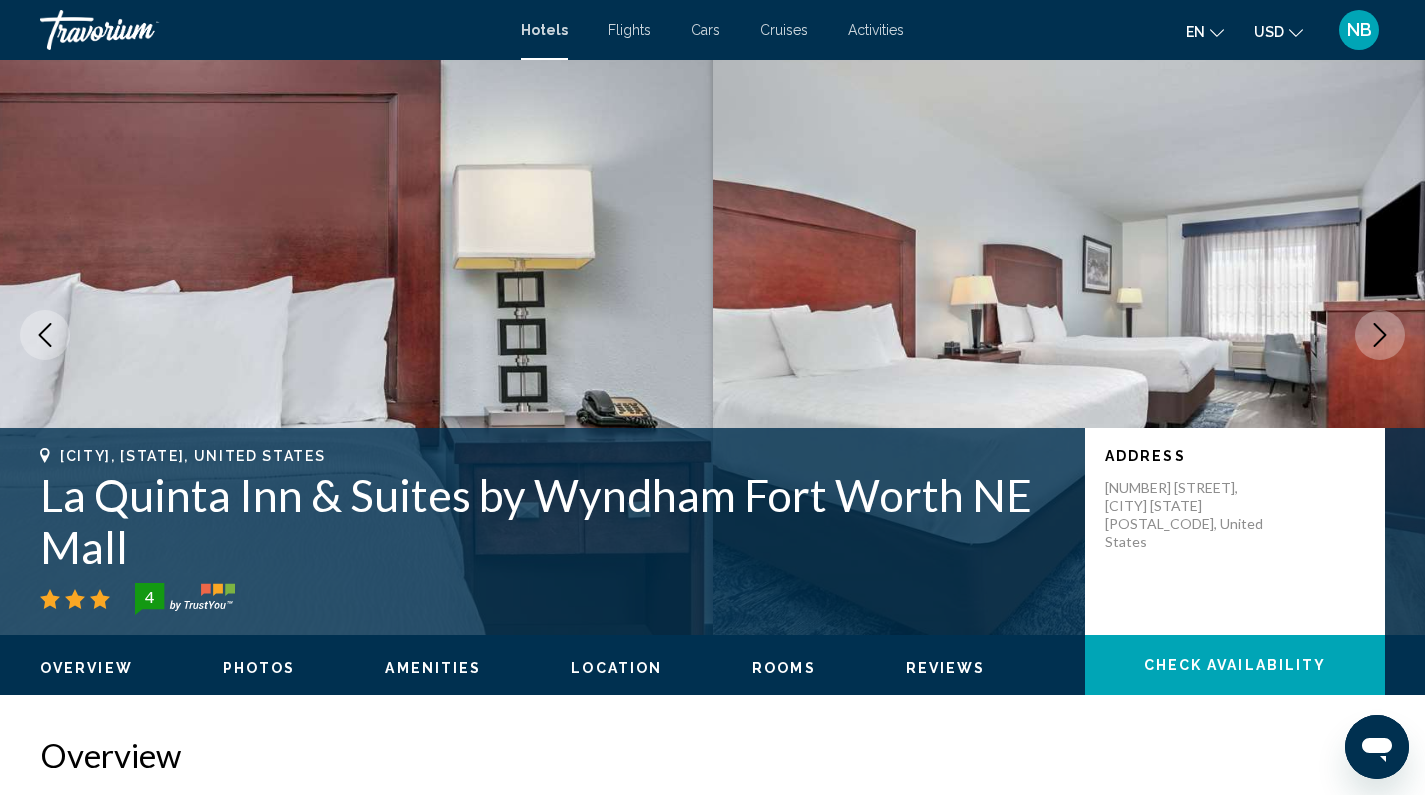 click 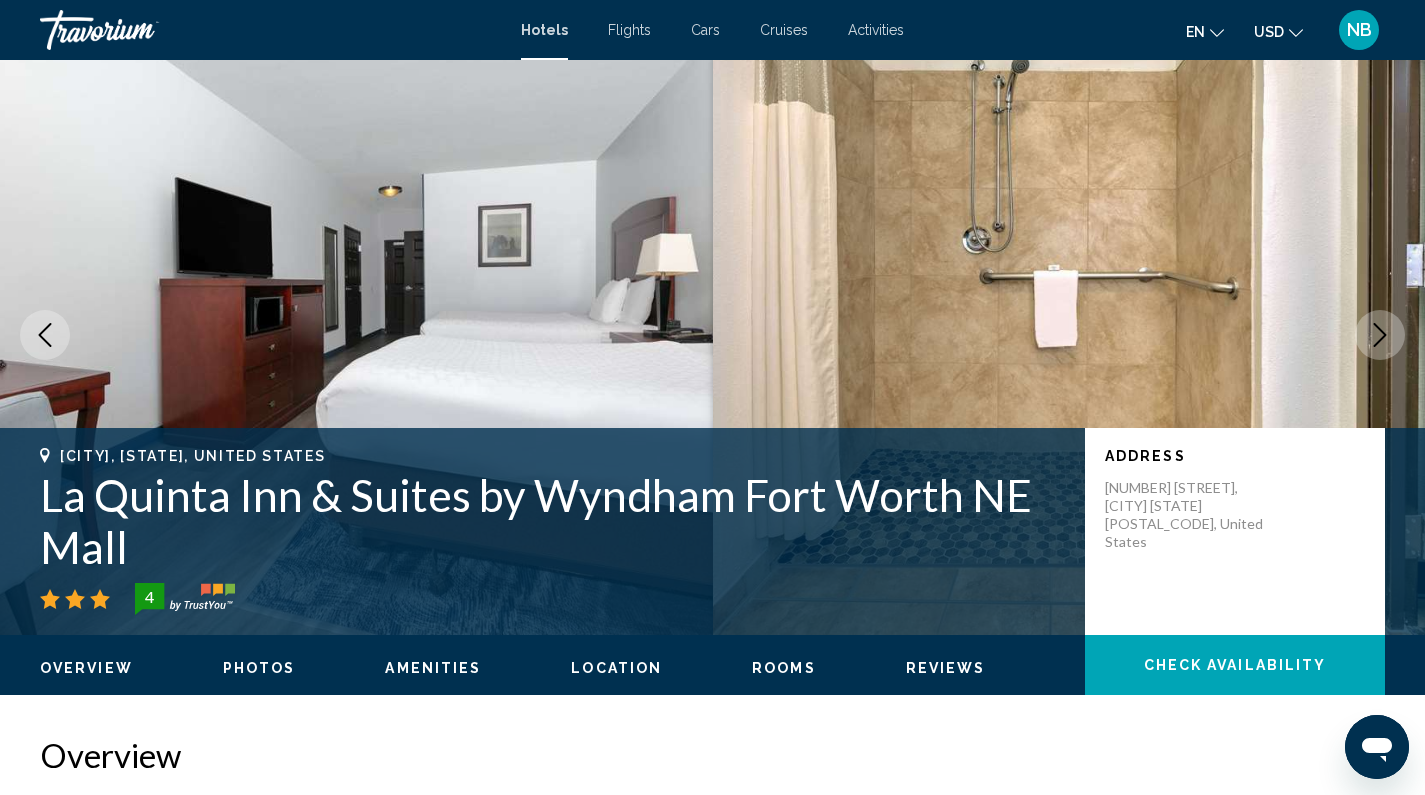 click 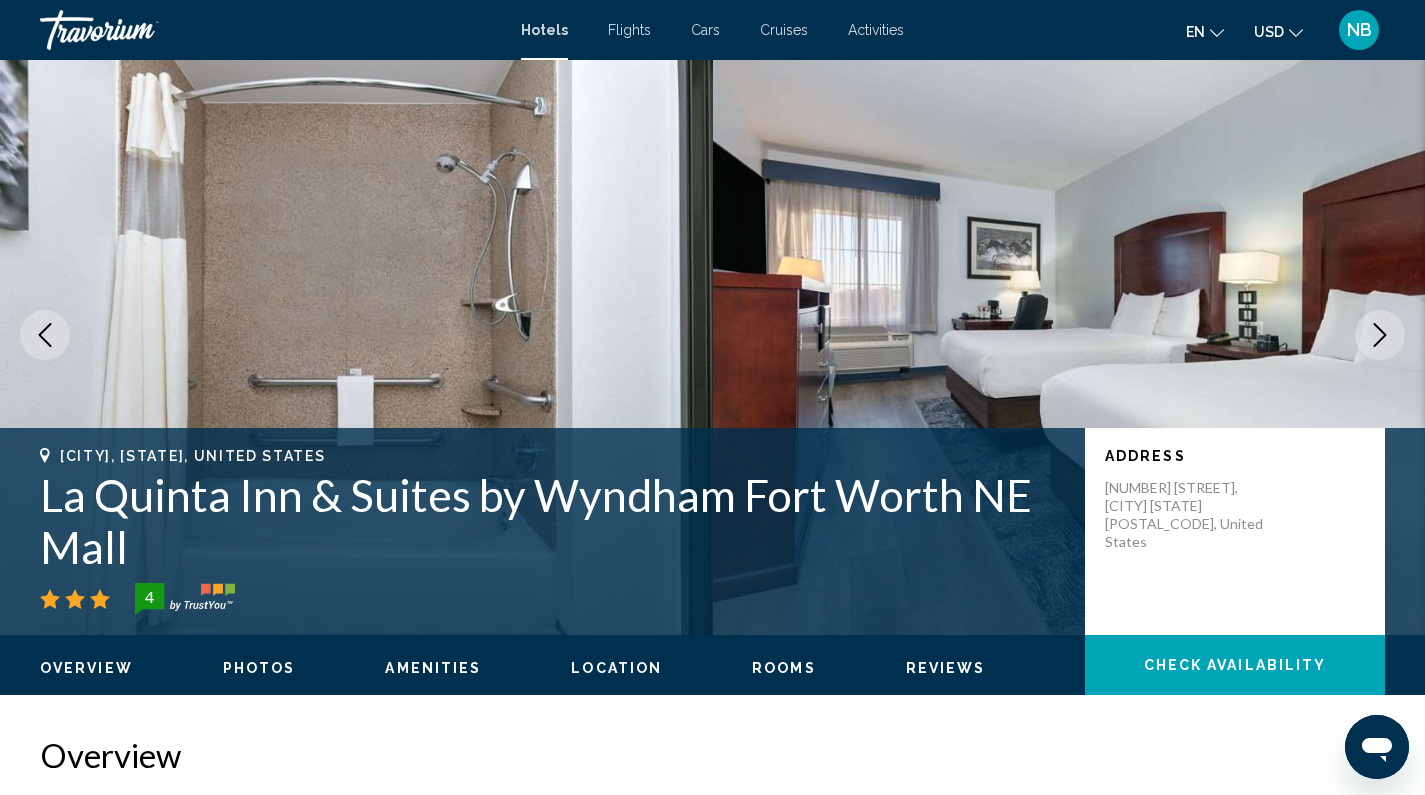 click 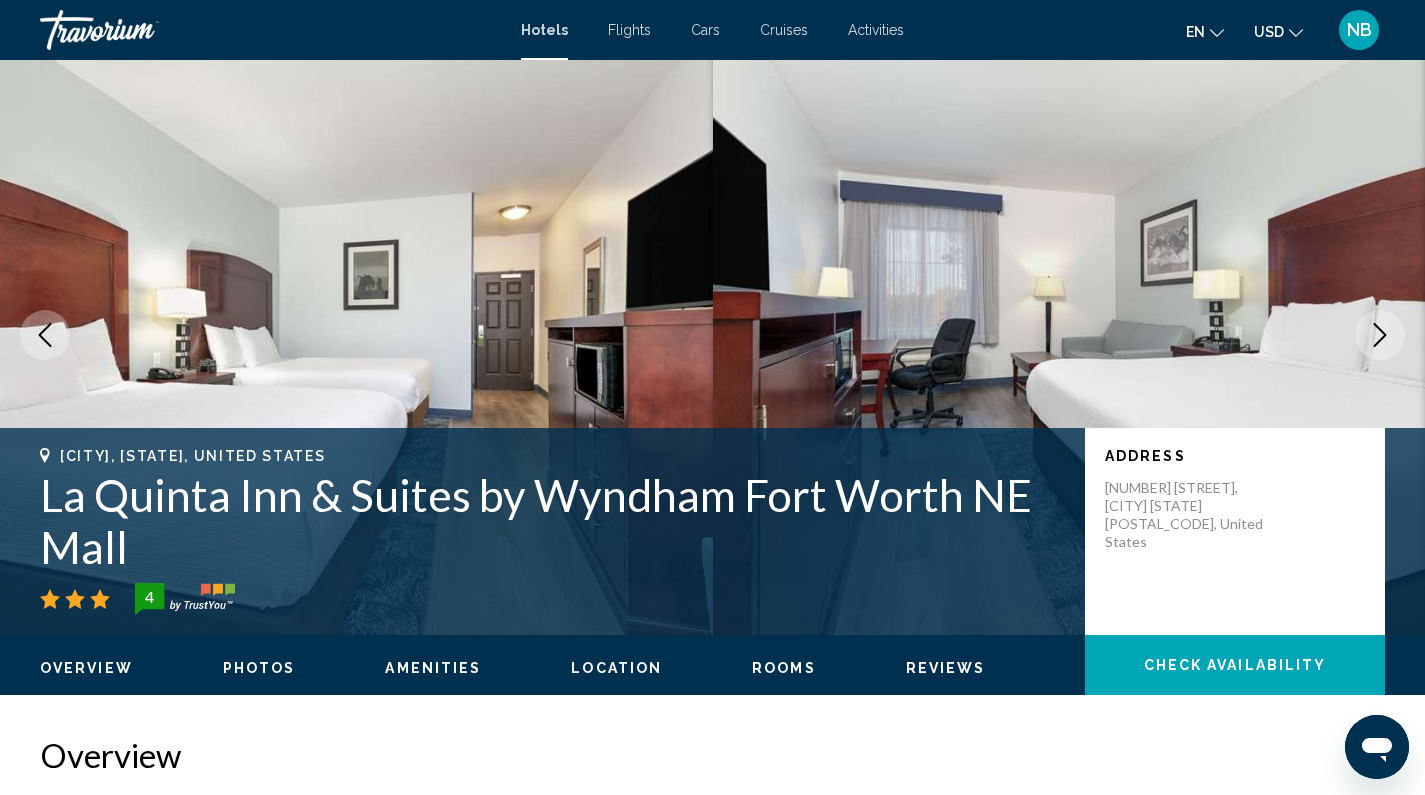 click 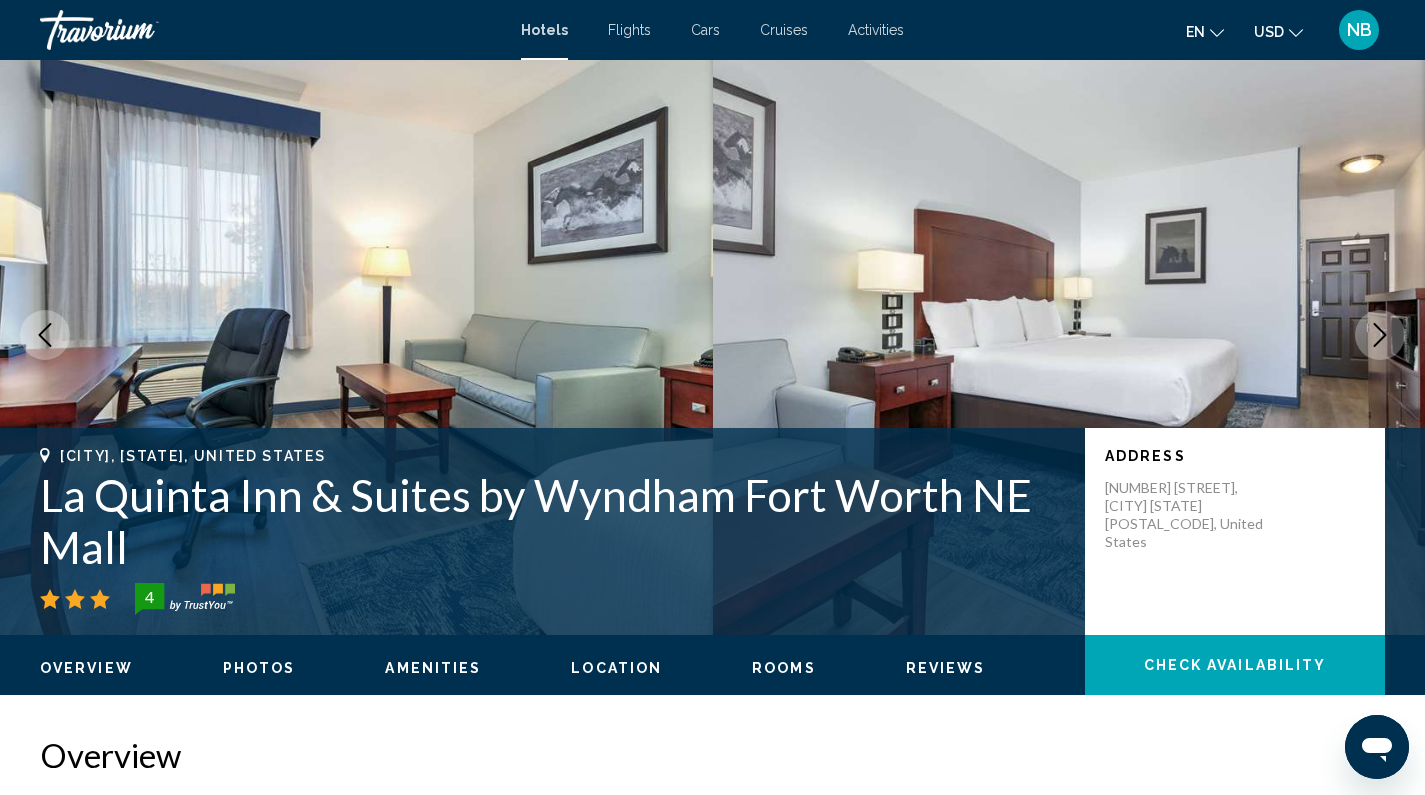 click 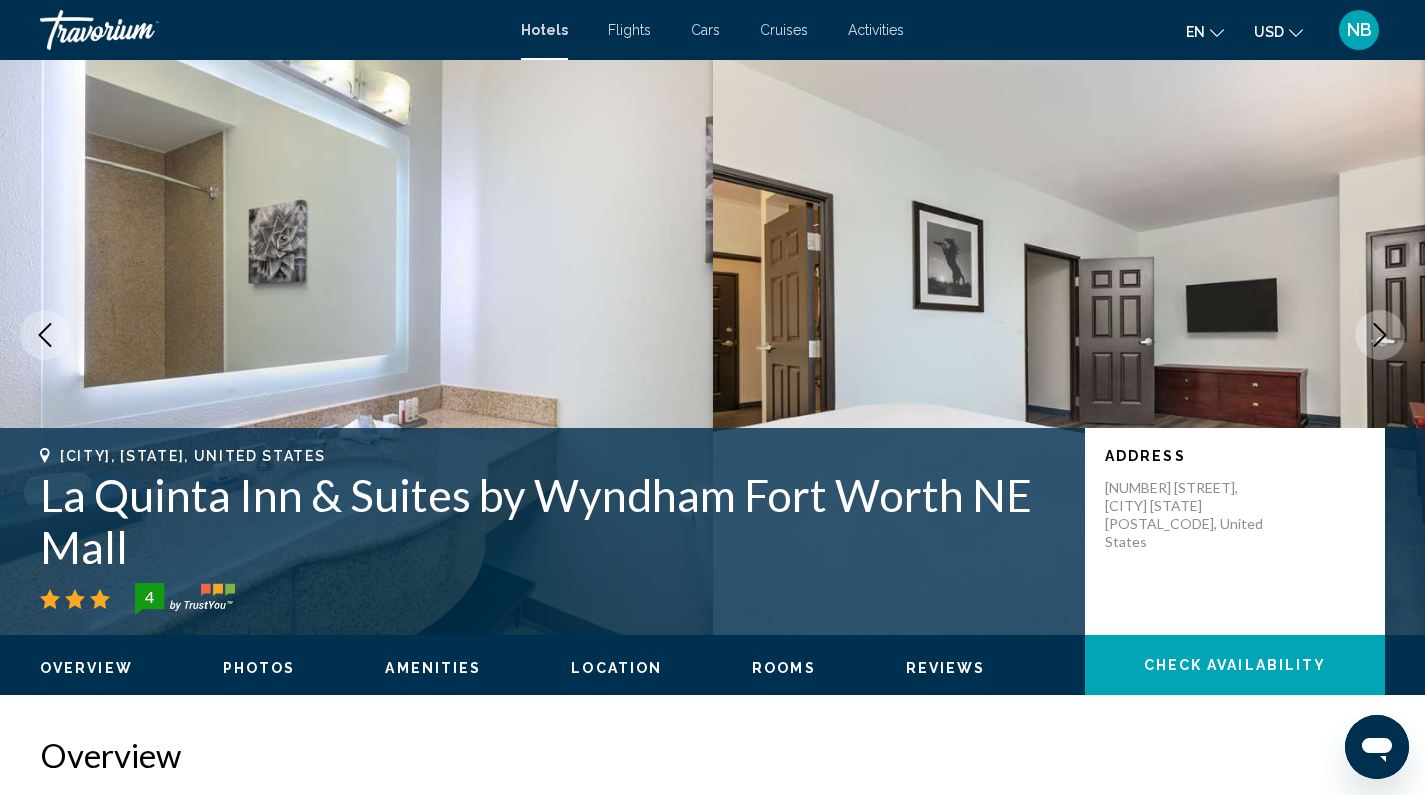 click 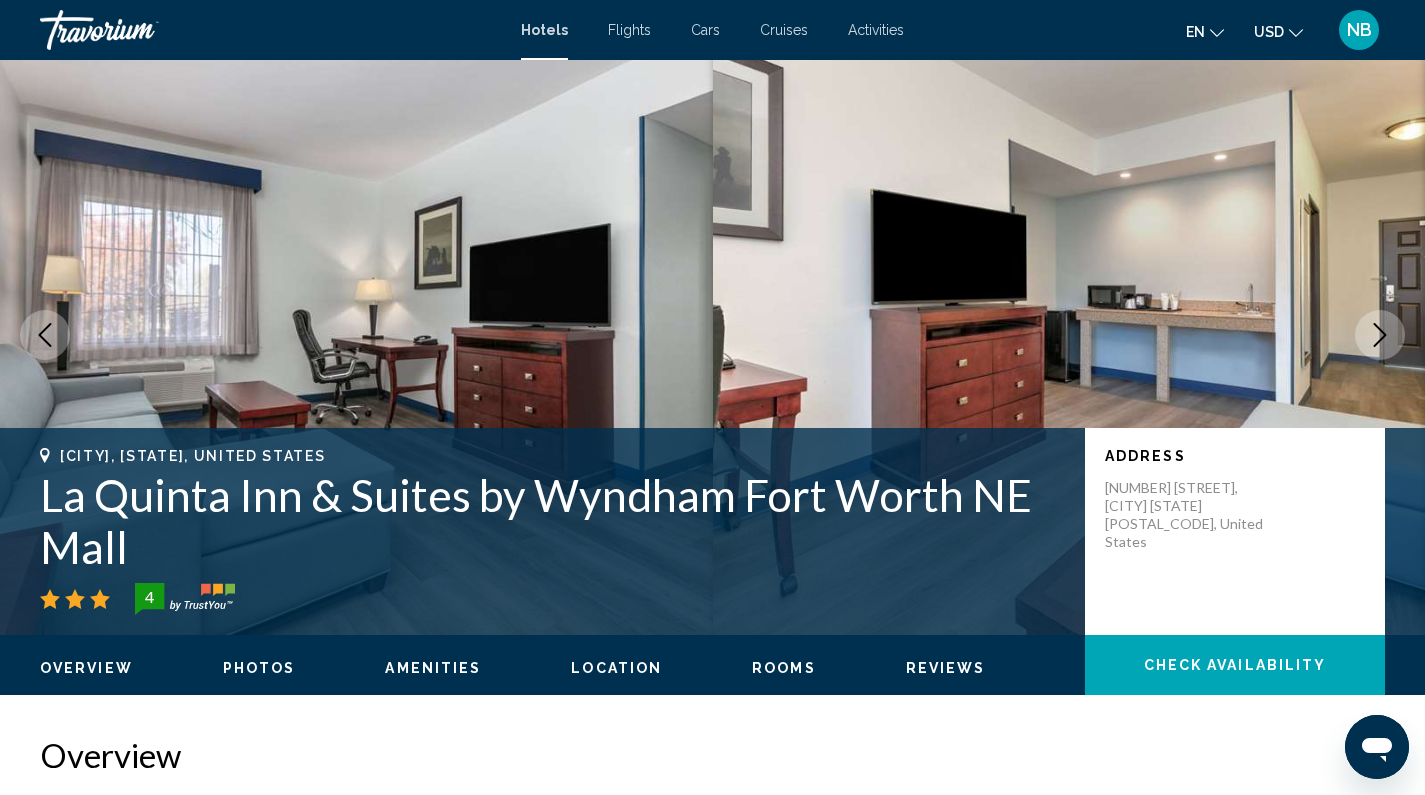 click 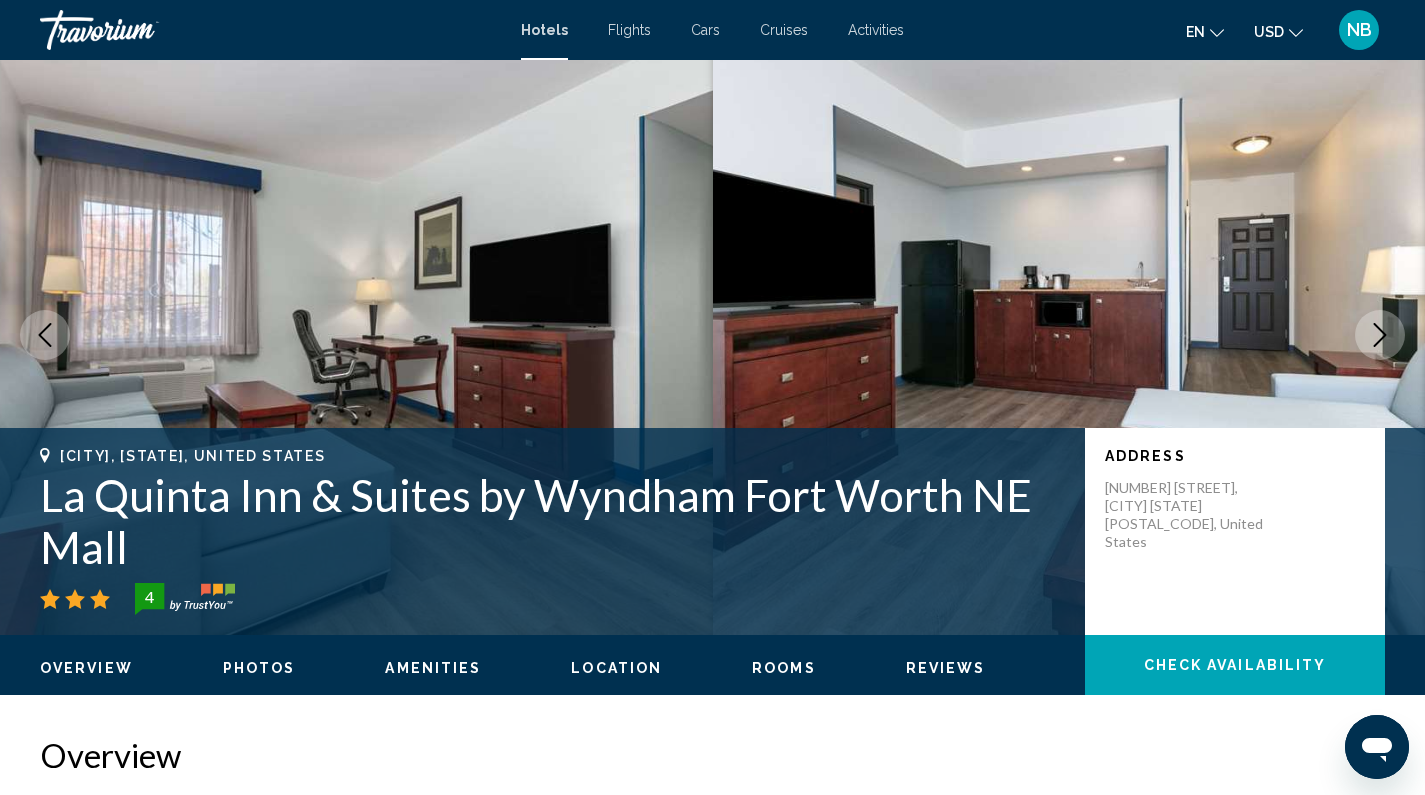 click 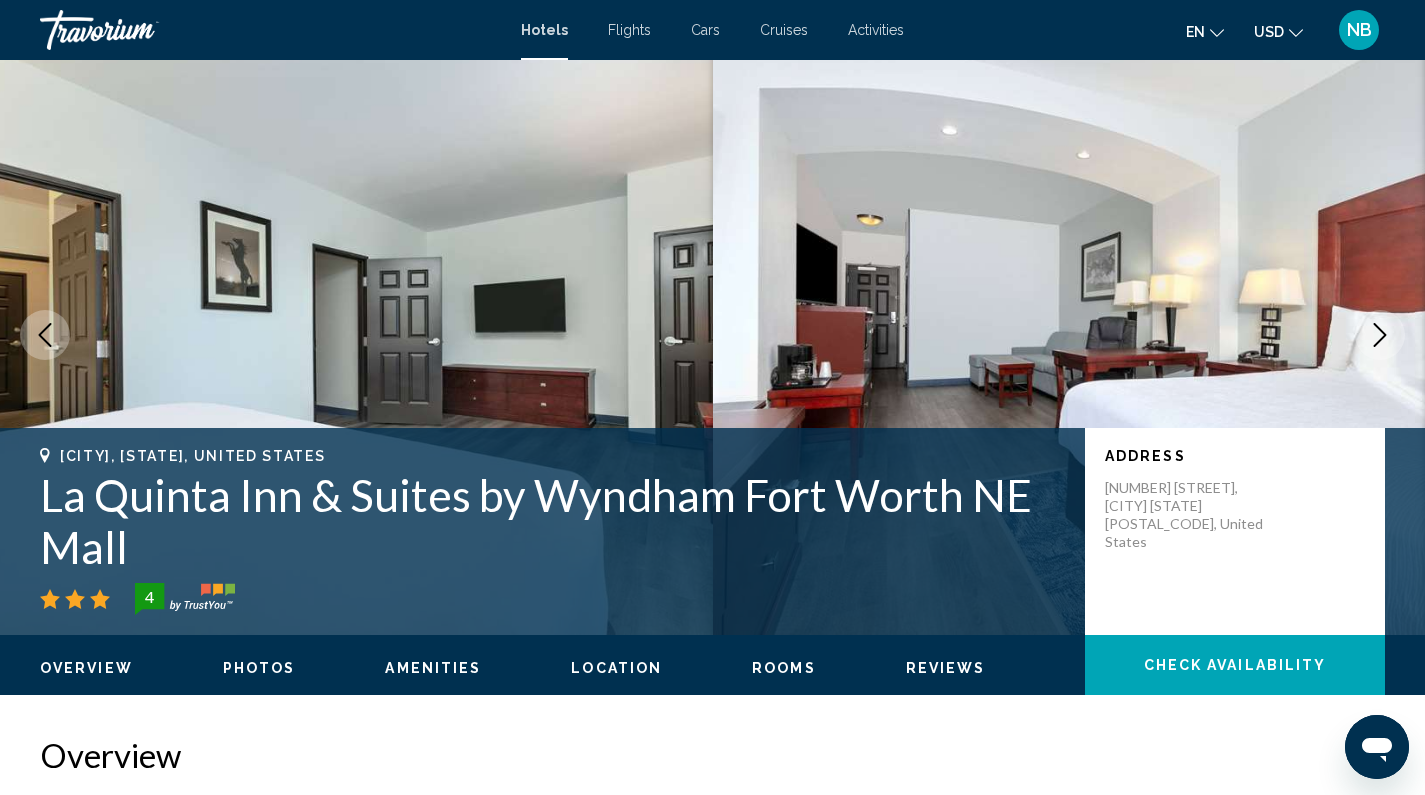 click 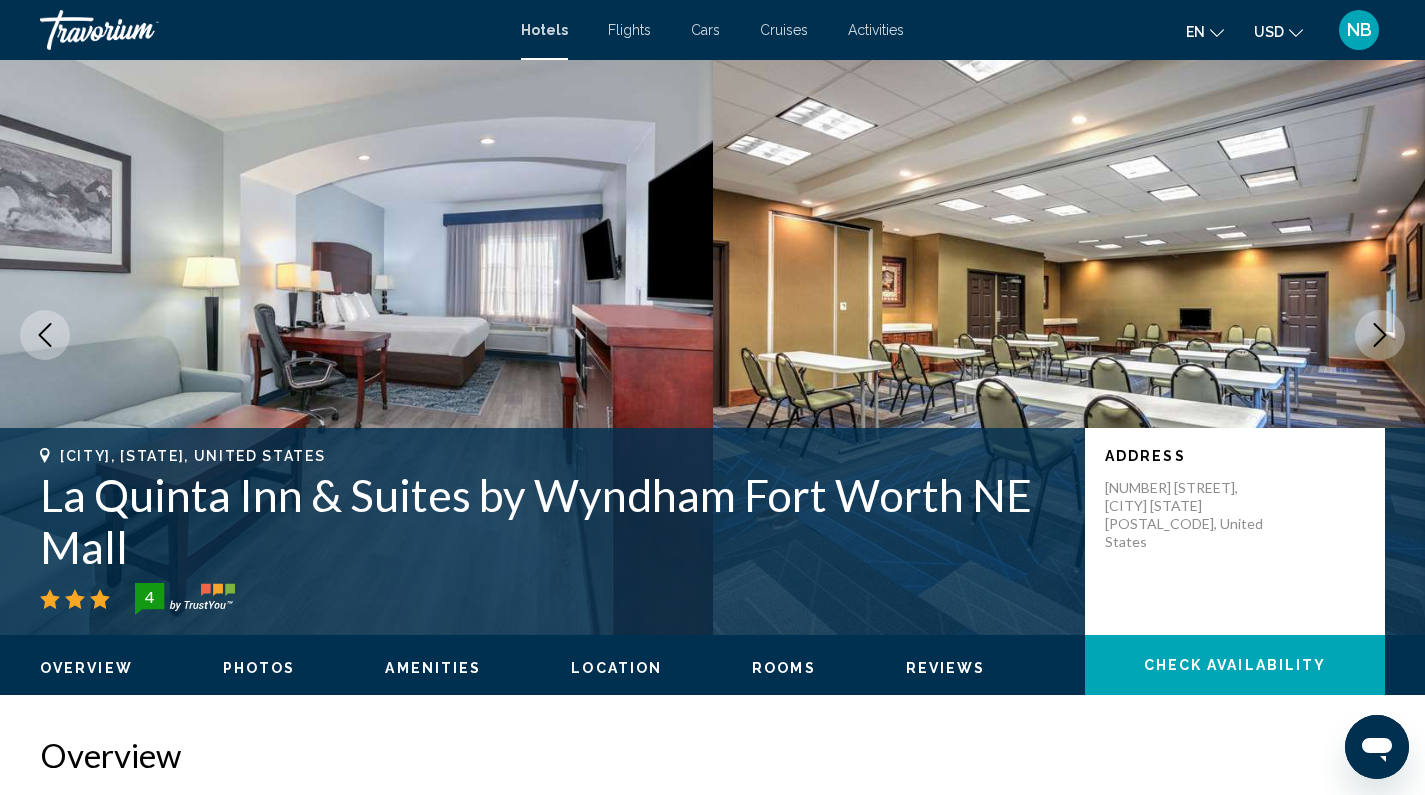 click 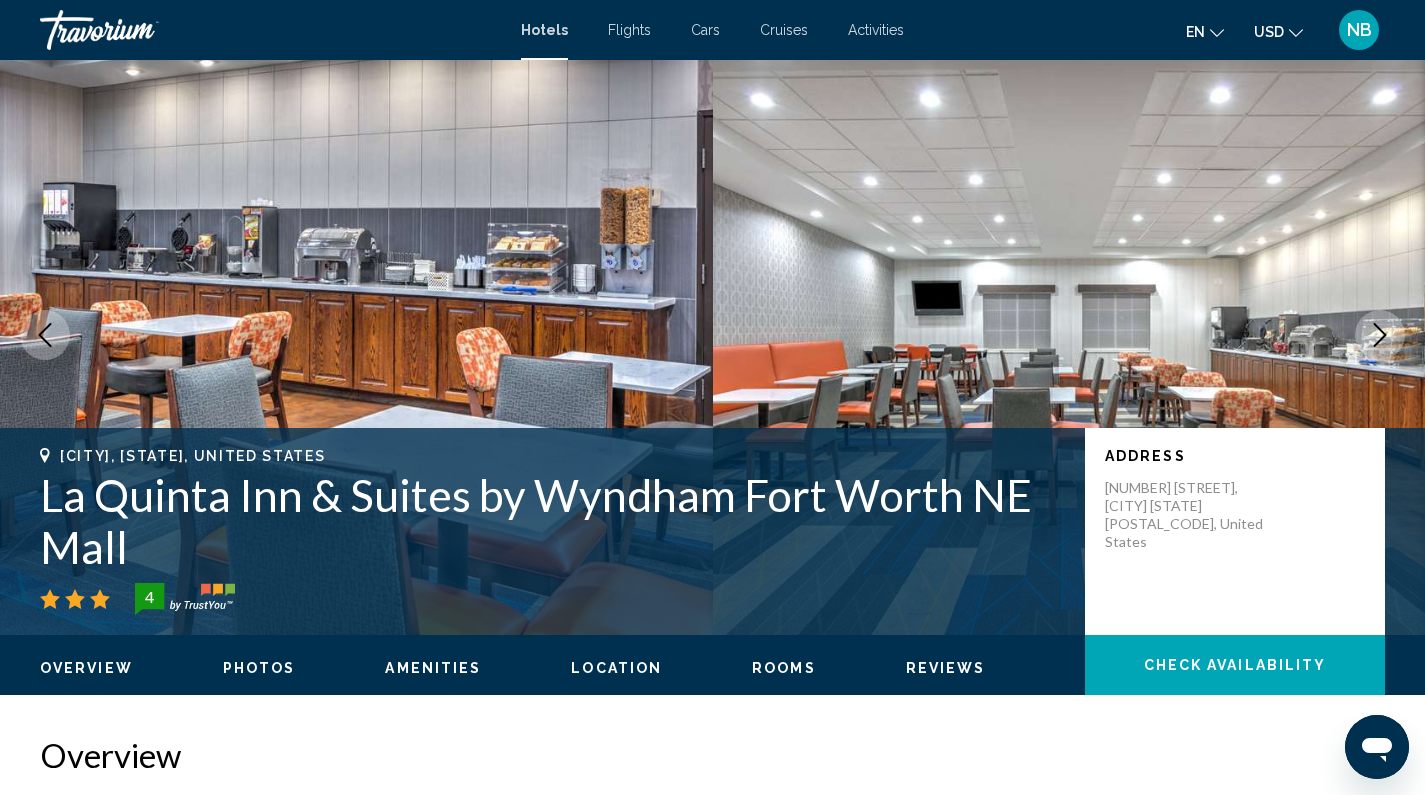 click 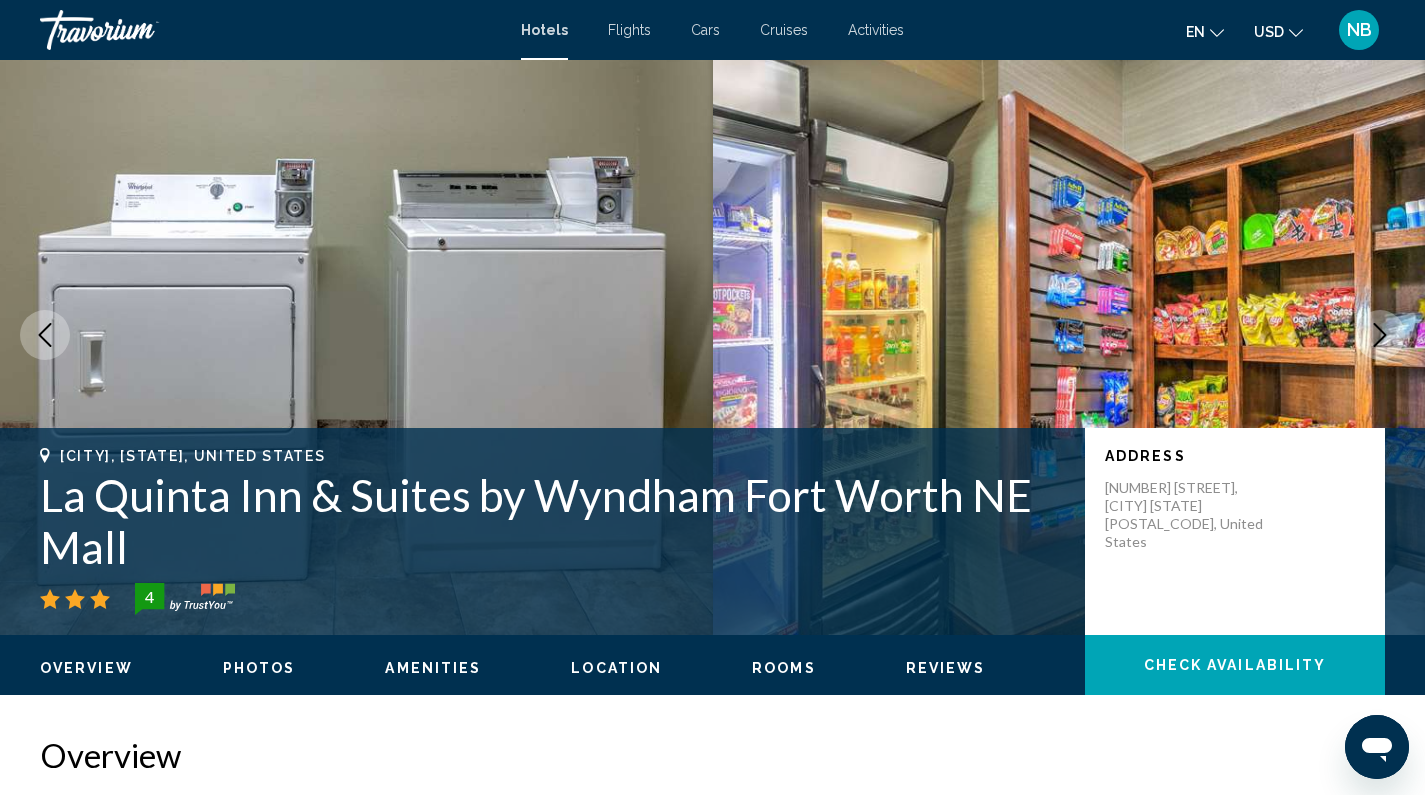 click 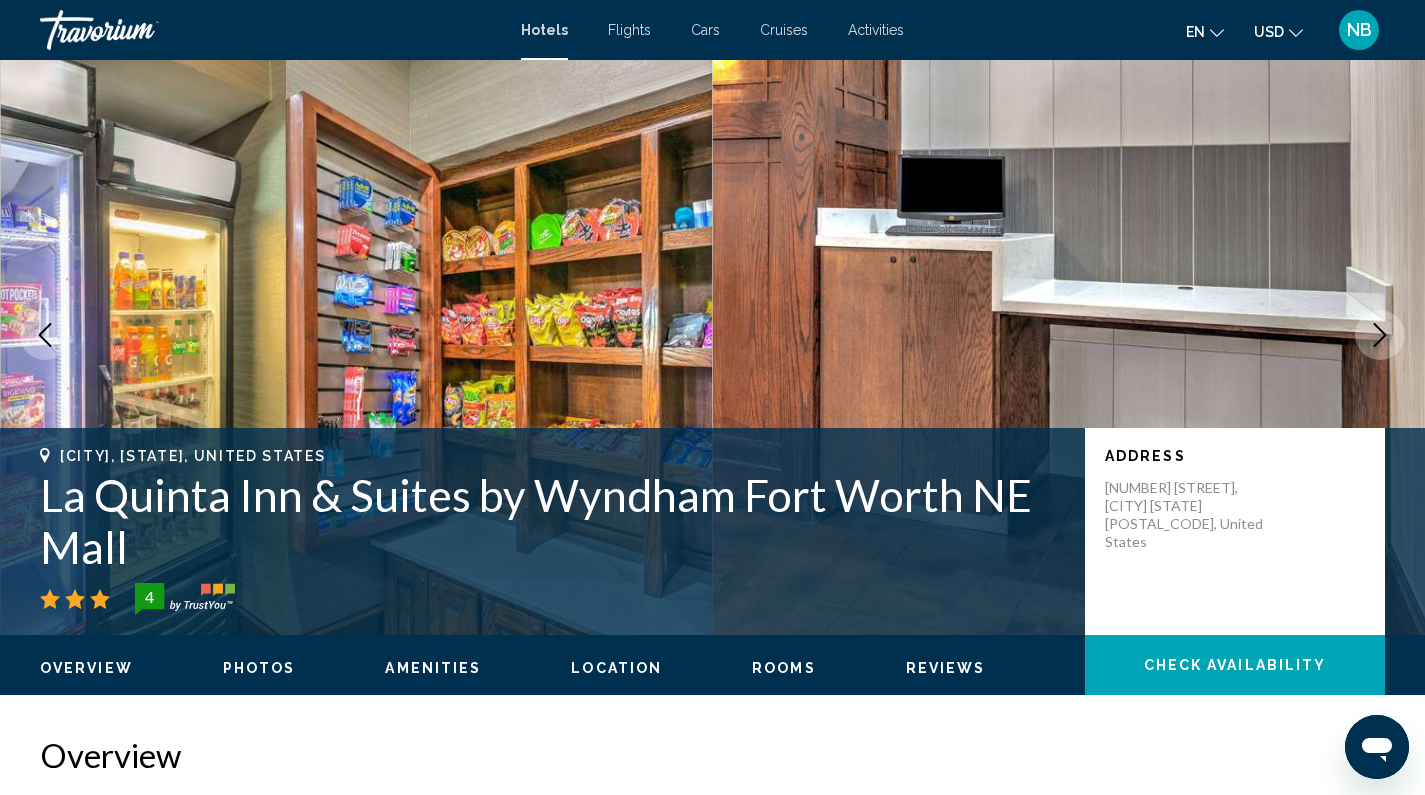 click 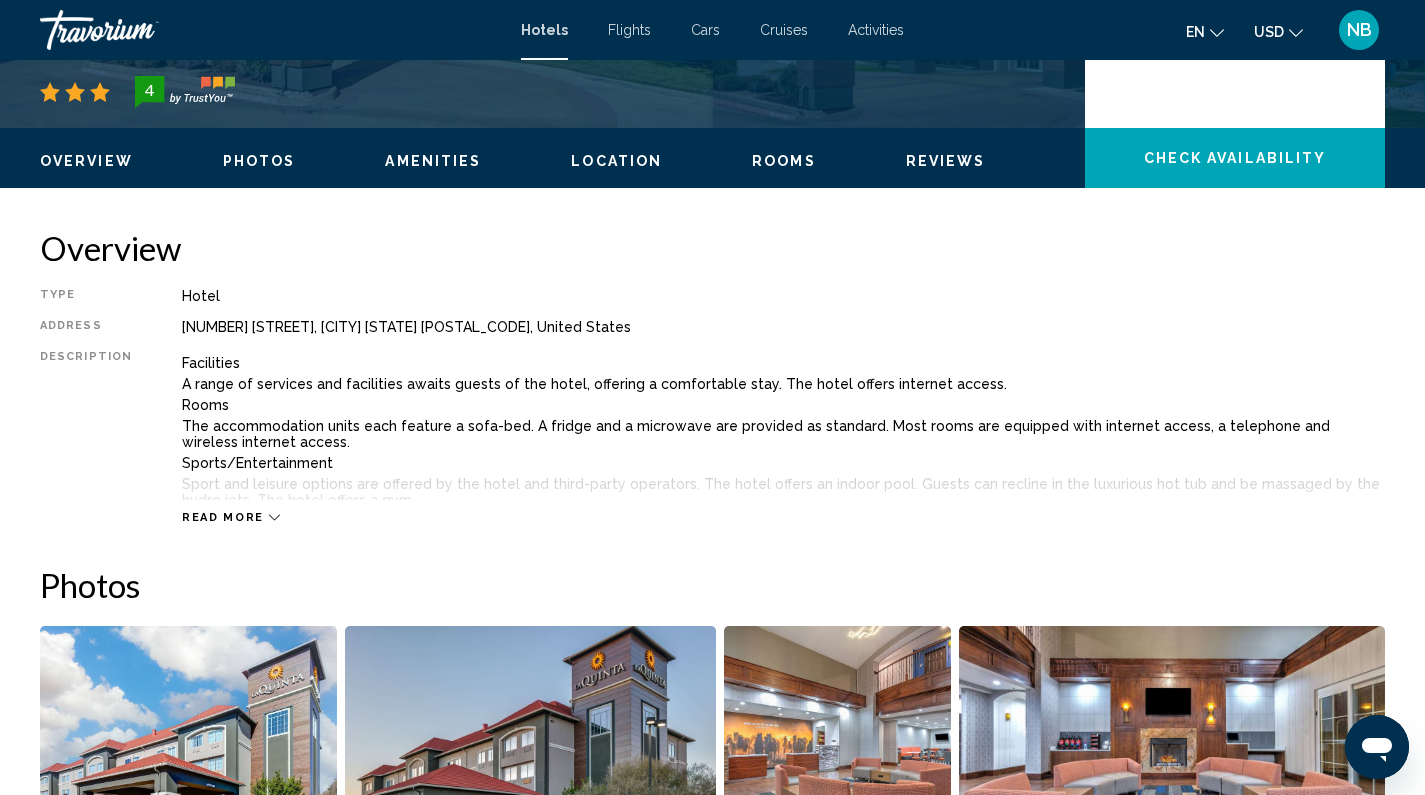 scroll, scrollTop: 680, scrollLeft: 0, axis: vertical 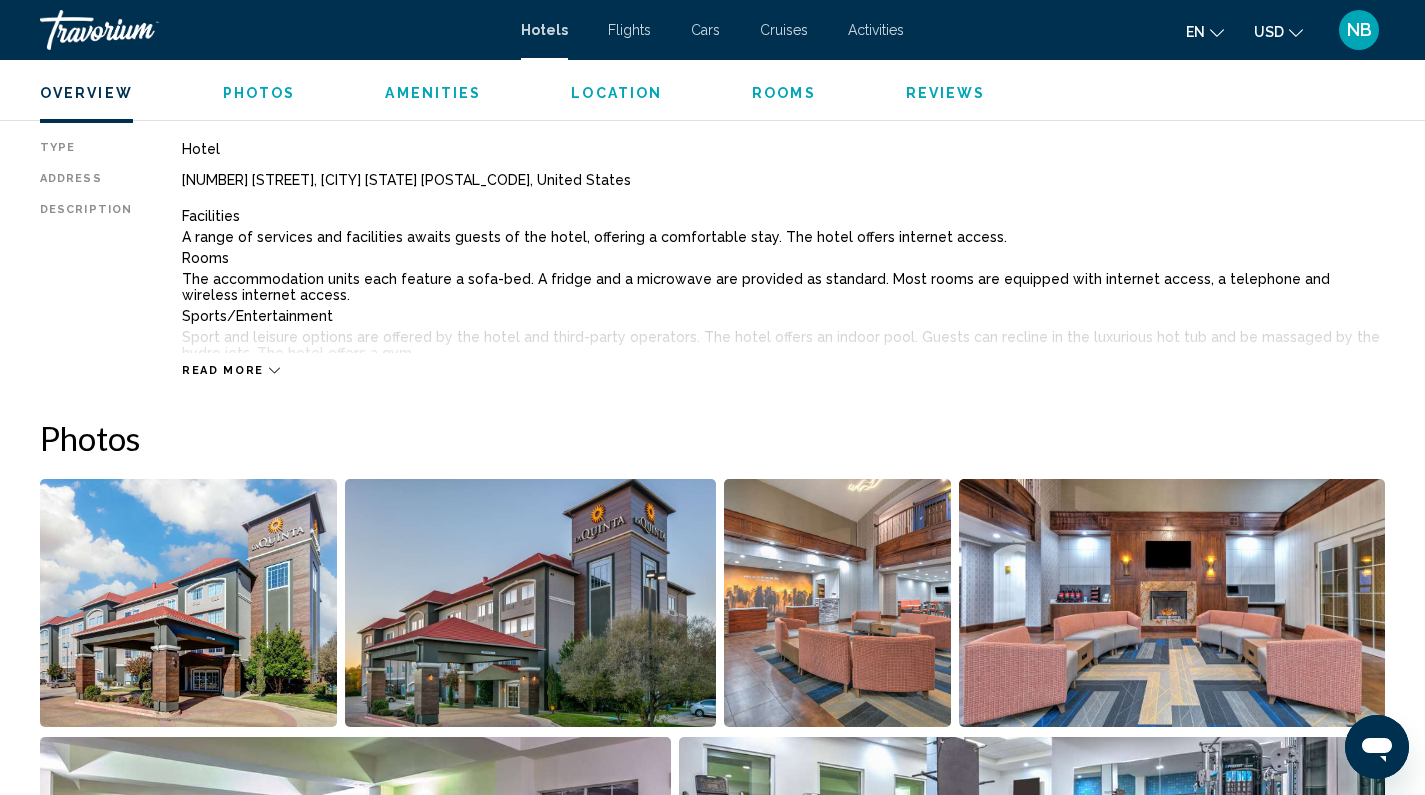 drag, startPoint x: 219, startPoint y: 370, endPoint x: 312, endPoint y: 369, distance: 93.00538 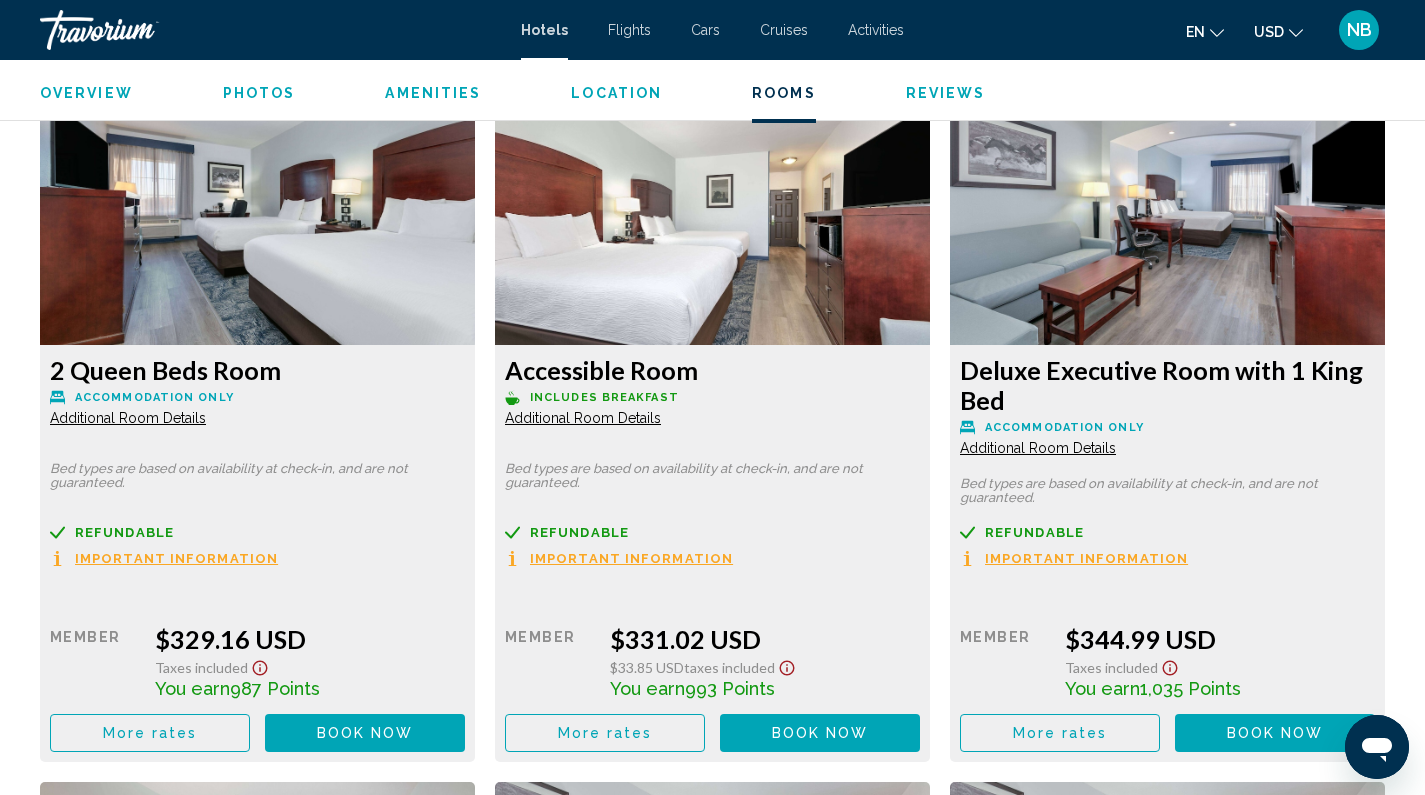 scroll, scrollTop: 3503, scrollLeft: 0, axis: vertical 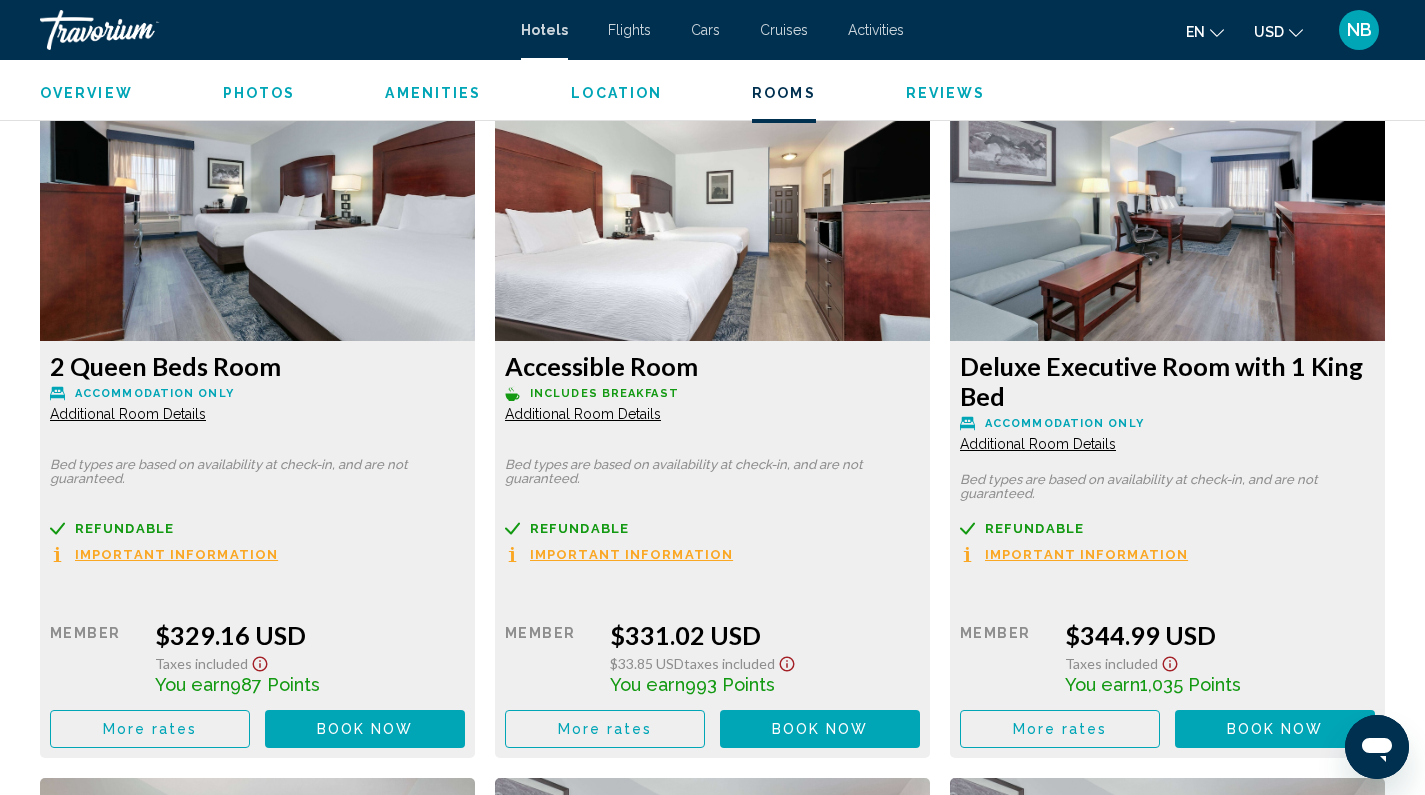click on "More rates" at bounding box center [150, 43] 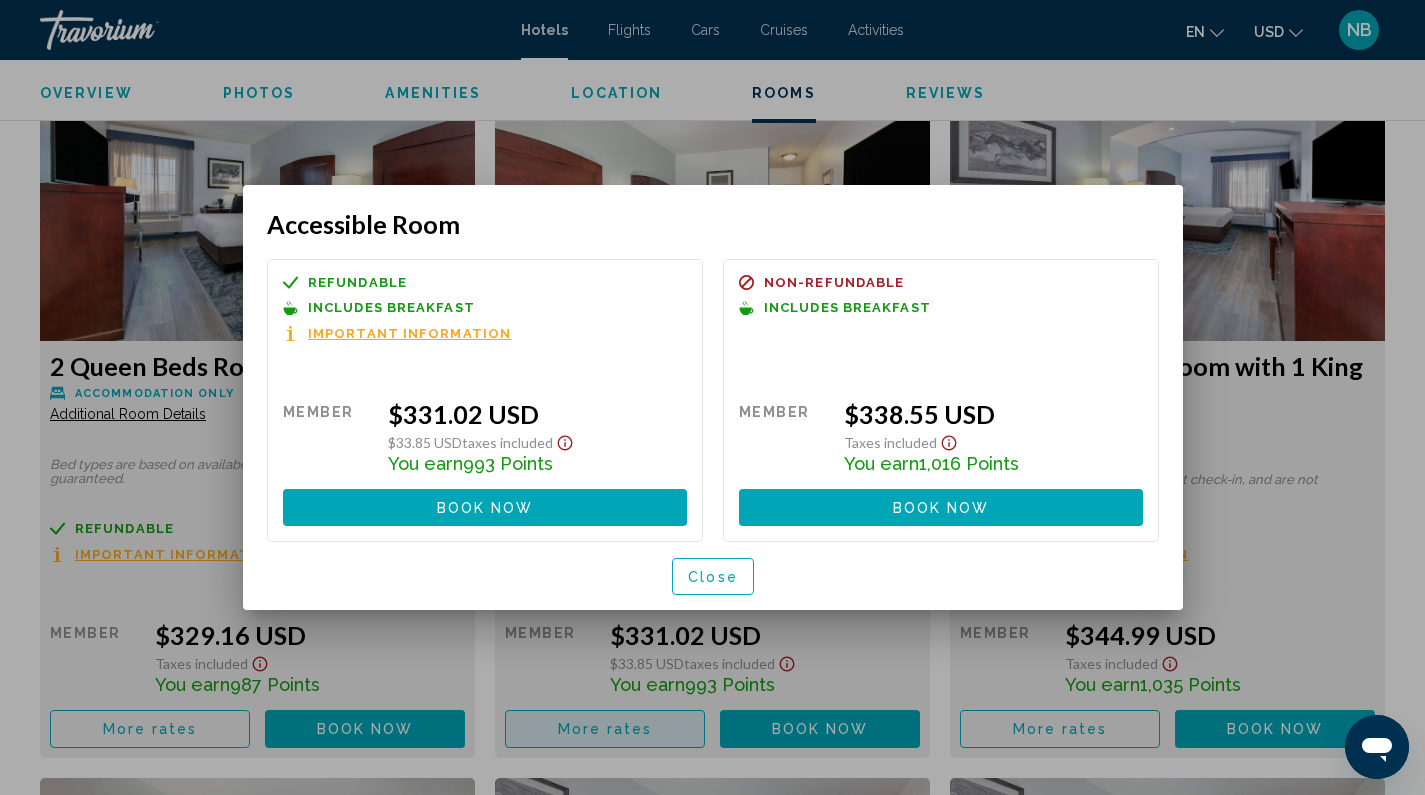 scroll, scrollTop: 0, scrollLeft: 0, axis: both 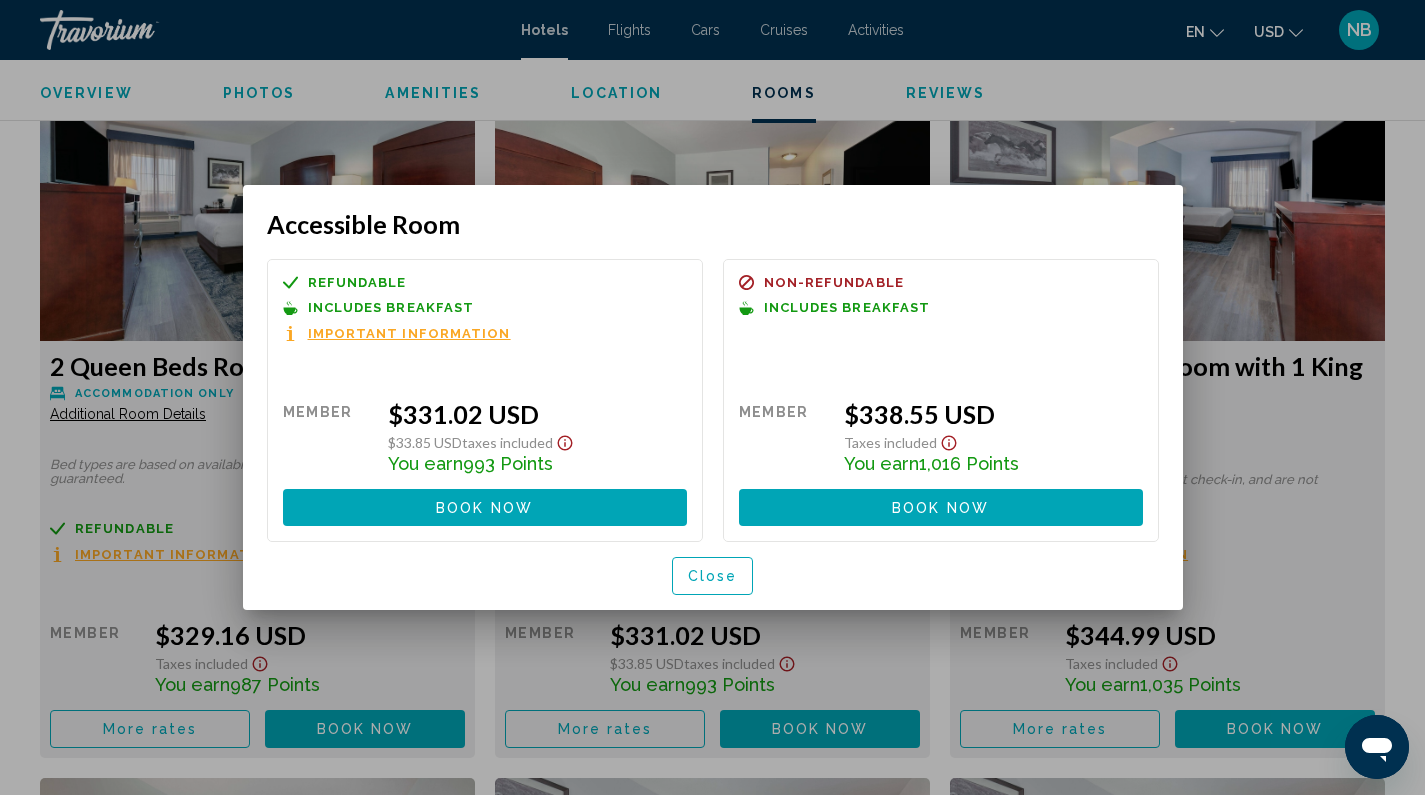 click on "Close" at bounding box center [713, 577] 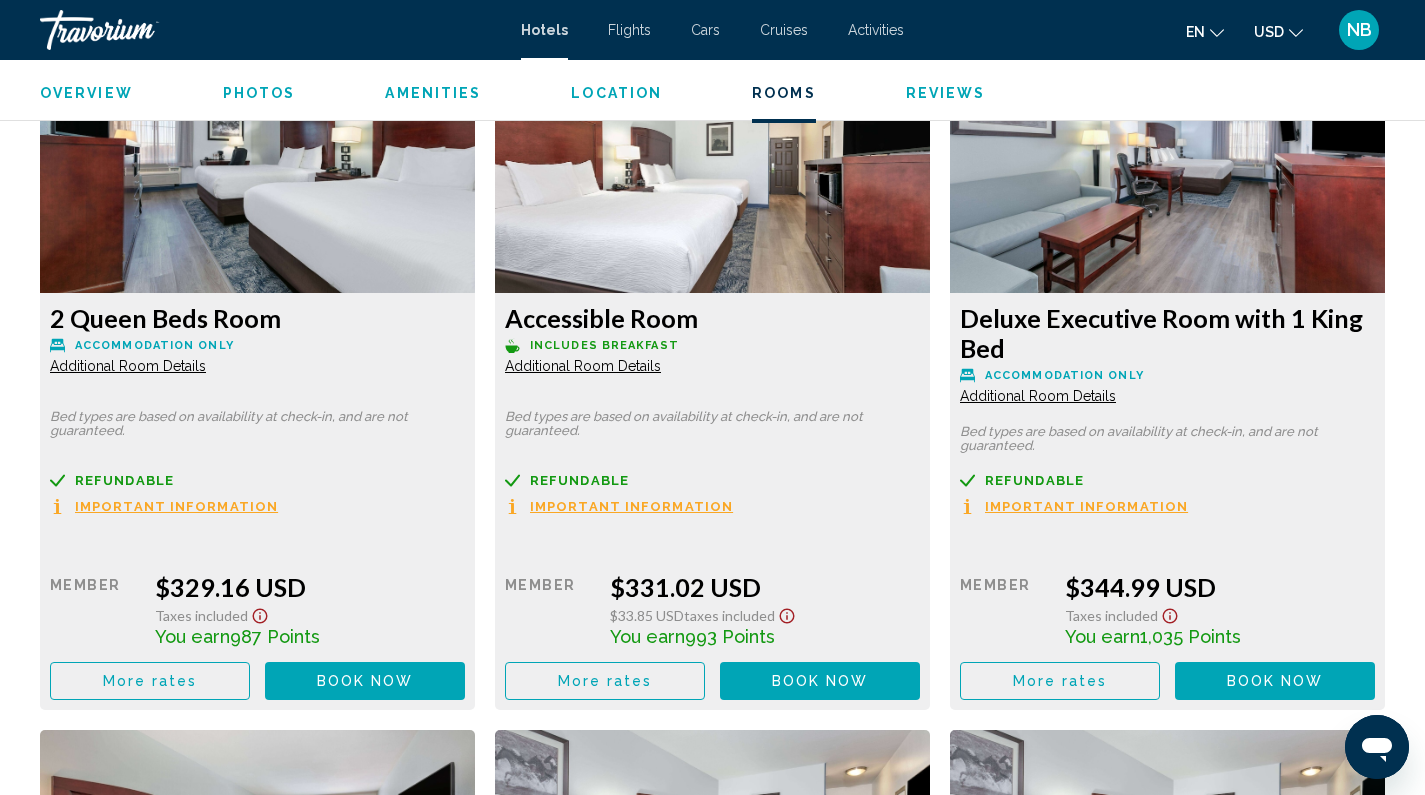 scroll, scrollTop: 3555, scrollLeft: 0, axis: vertical 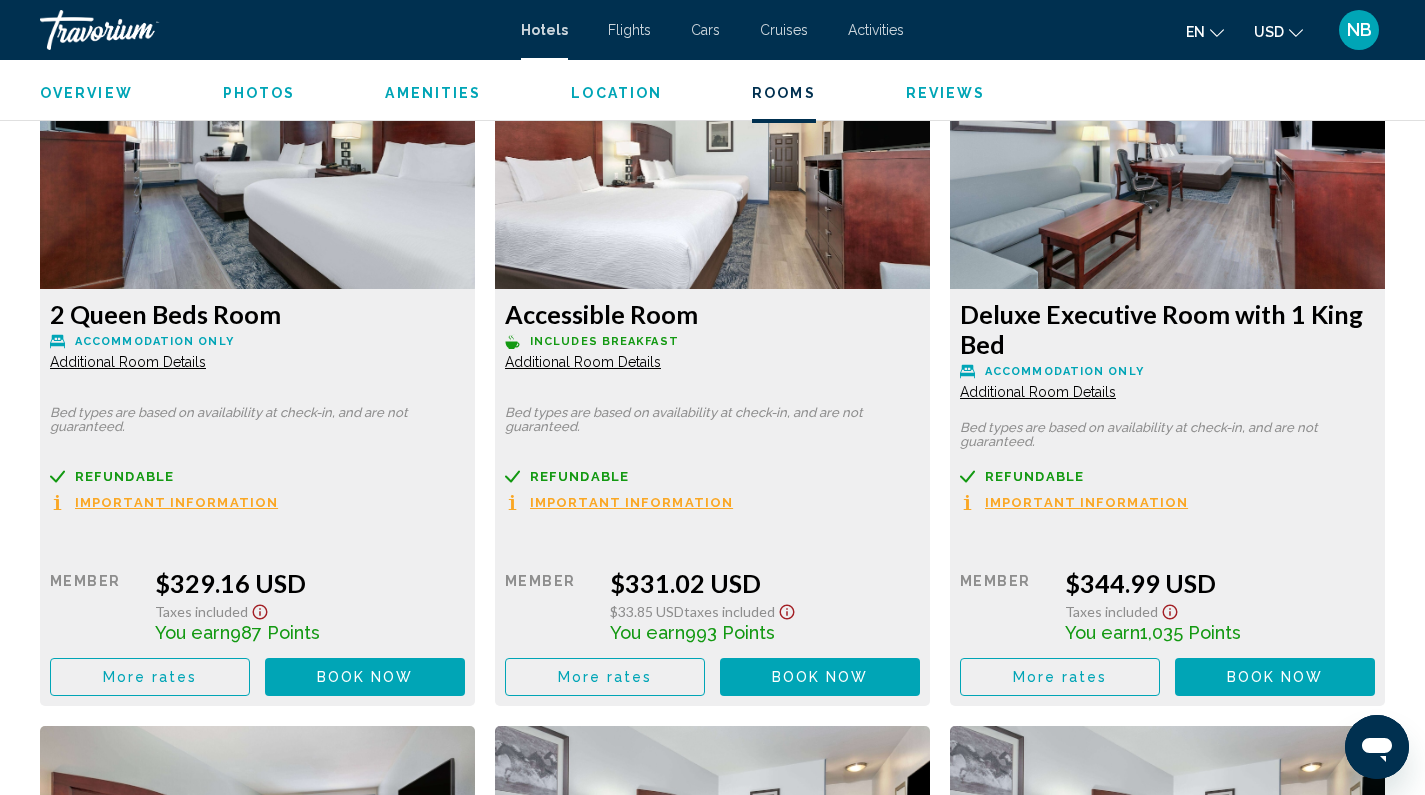 click on "Important Information" at bounding box center (164, -184) 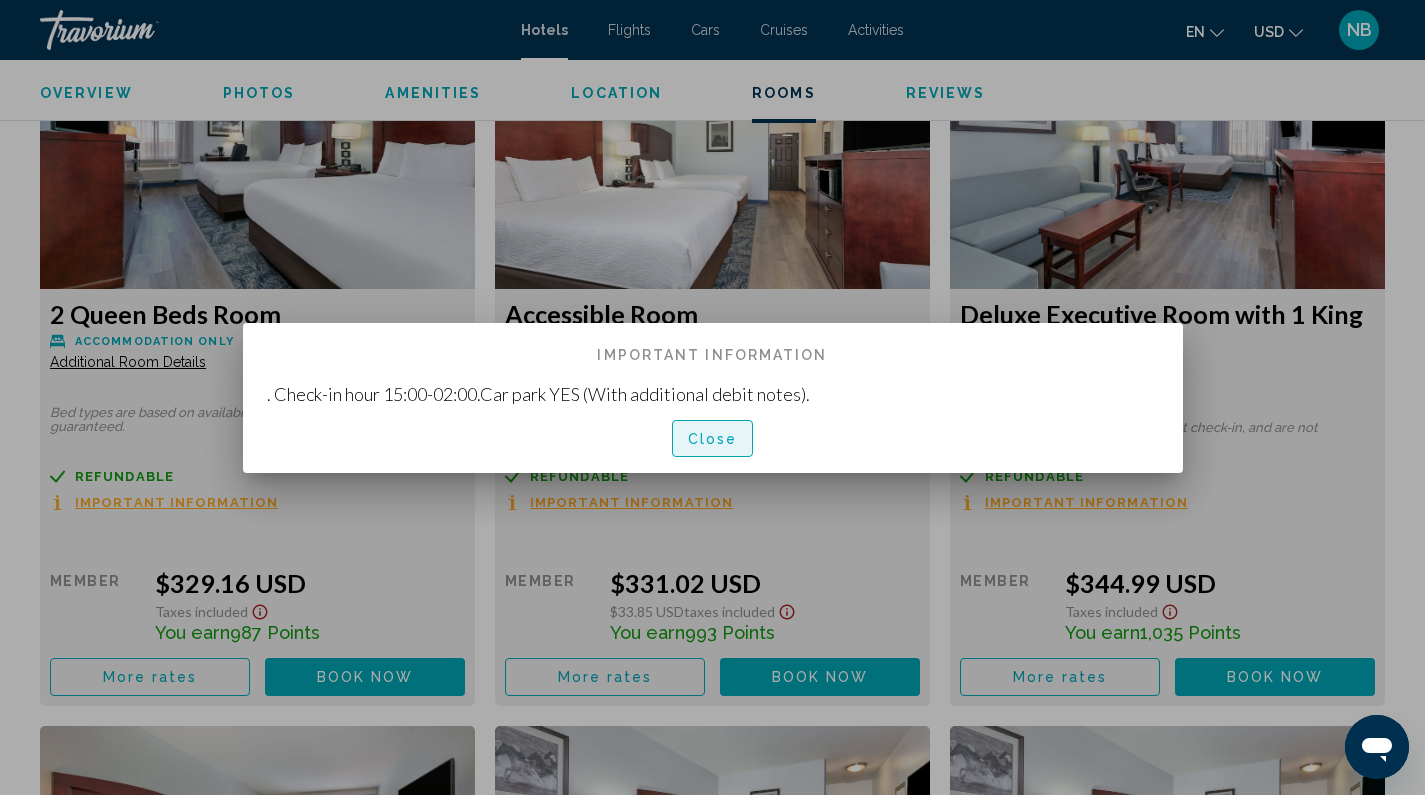 click on "Close" at bounding box center [713, 439] 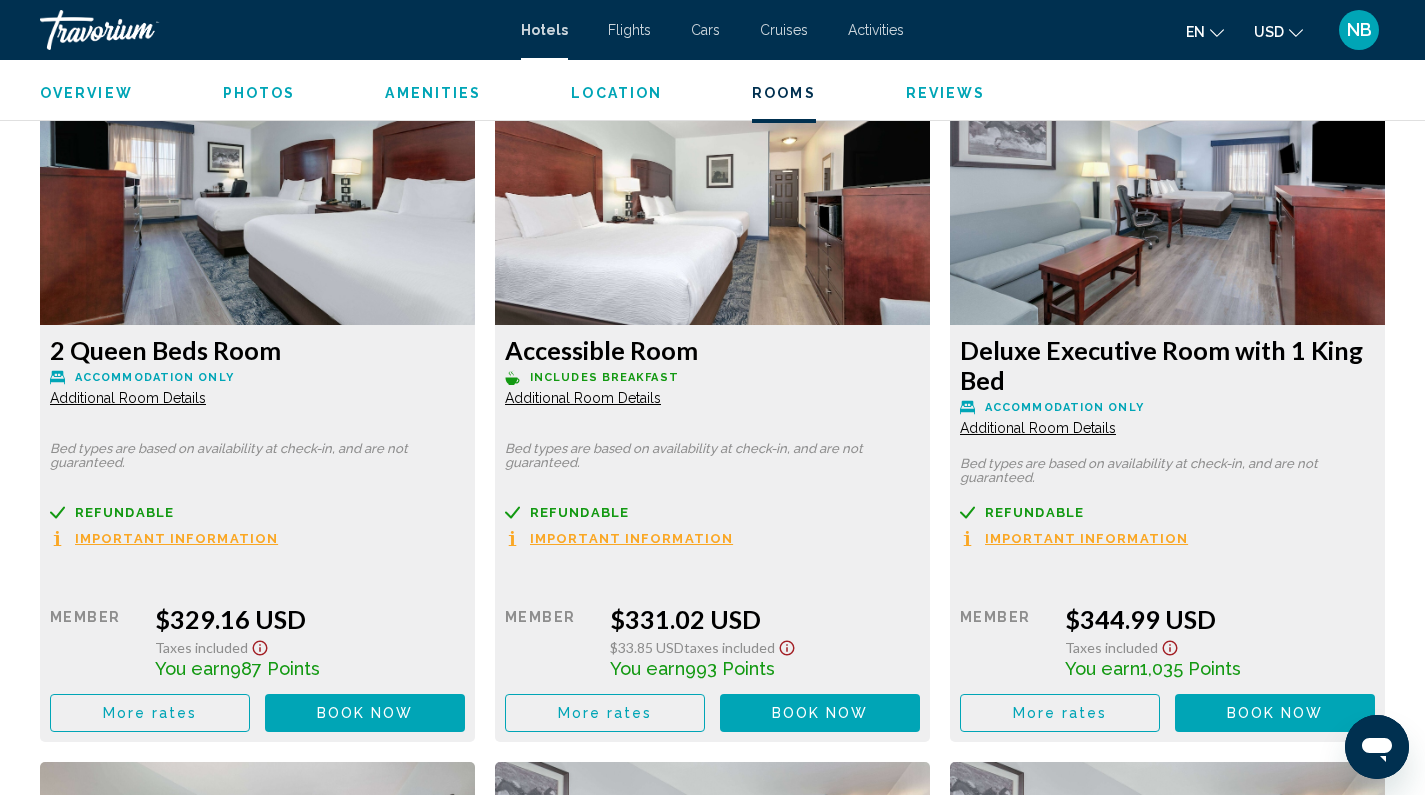 scroll, scrollTop: 3515, scrollLeft: 0, axis: vertical 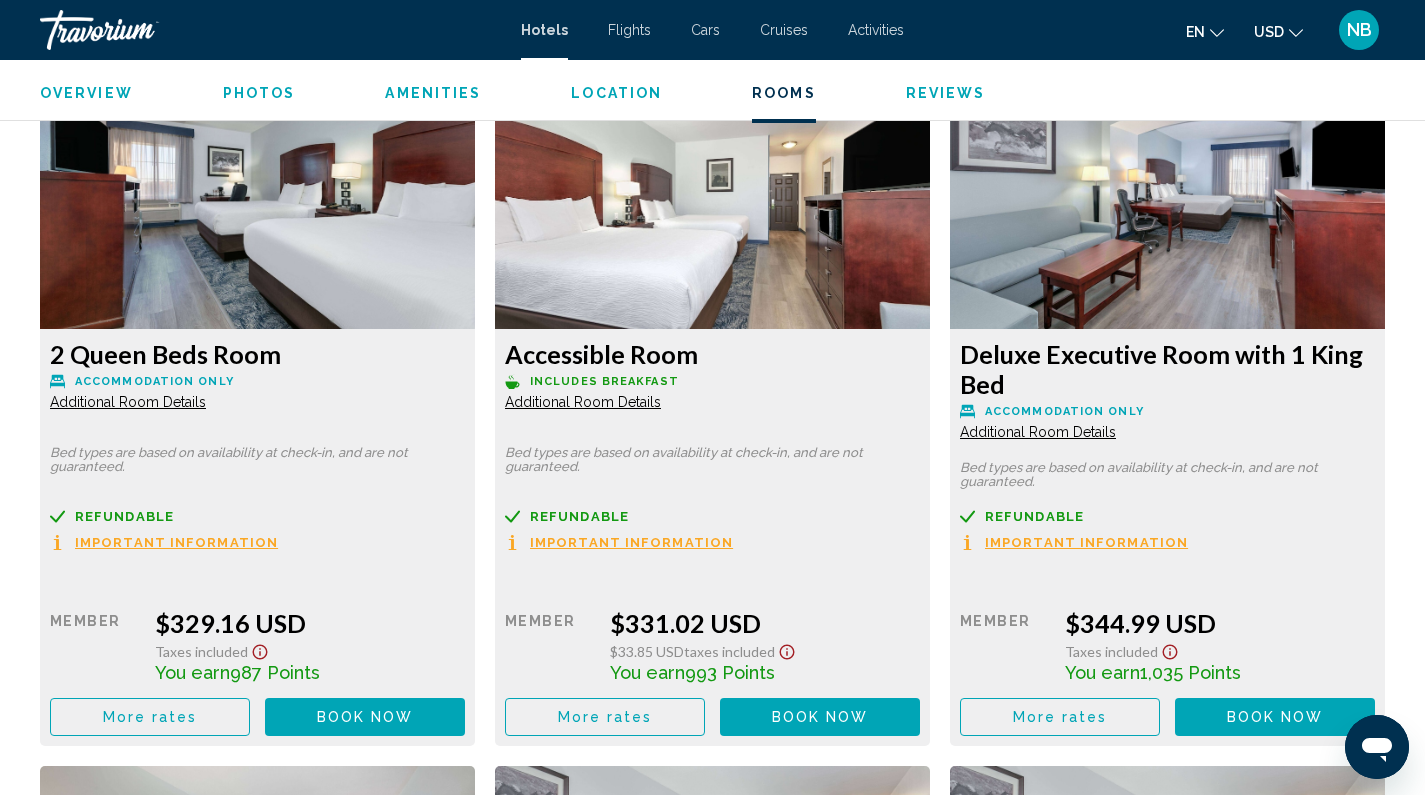 click on "More rates" at bounding box center [150, 30] 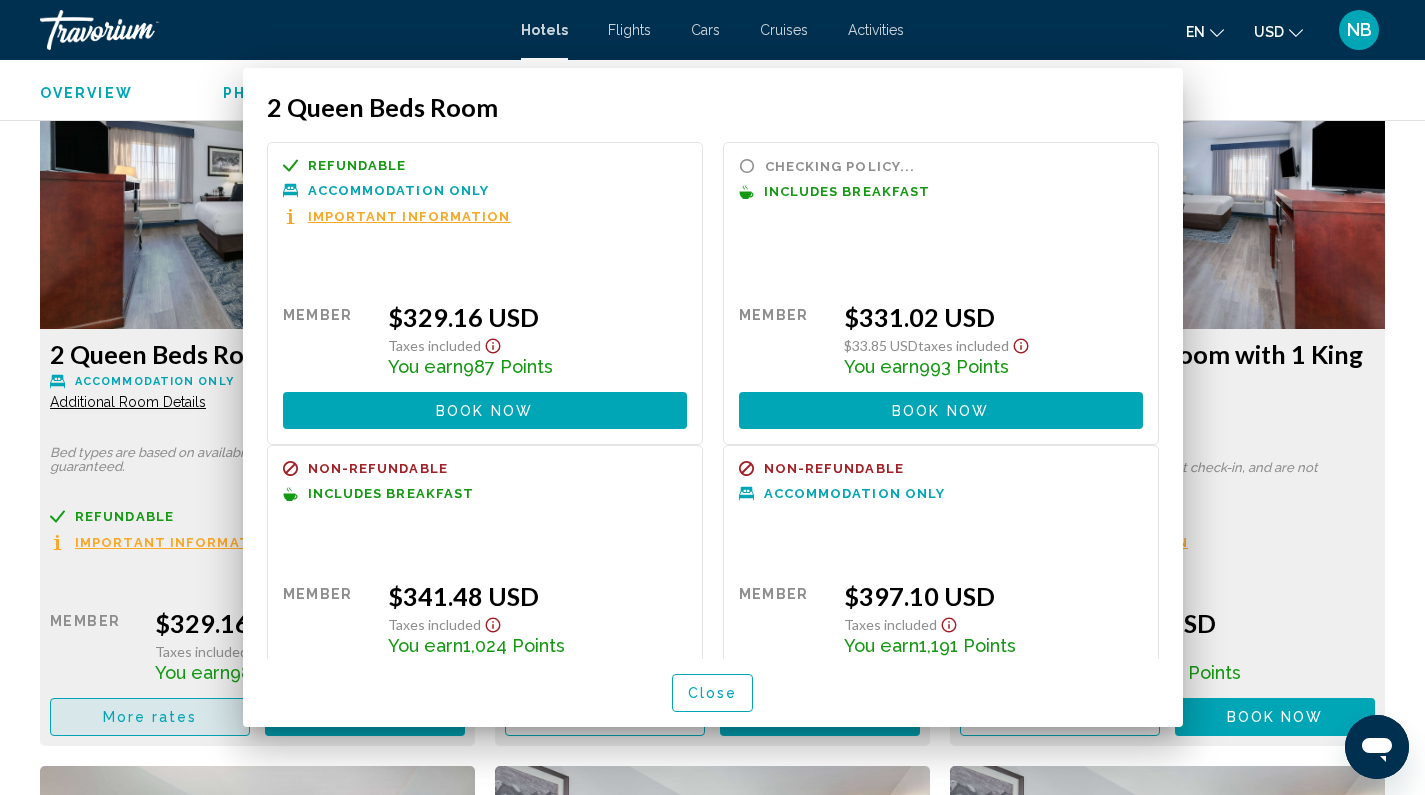 scroll, scrollTop: 0, scrollLeft: 0, axis: both 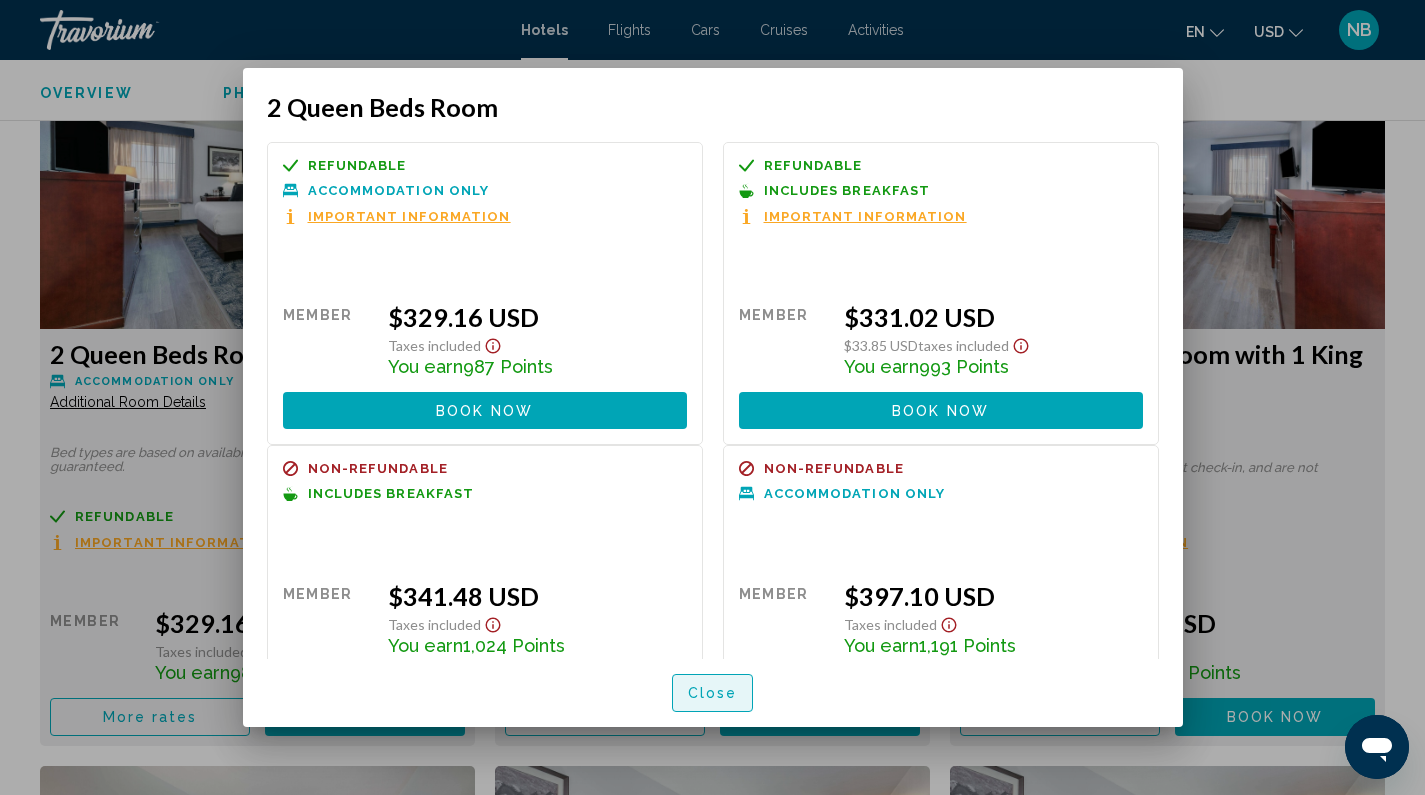 click on "Close" at bounding box center (713, 694) 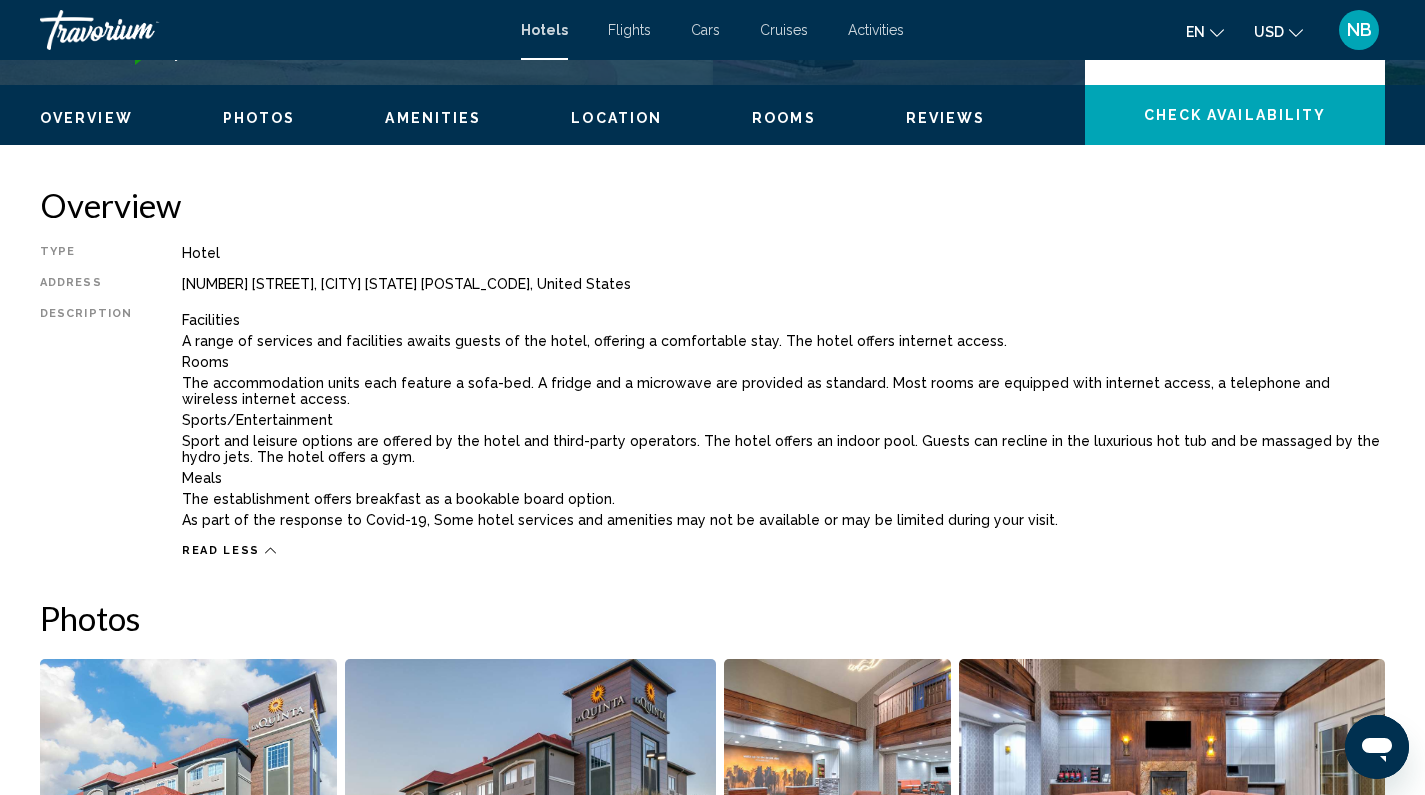 scroll, scrollTop: 0, scrollLeft: 0, axis: both 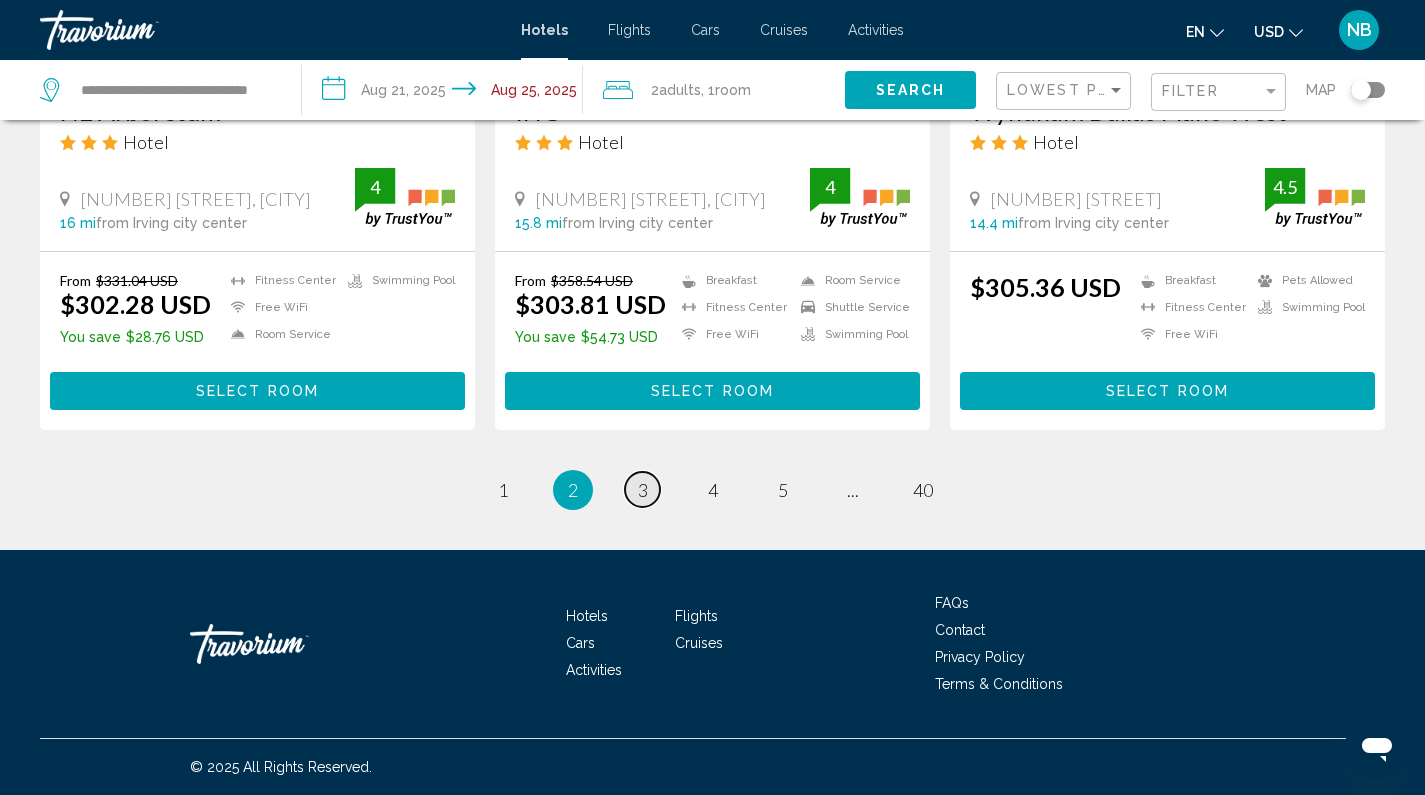 click on "page  3" at bounding box center [642, 489] 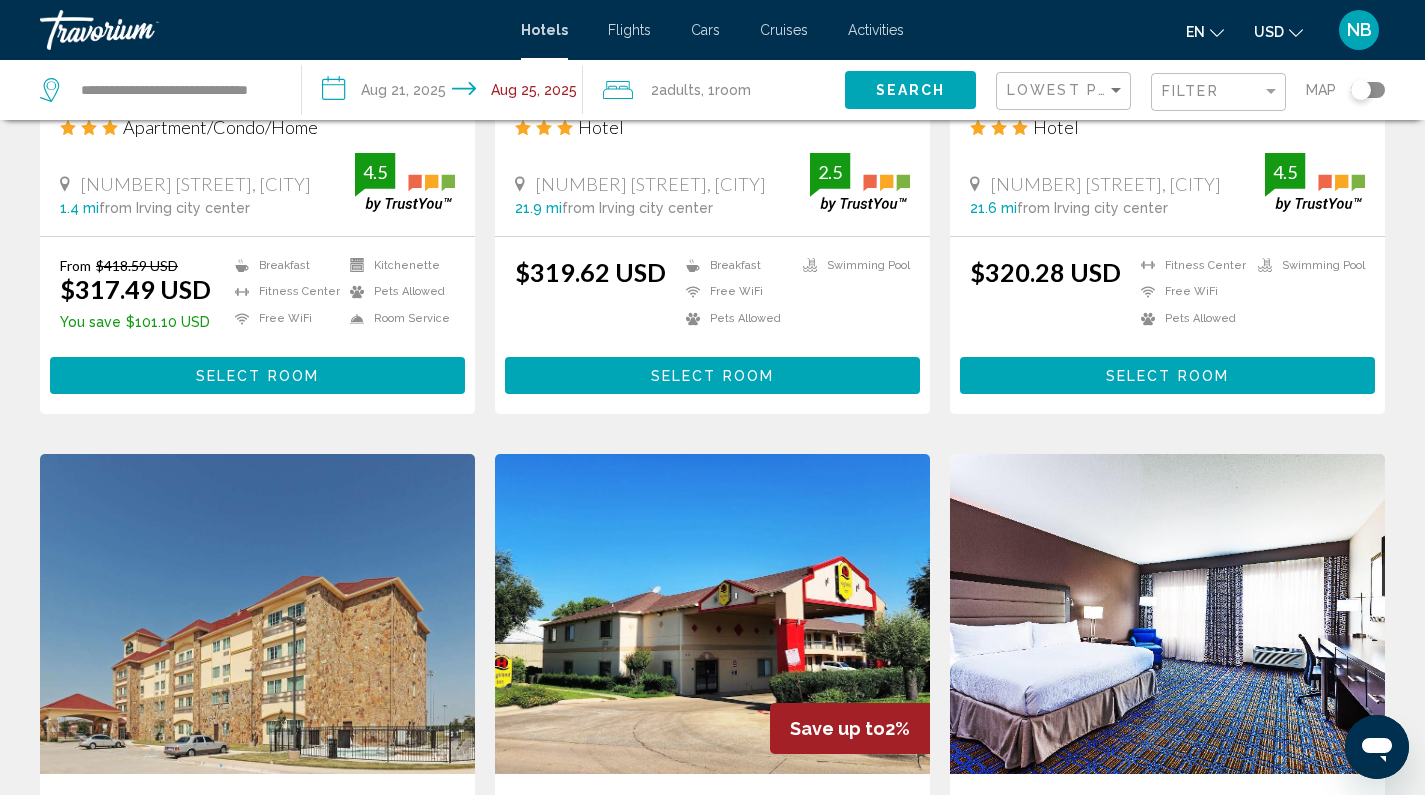 scroll, scrollTop: 2695, scrollLeft: 0, axis: vertical 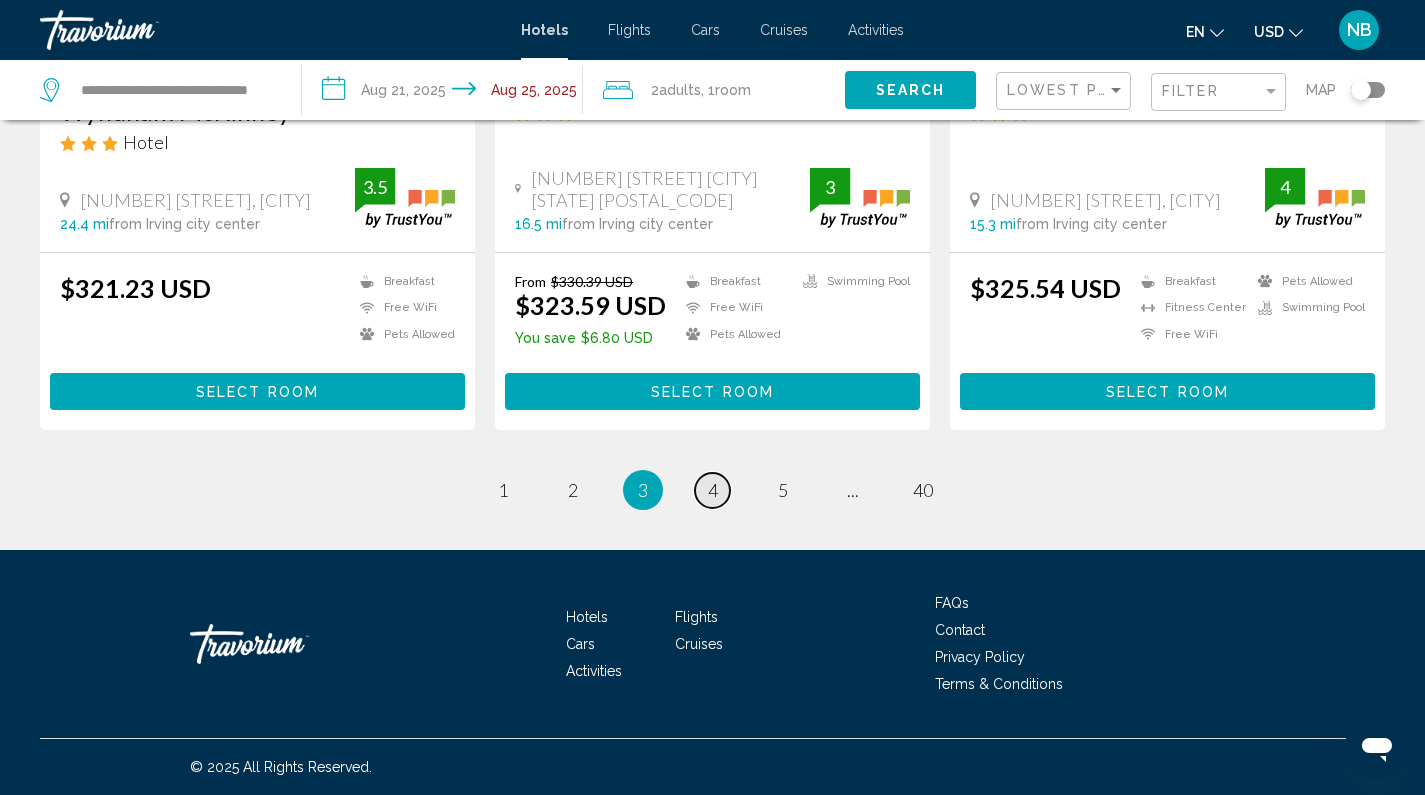 click on "page  4" at bounding box center [712, 490] 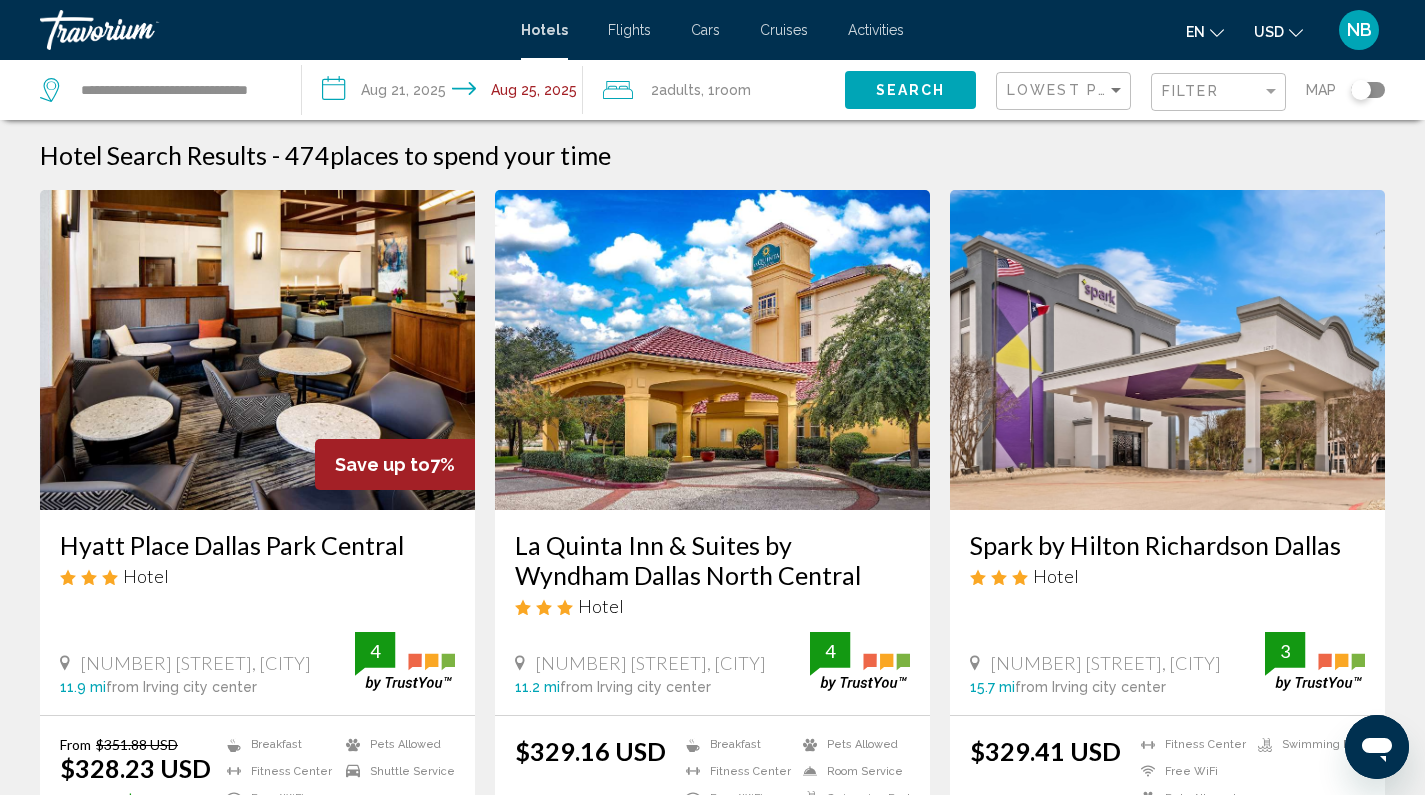 scroll, scrollTop: 2693, scrollLeft: 0, axis: vertical 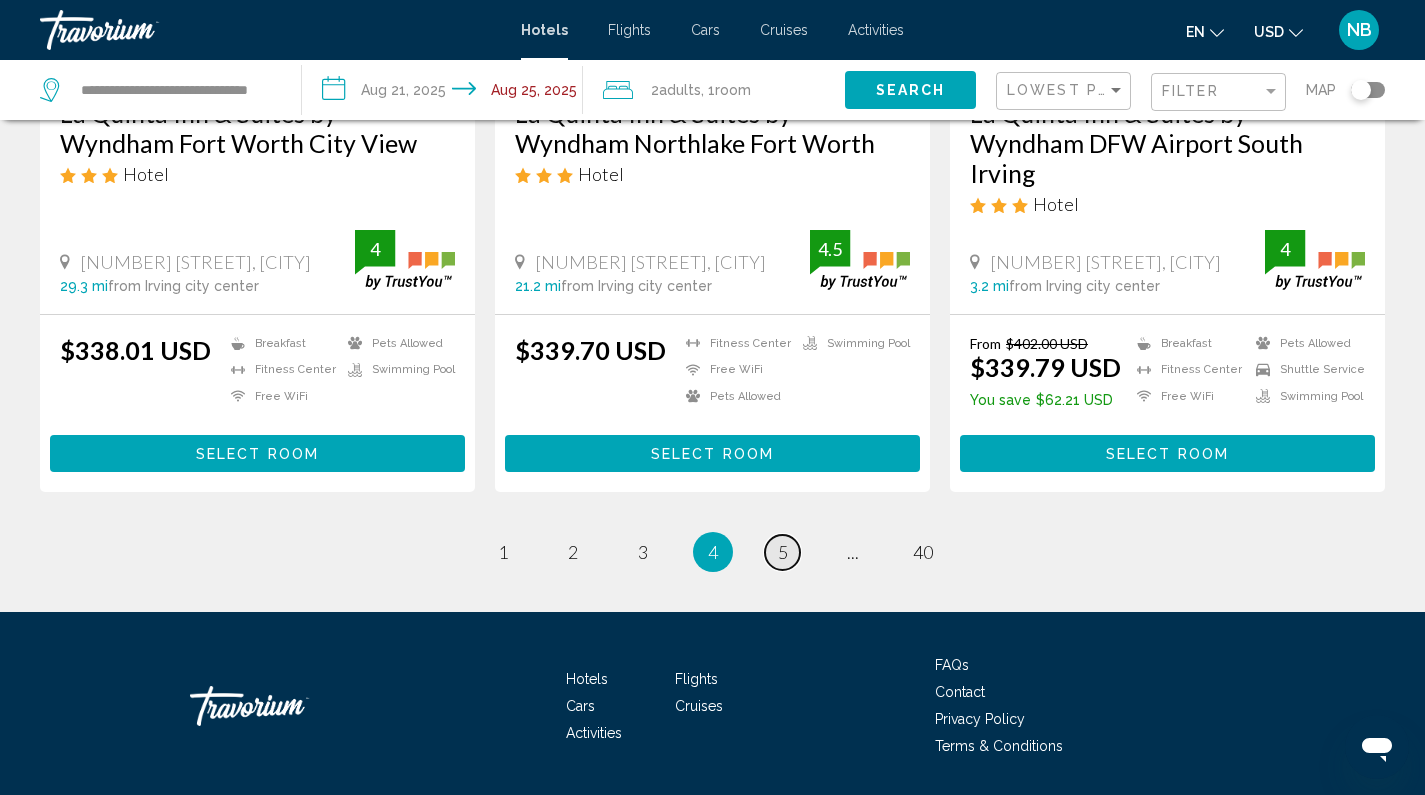 click on "page  5" at bounding box center [782, 552] 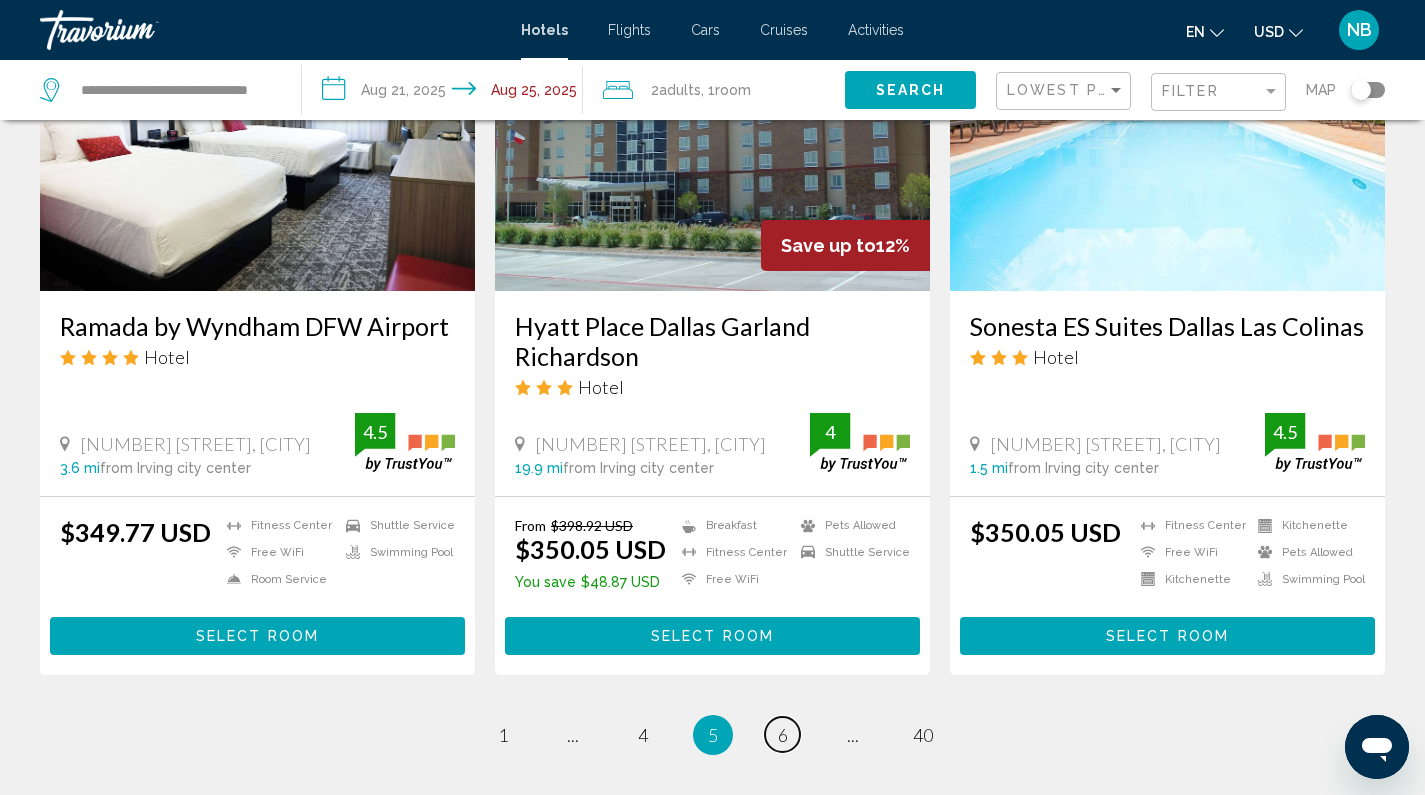 scroll, scrollTop: 2555, scrollLeft: 0, axis: vertical 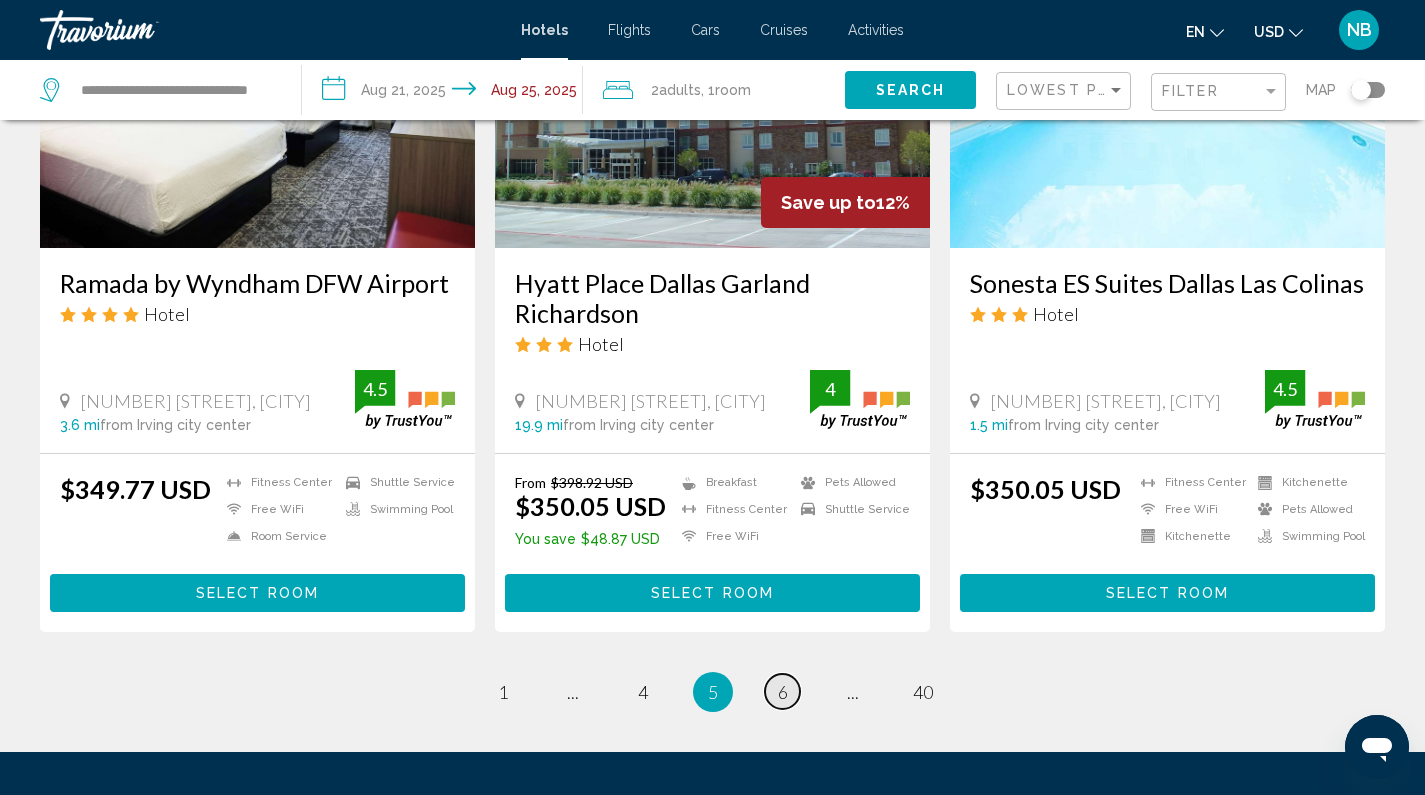 click on "page  6" at bounding box center (782, 691) 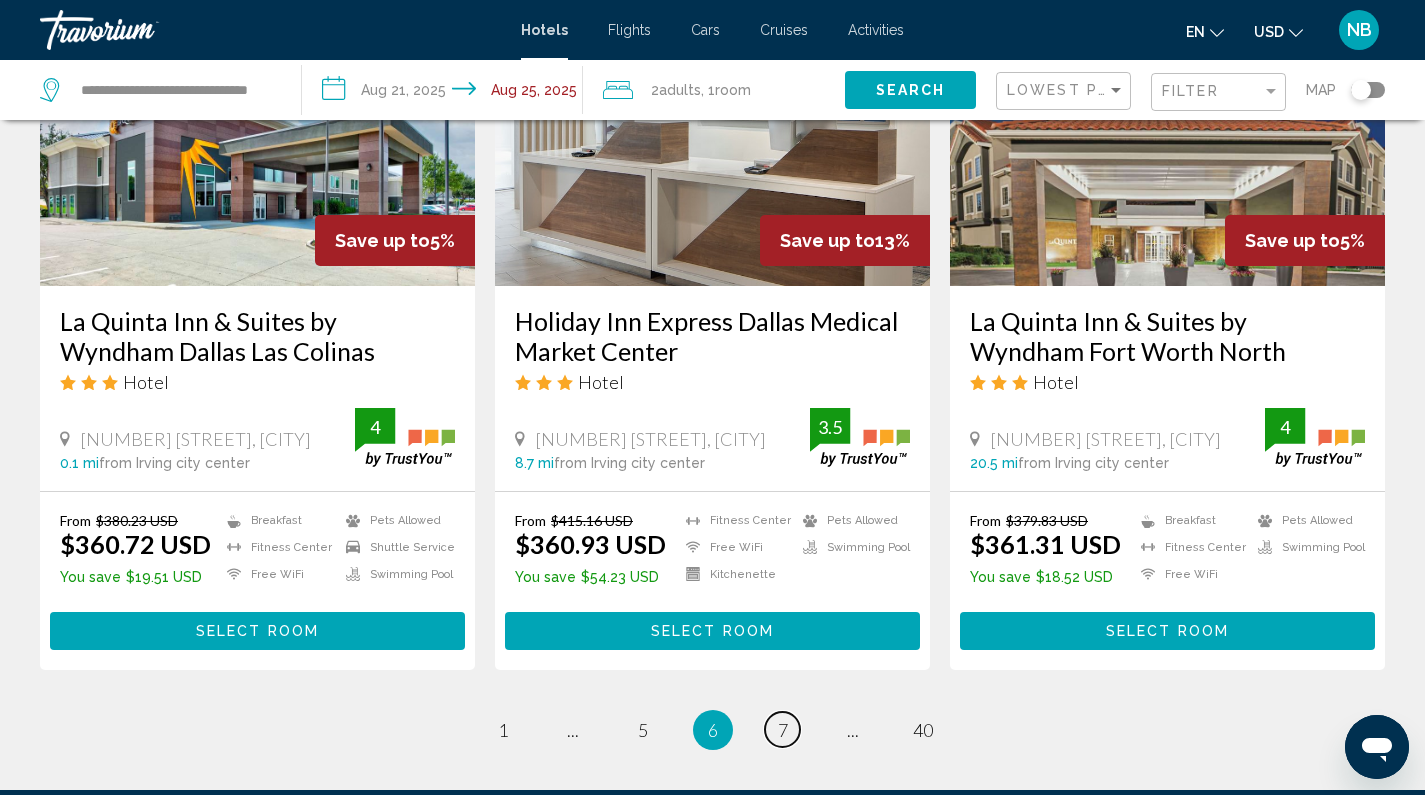 scroll, scrollTop: 2568, scrollLeft: 0, axis: vertical 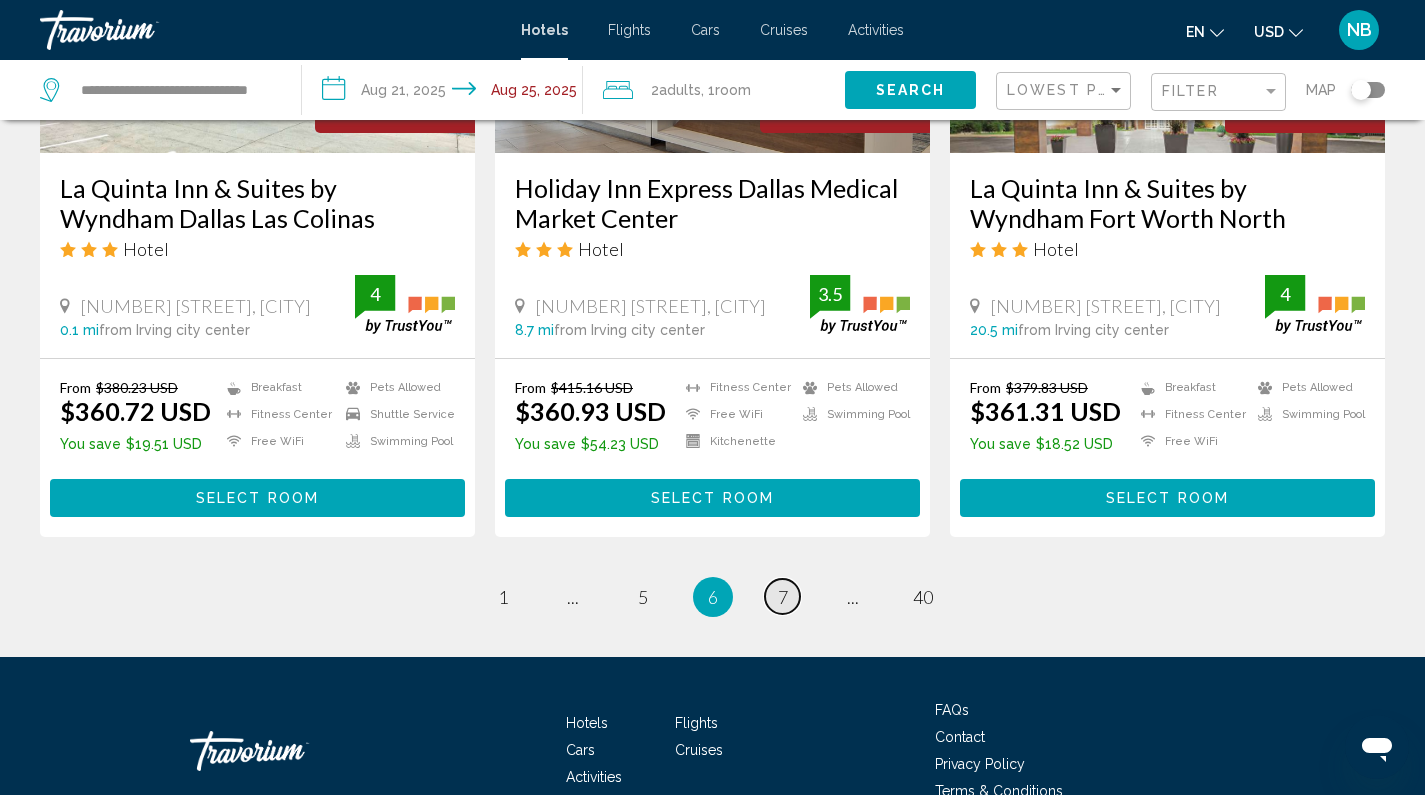 click on "page  7" at bounding box center (782, 596) 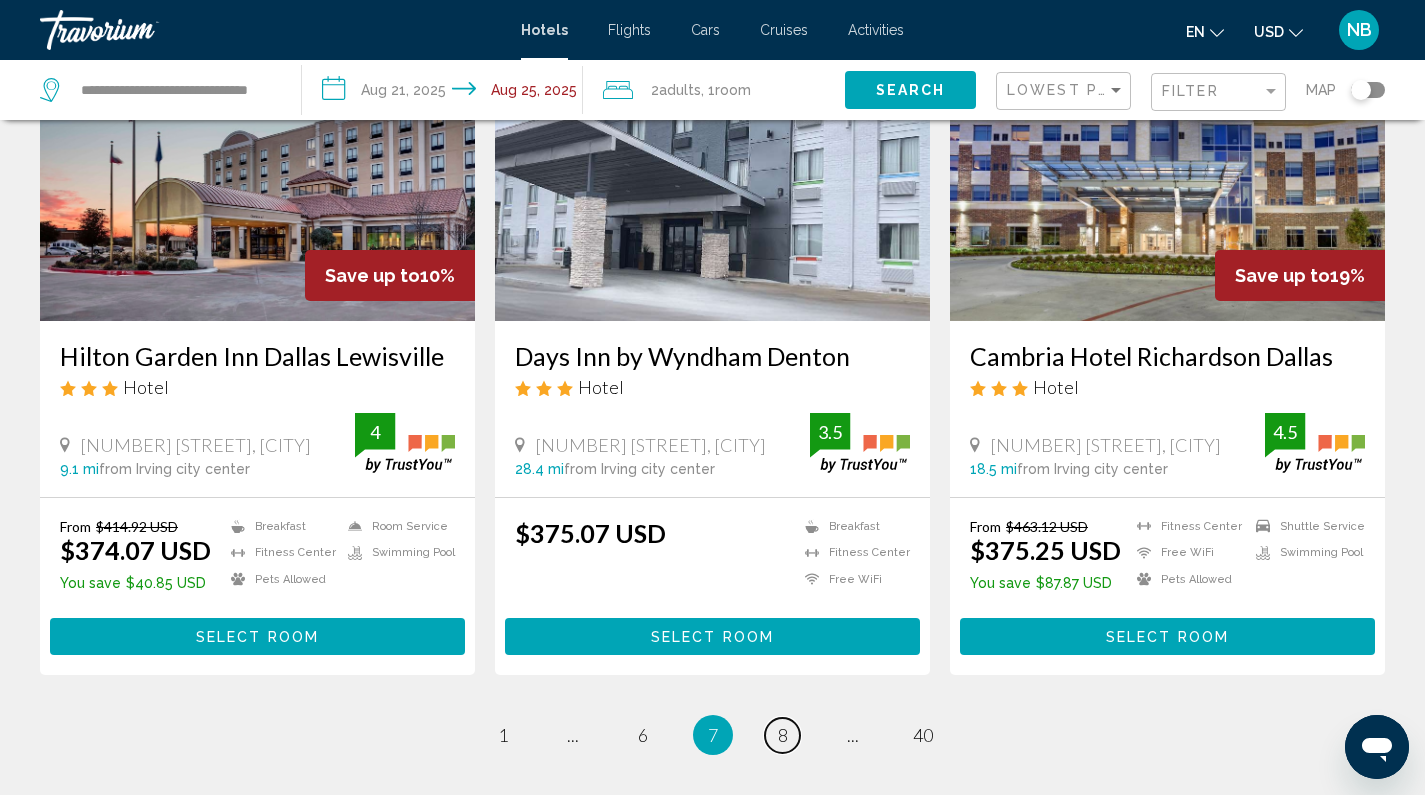 scroll, scrollTop: 2432, scrollLeft: 0, axis: vertical 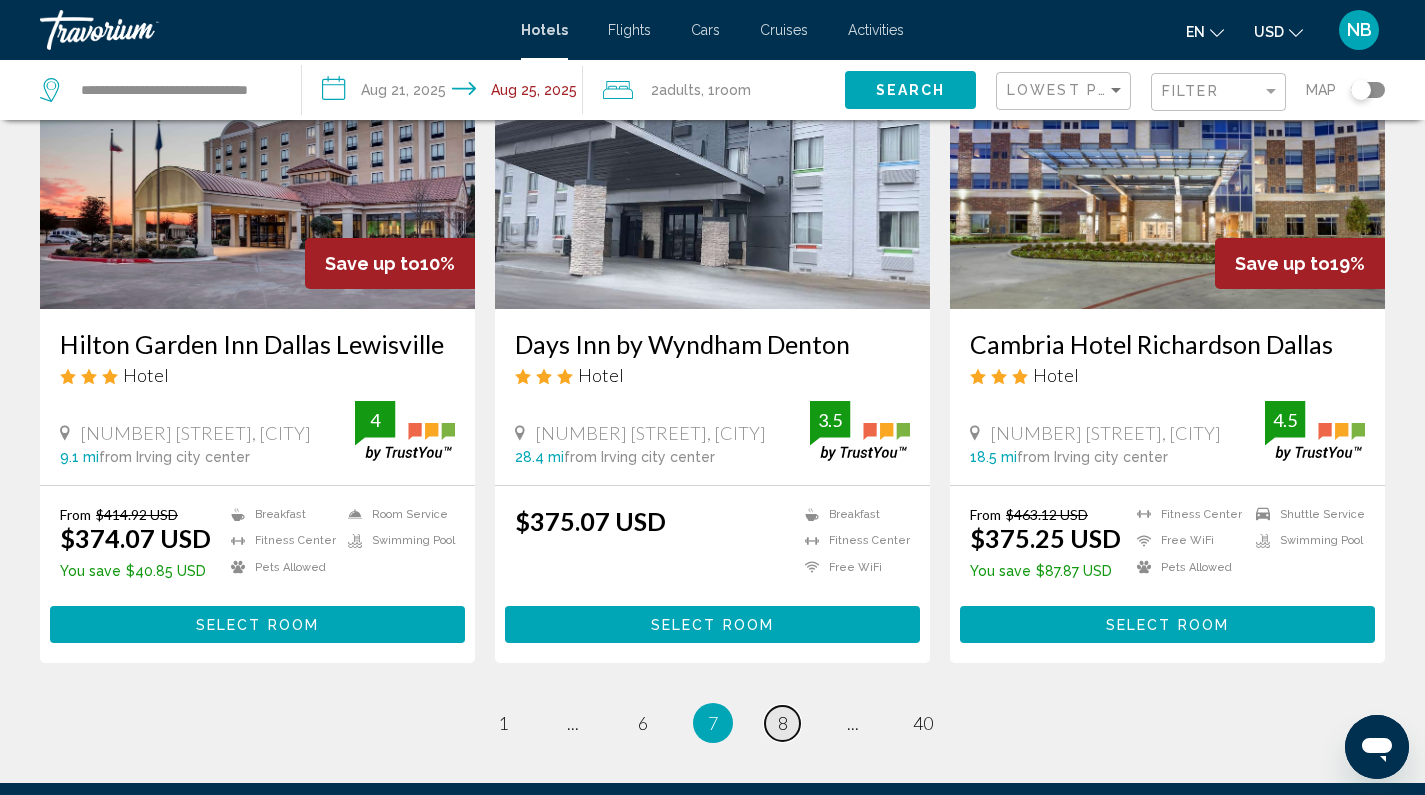 click on "page  8" at bounding box center (782, 723) 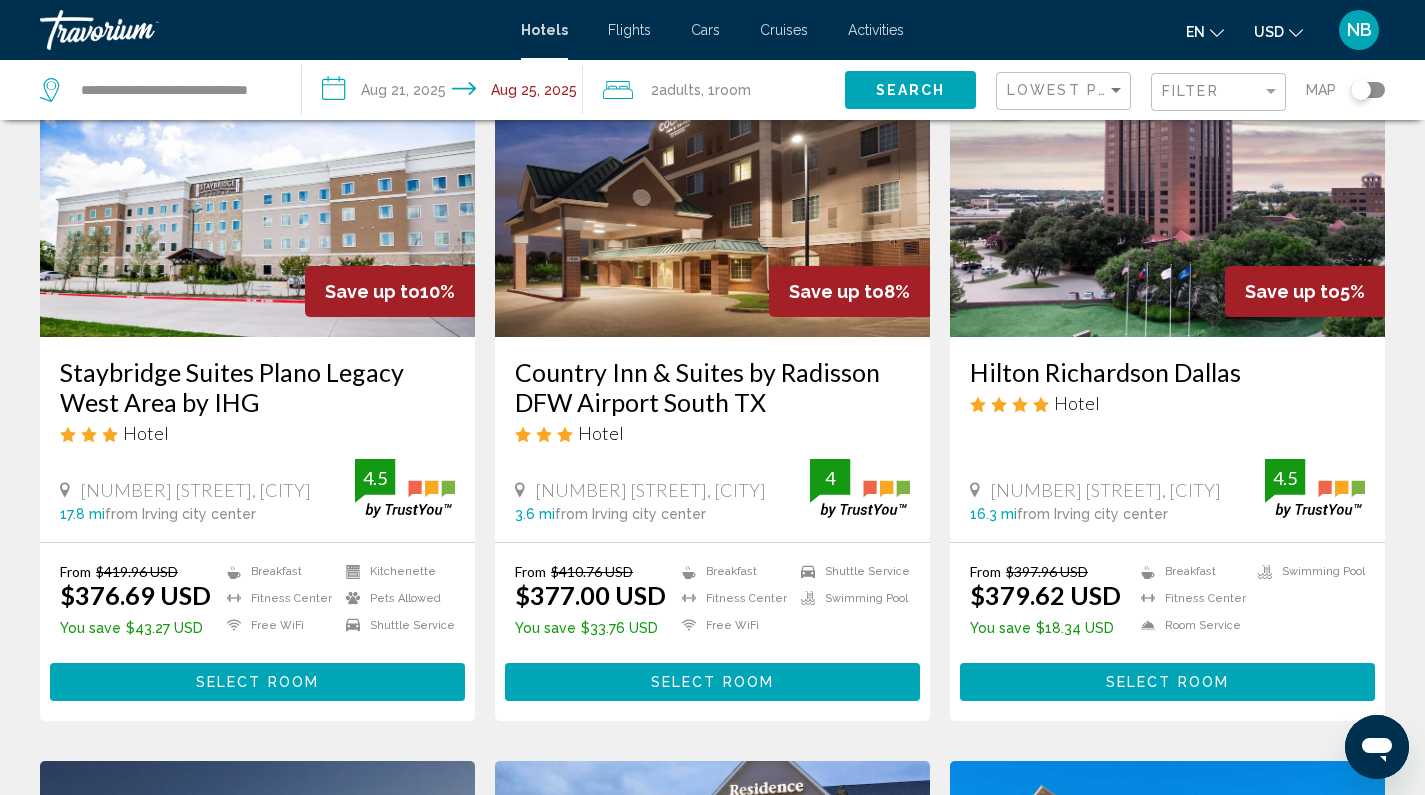 scroll, scrollTop: 135, scrollLeft: 0, axis: vertical 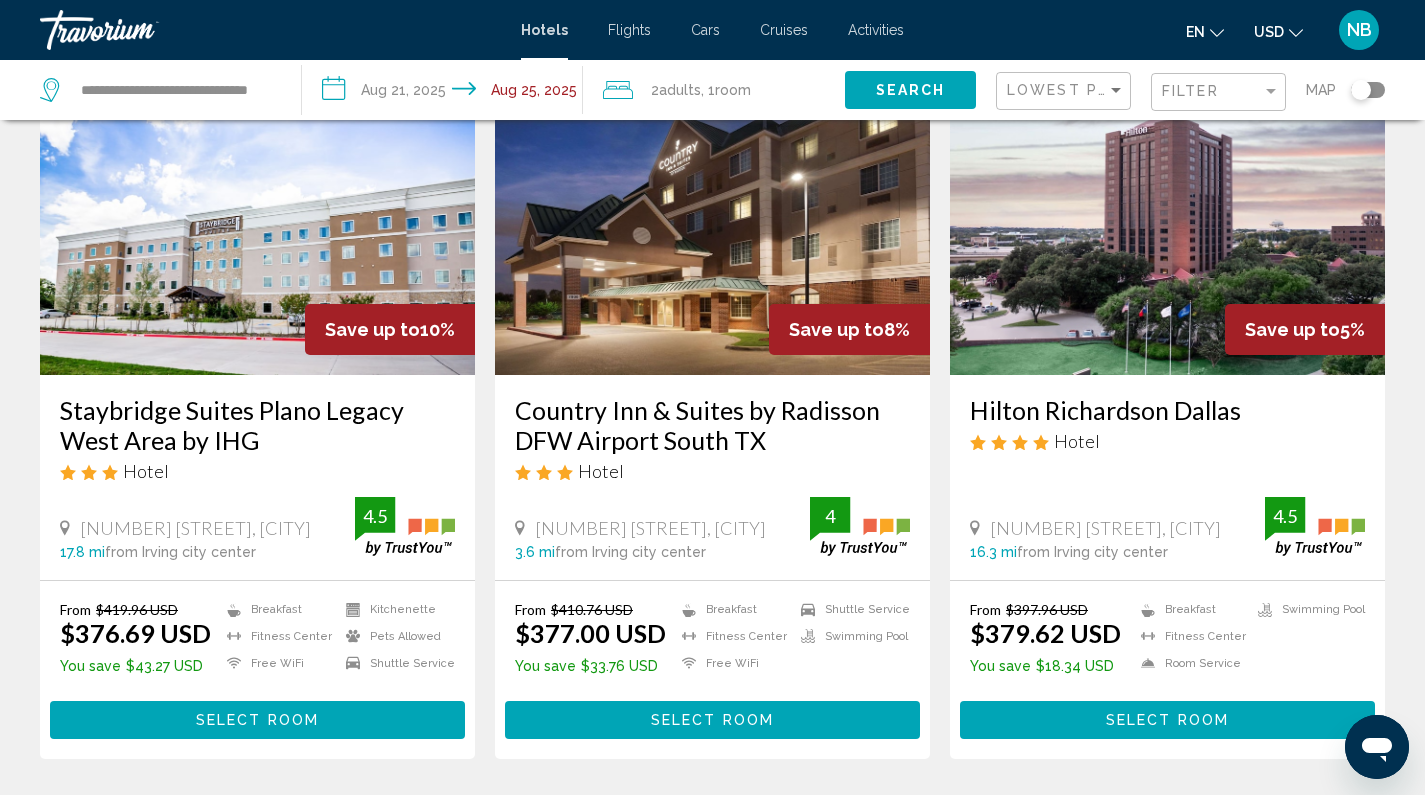 click on "Country Inn & Suites by Radisson DFW Airport South TX" at bounding box center [712, 425] 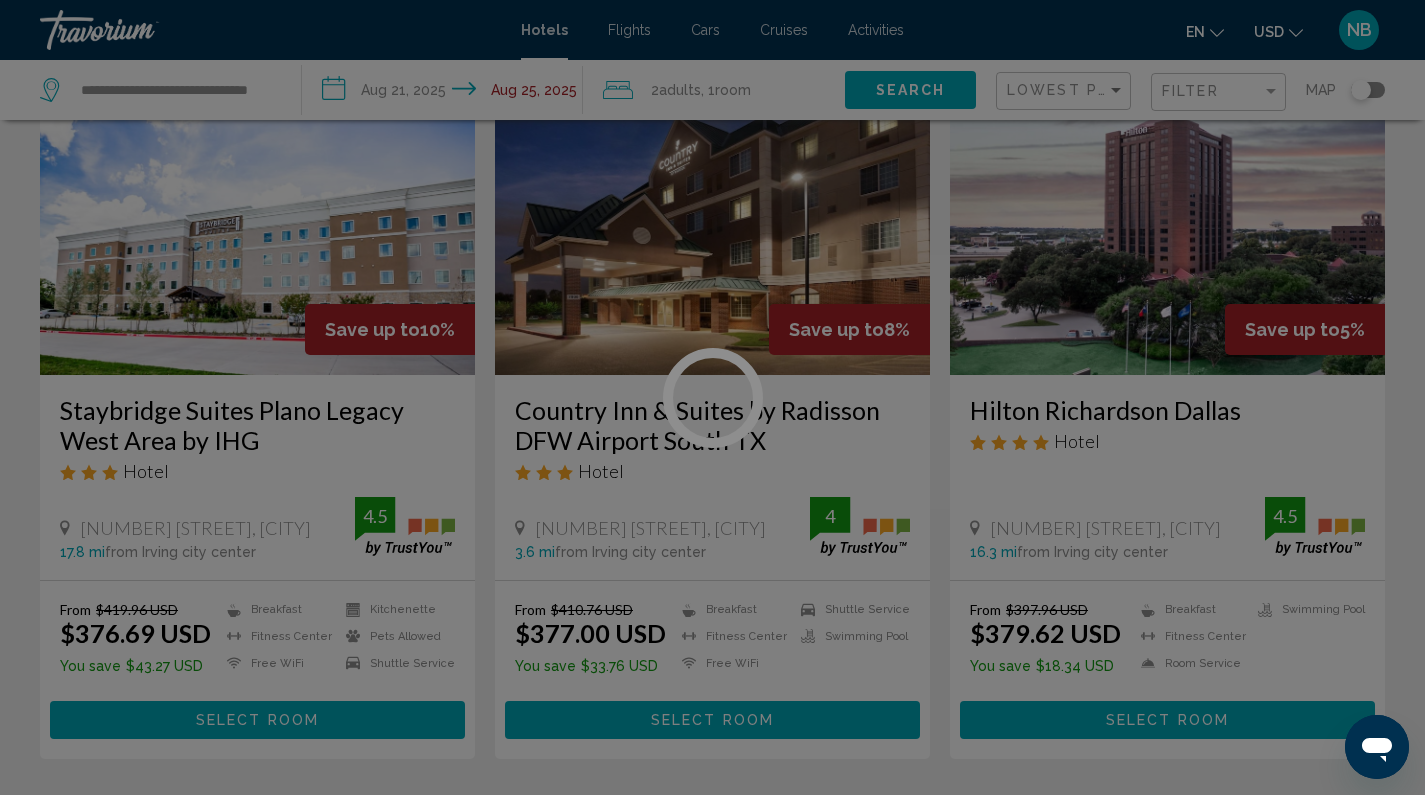 scroll, scrollTop: 0, scrollLeft: 0, axis: both 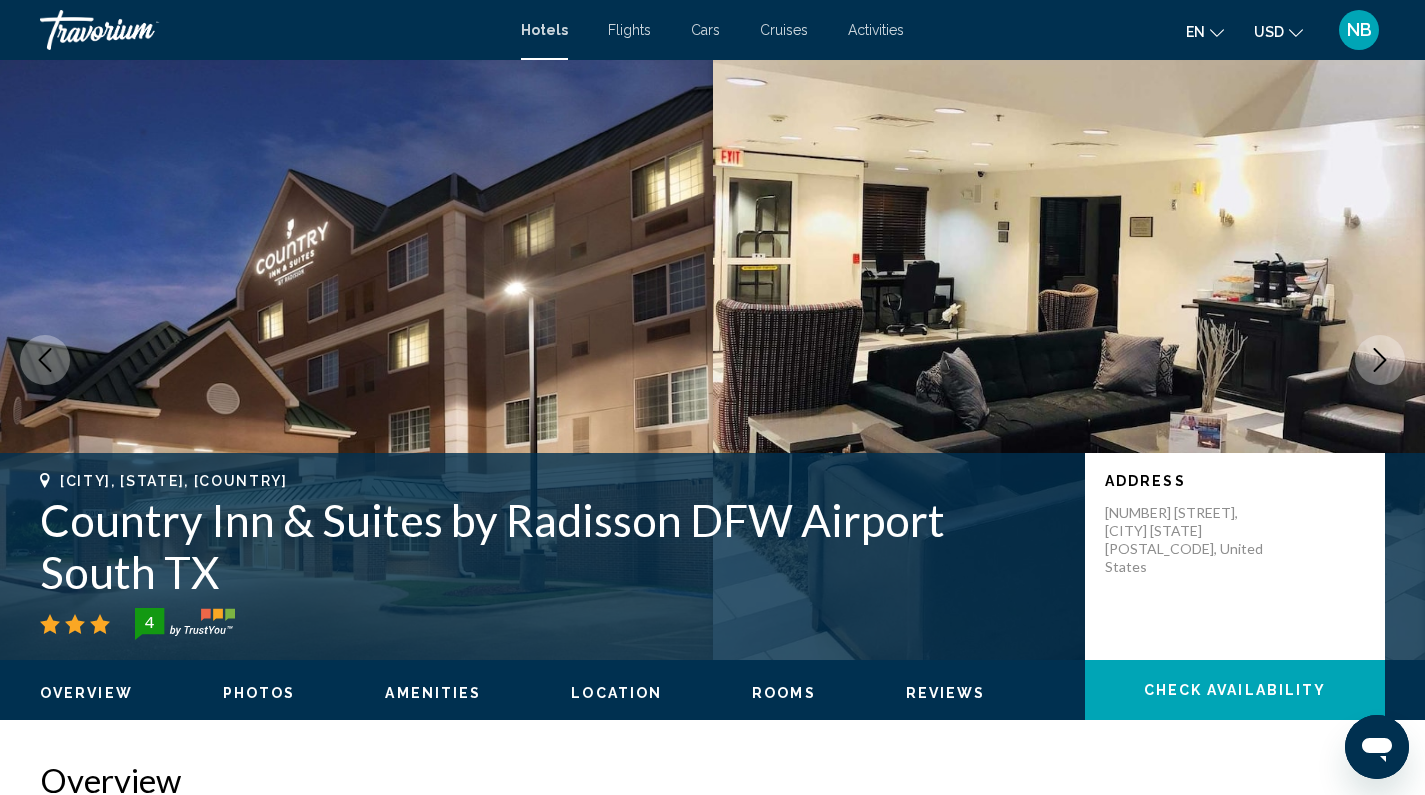 click 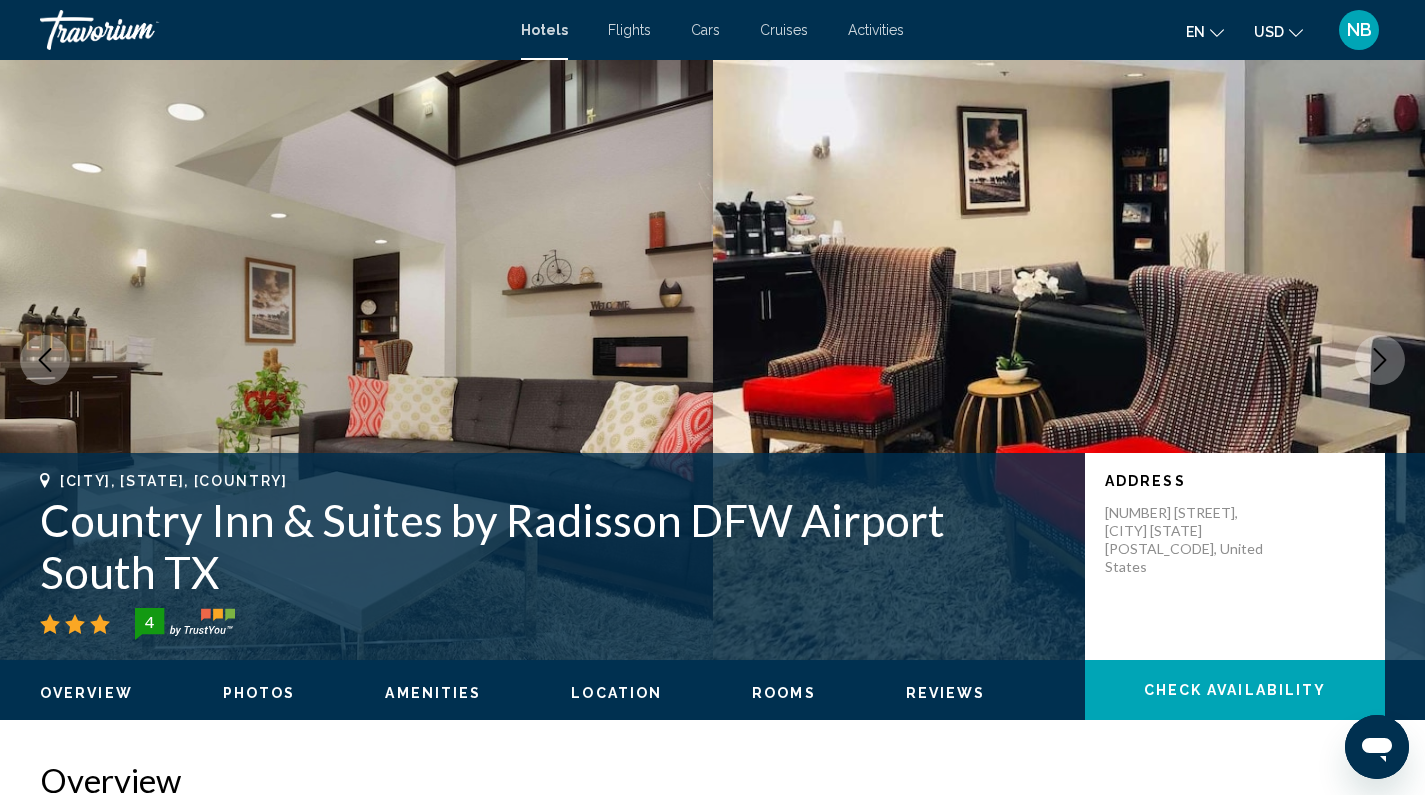 click 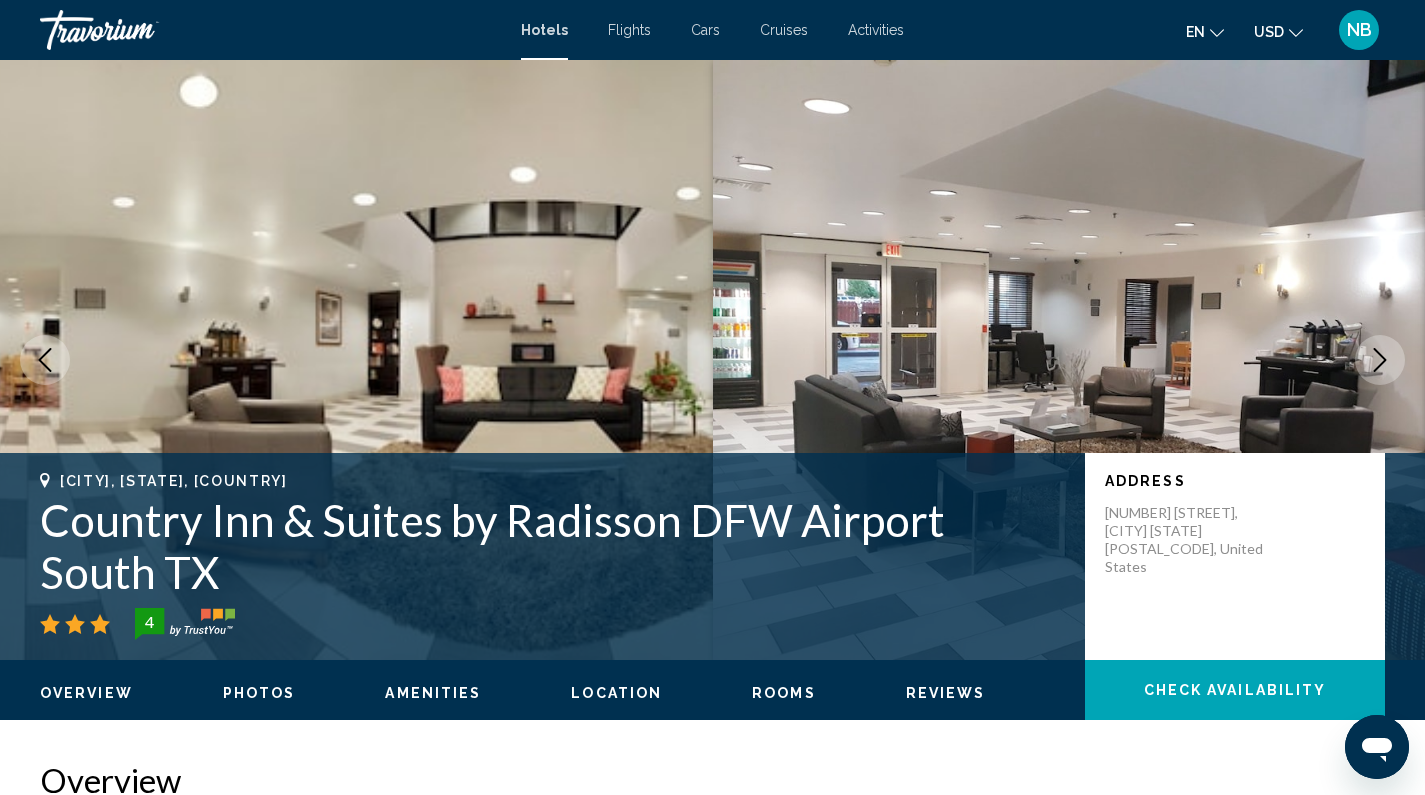 click 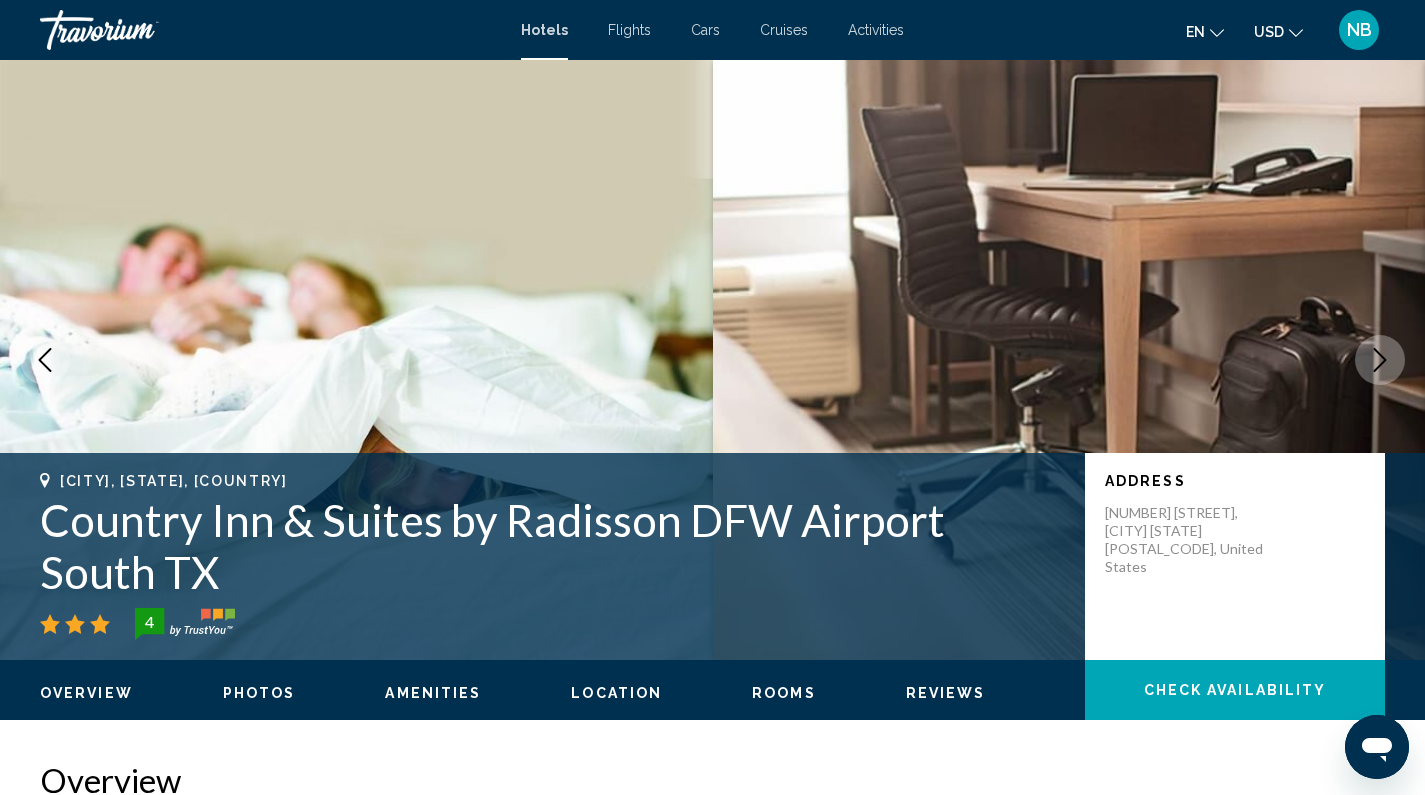 click 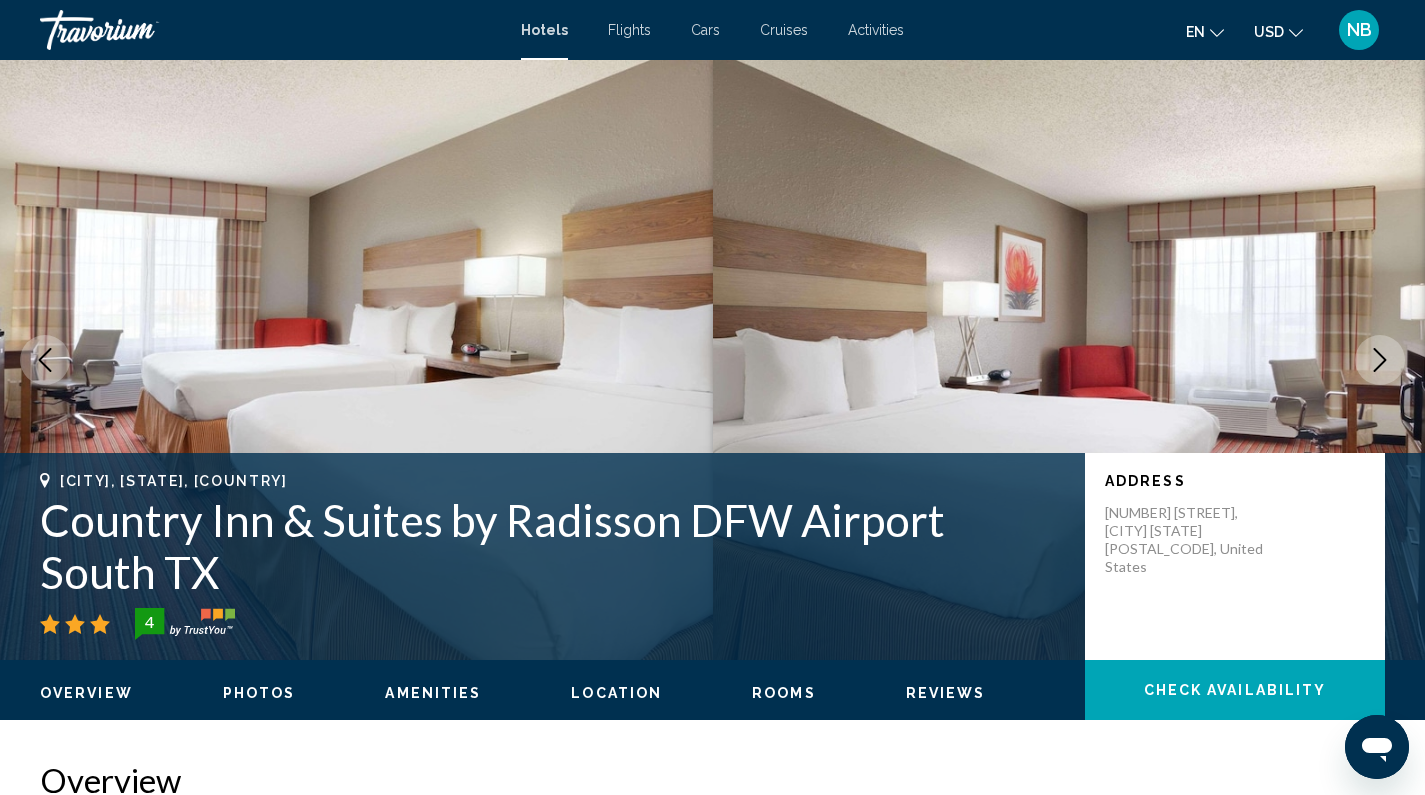 click 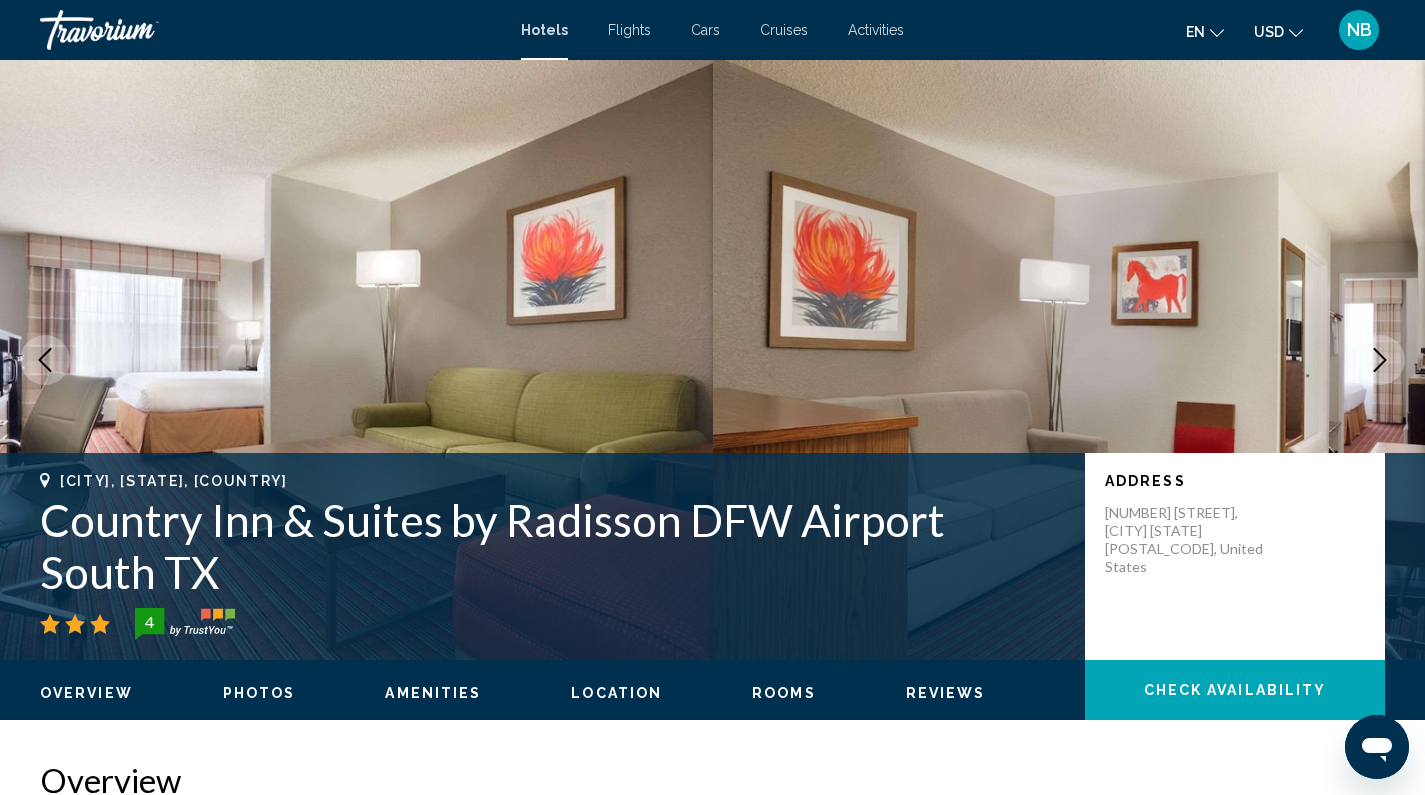 click 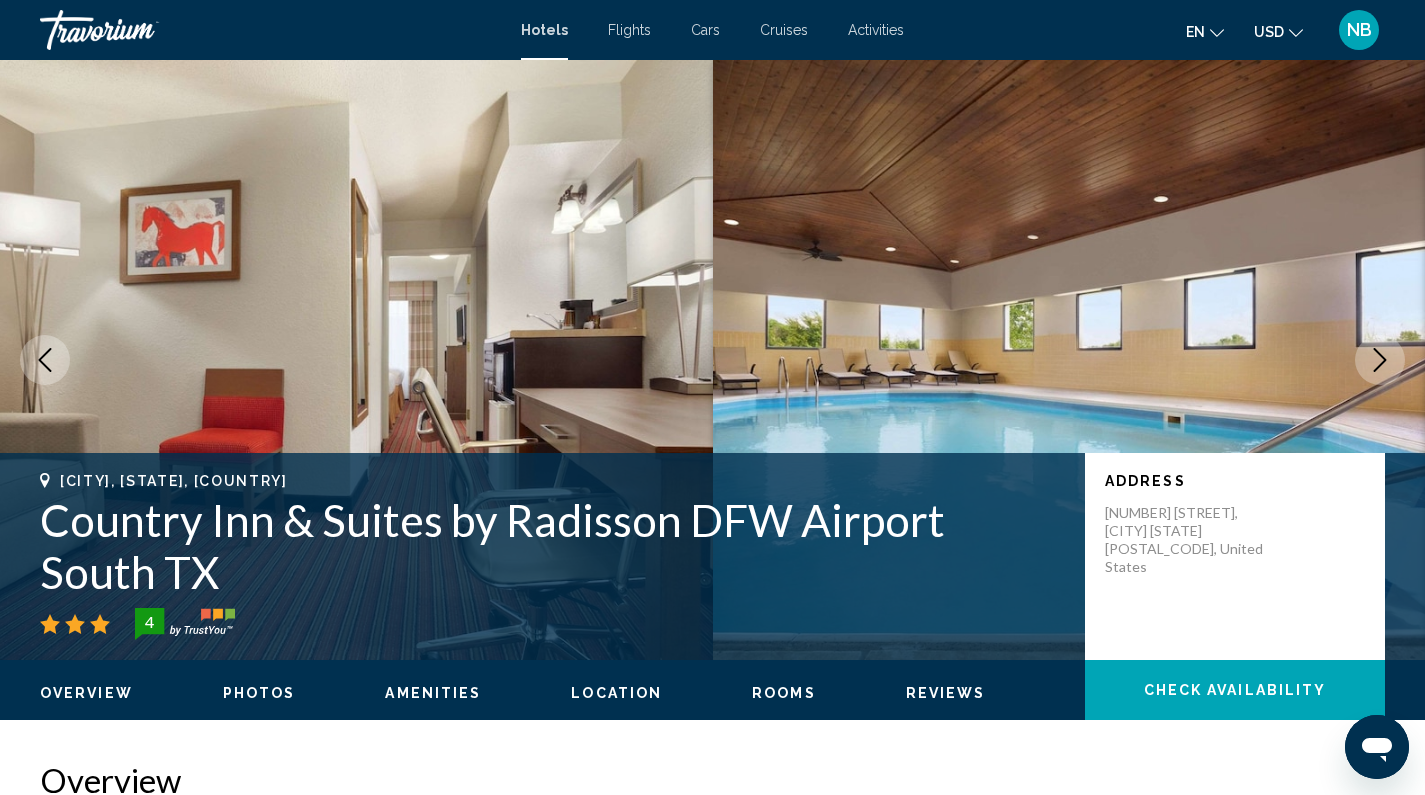 click 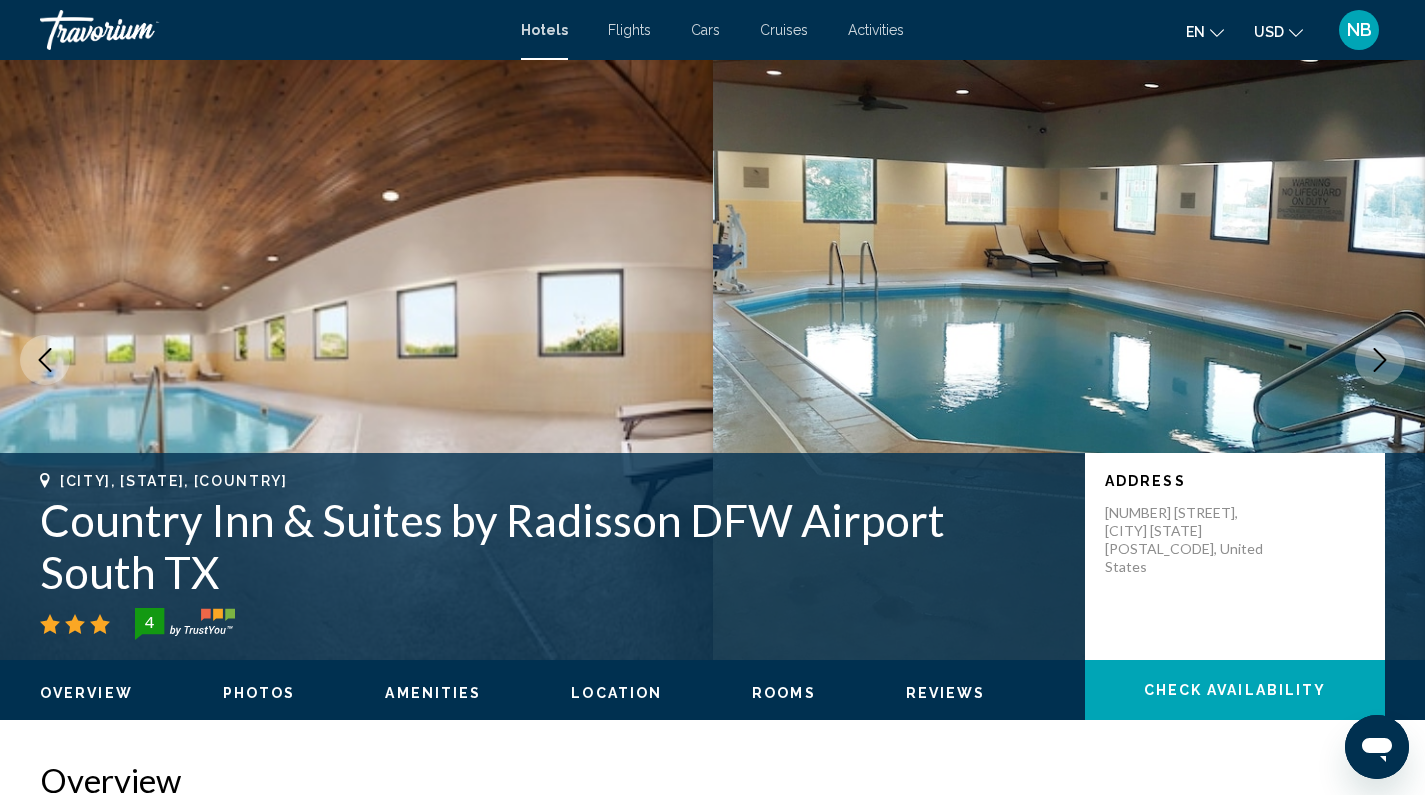 click 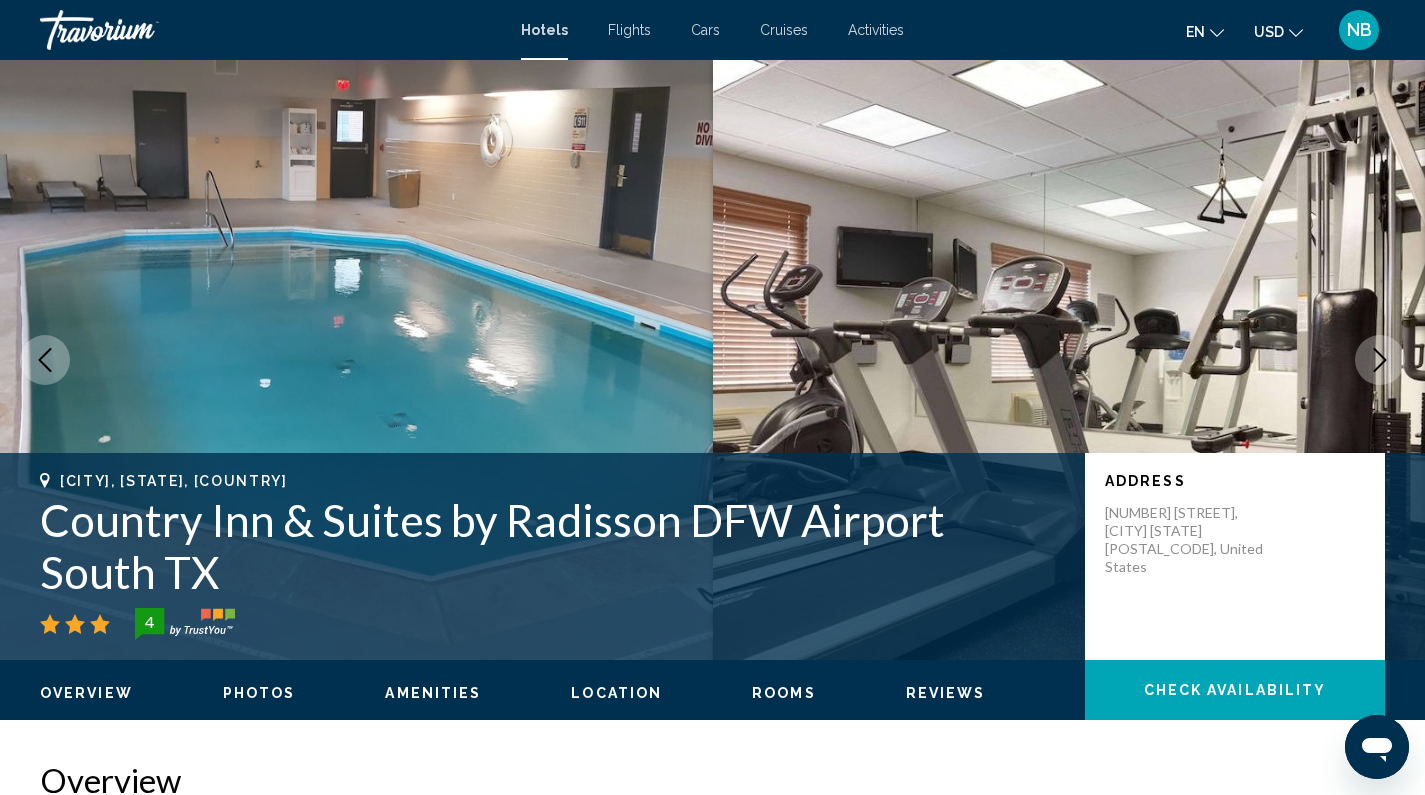 click 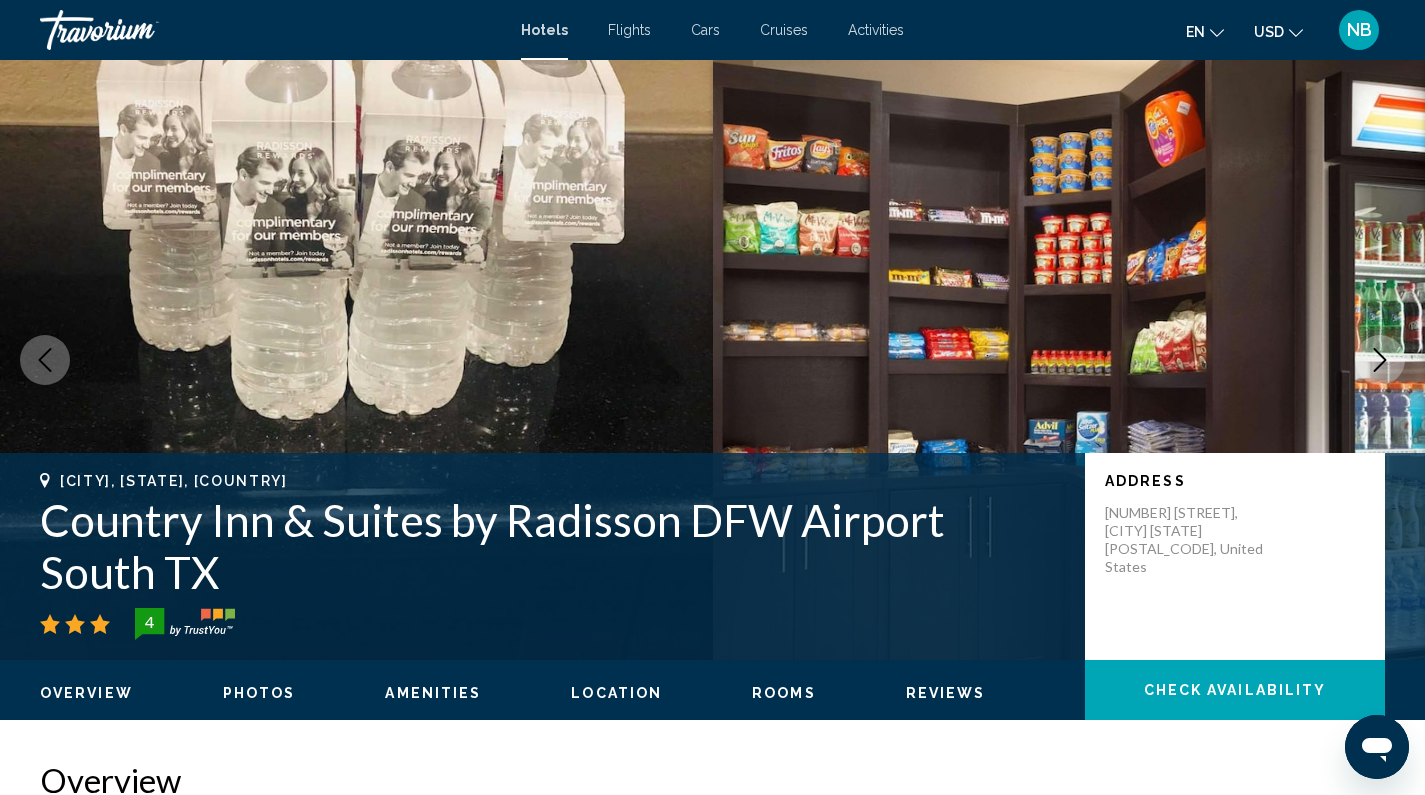 click 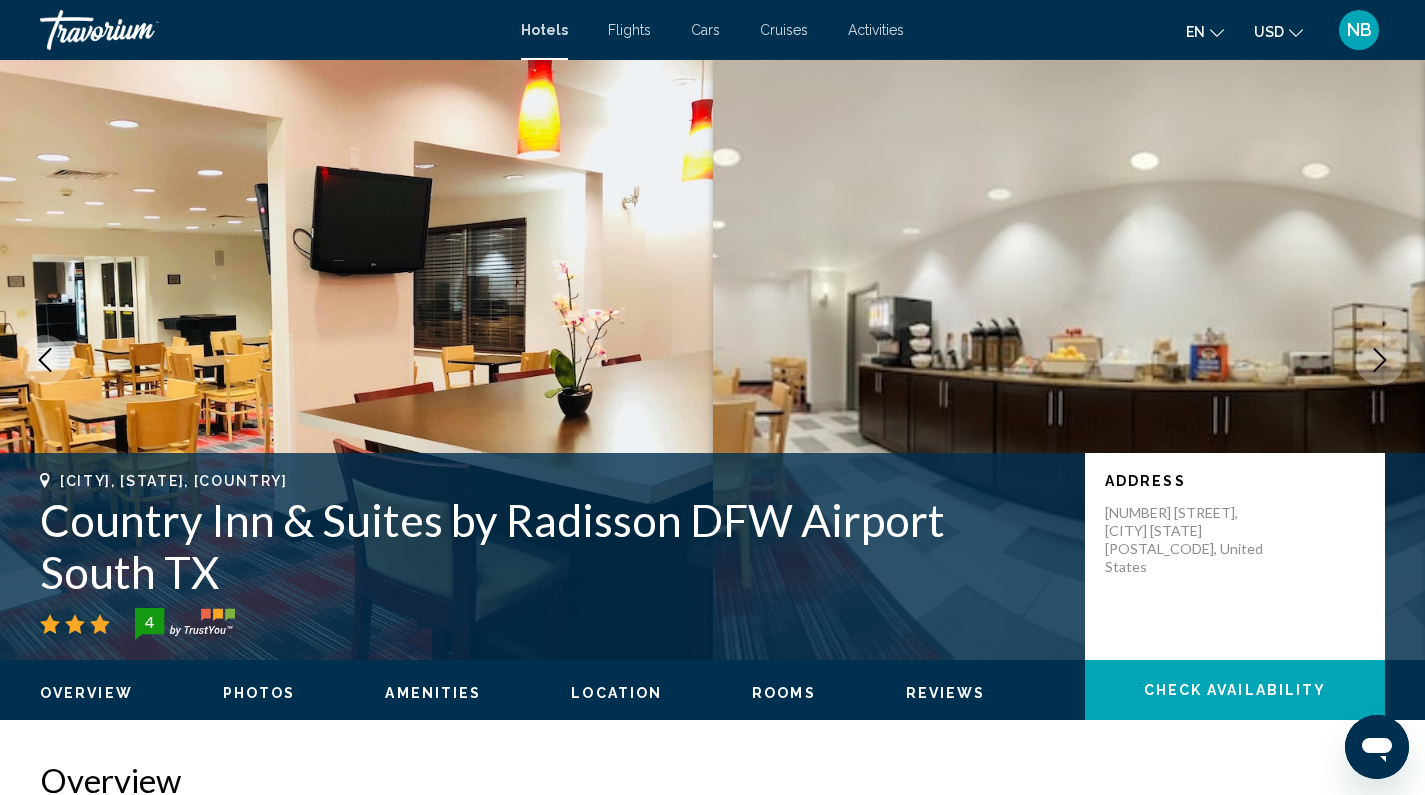 click 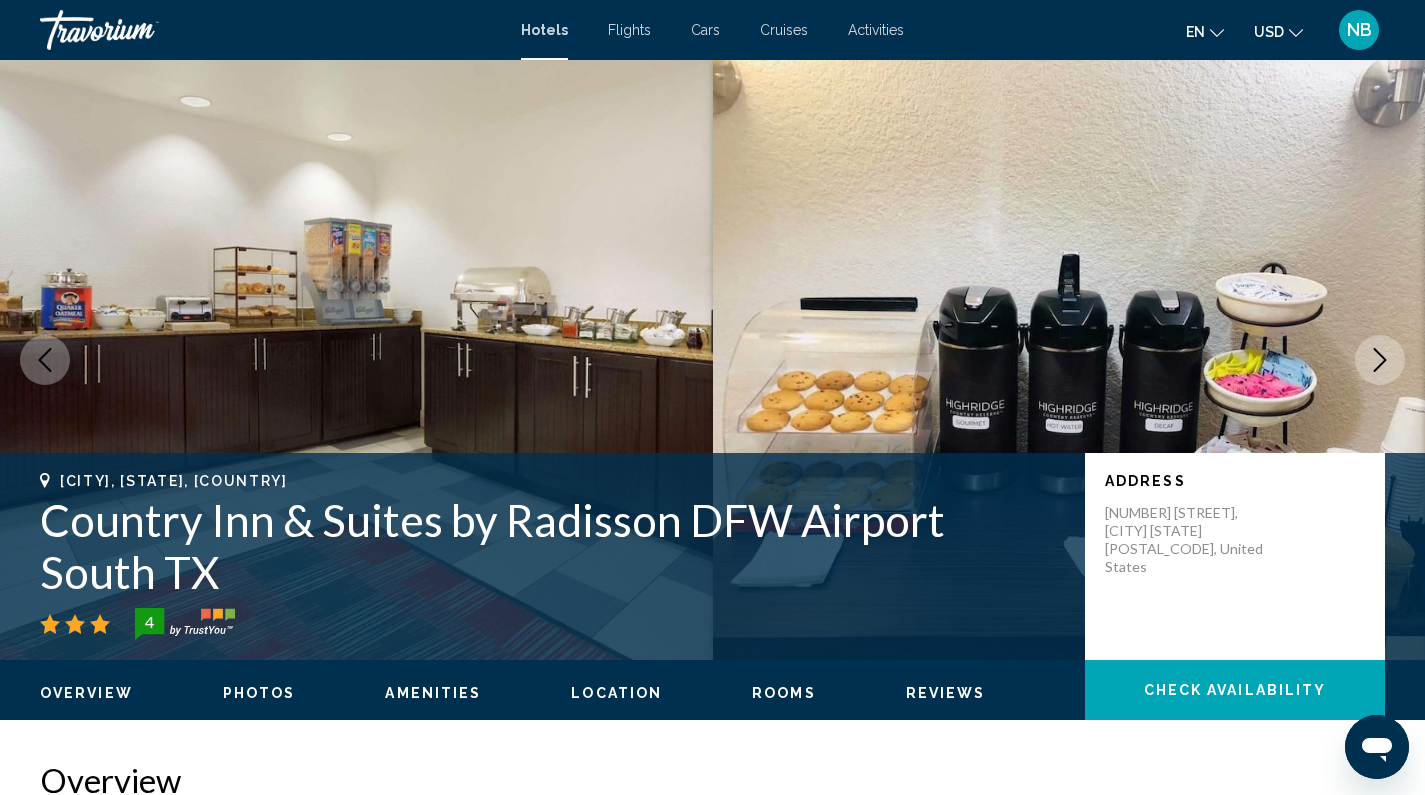 click 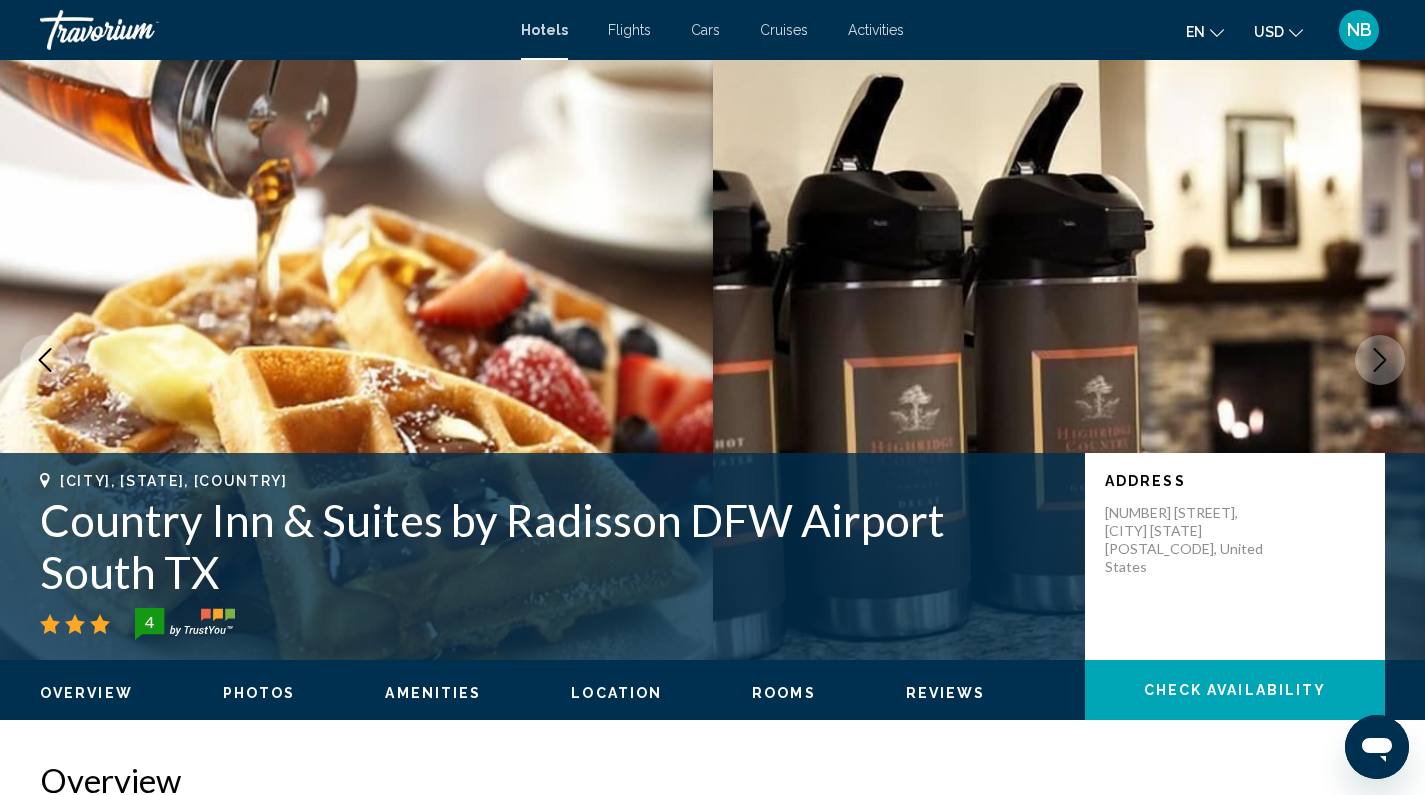 click 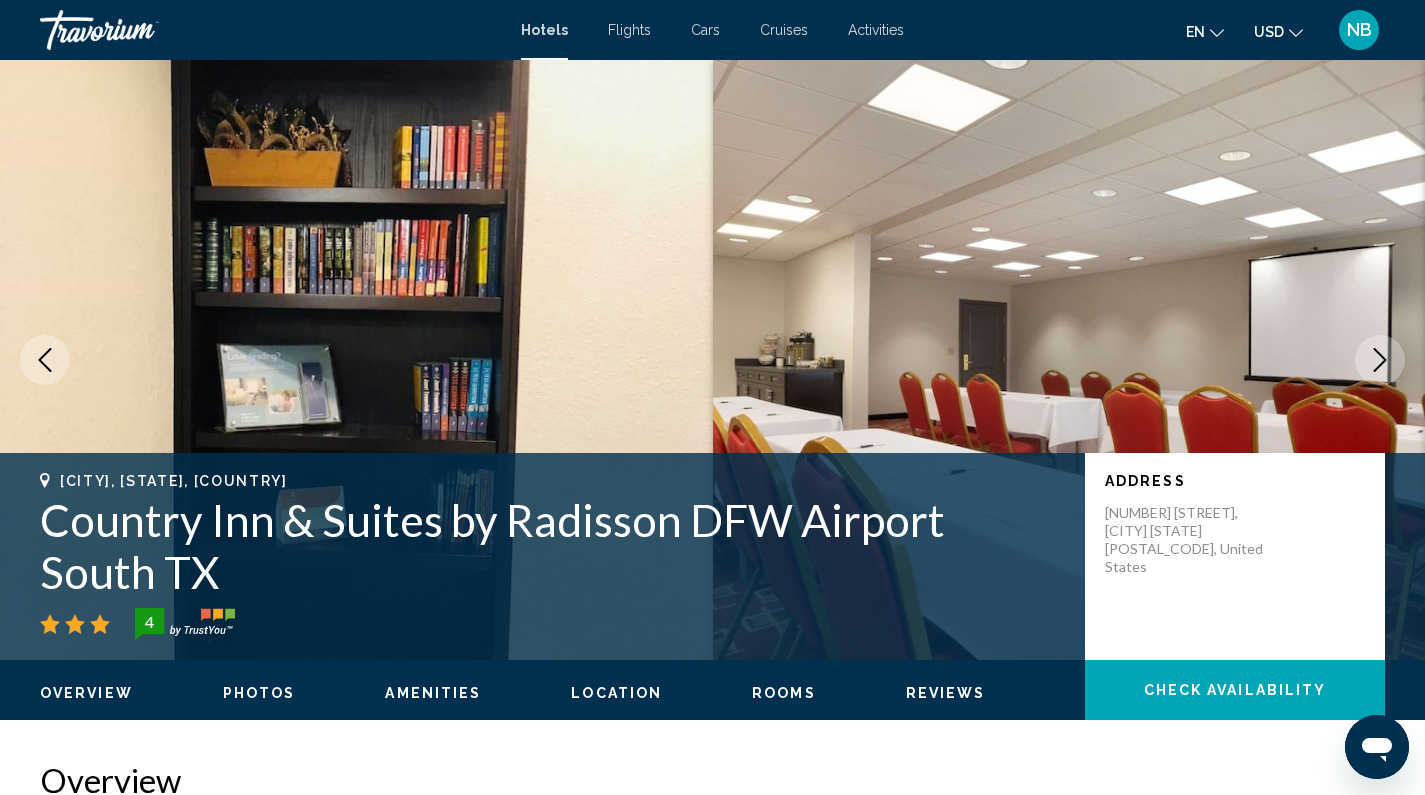 click 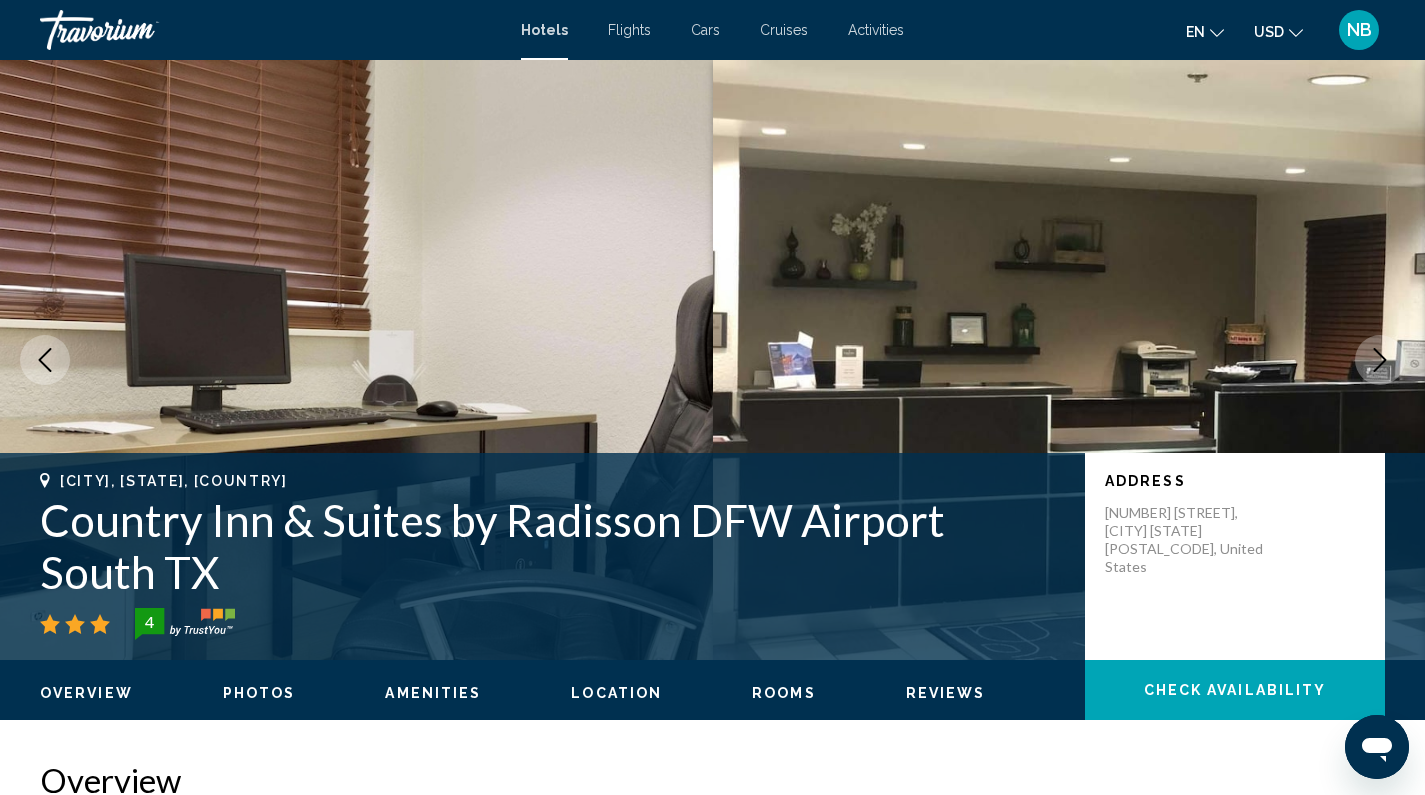 click 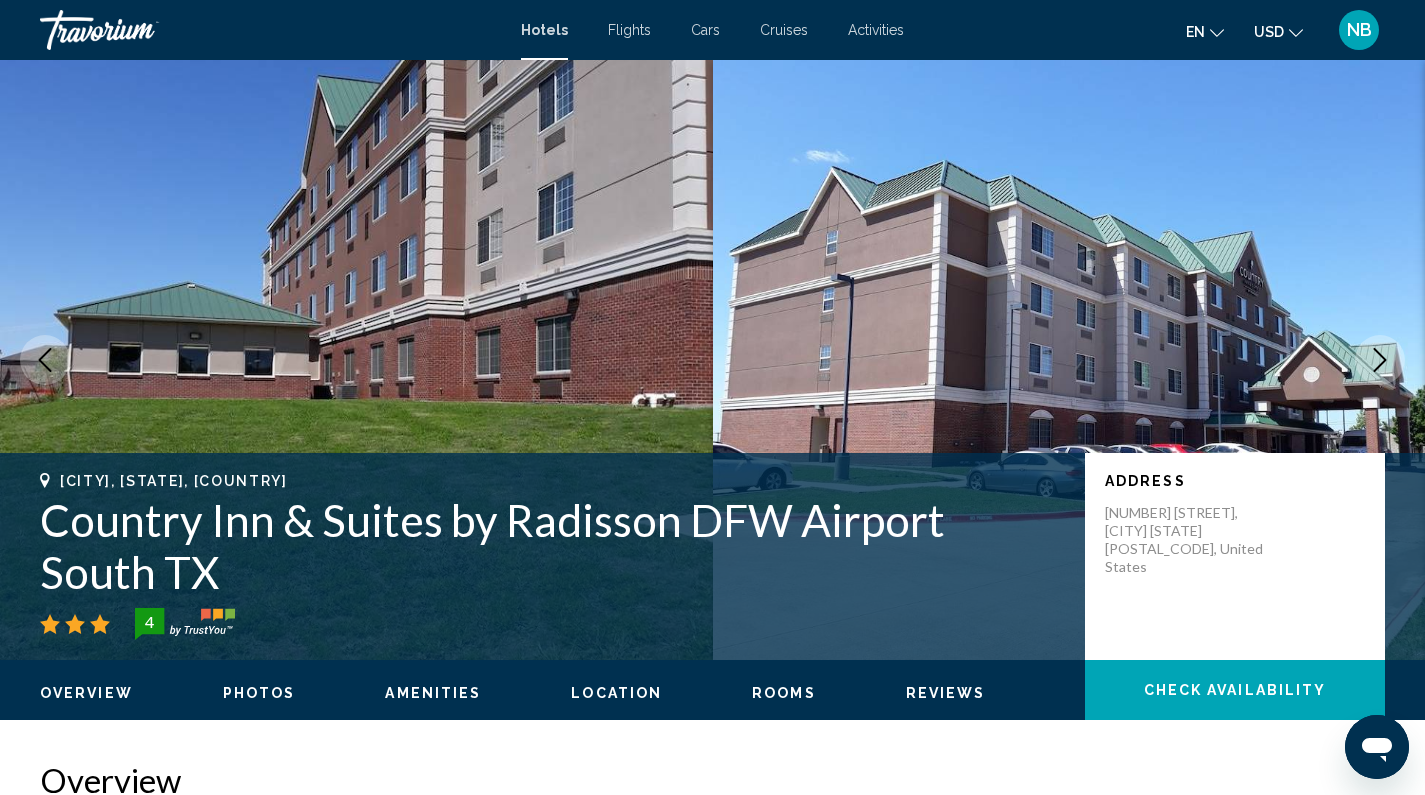 click 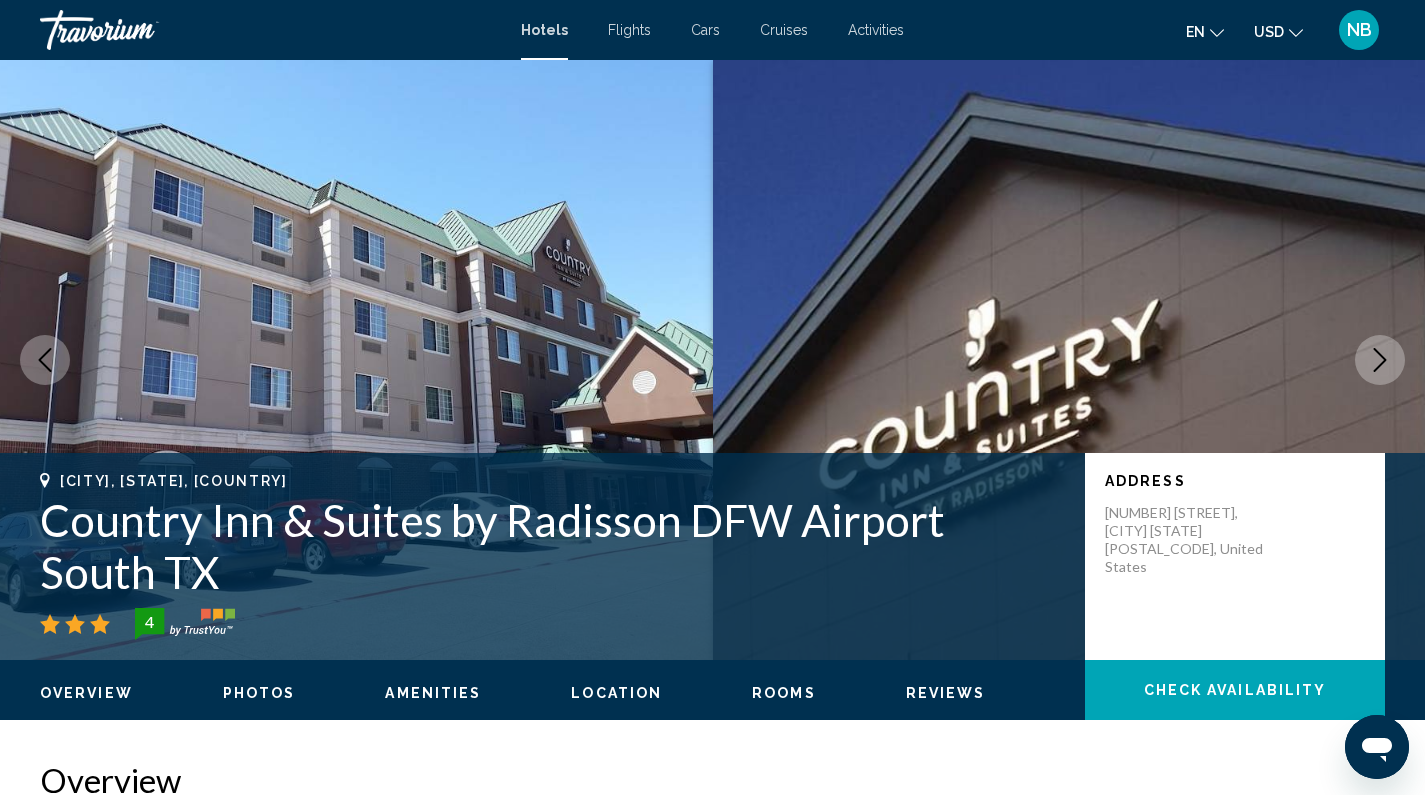 click 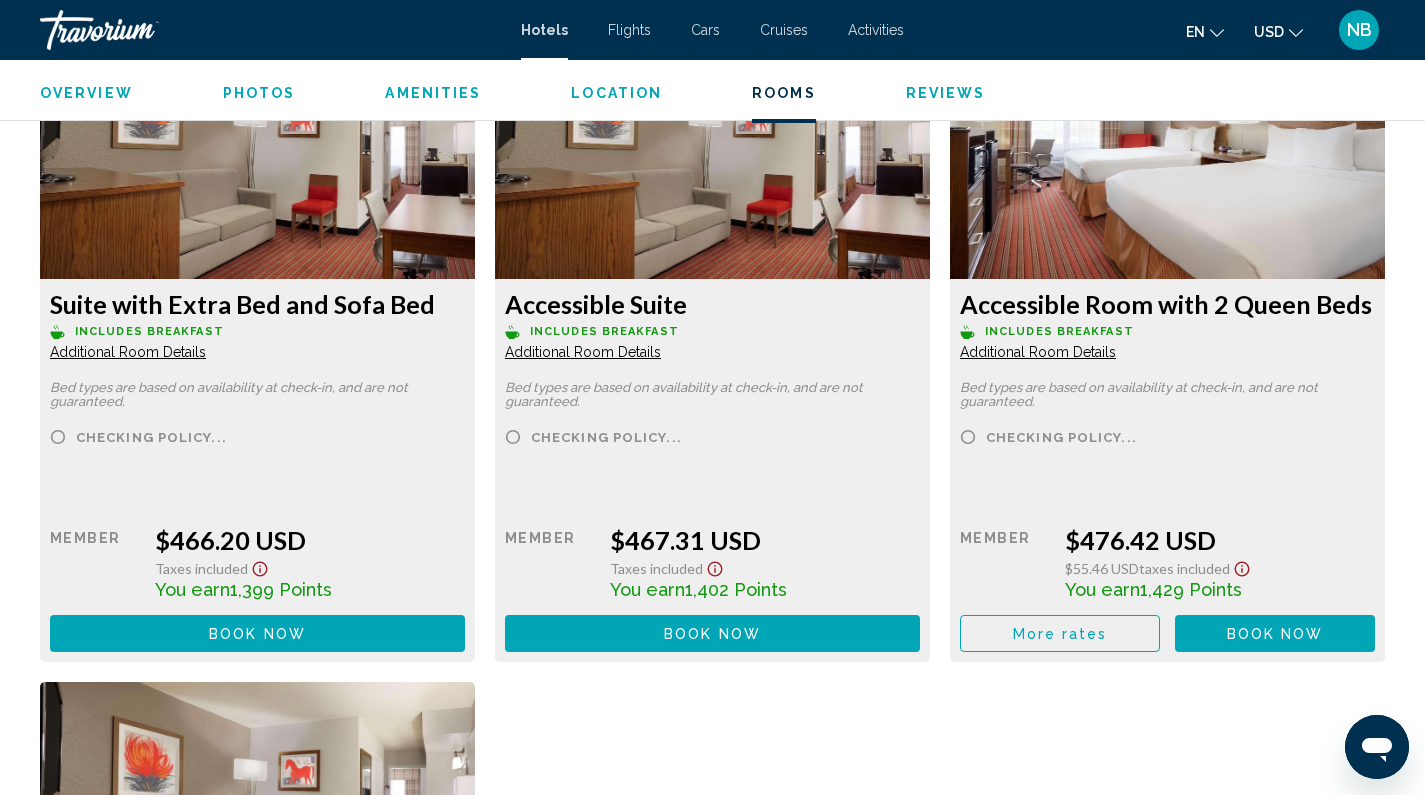 scroll, scrollTop: 4710, scrollLeft: 0, axis: vertical 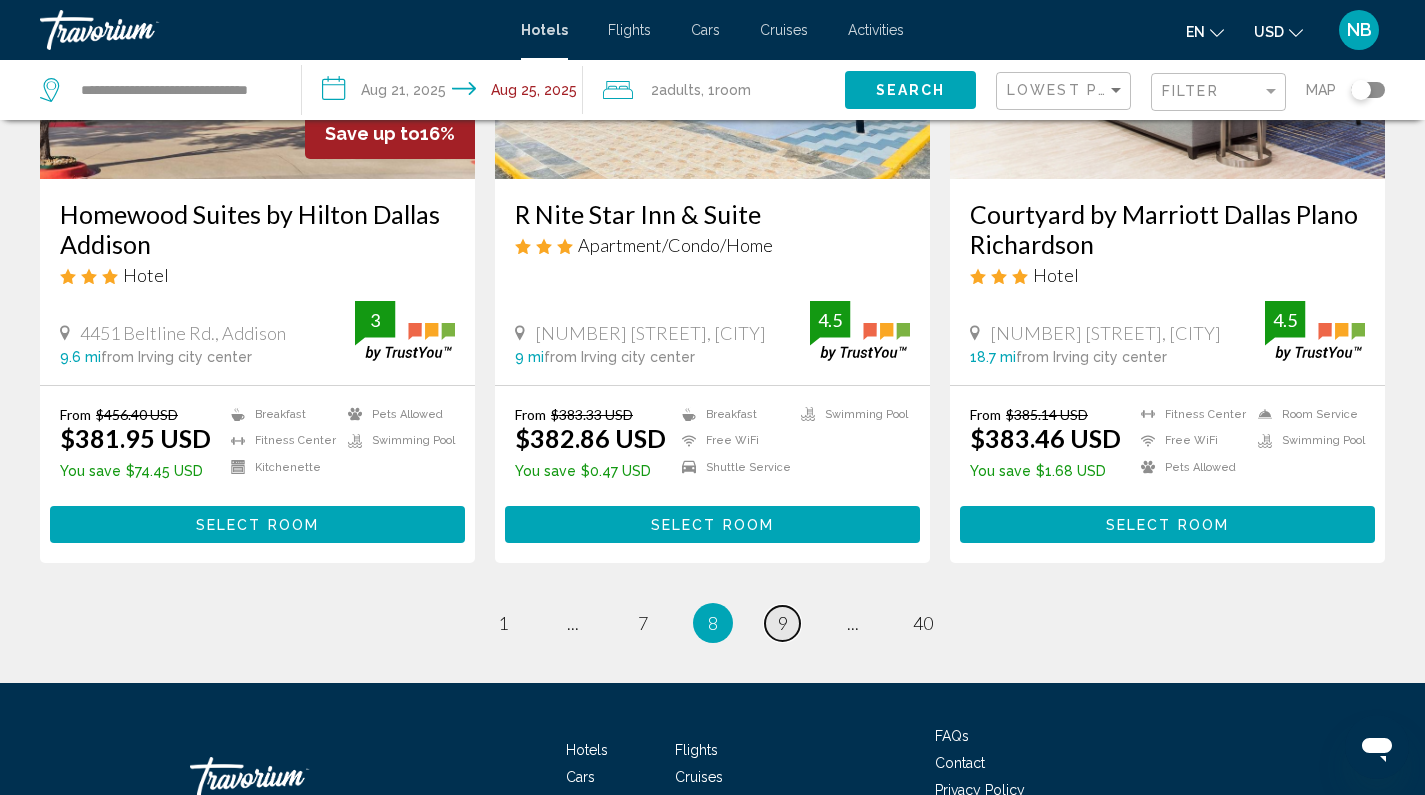 click on "page  9" at bounding box center (782, 623) 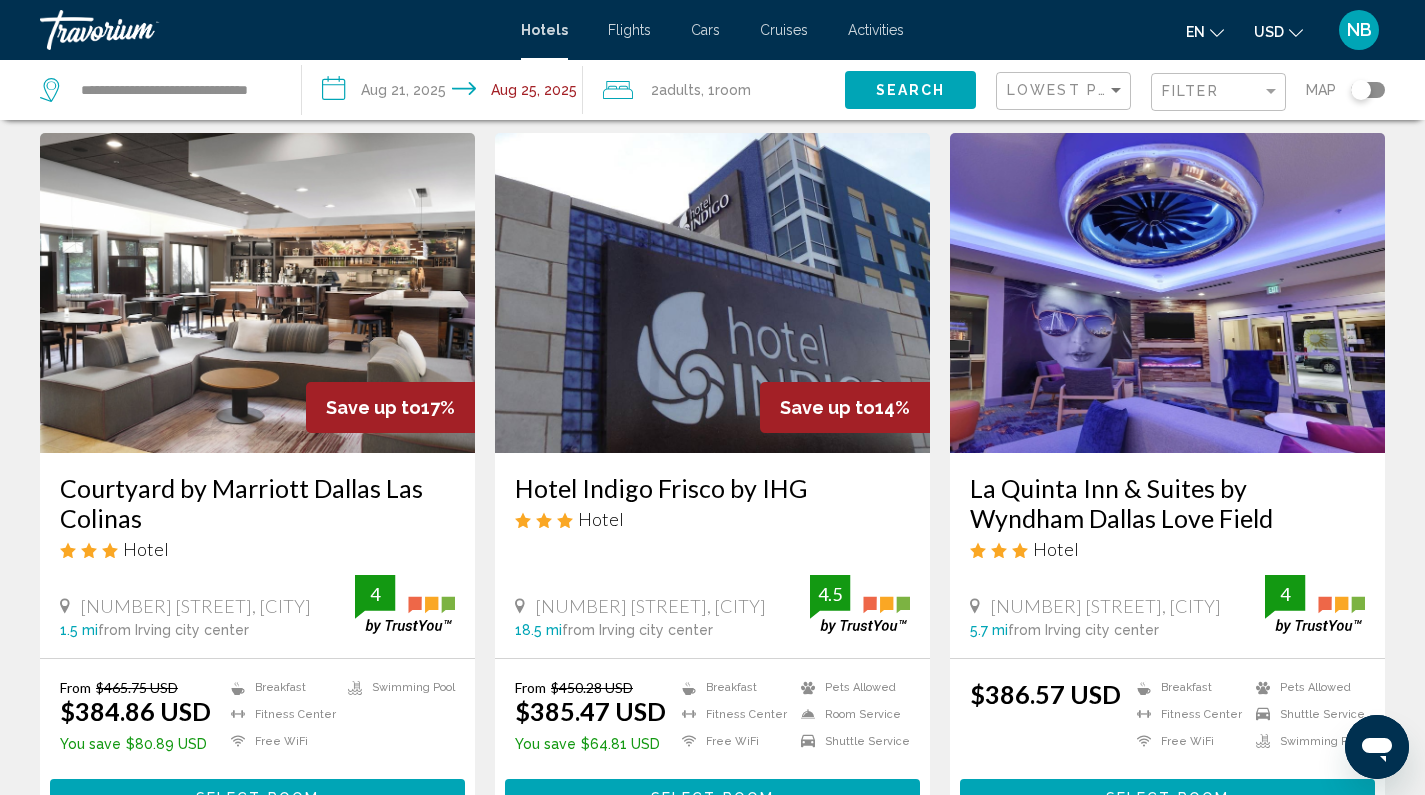 scroll, scrollTop: 61, scrollLeft: 0, axis: vertical 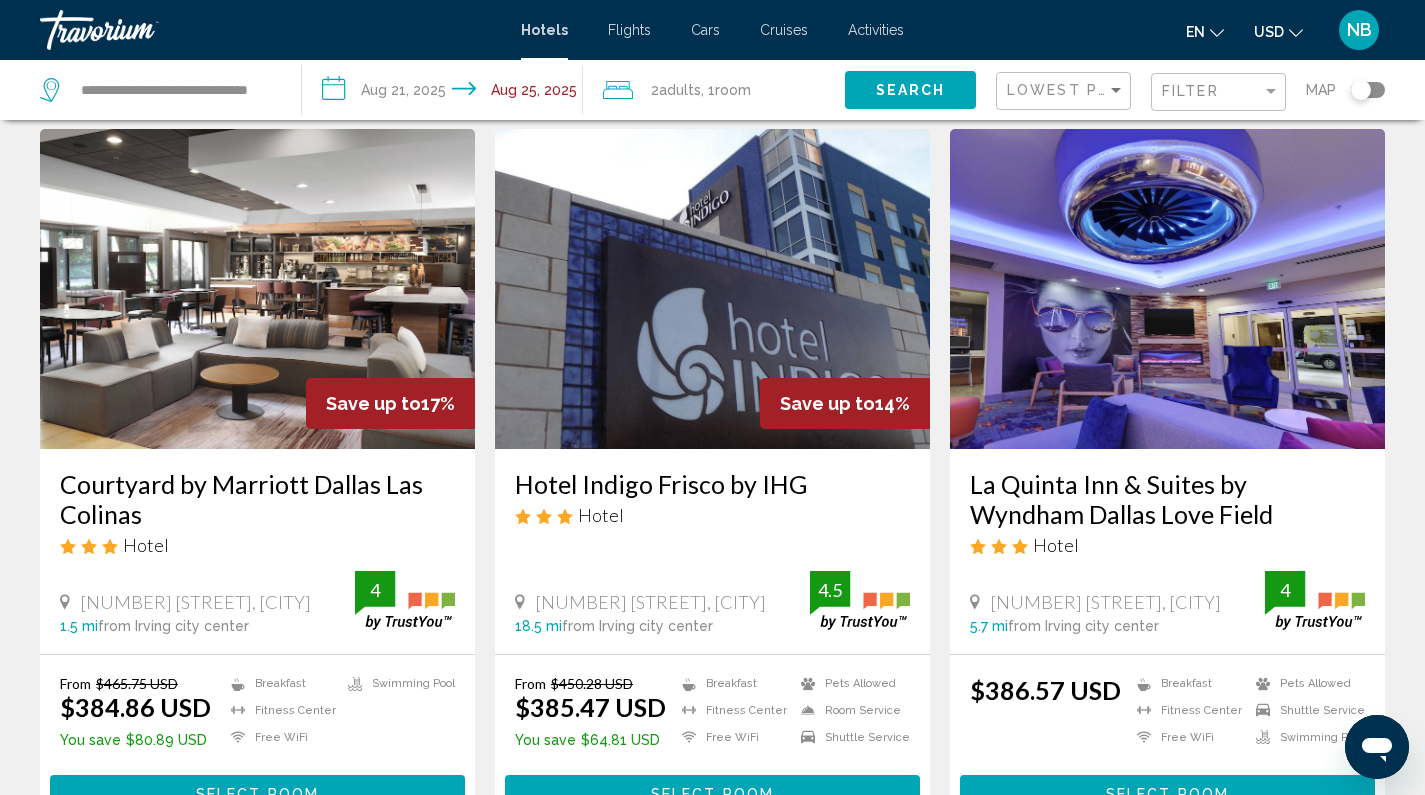 click on "La Quinta Inn & Suites by Wyndham Dallas Love Field" at bounding box center (1167, 499) 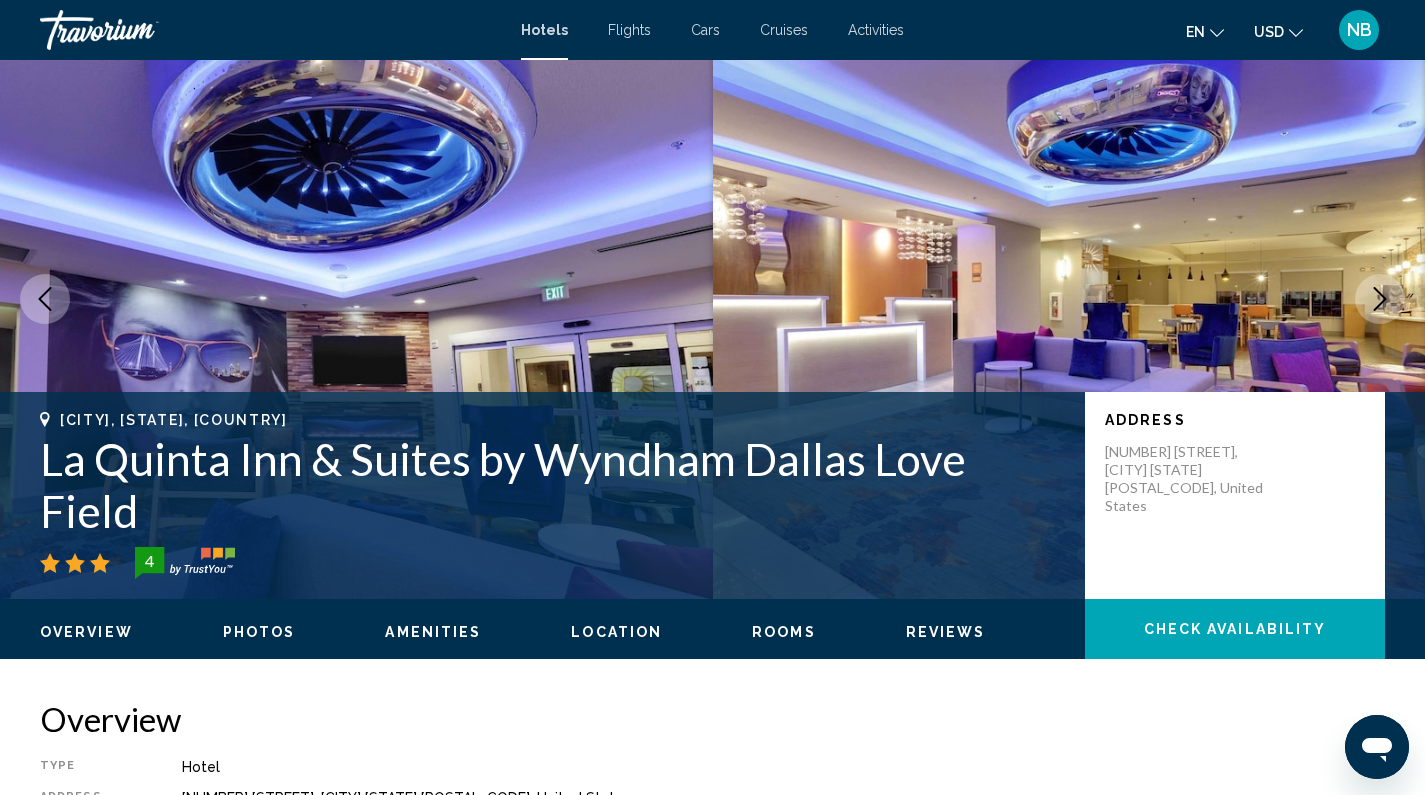 scroll, scrollTop: 0, scrollLeft: 0, axis: both 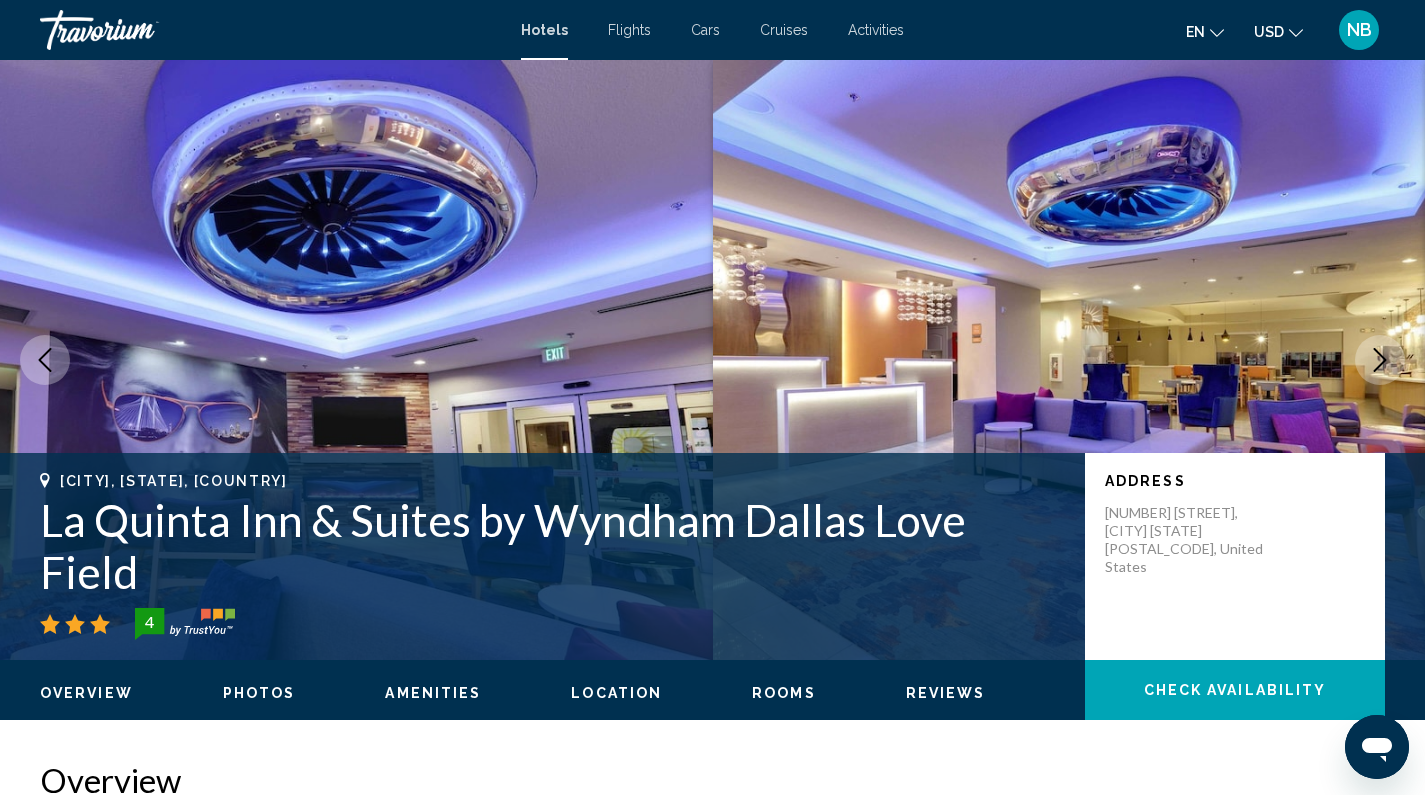 click at bounding box center [1380, 360] 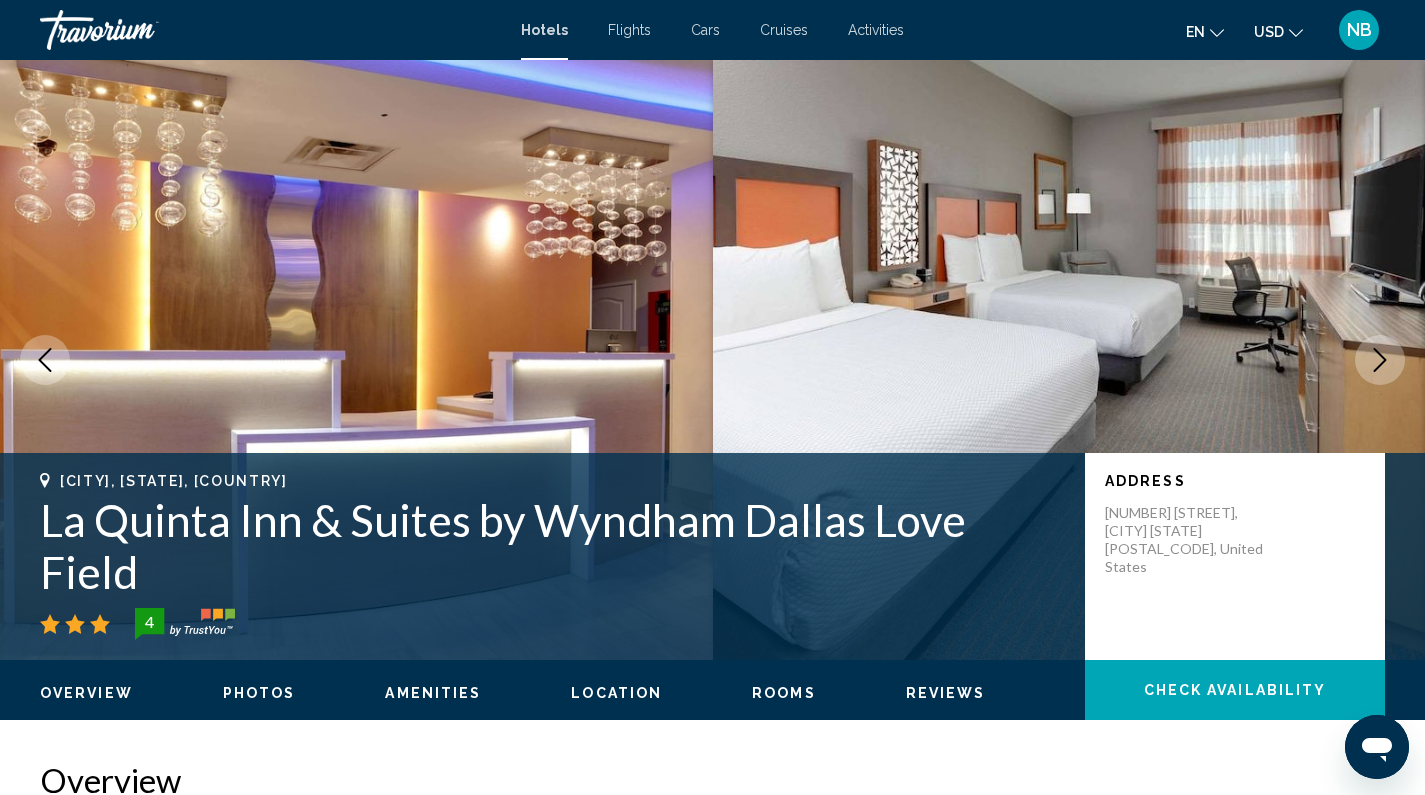 click at bounding box center [1380, 360] 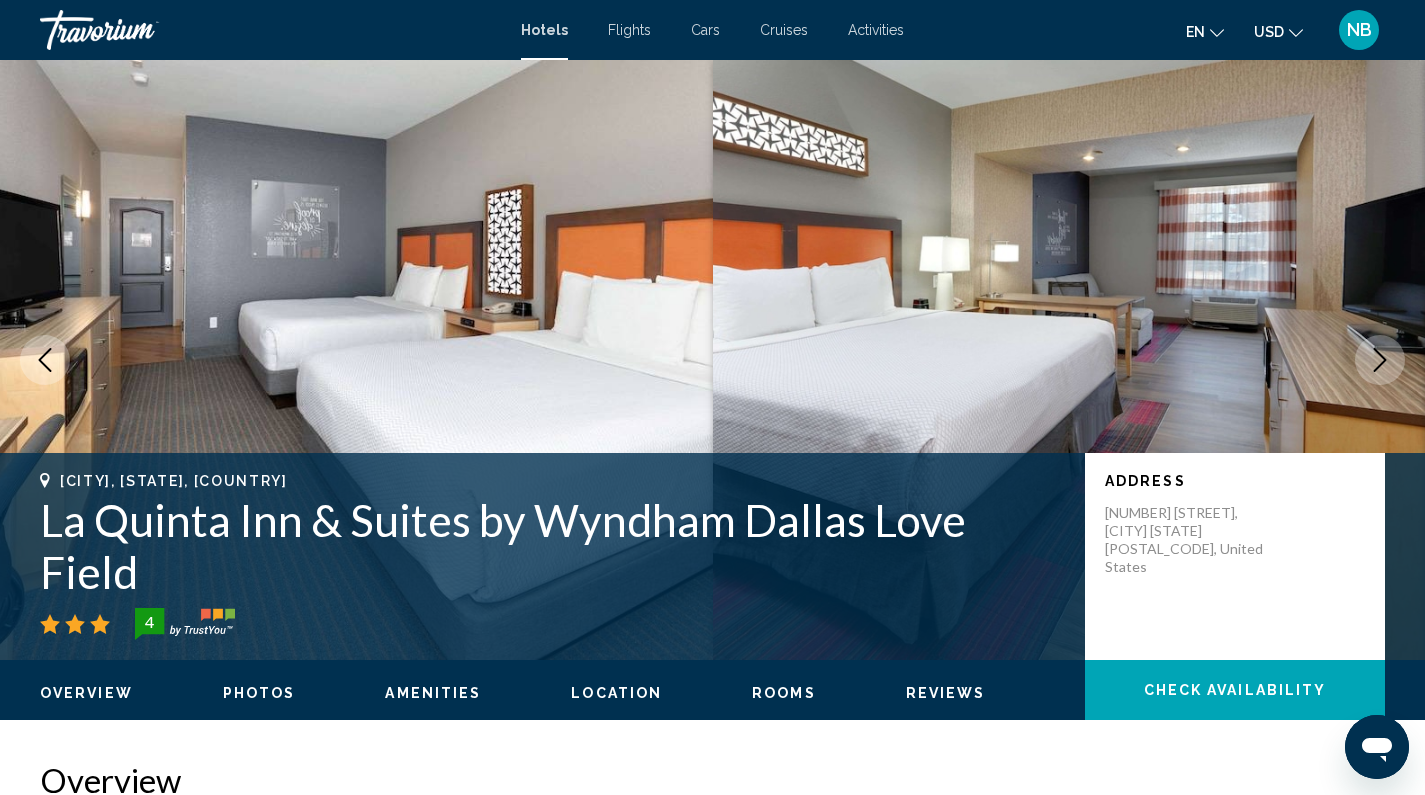 click at bounding box center (1380, 360) 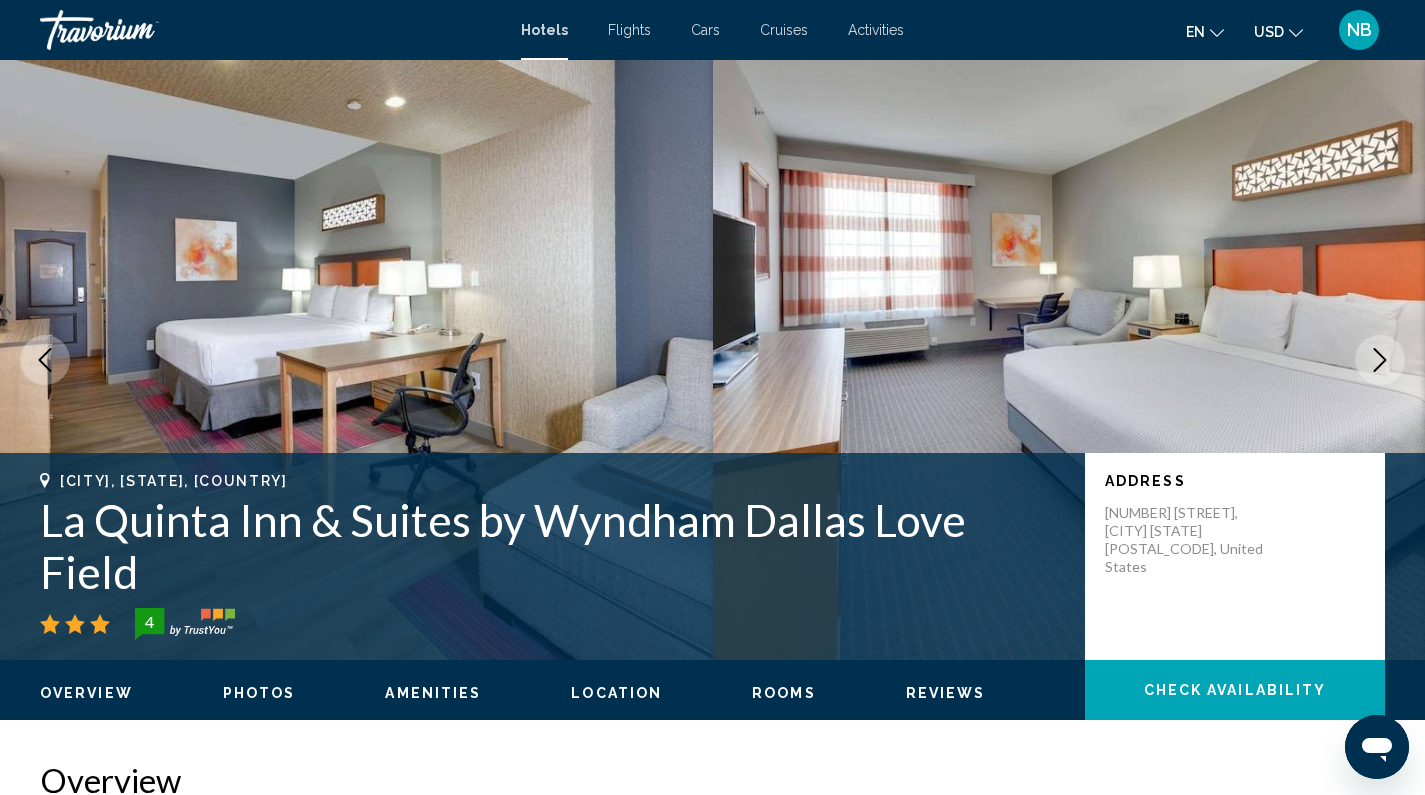 click at bounding box center [1380, 360] 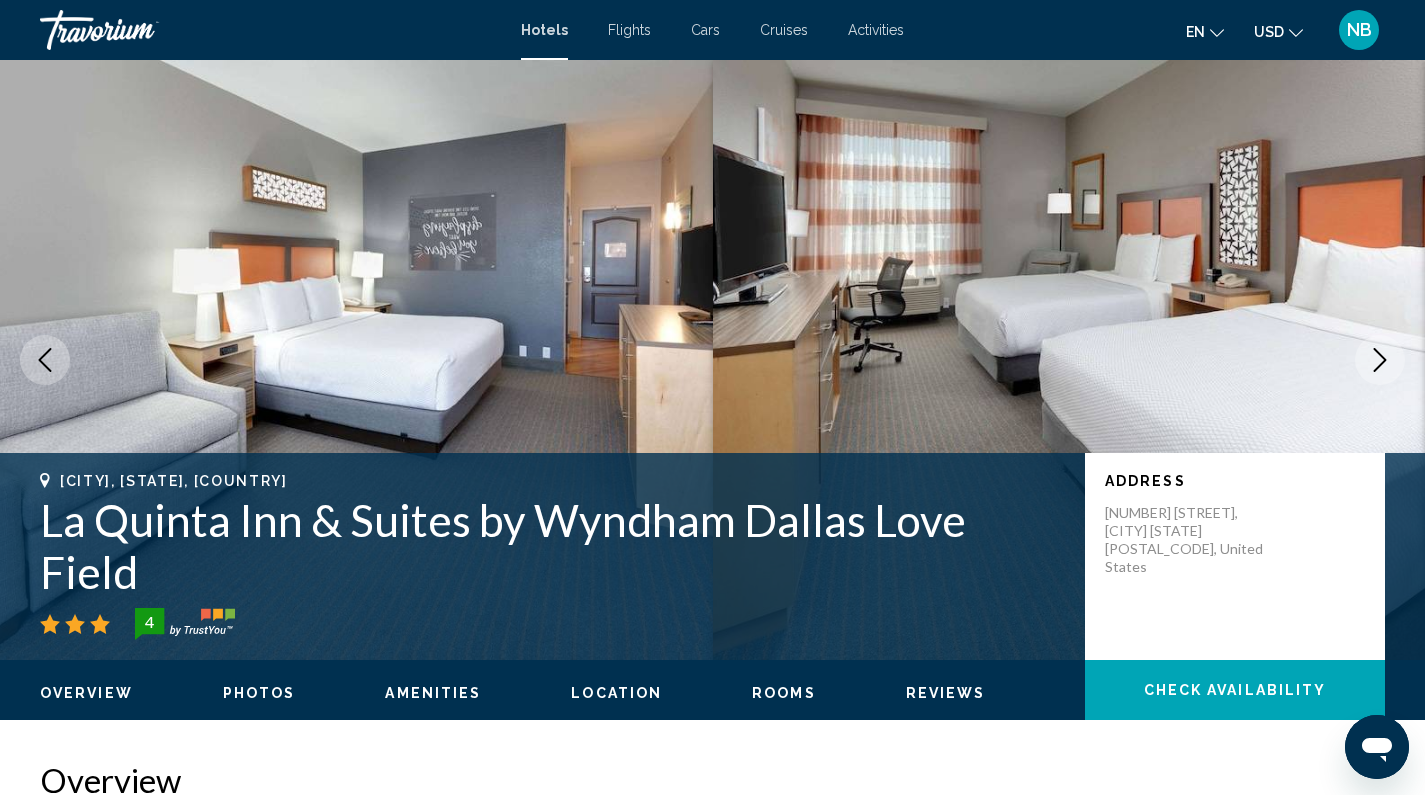 click at bounding box center [1380, 360] 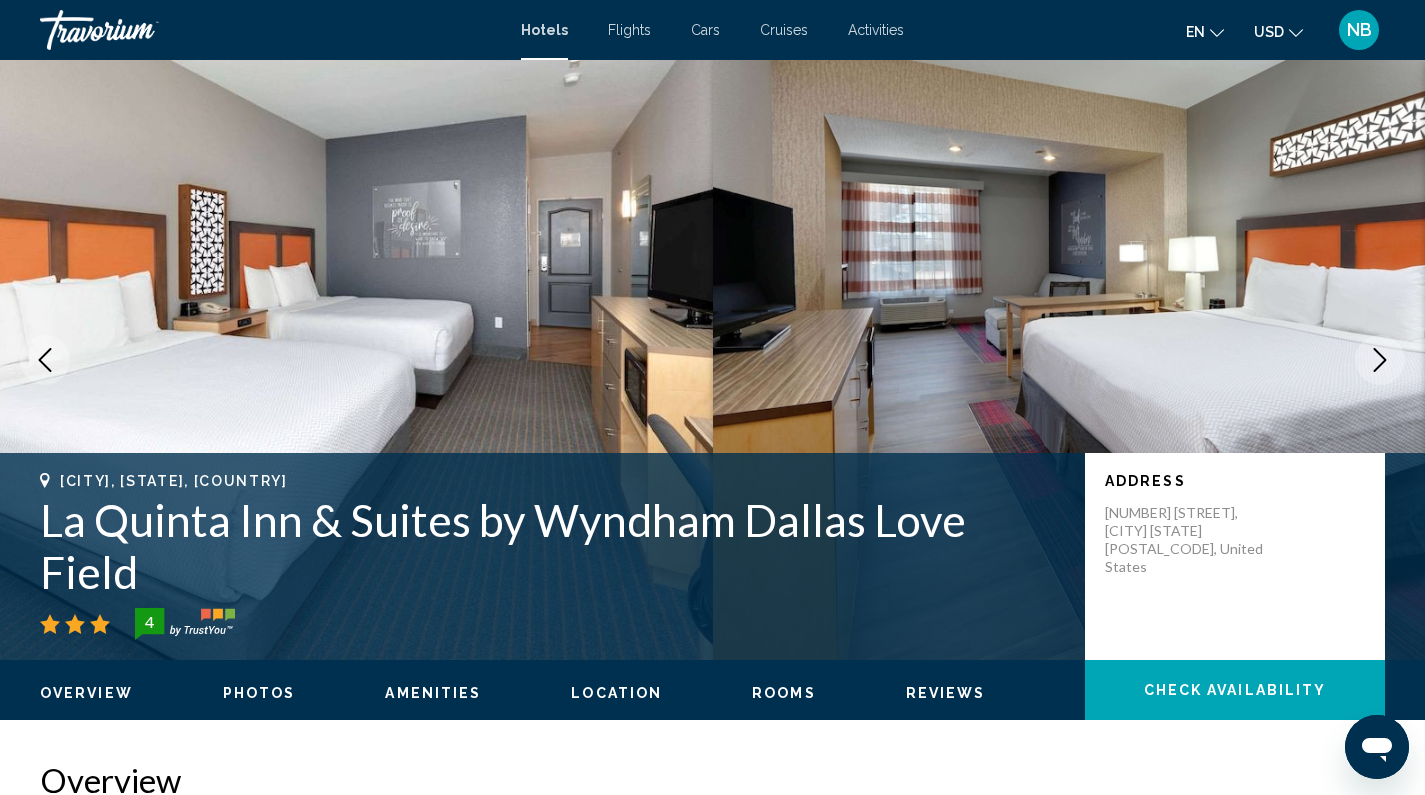 click at bounding box center (1380, 360) 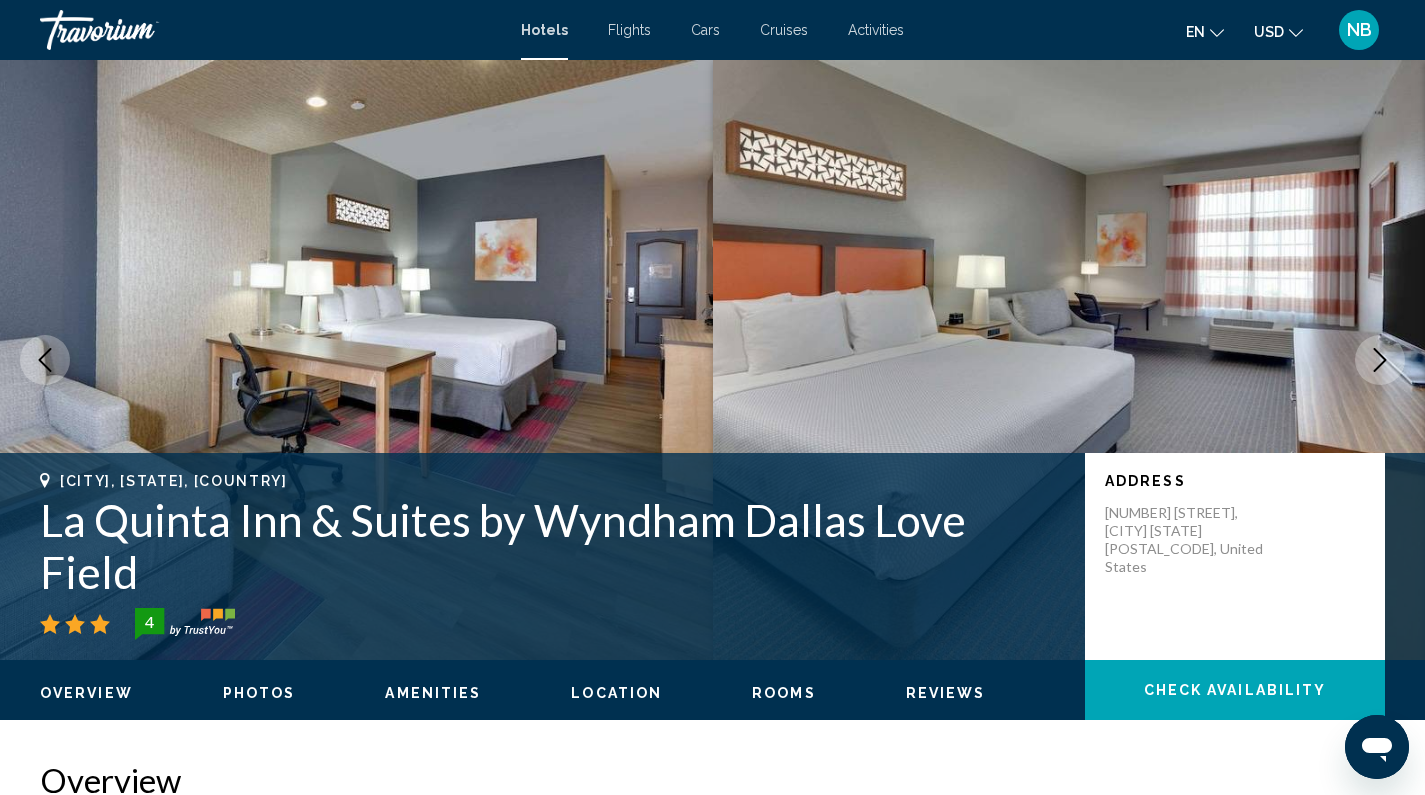 click at bounding box center (1380, 360) 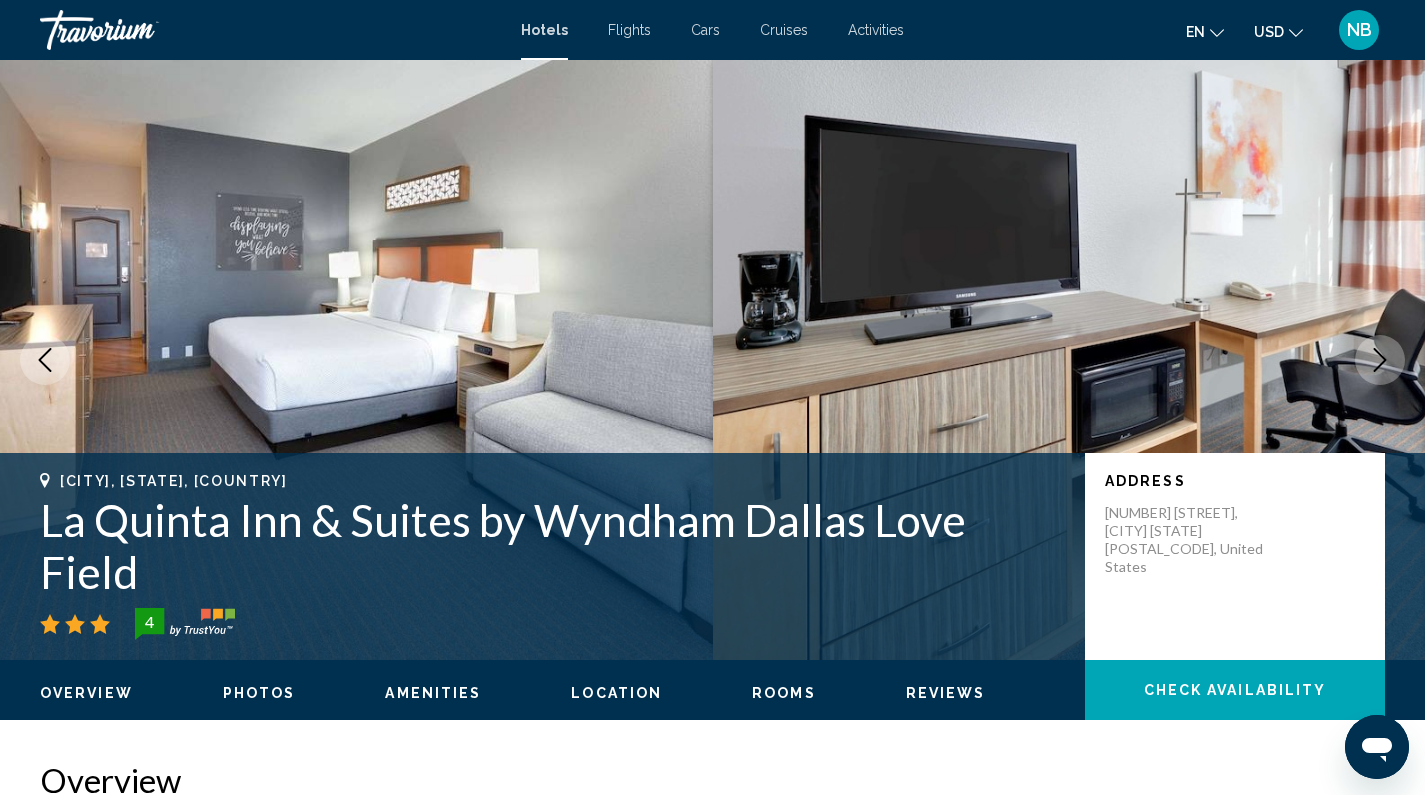 click at bounding box center [1380, 360] 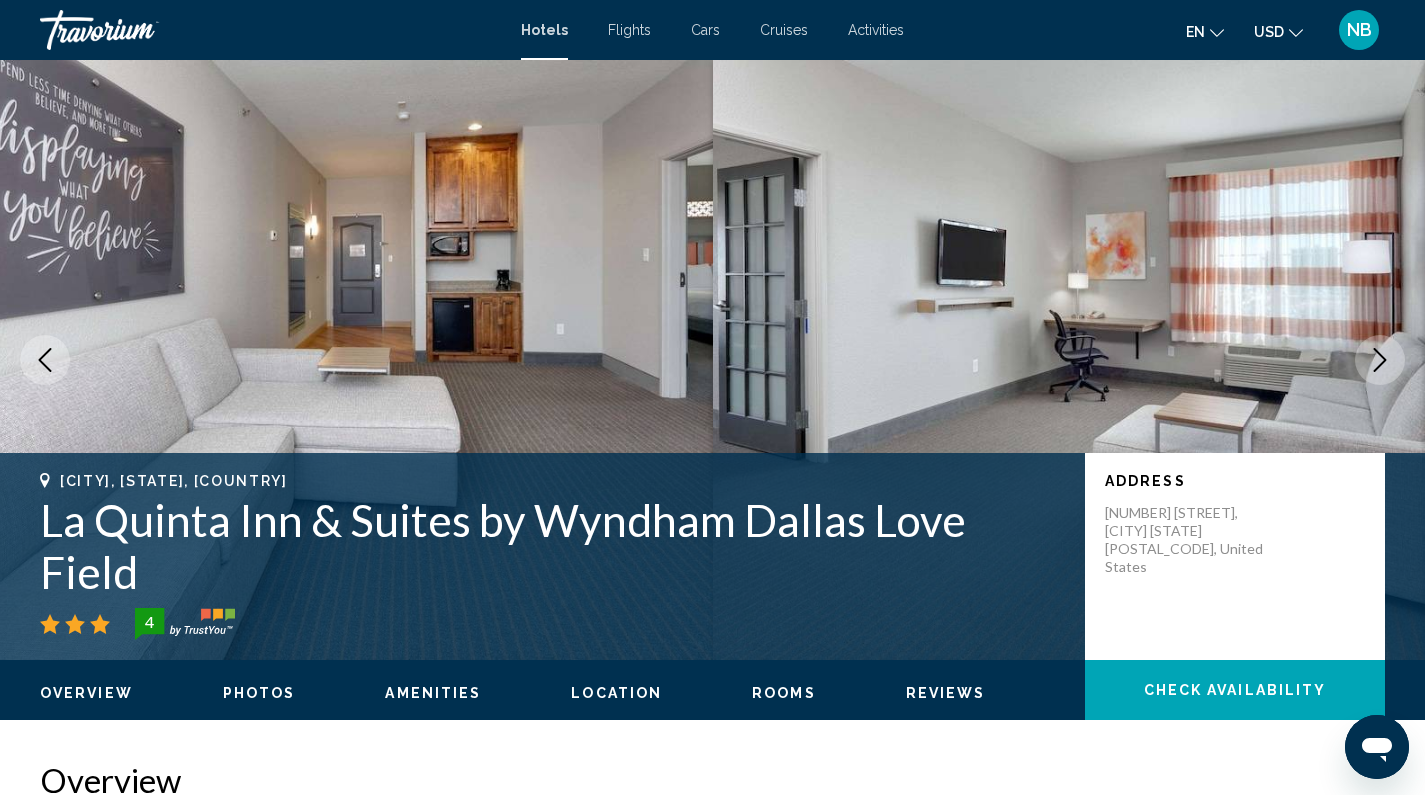 click at bounding box center [1380, 360] 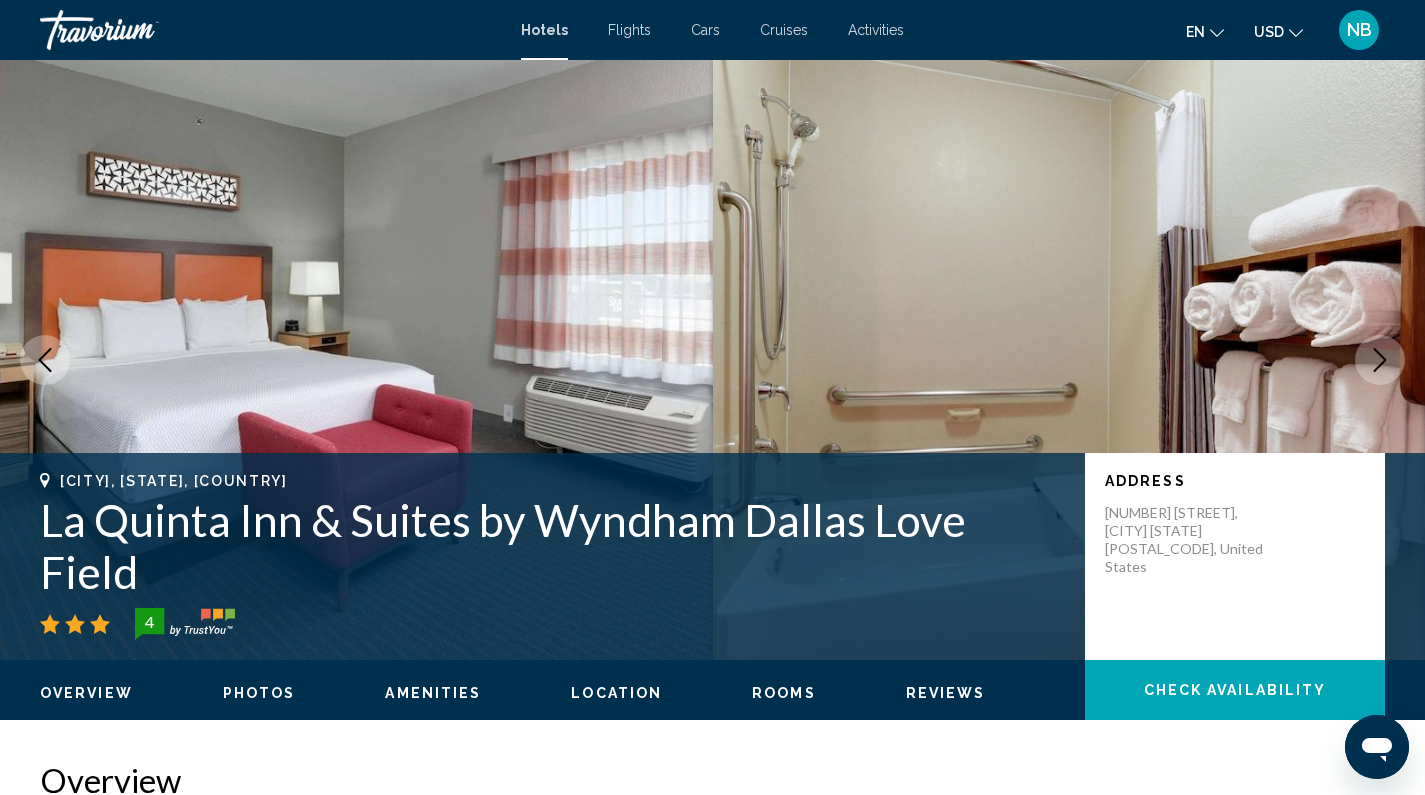 click at bounding box center [1380, 360] 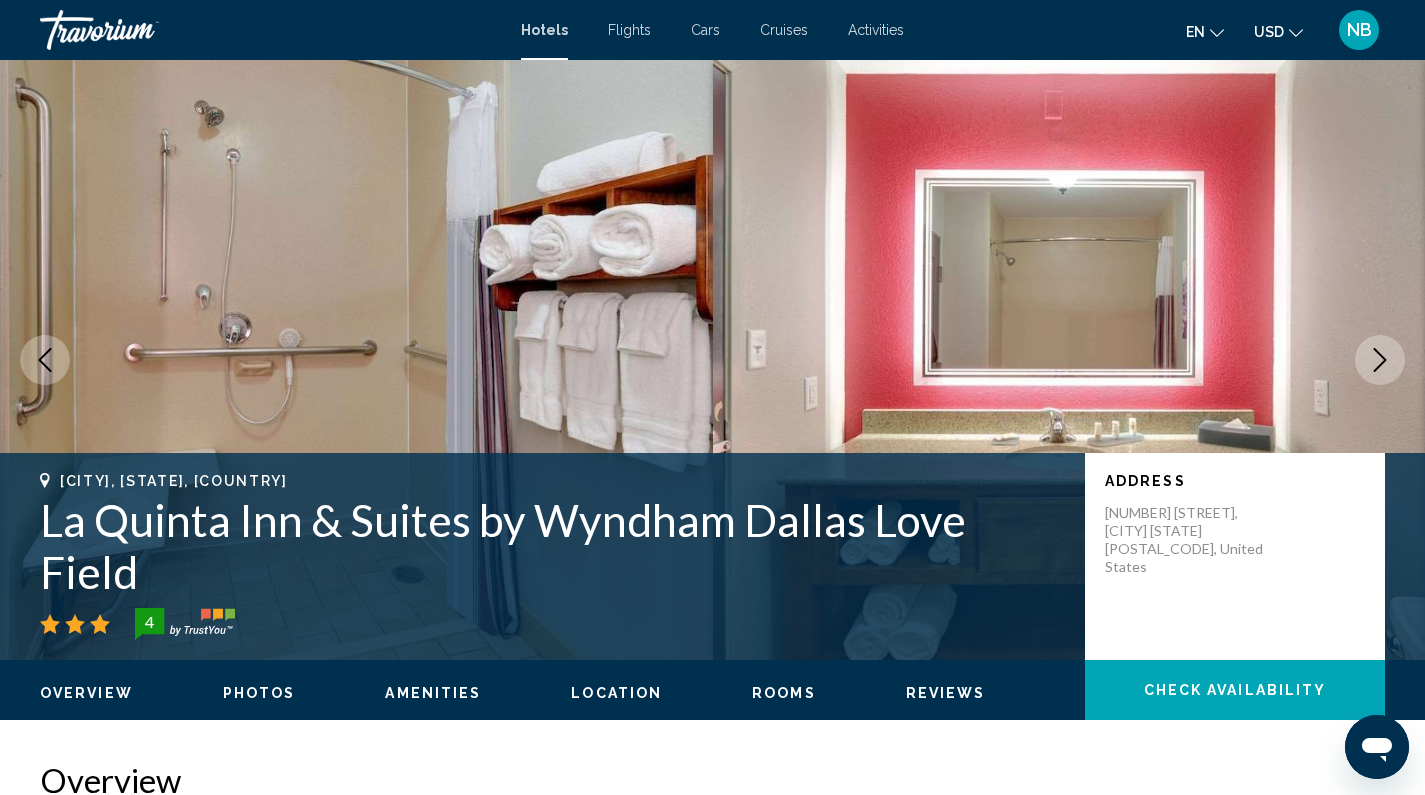 click at bounding box center (1380, 360) 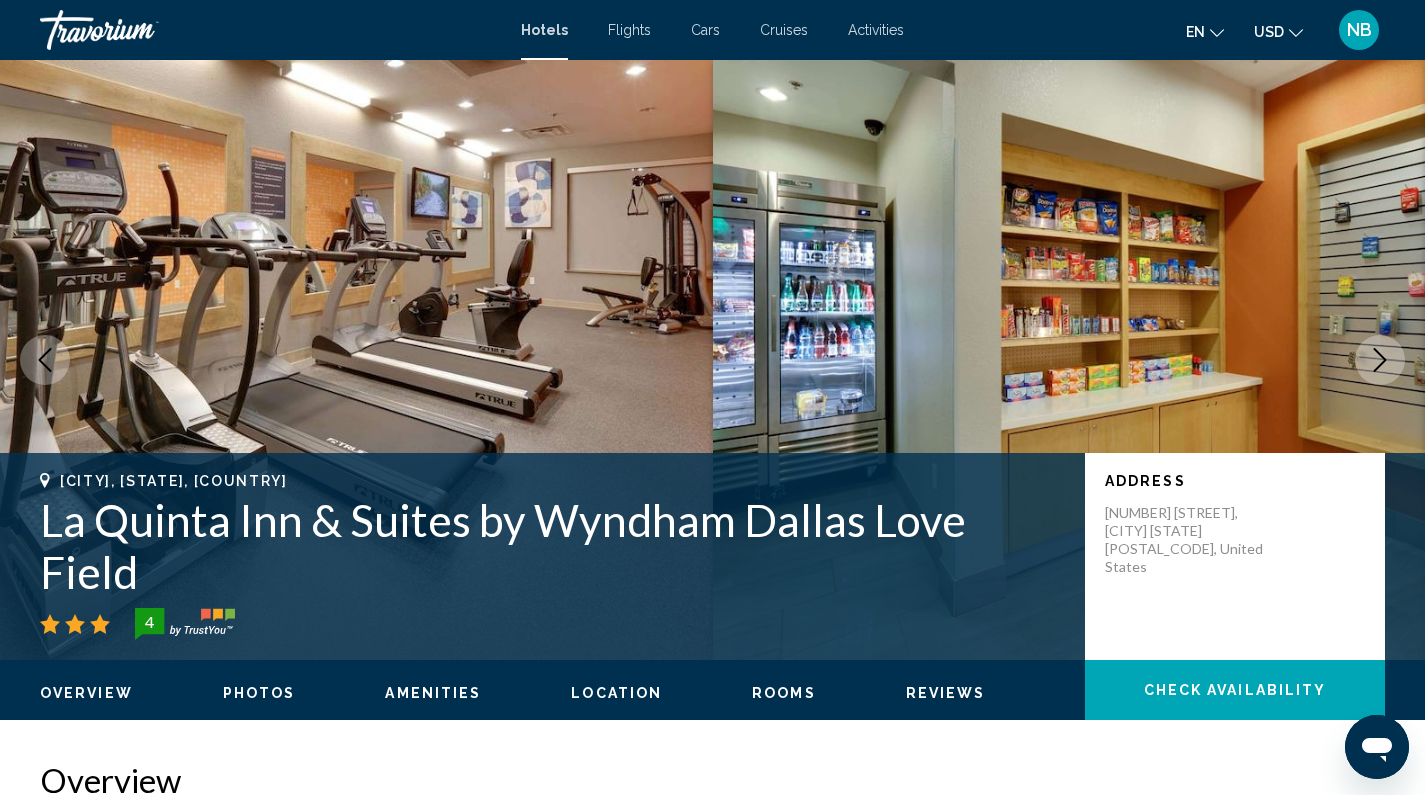 click at bounding box center (1380, 360) 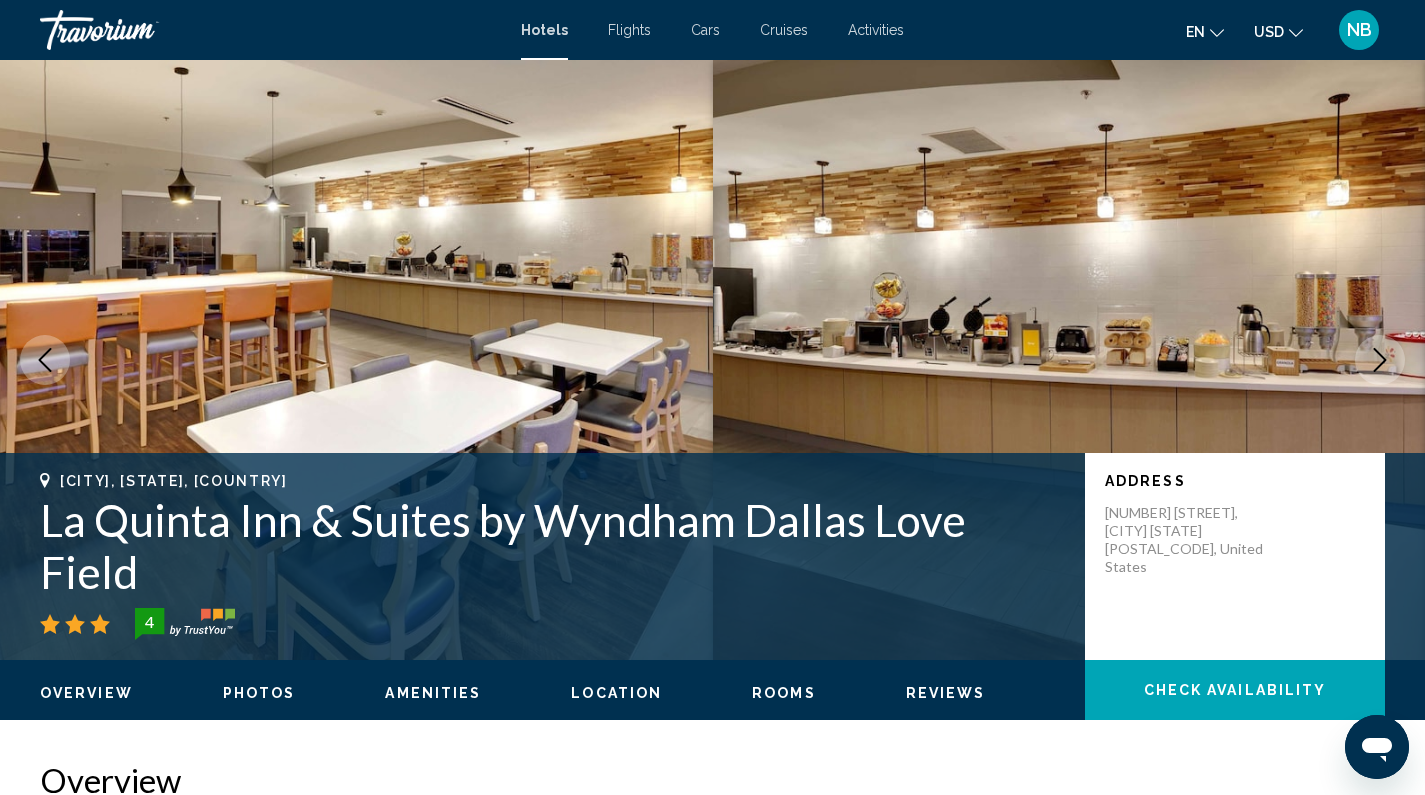 click at bounding box center [1380, 360] 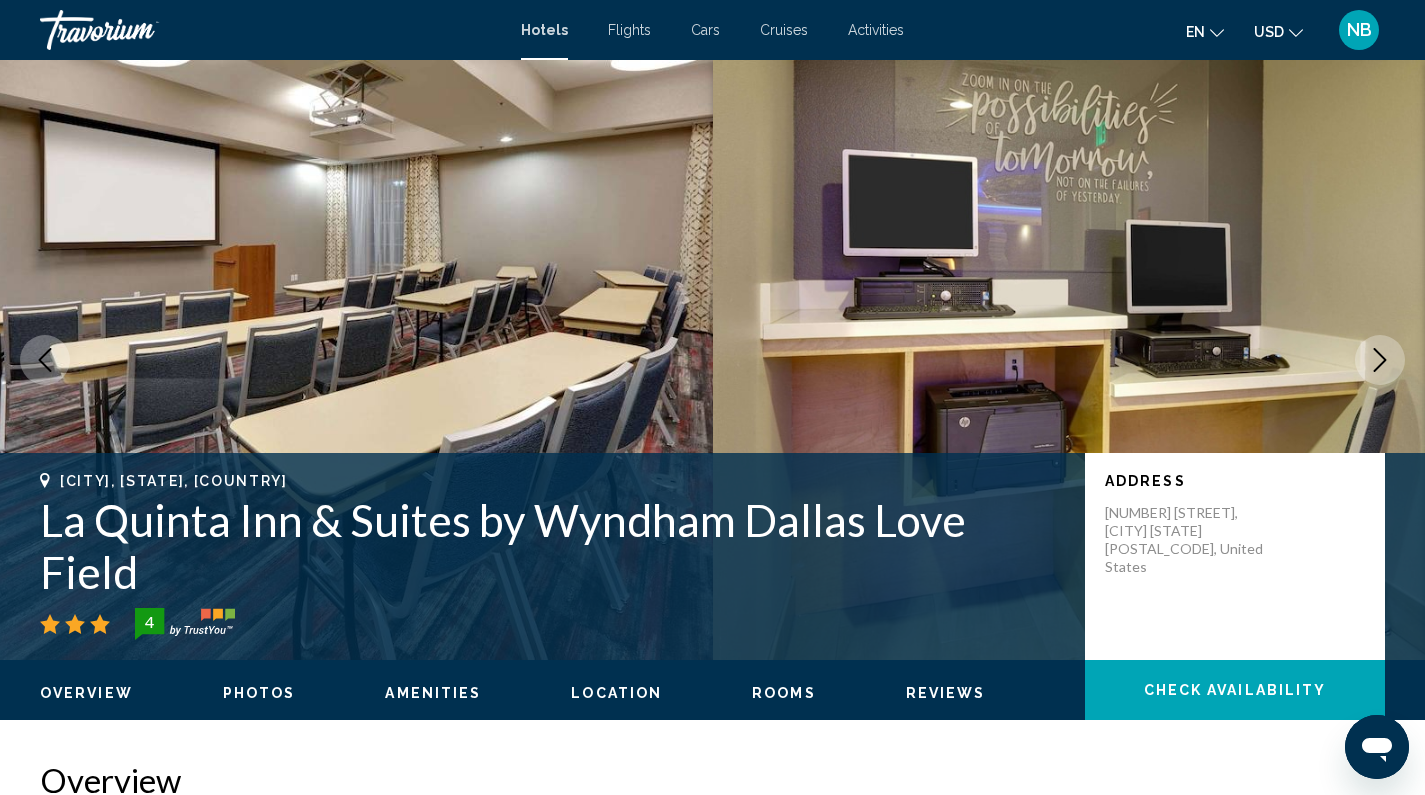 click at bounding box center [1380, 360] 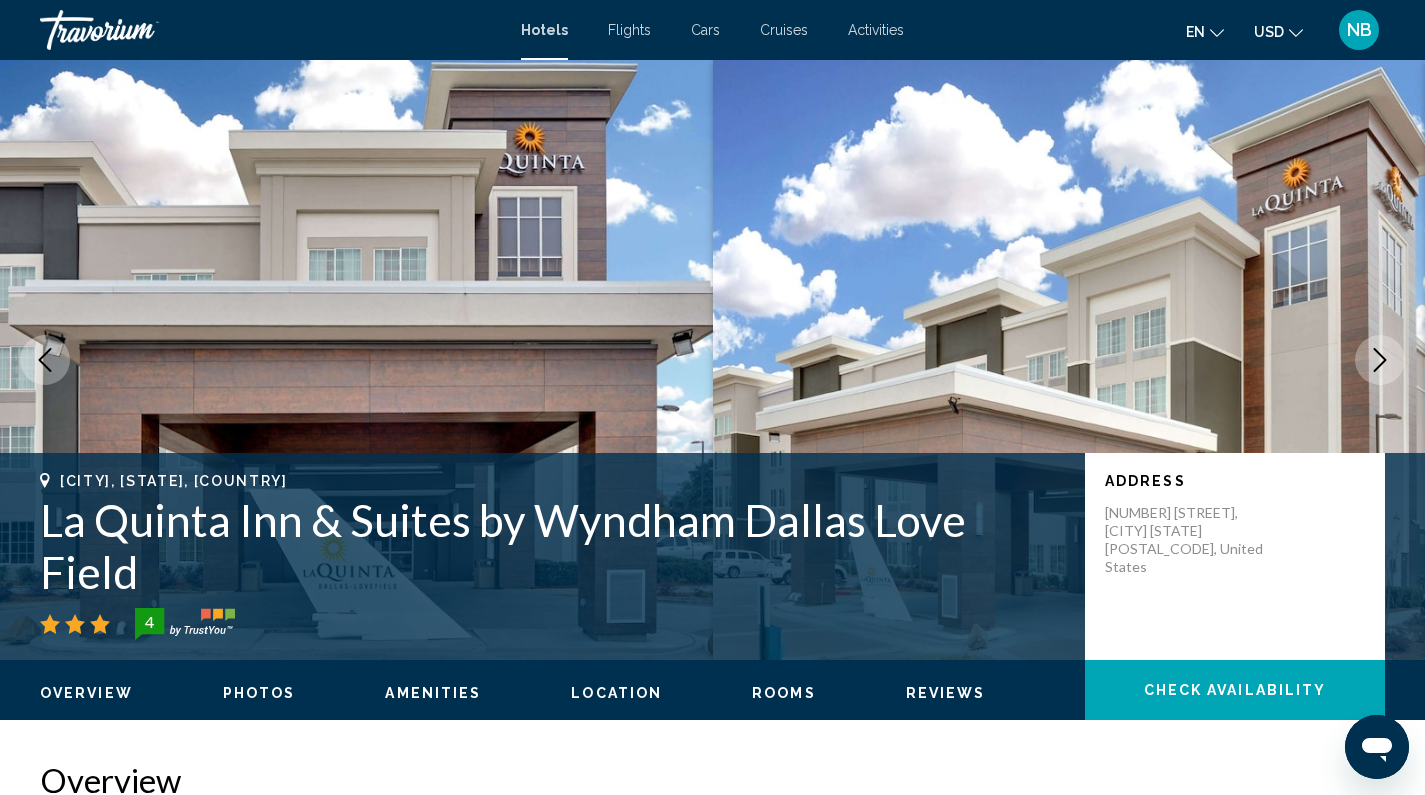 click at bounding box center [1380, 360] 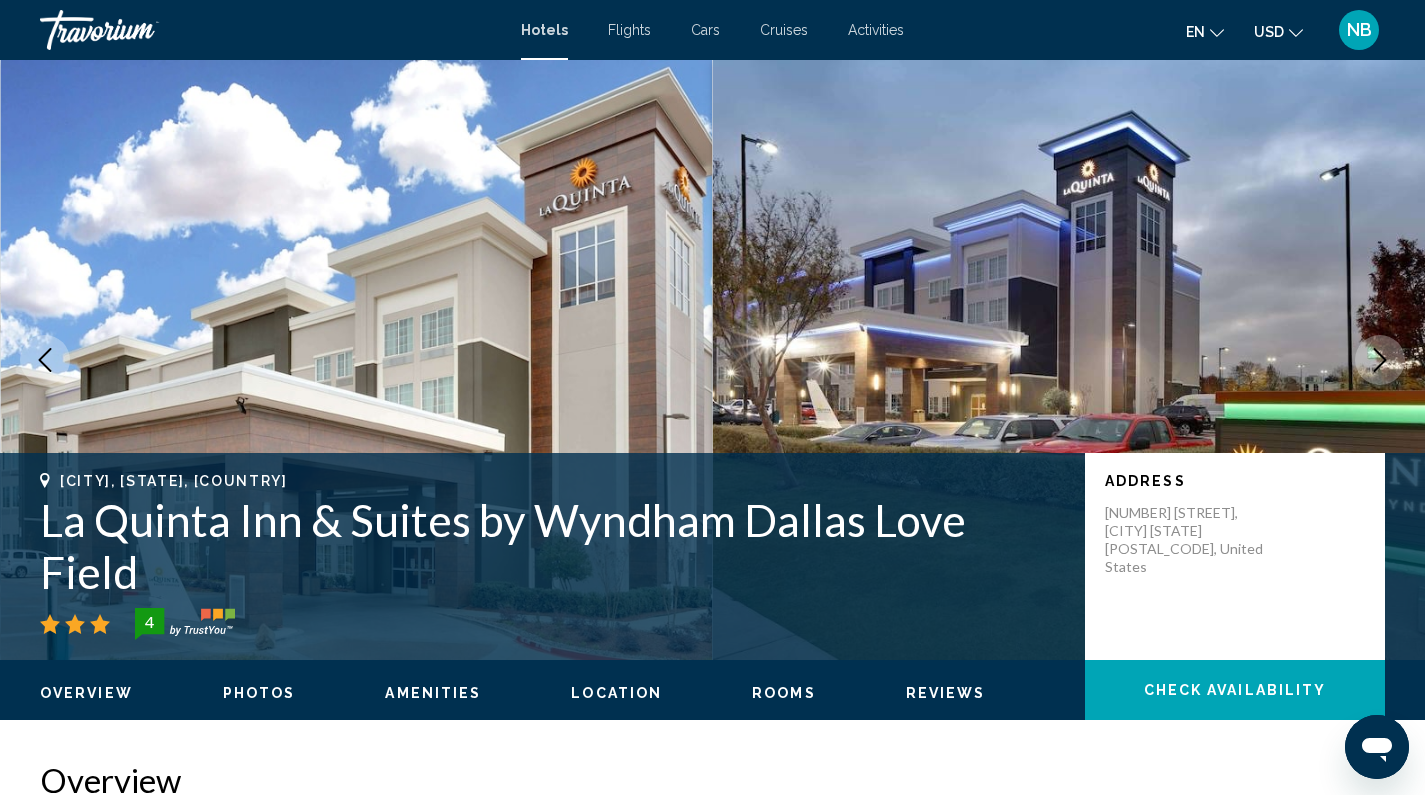 click at bounding box center (1380, 360) 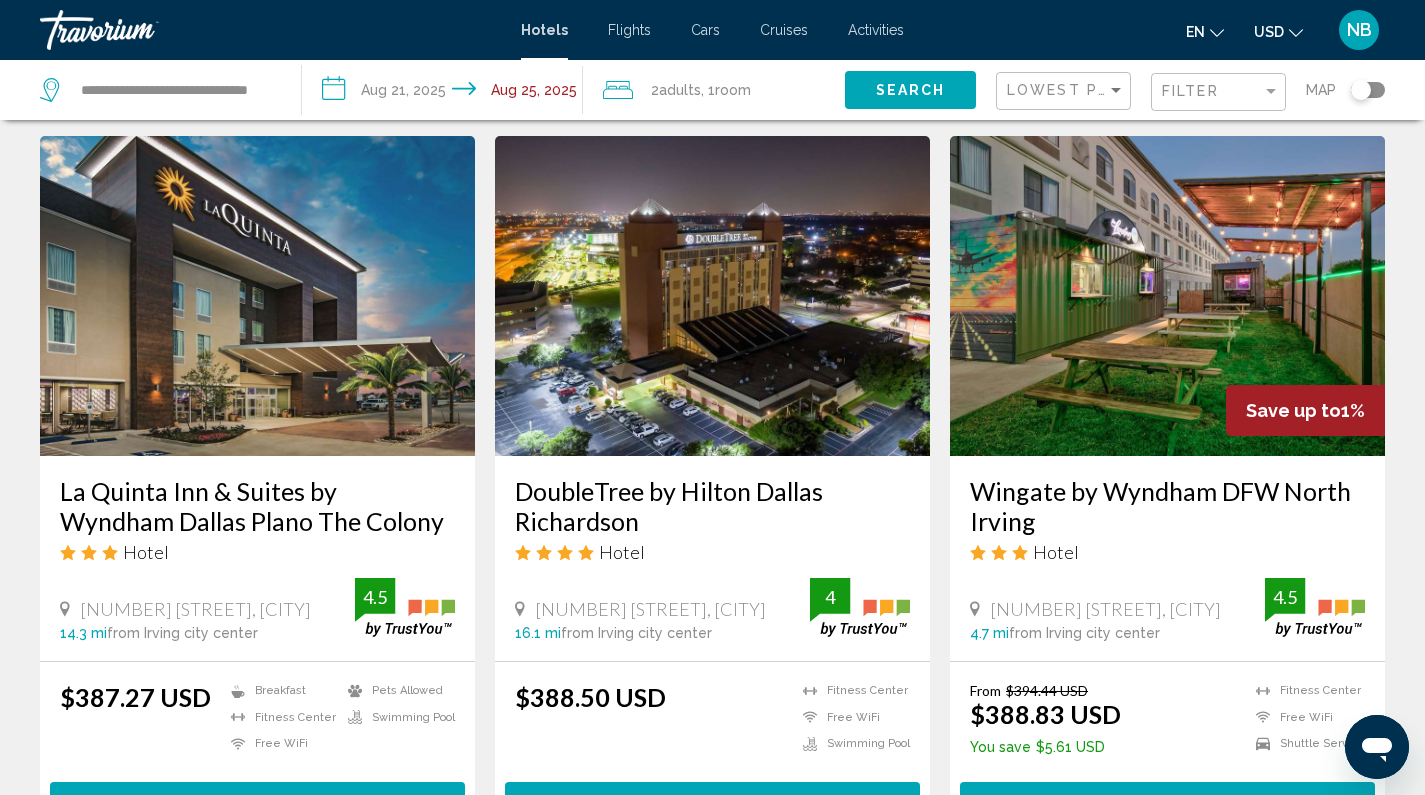 scroll, scrollTop: 802, scrollLeft: 0, axis: vertical 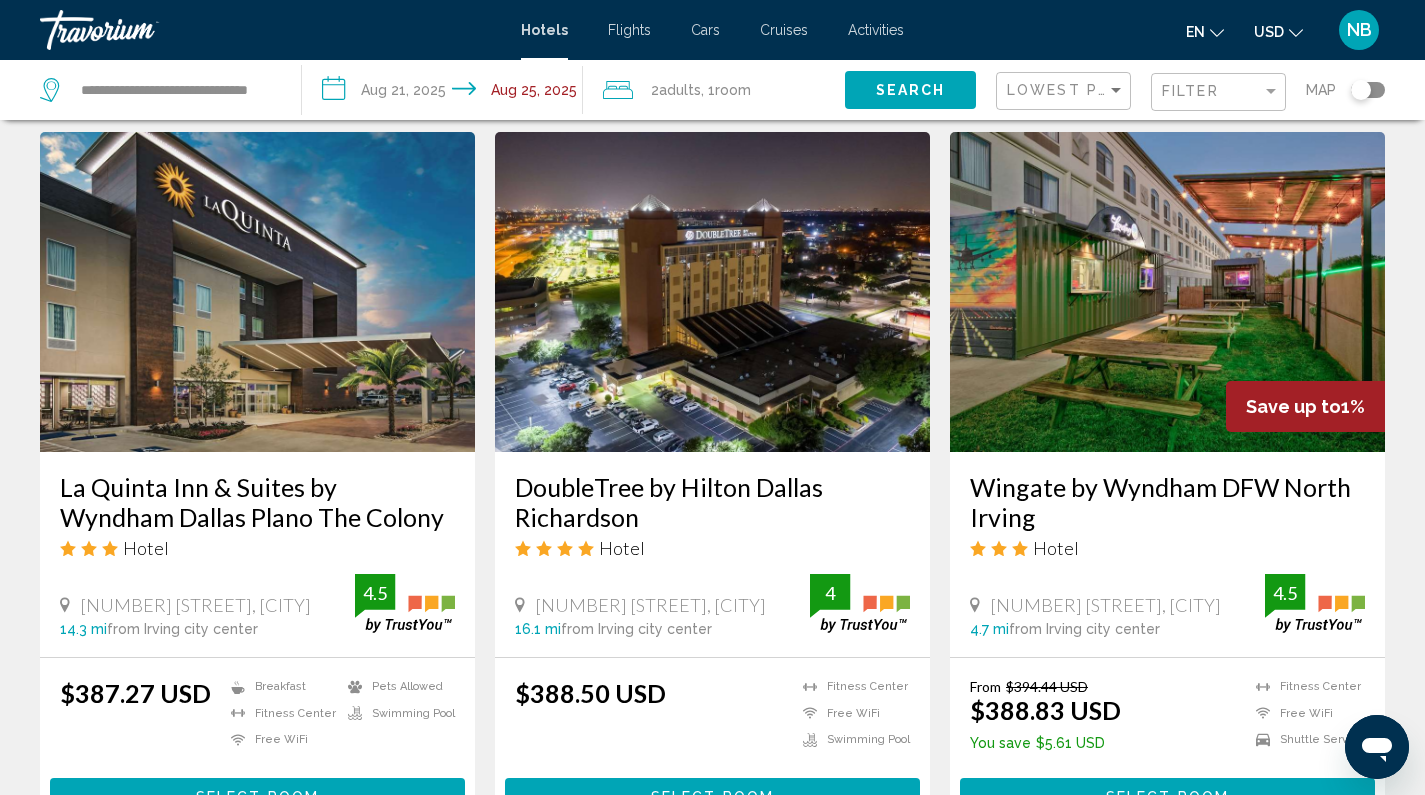 click on "Wingate by Wyndham DFW North Irving" at bounding box center [1167, 502] 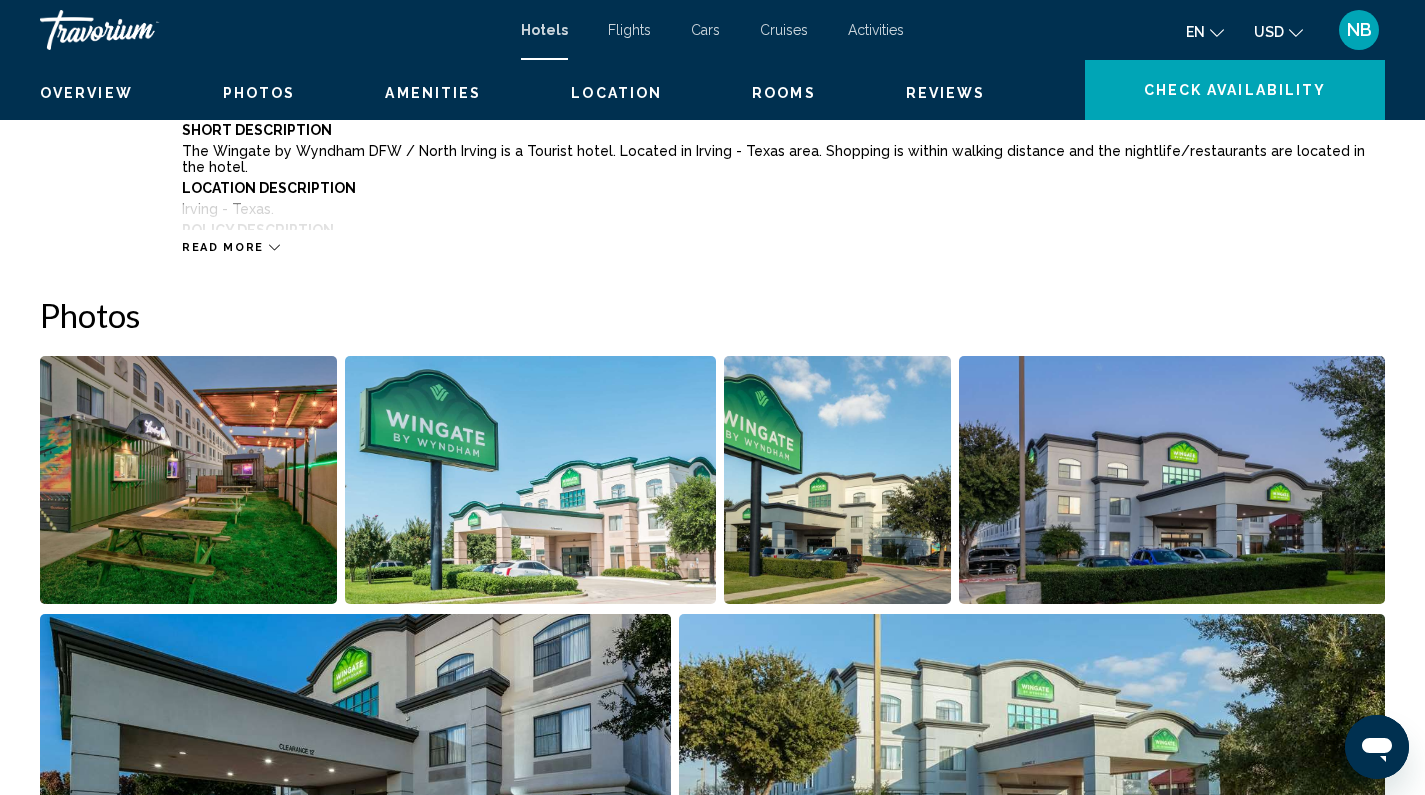 scroll, scrollTop: 0, scrollLeft: 0, axis: both 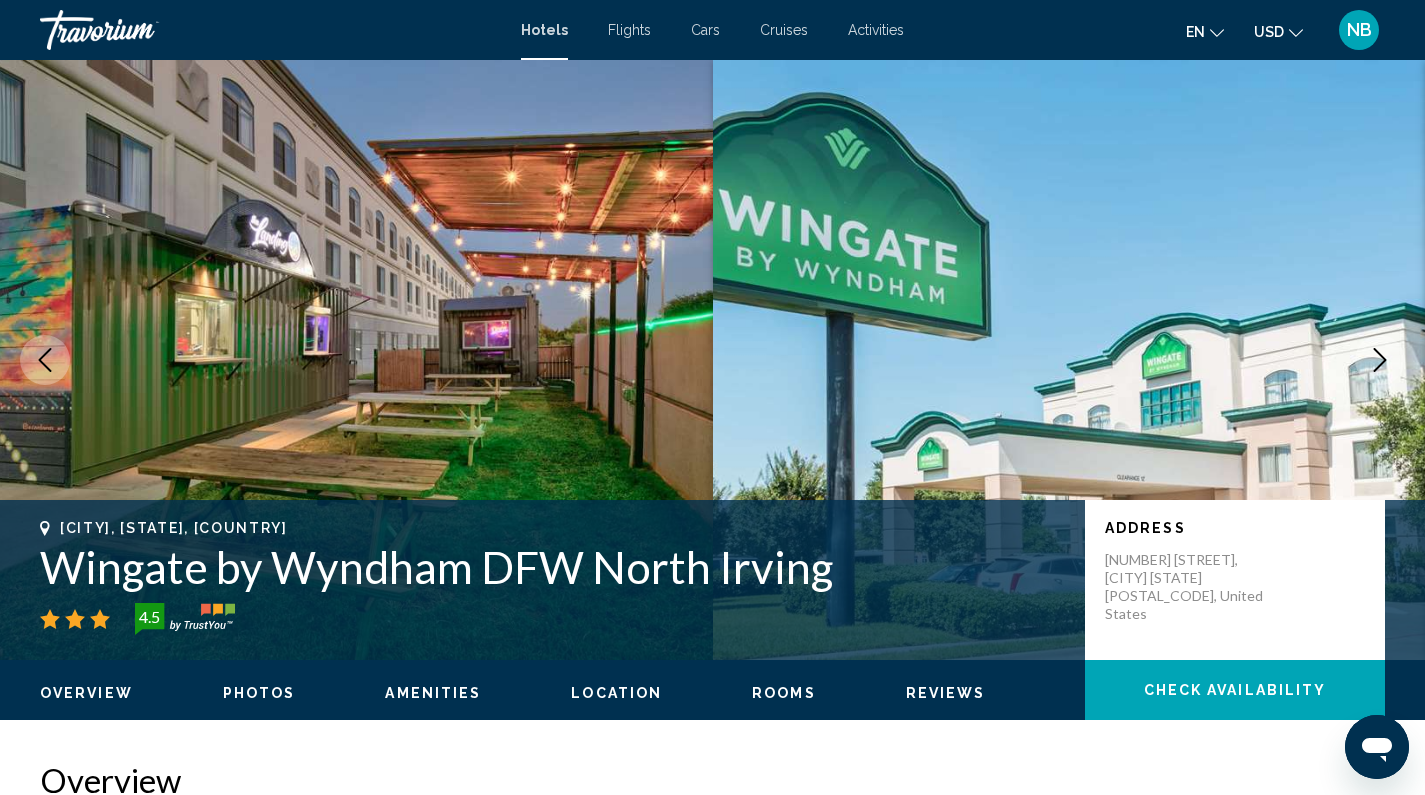click 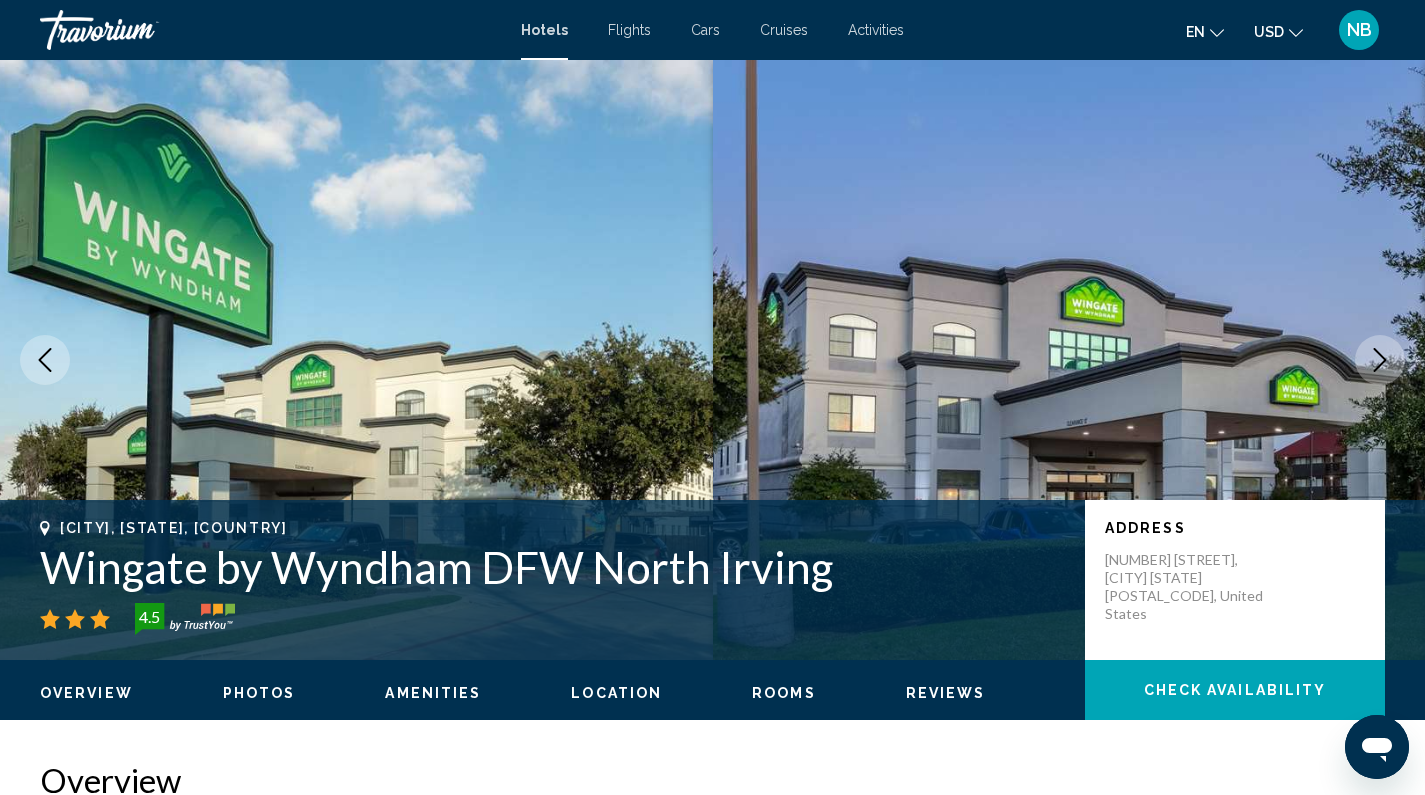 click 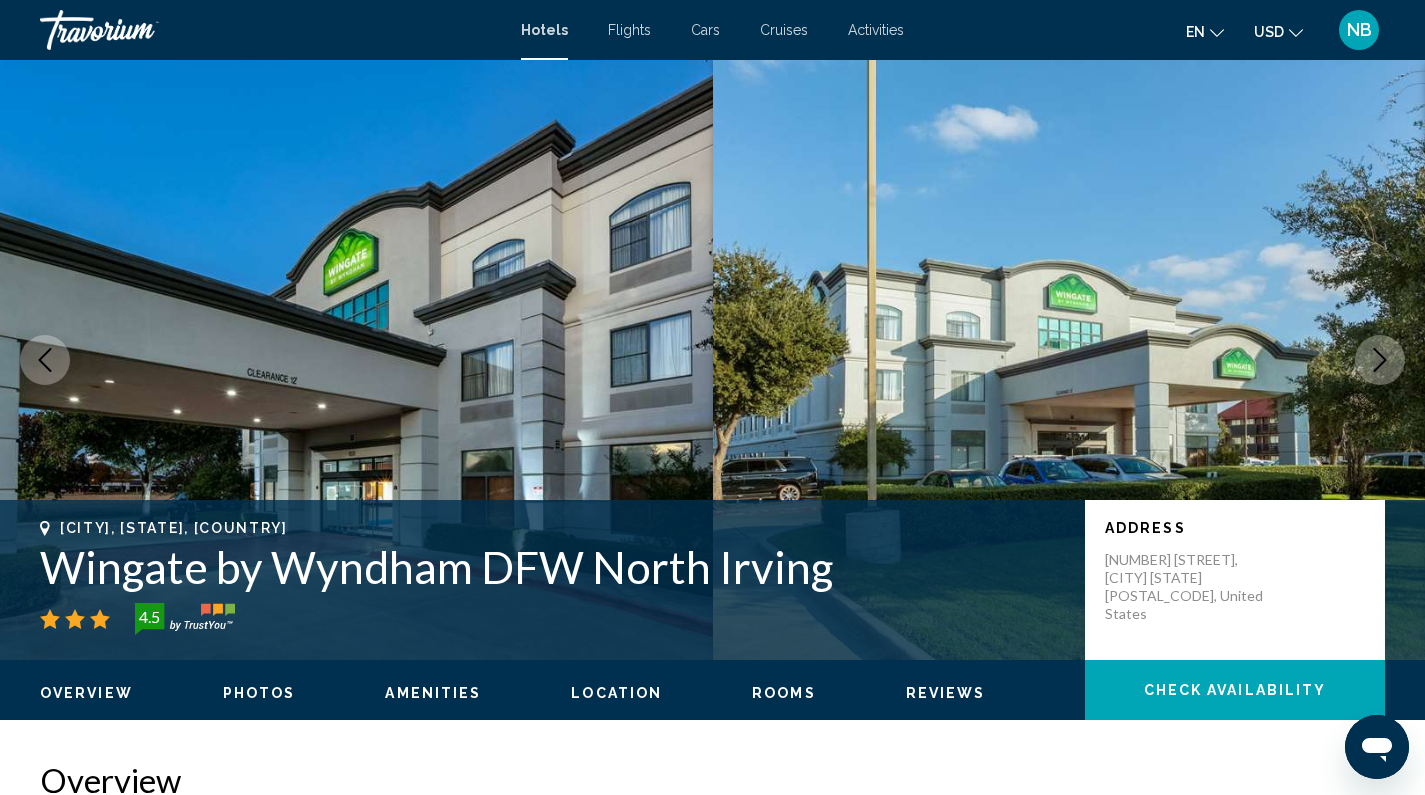 click 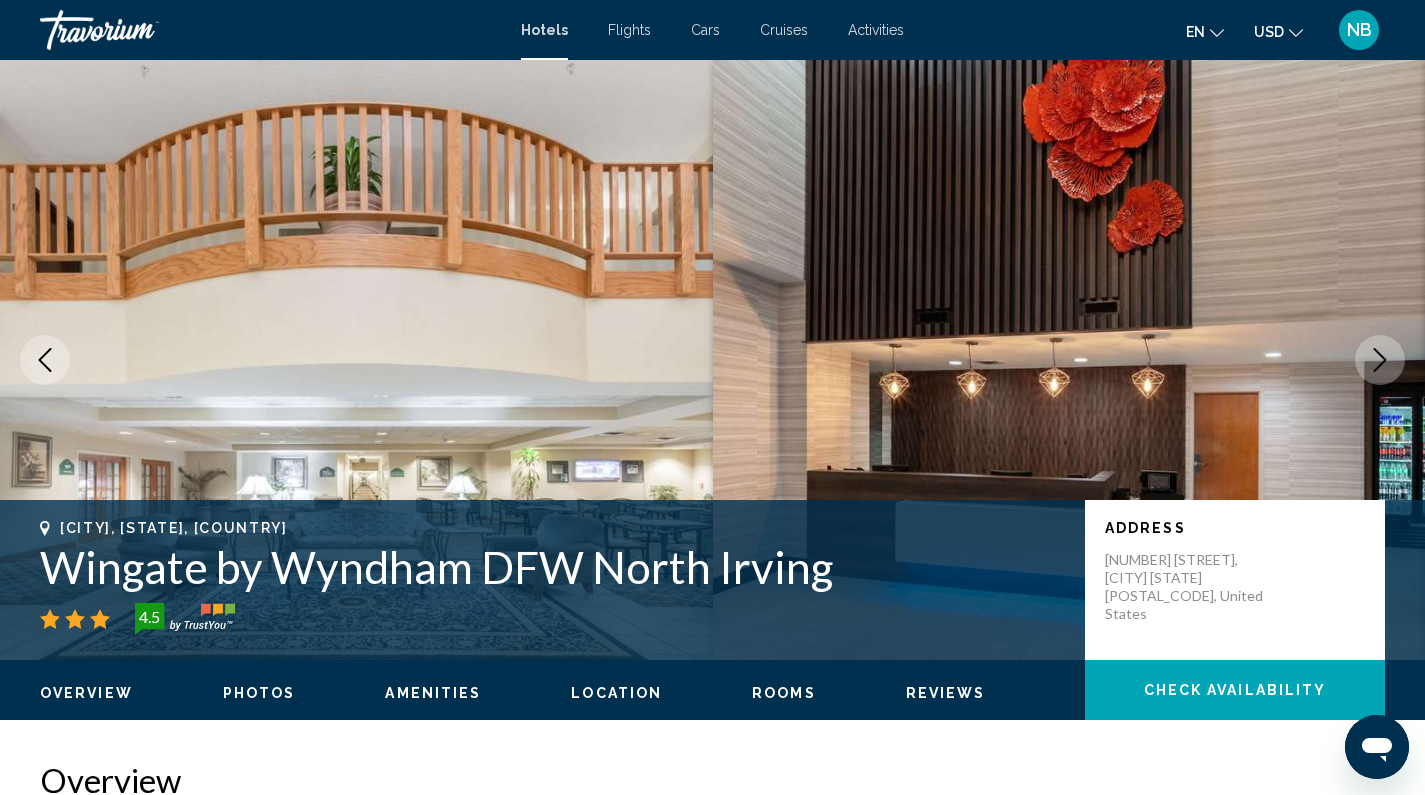 click 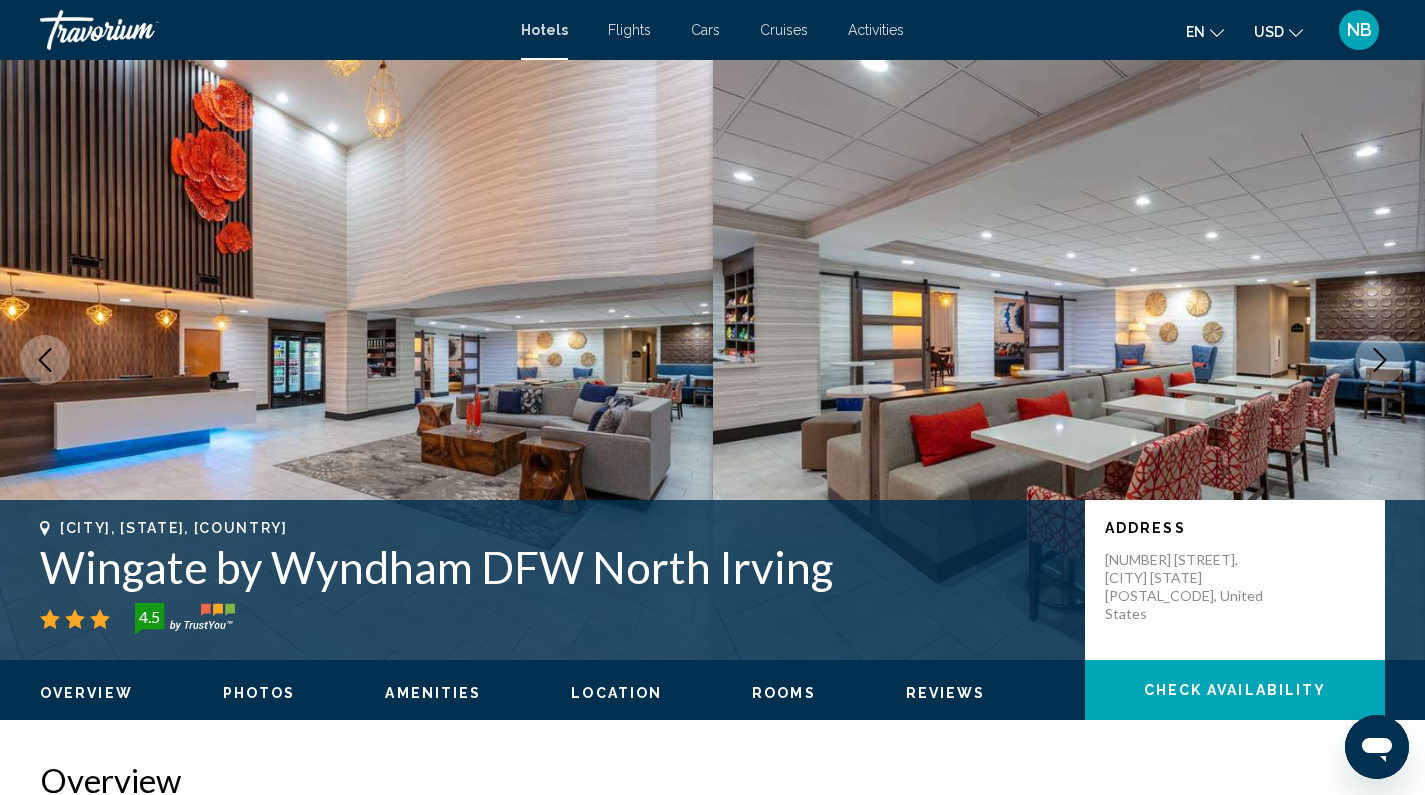 click 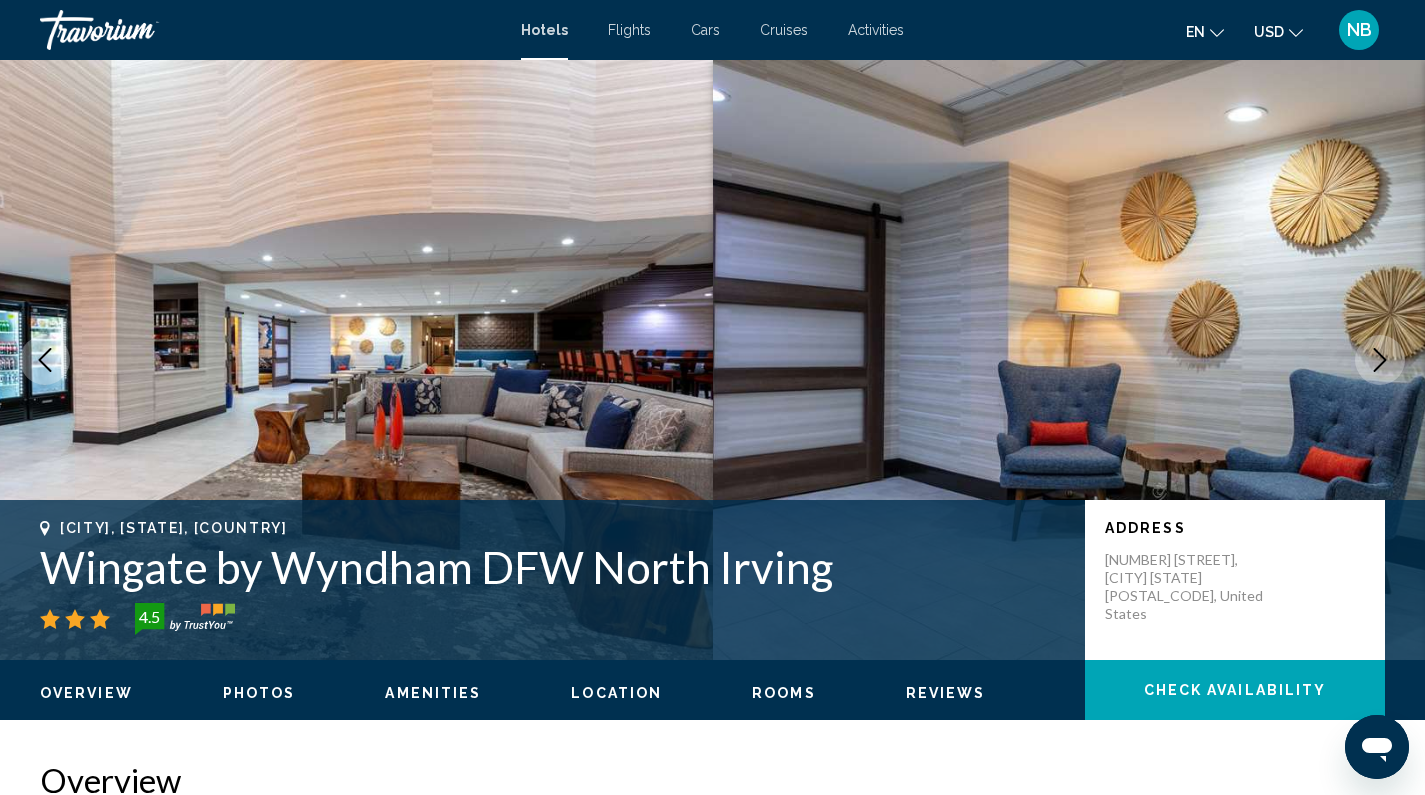 click 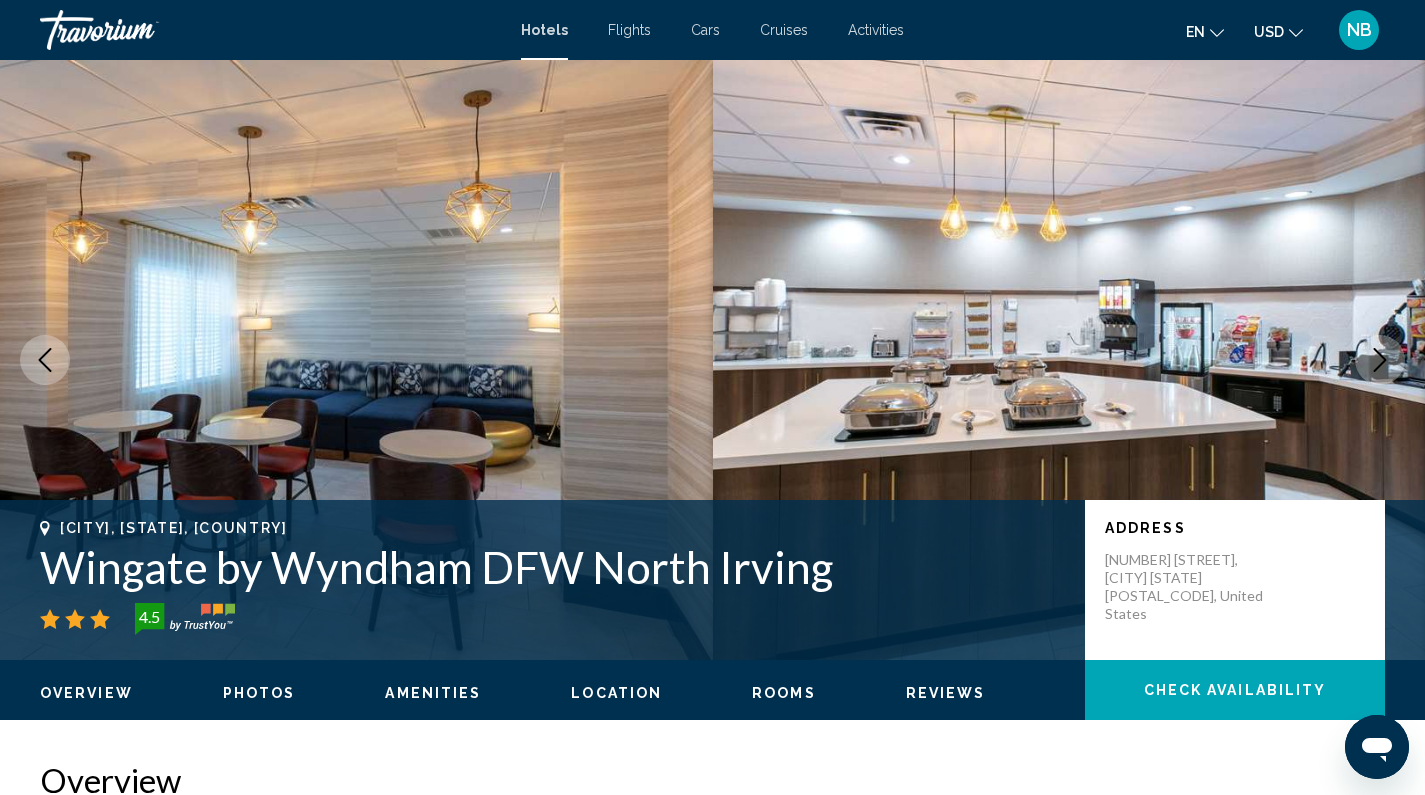 click 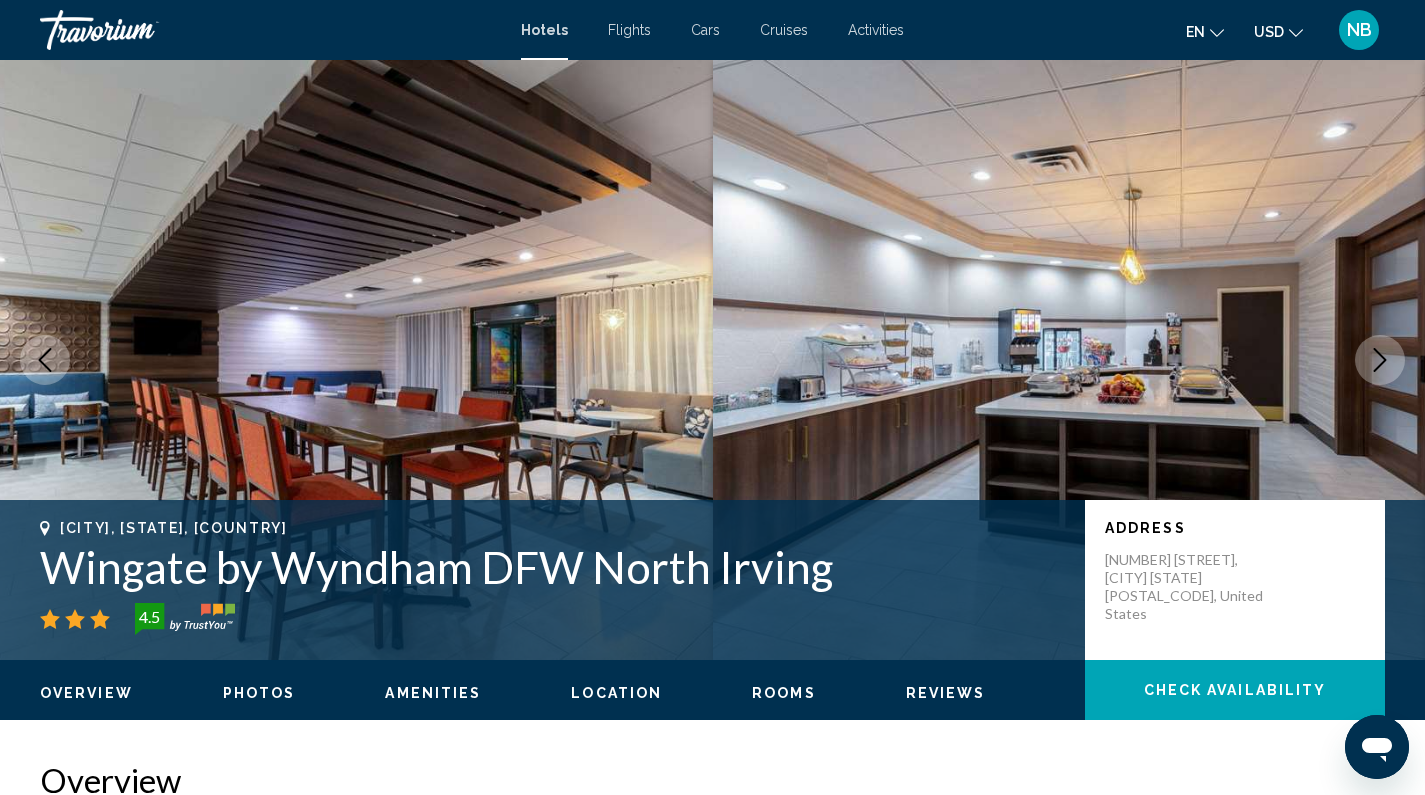 click 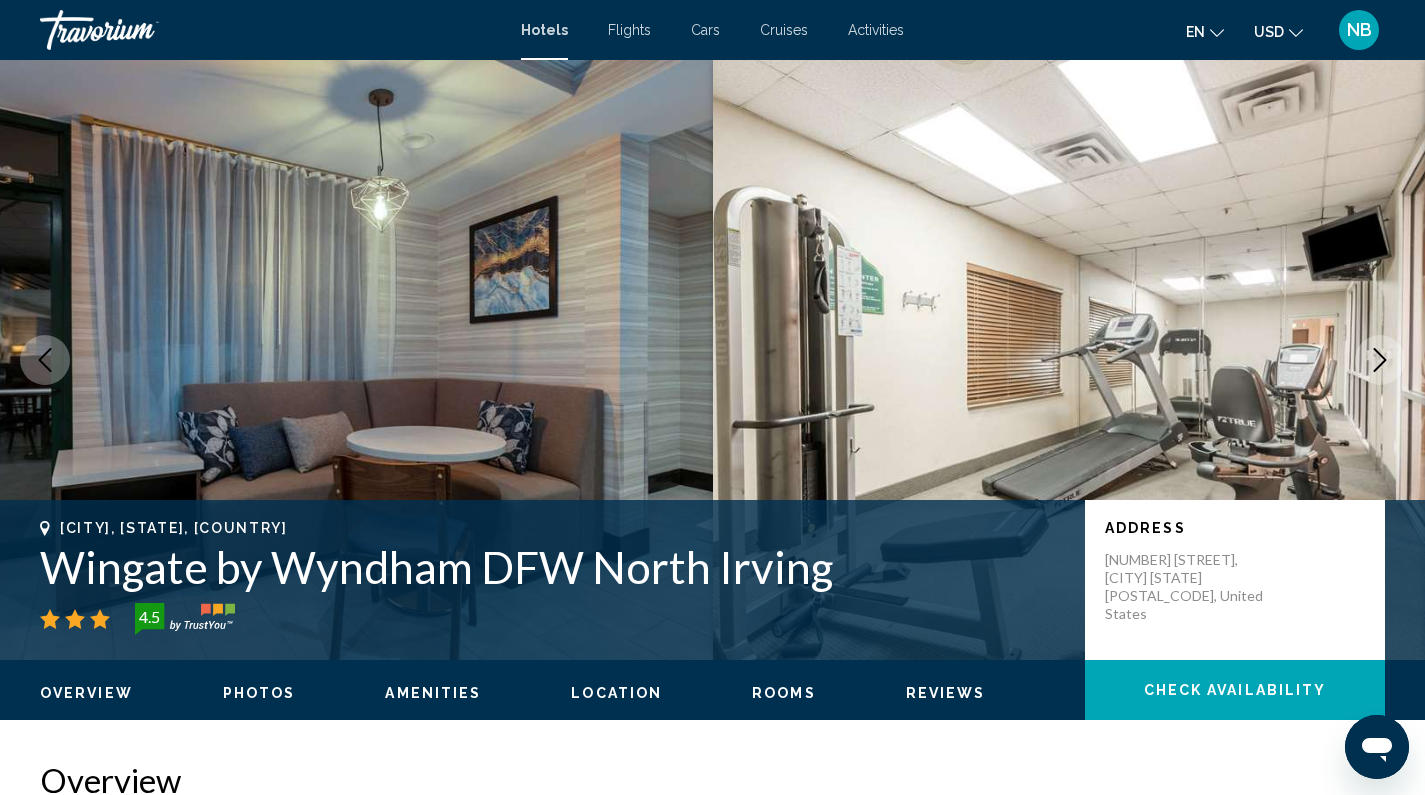 click 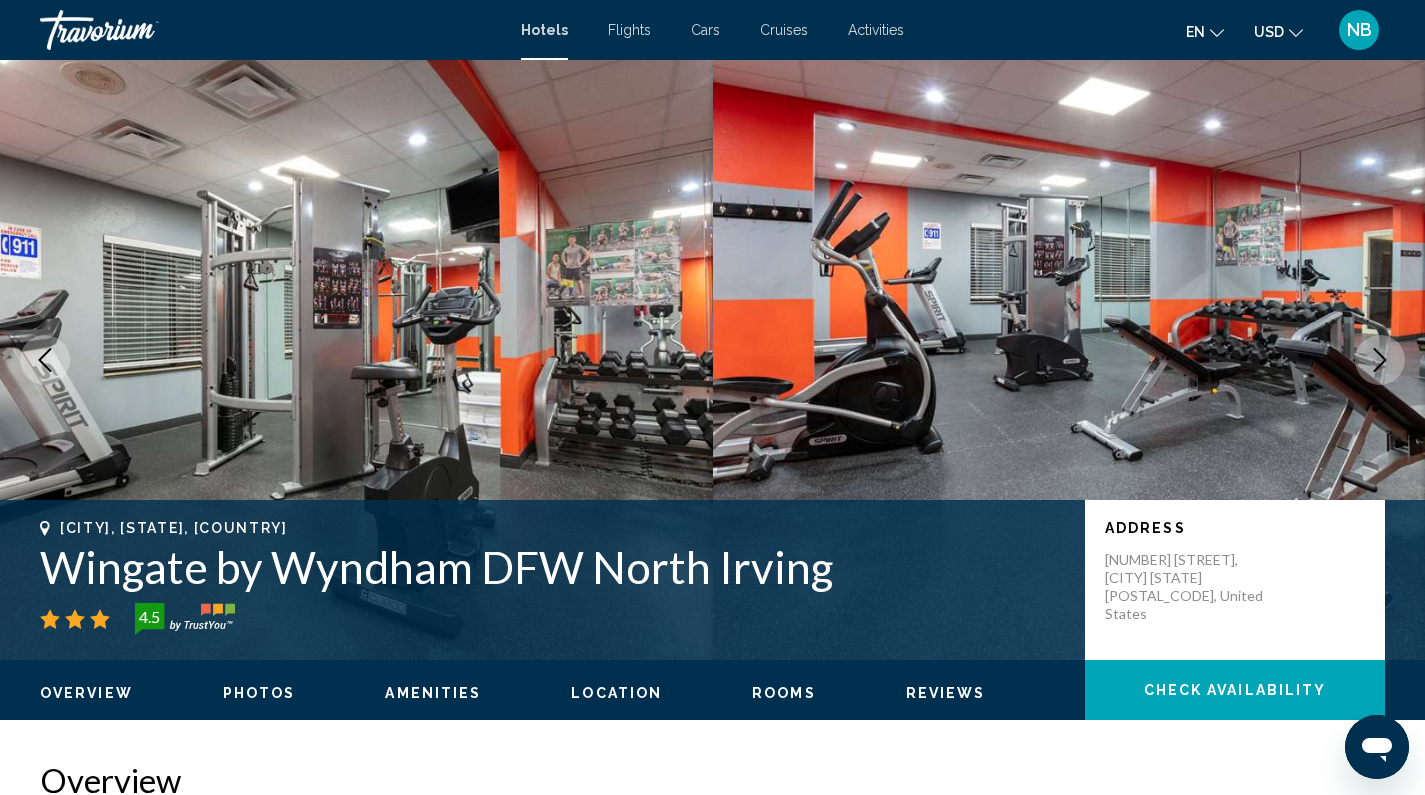 click 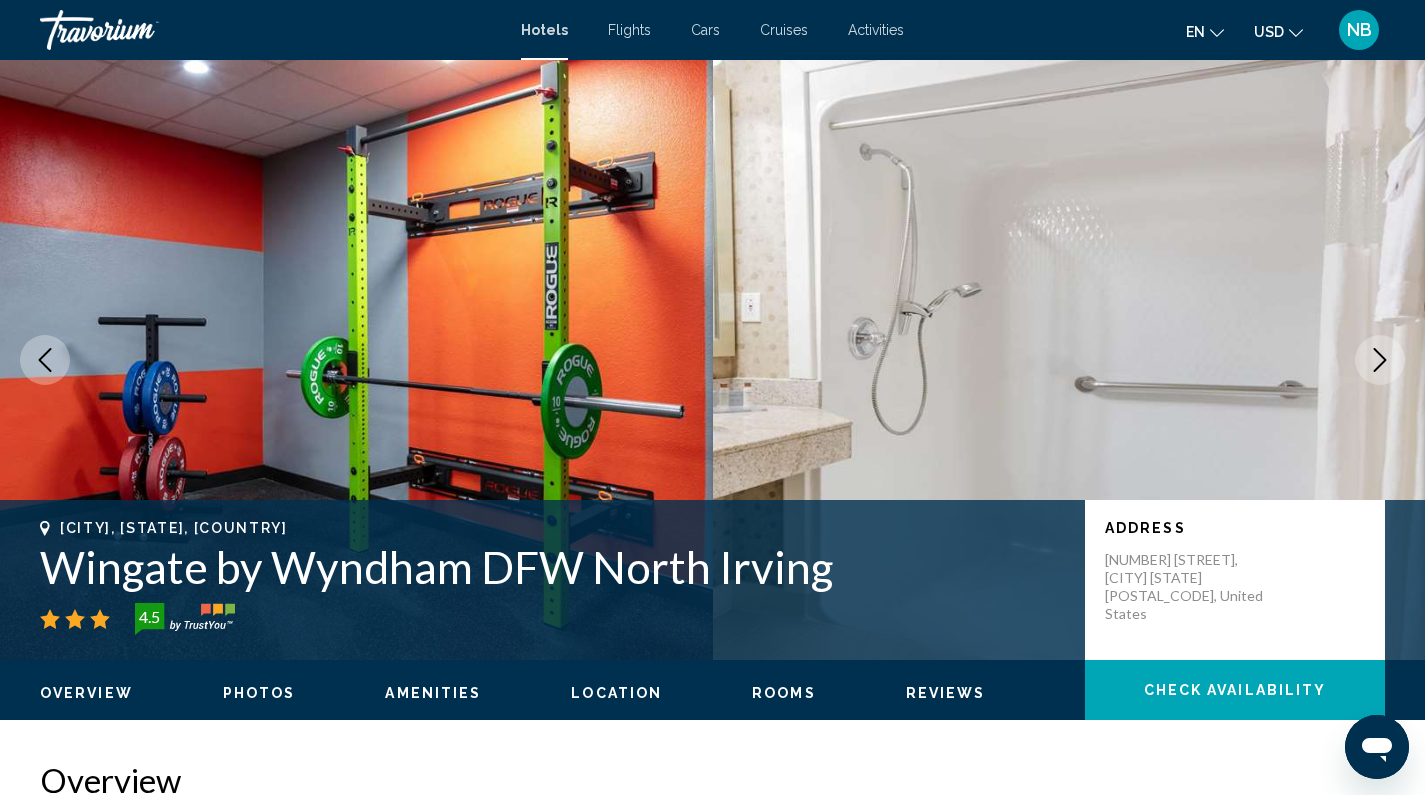 click 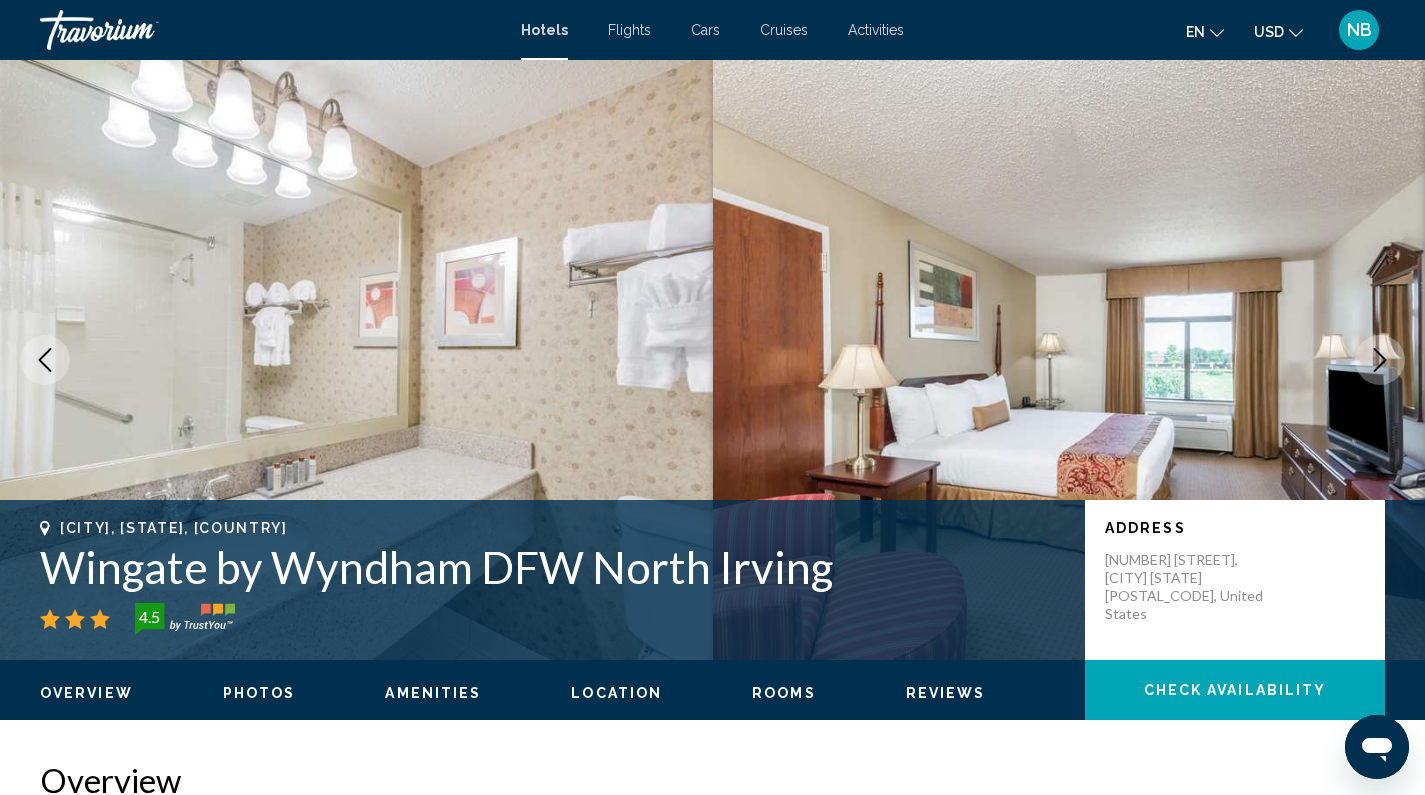 click 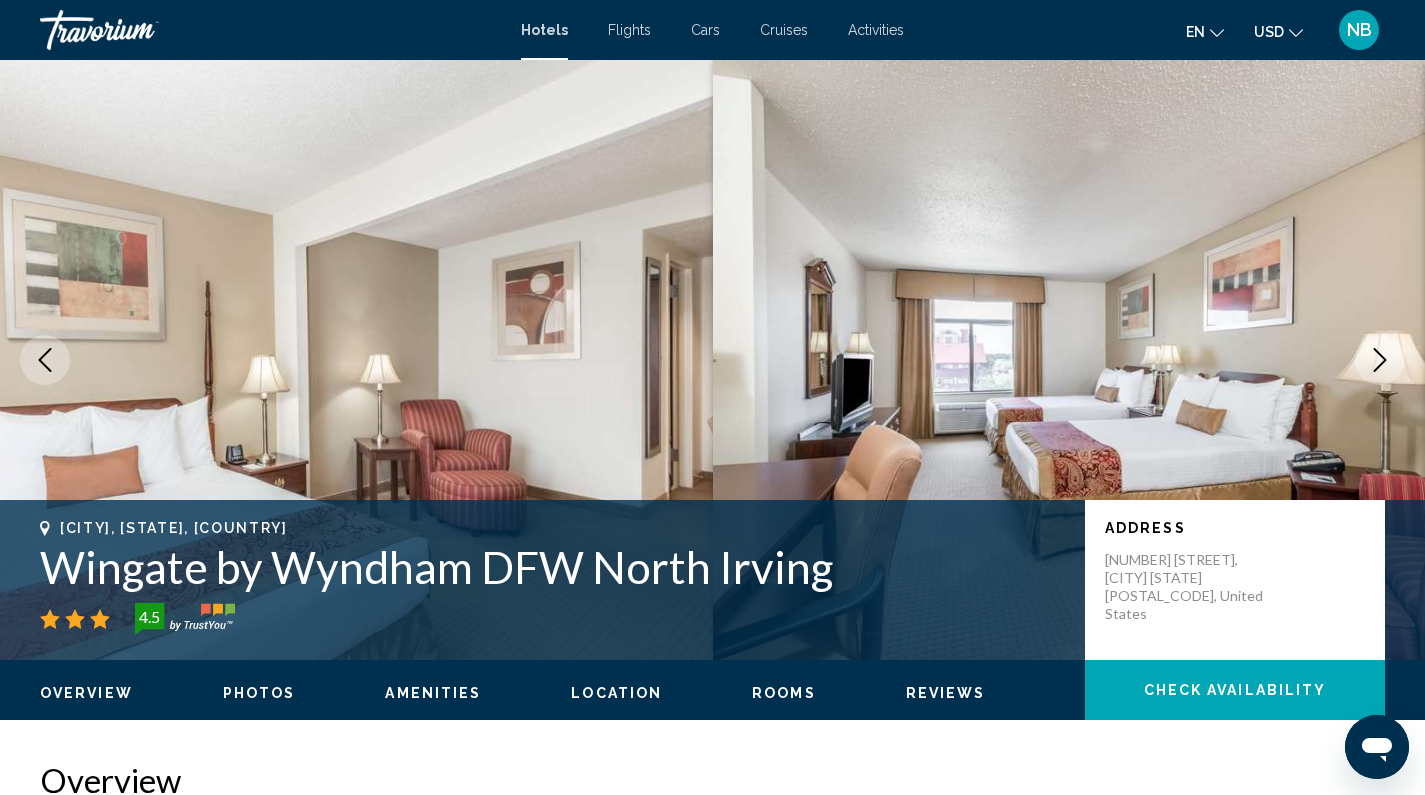 click 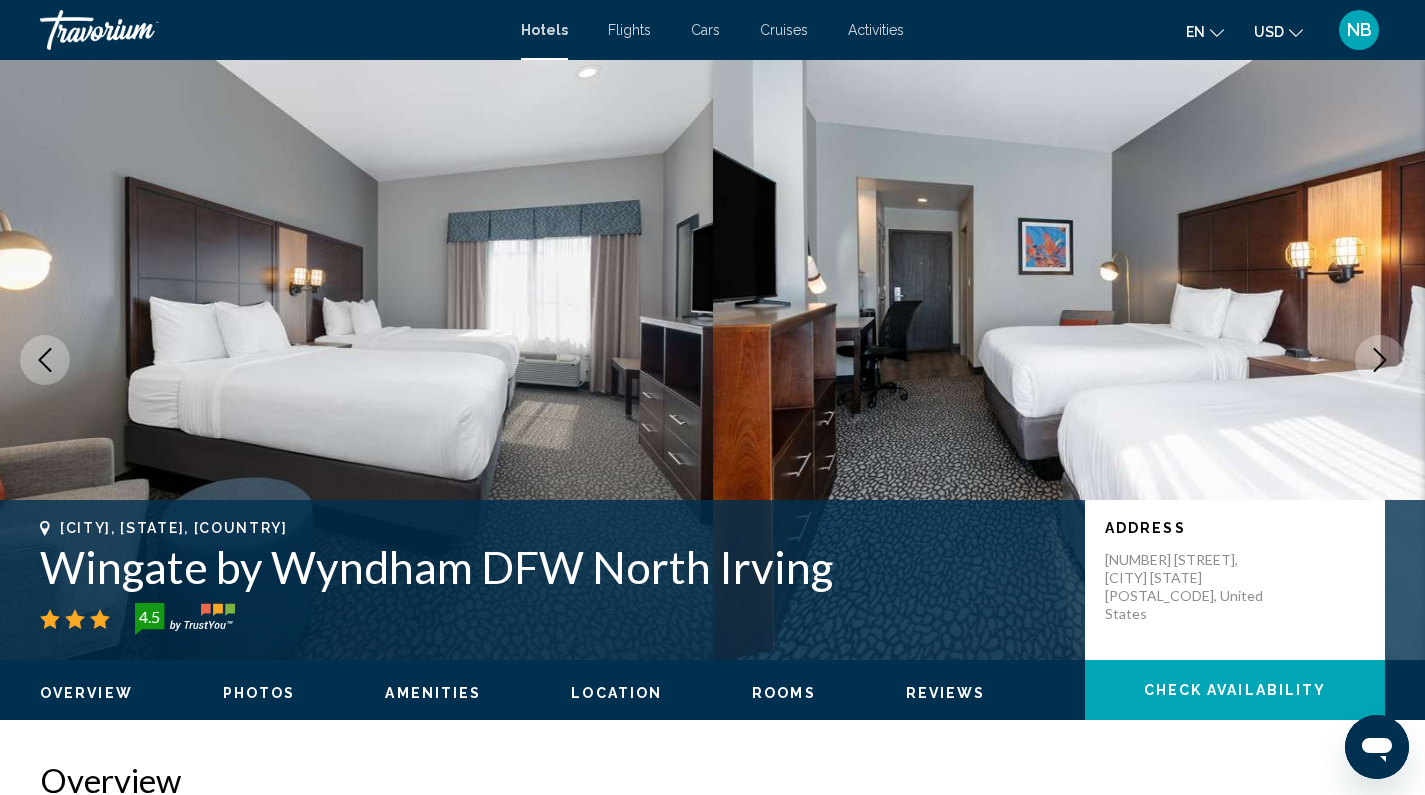 click 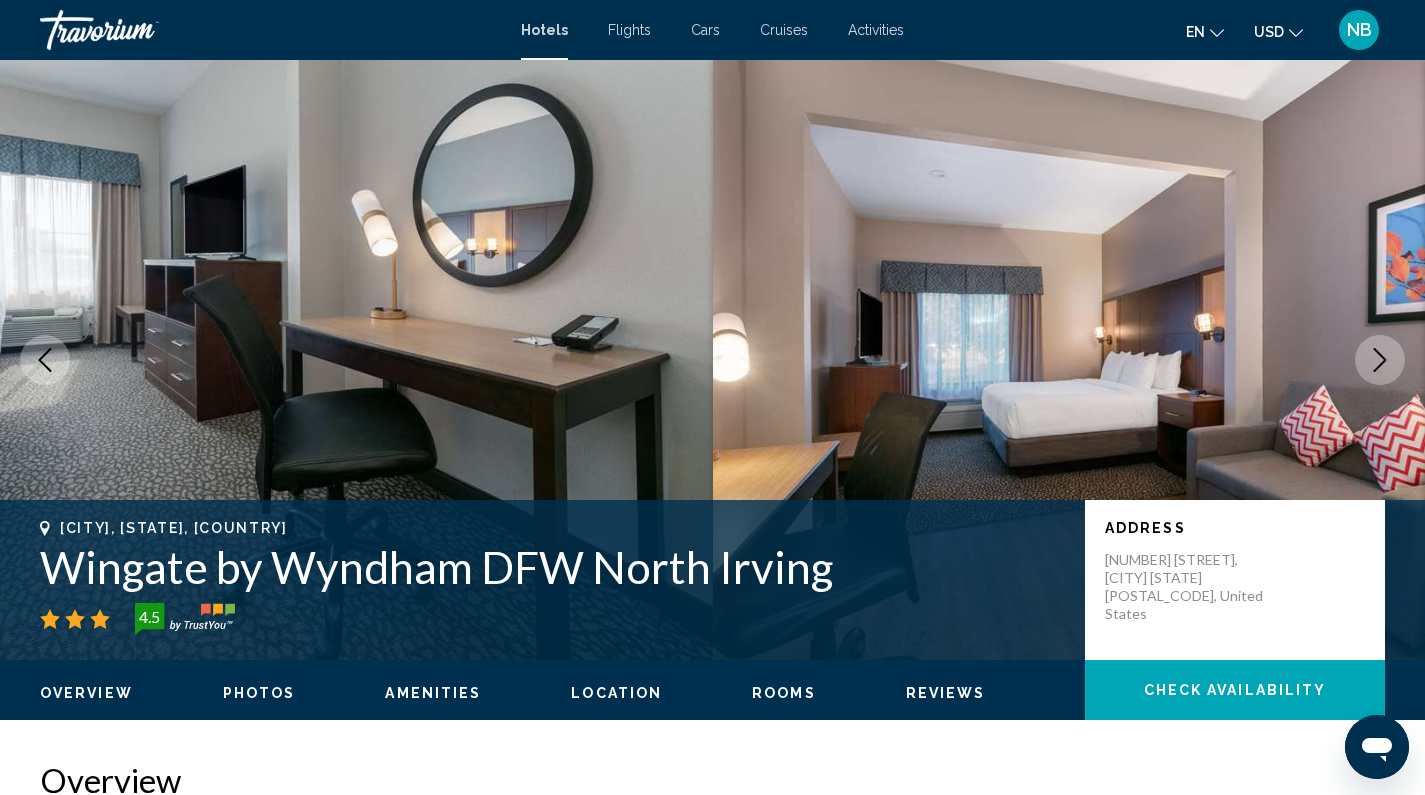 click 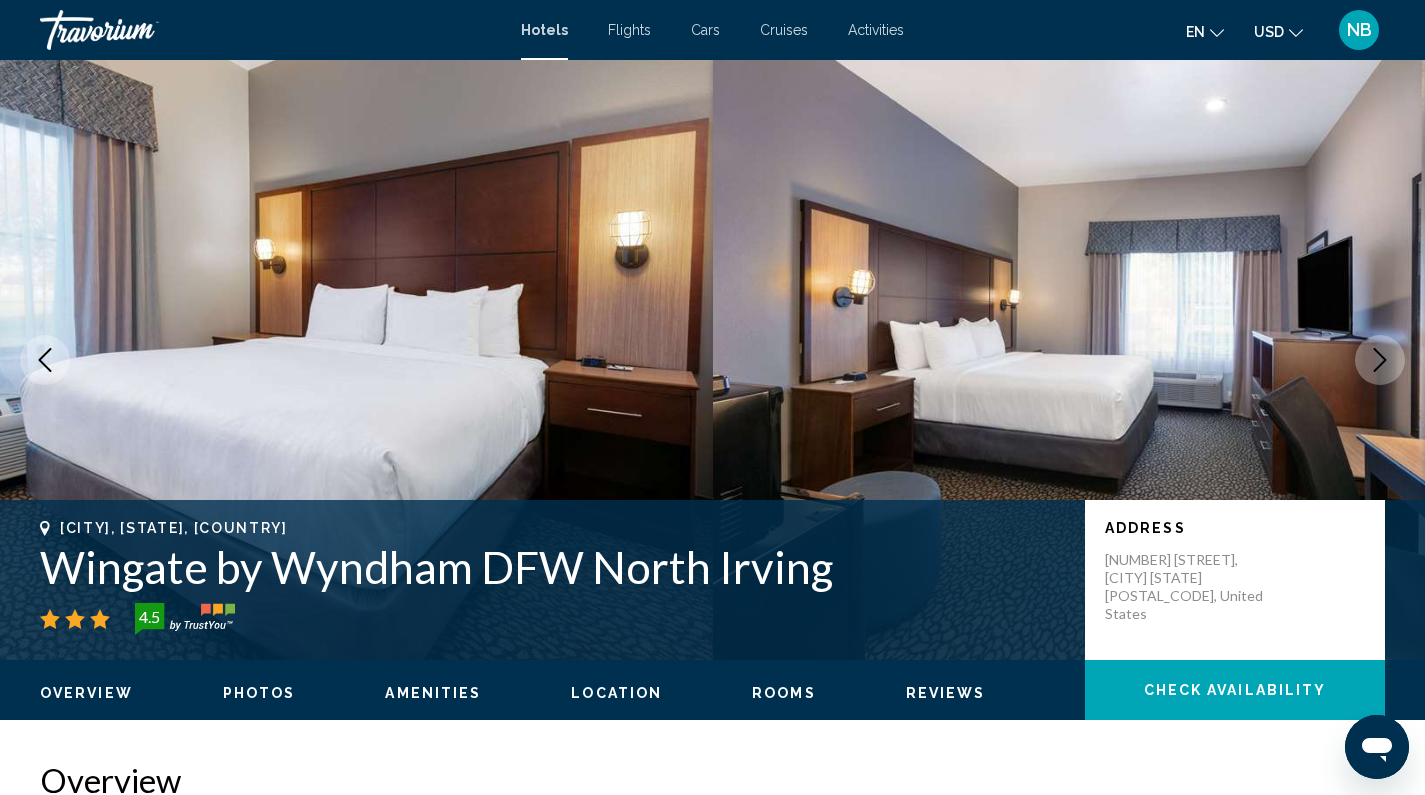click 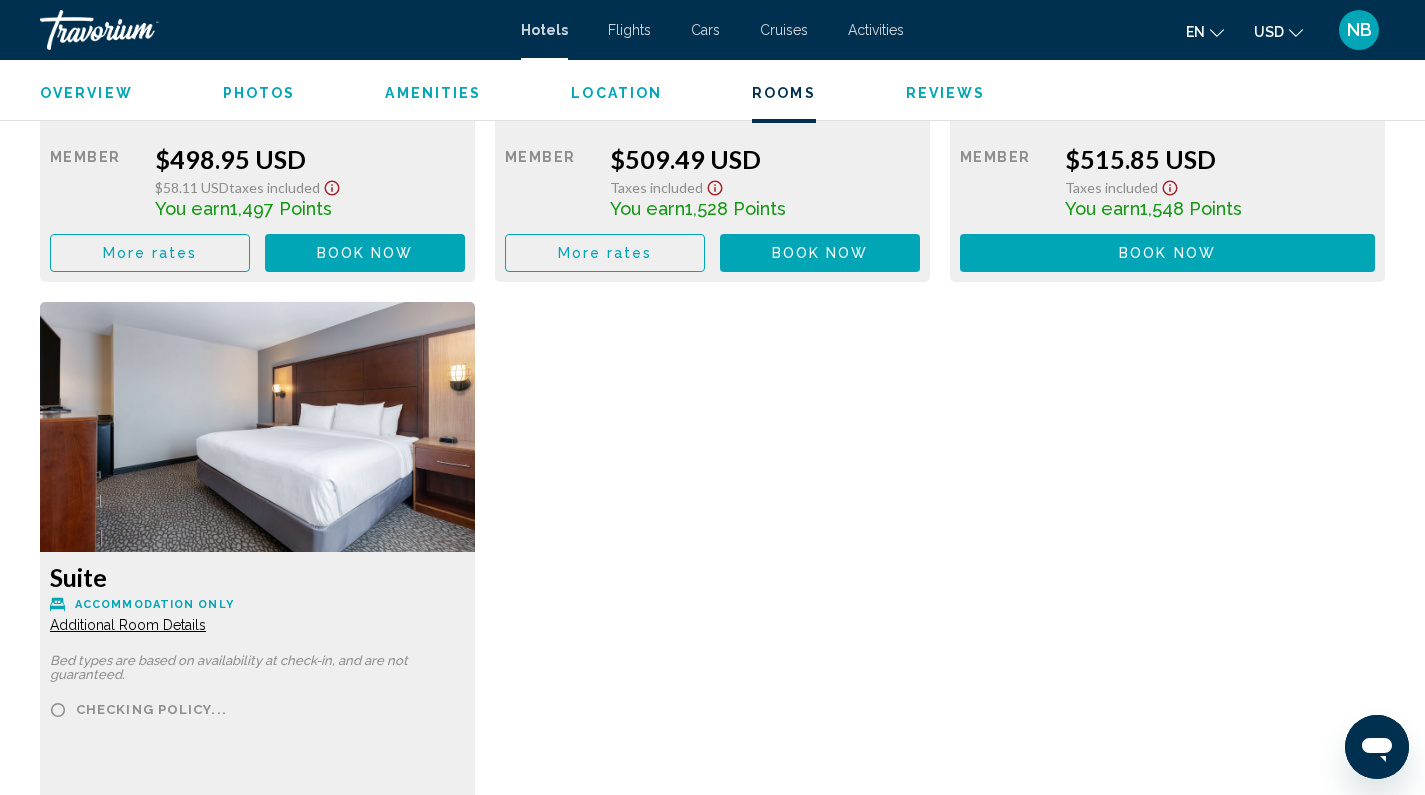 scroll, scrollTop: 3892, scrollLeft: 0, axis: vertical 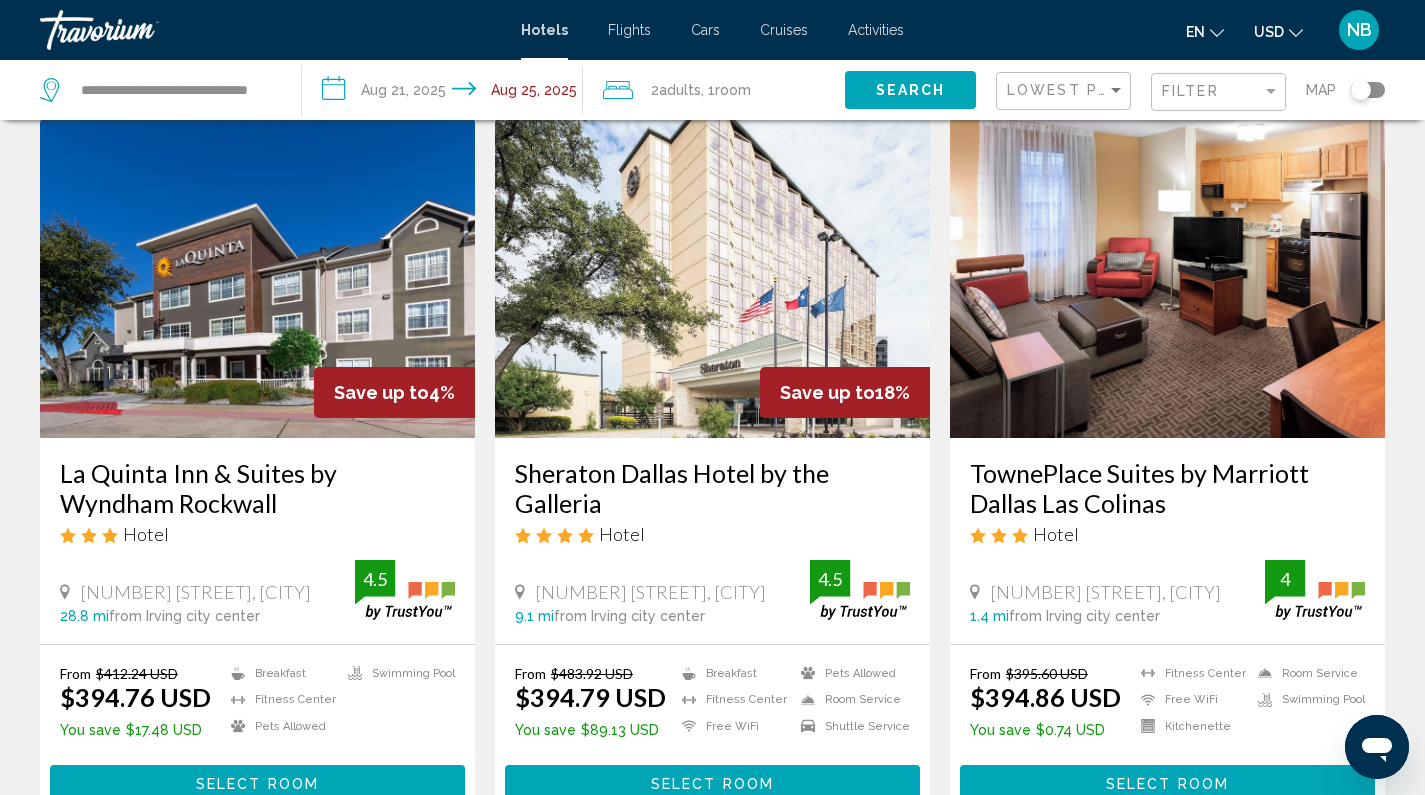 click on "TownePlace Suites by Marriott Dallas Las Colinas" at bounding box center (1167, 488) 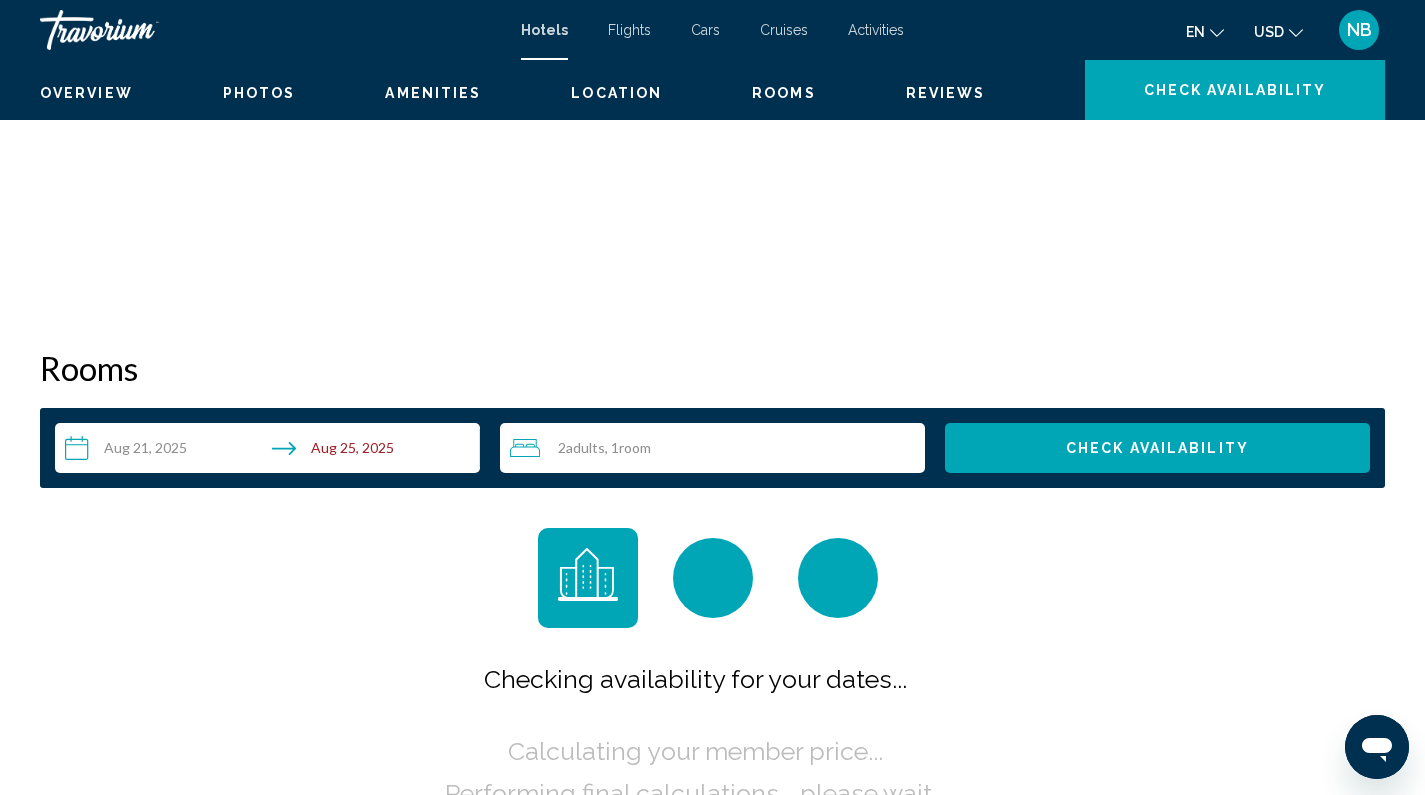 scroll, scrollTop: 0, scrollLeft: 0, axis: both 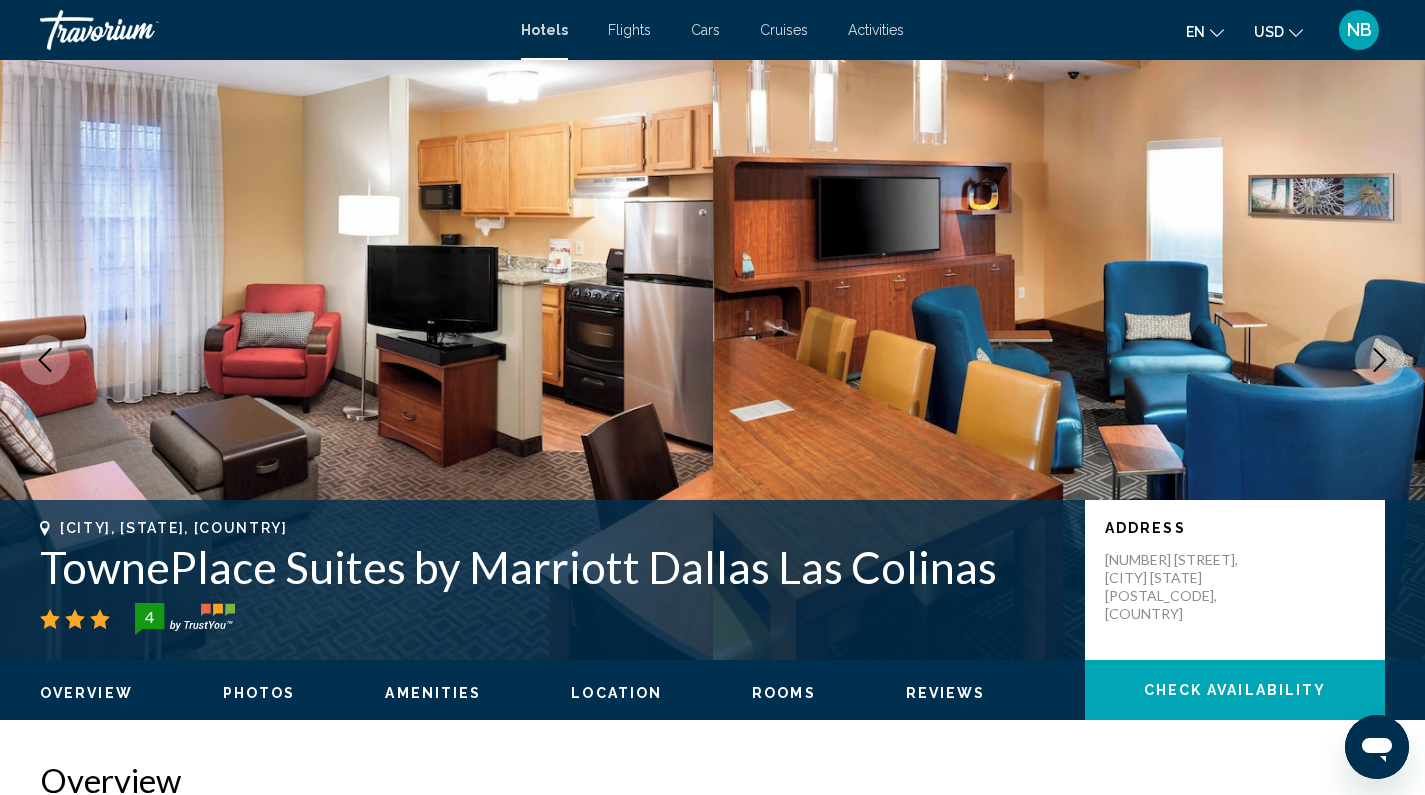 click 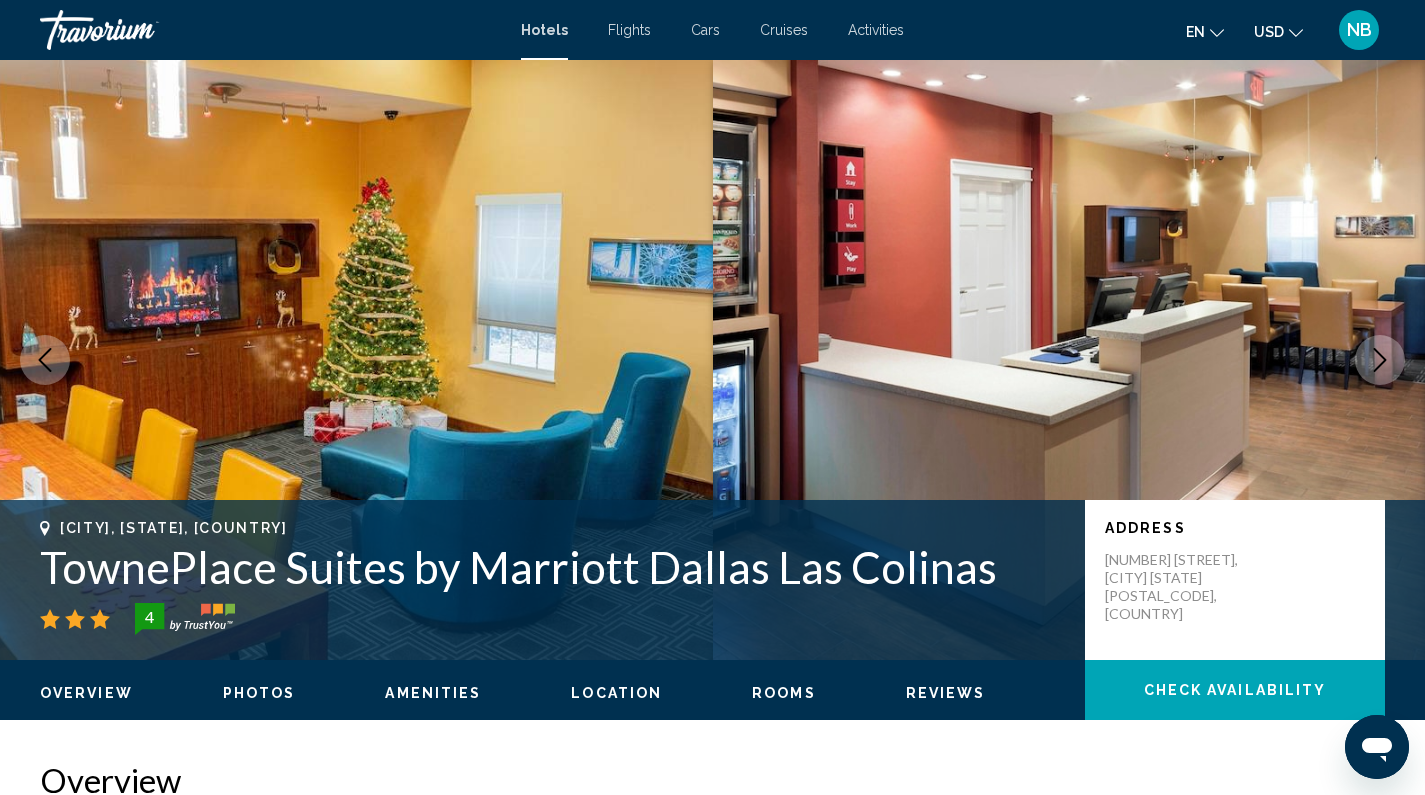click 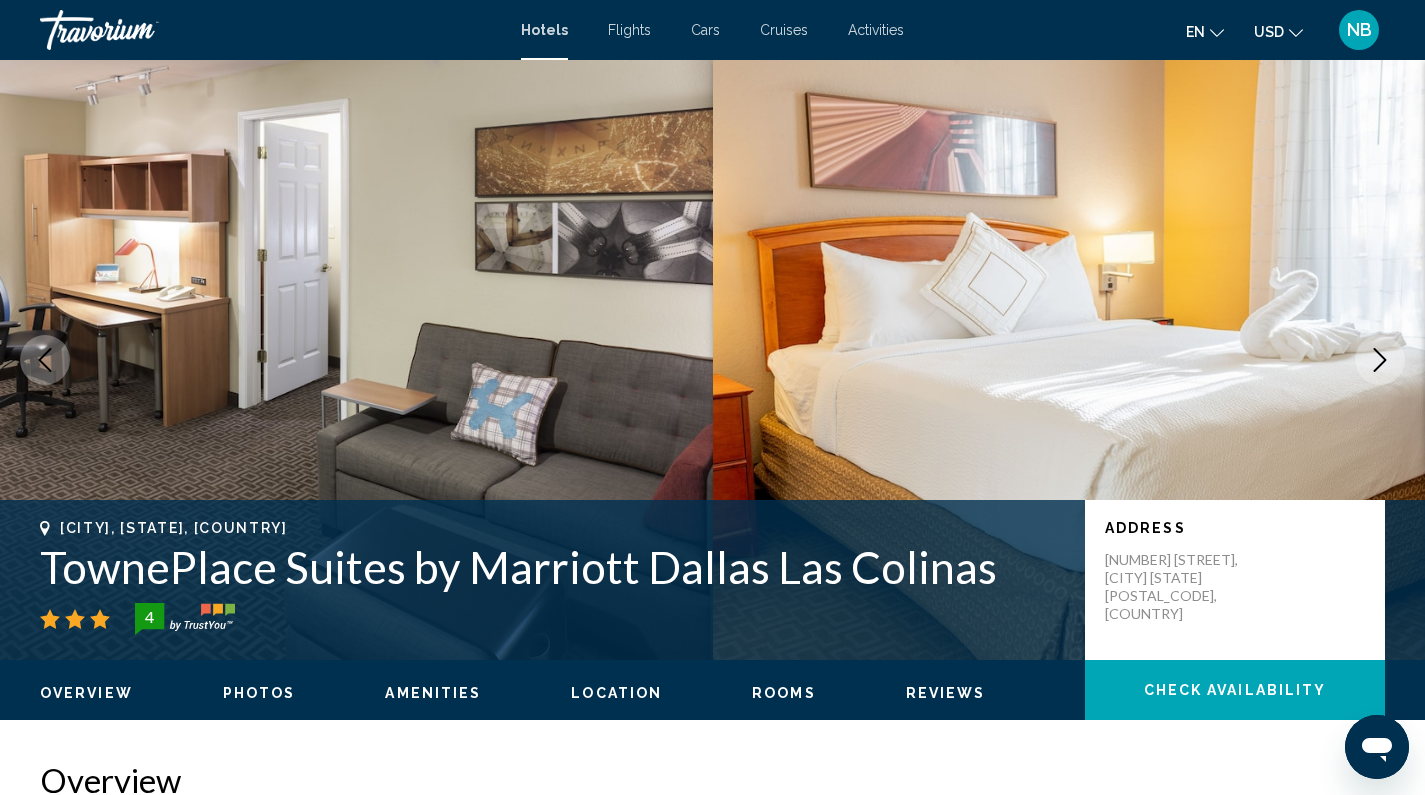 click 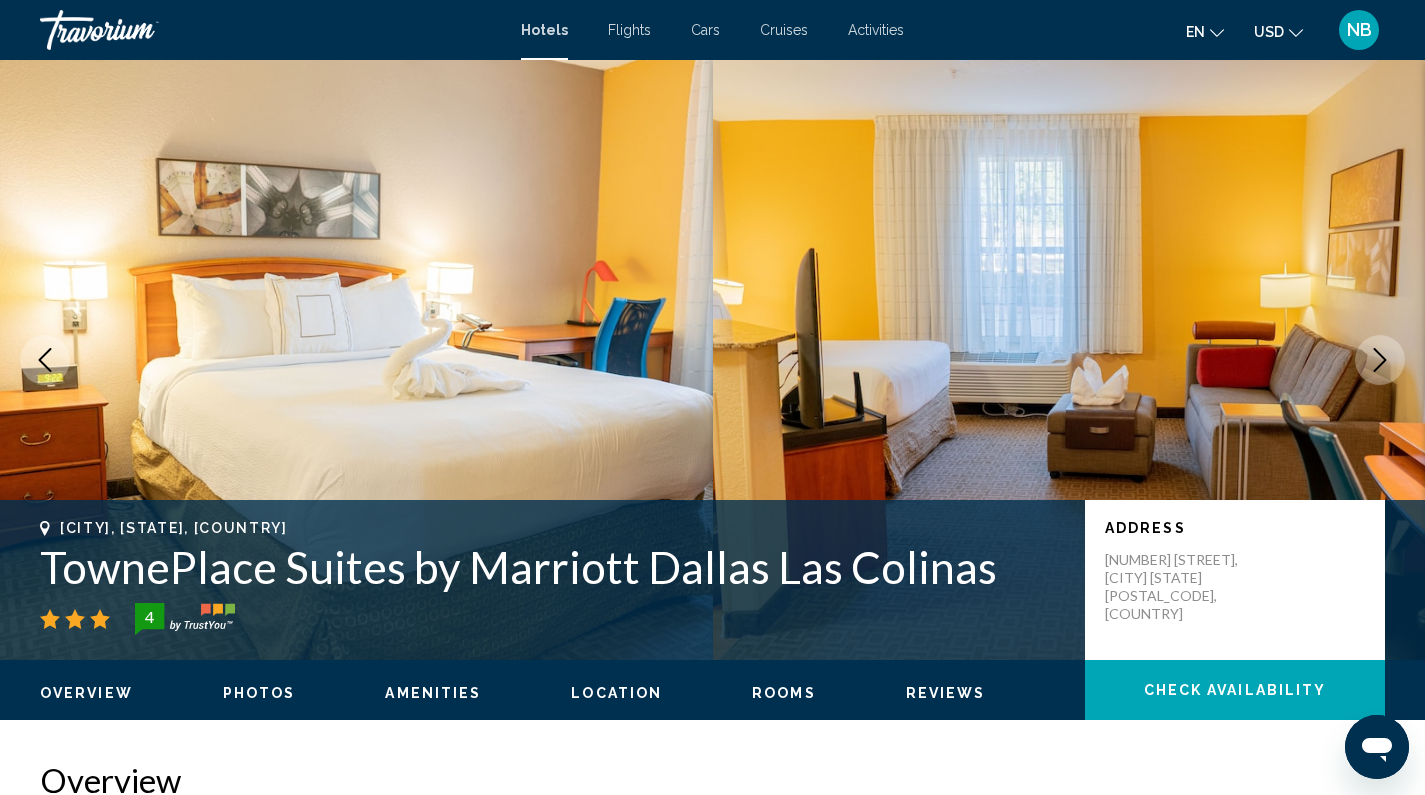 click 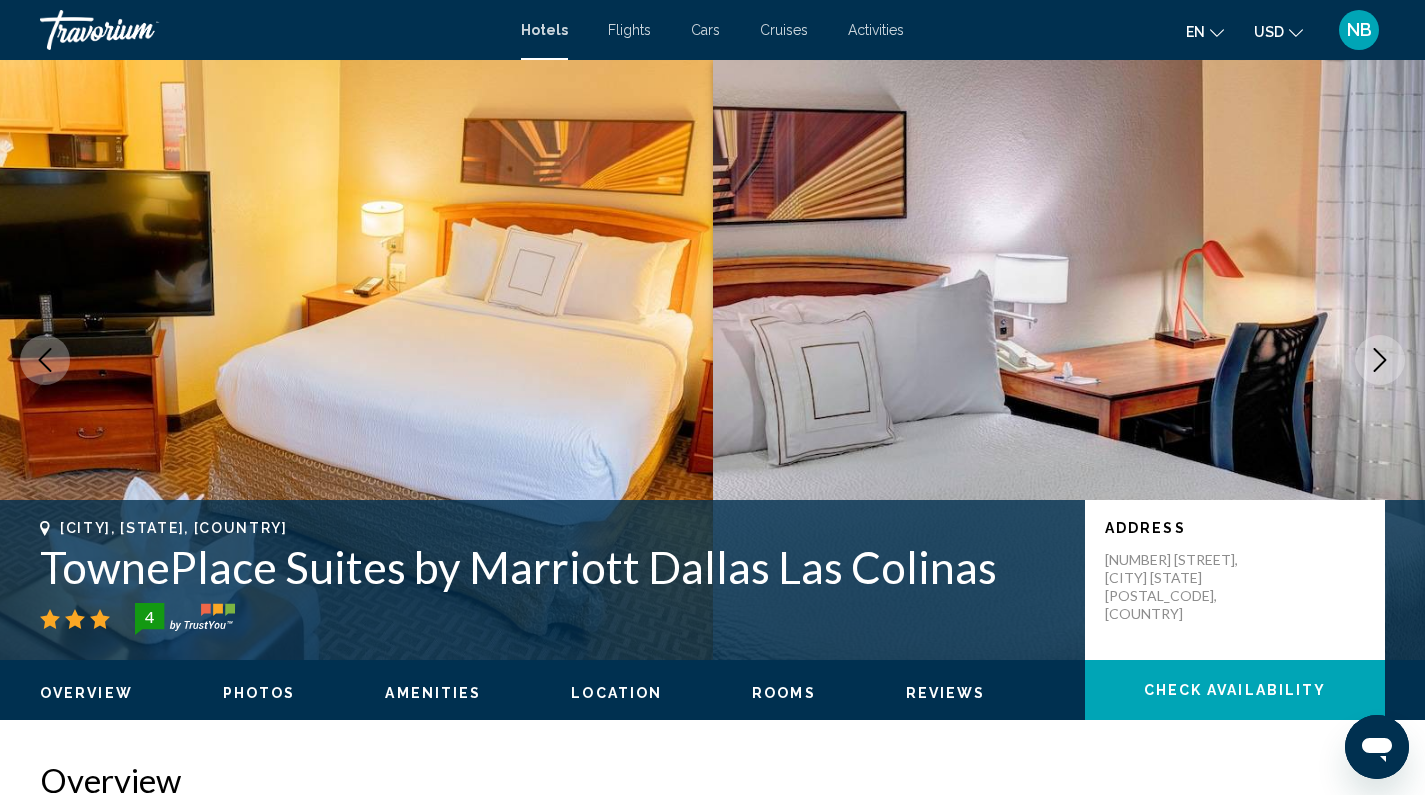 click 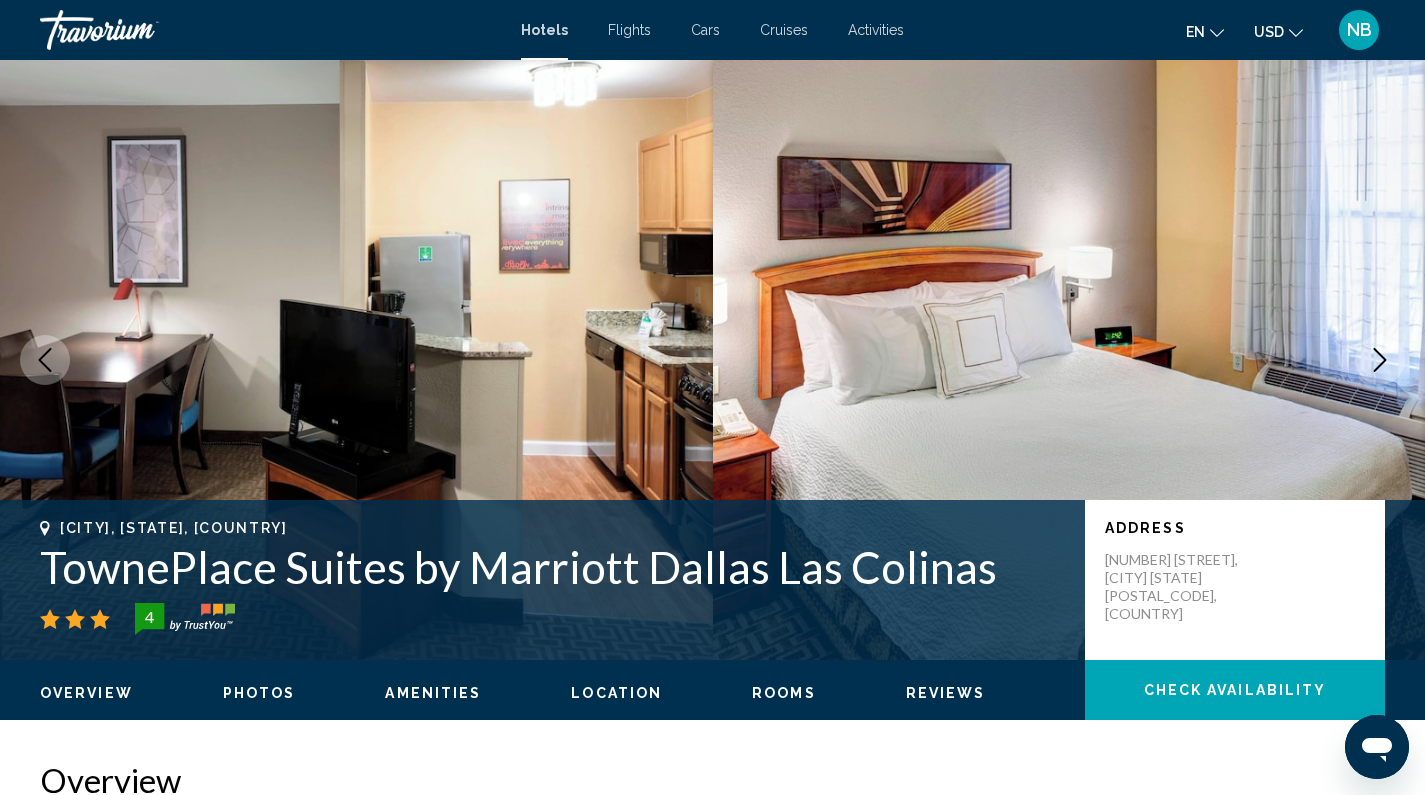 click 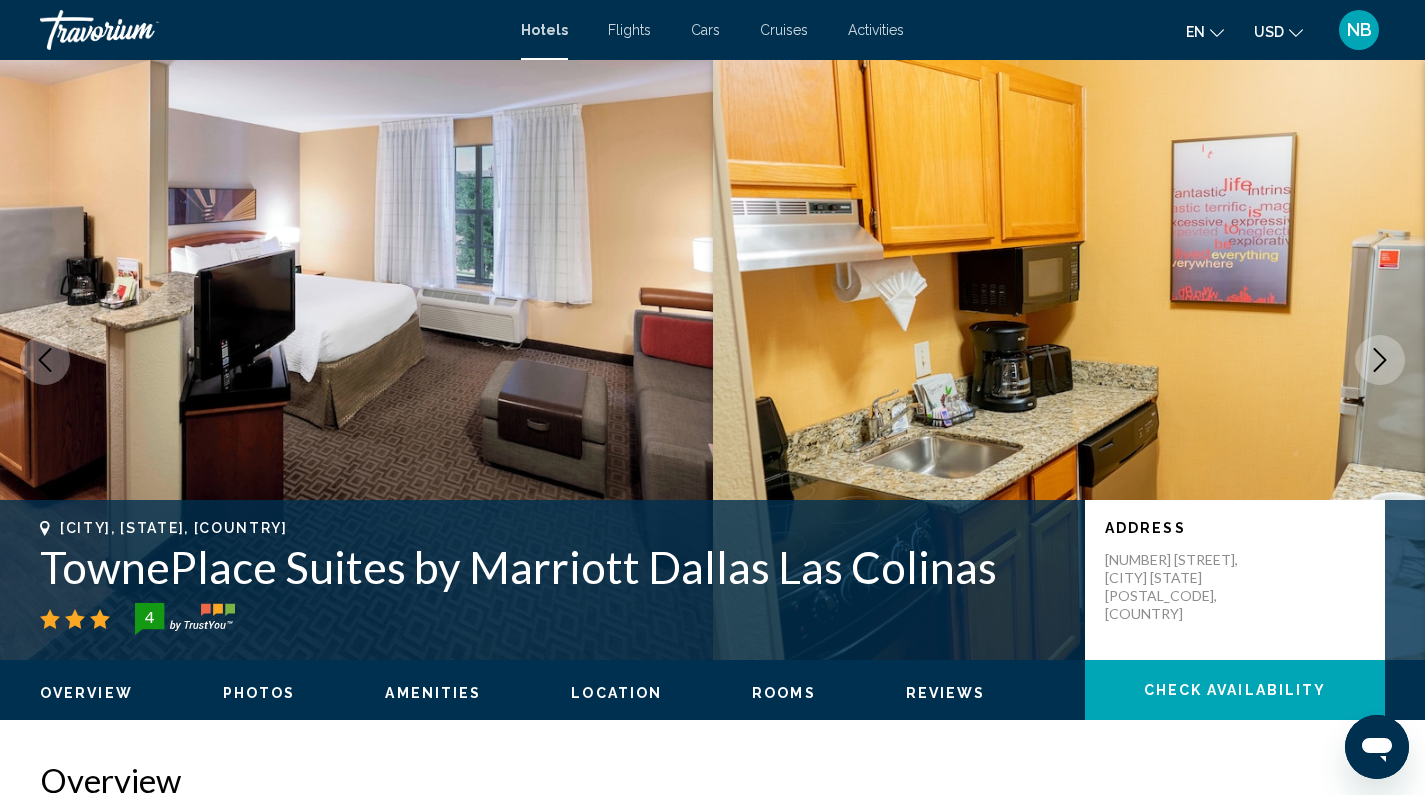 click 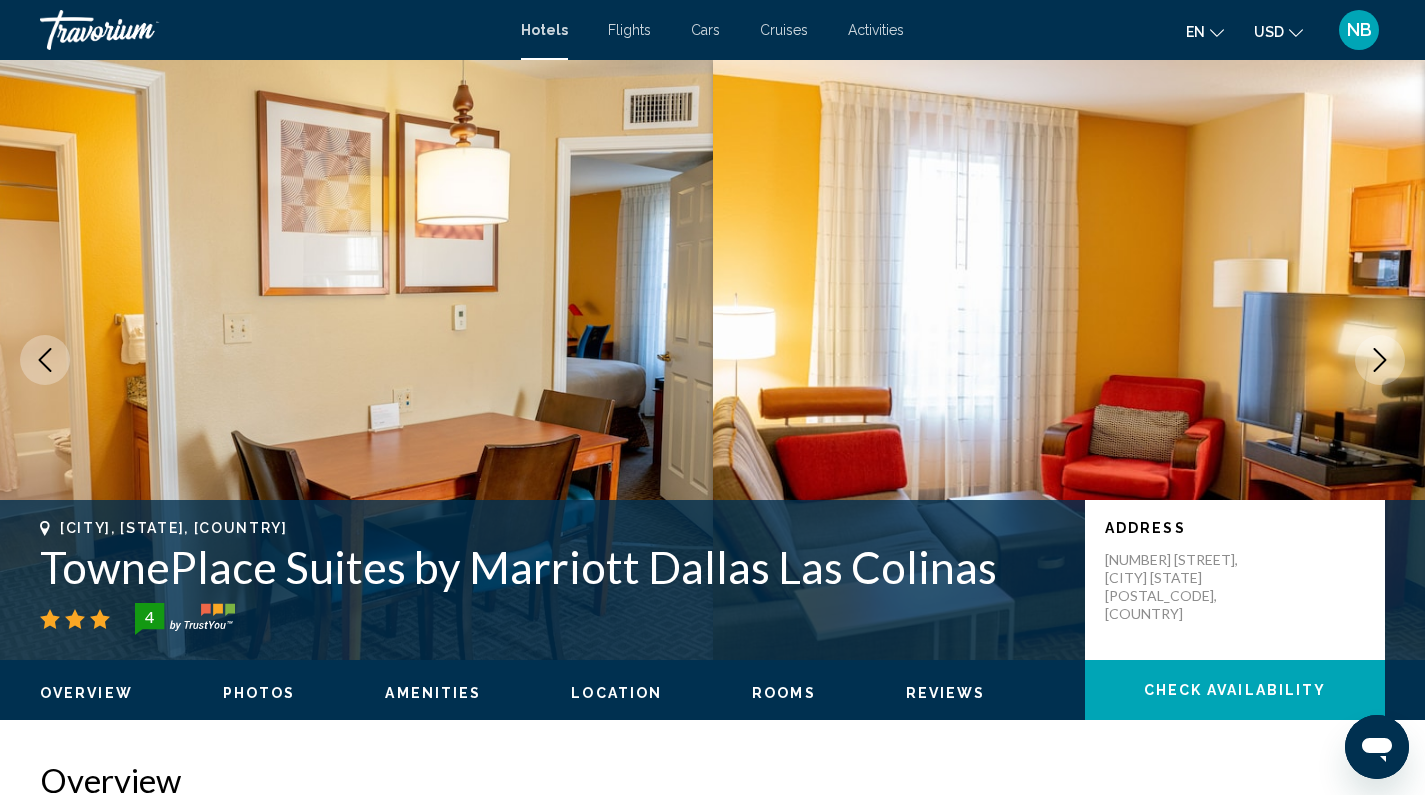 click 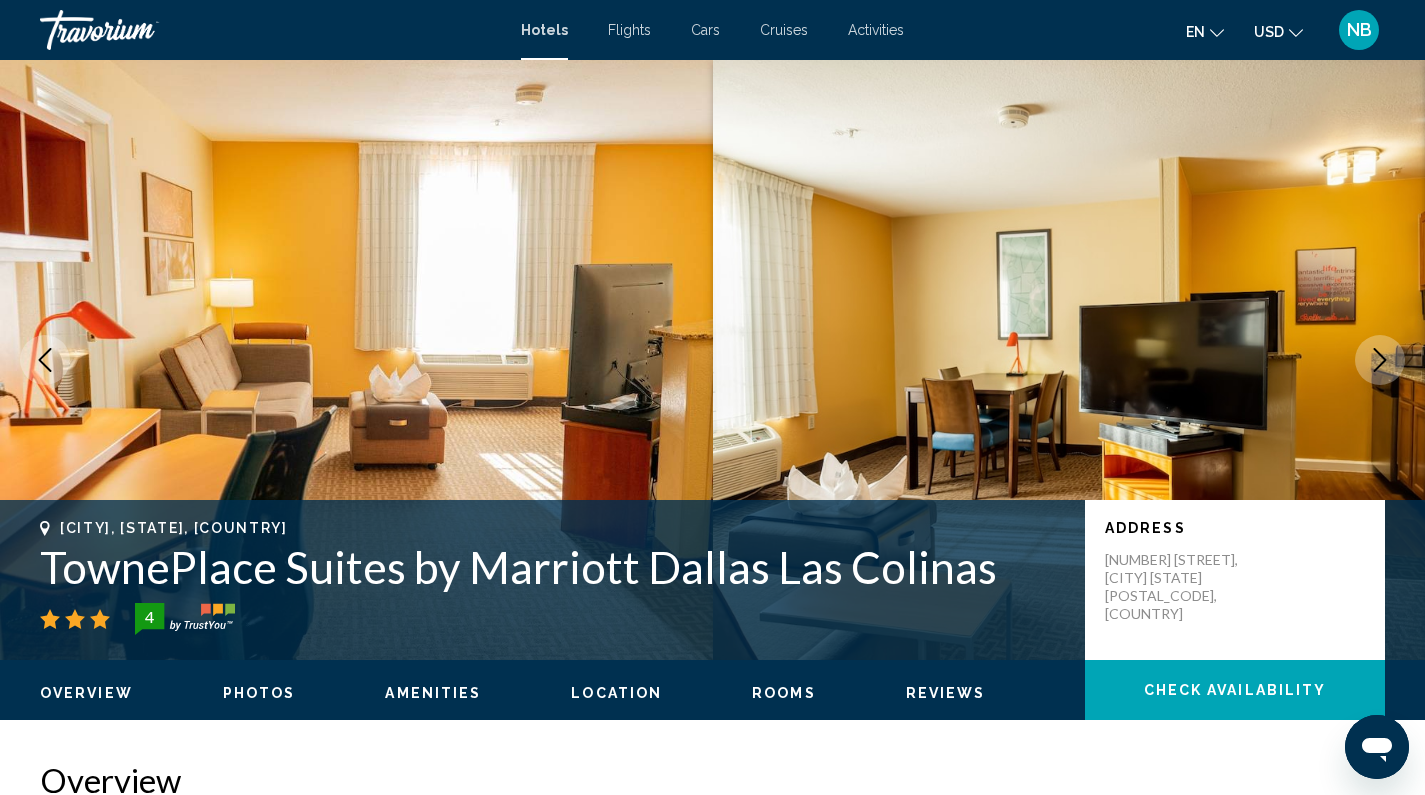 click 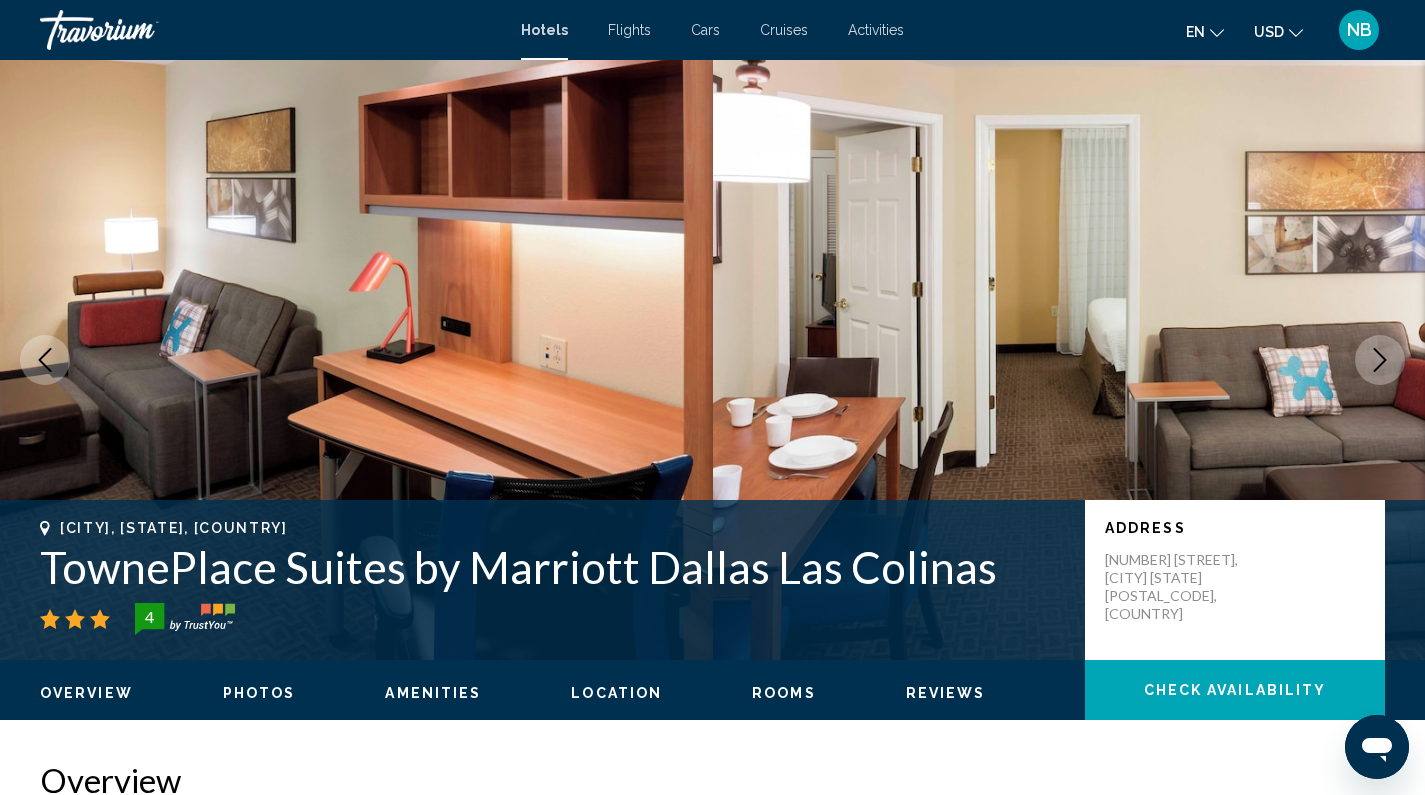 click 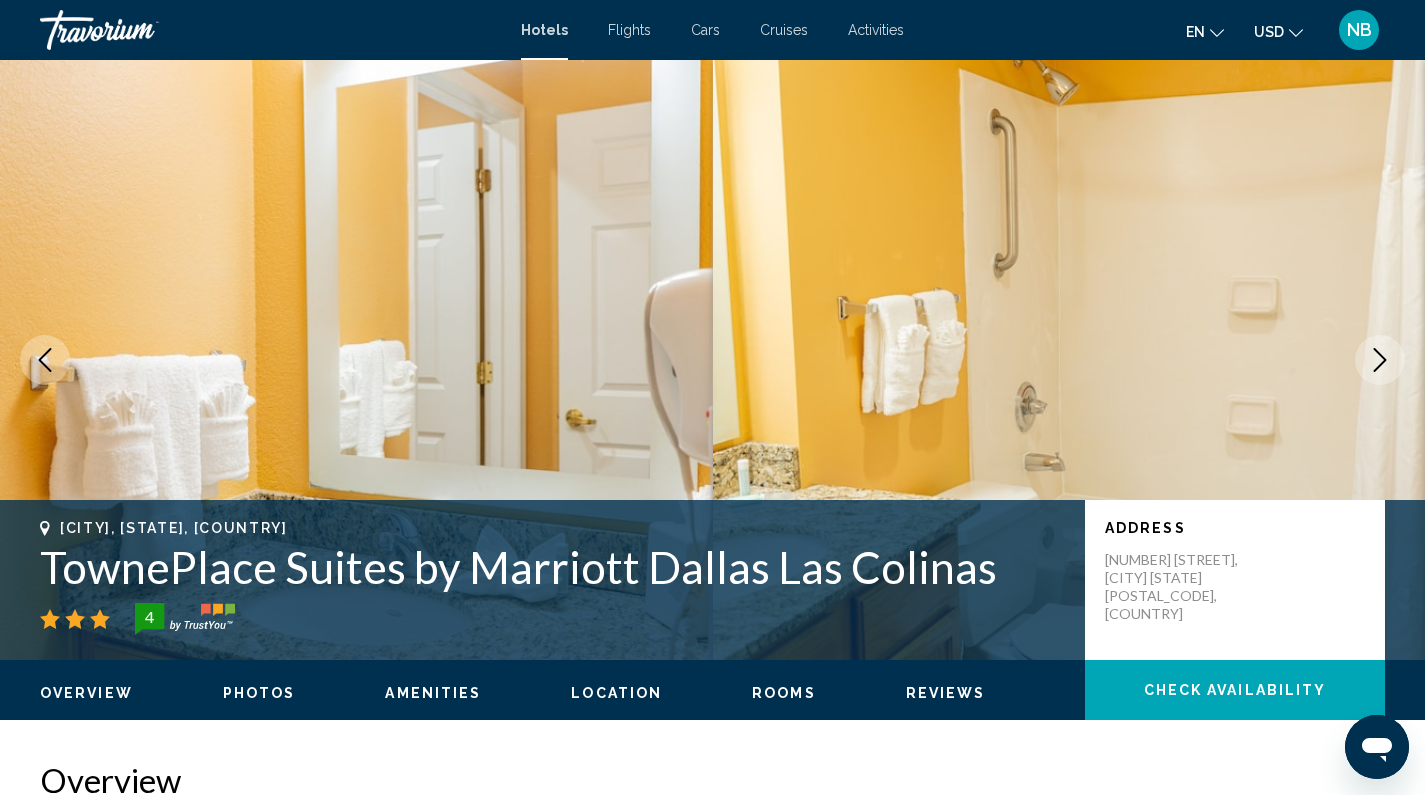 click 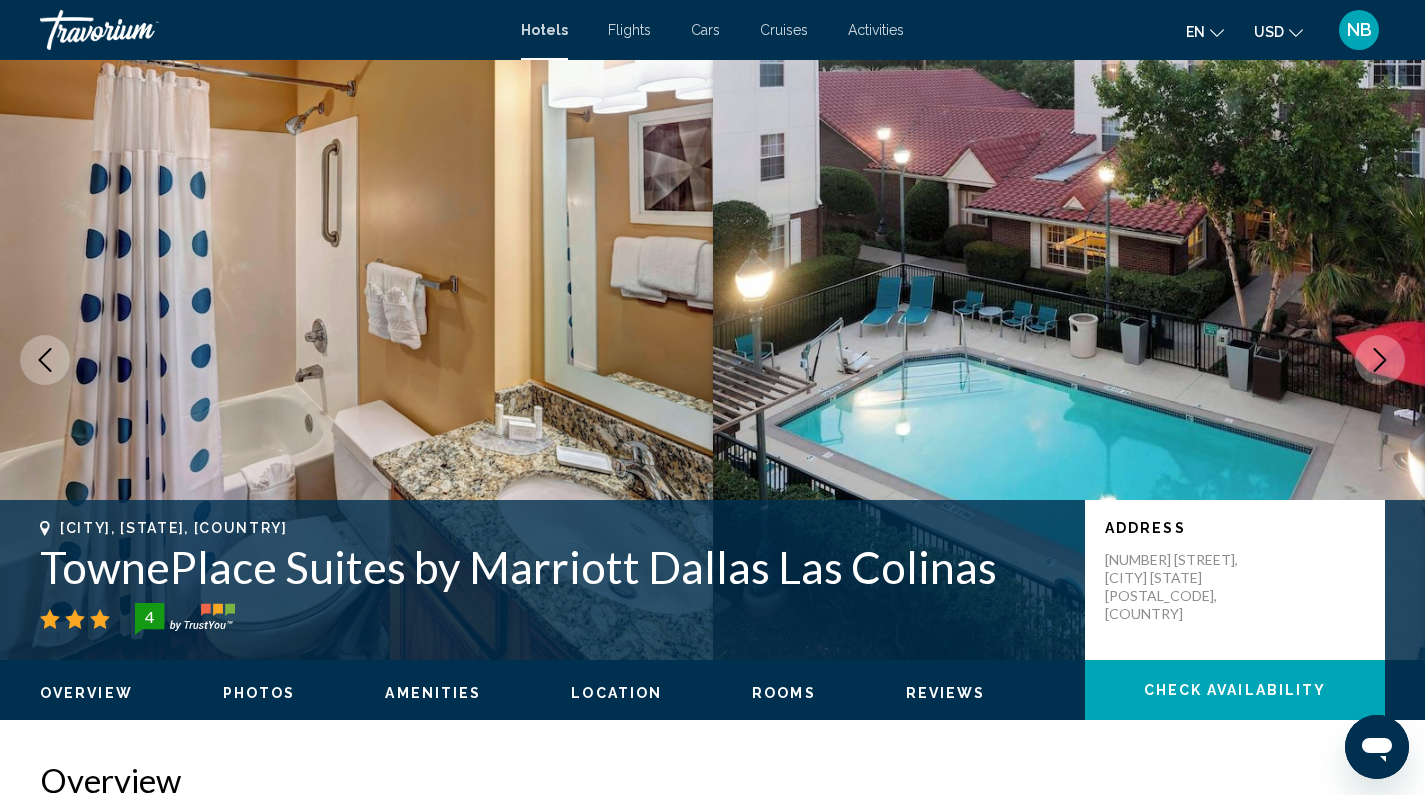 click 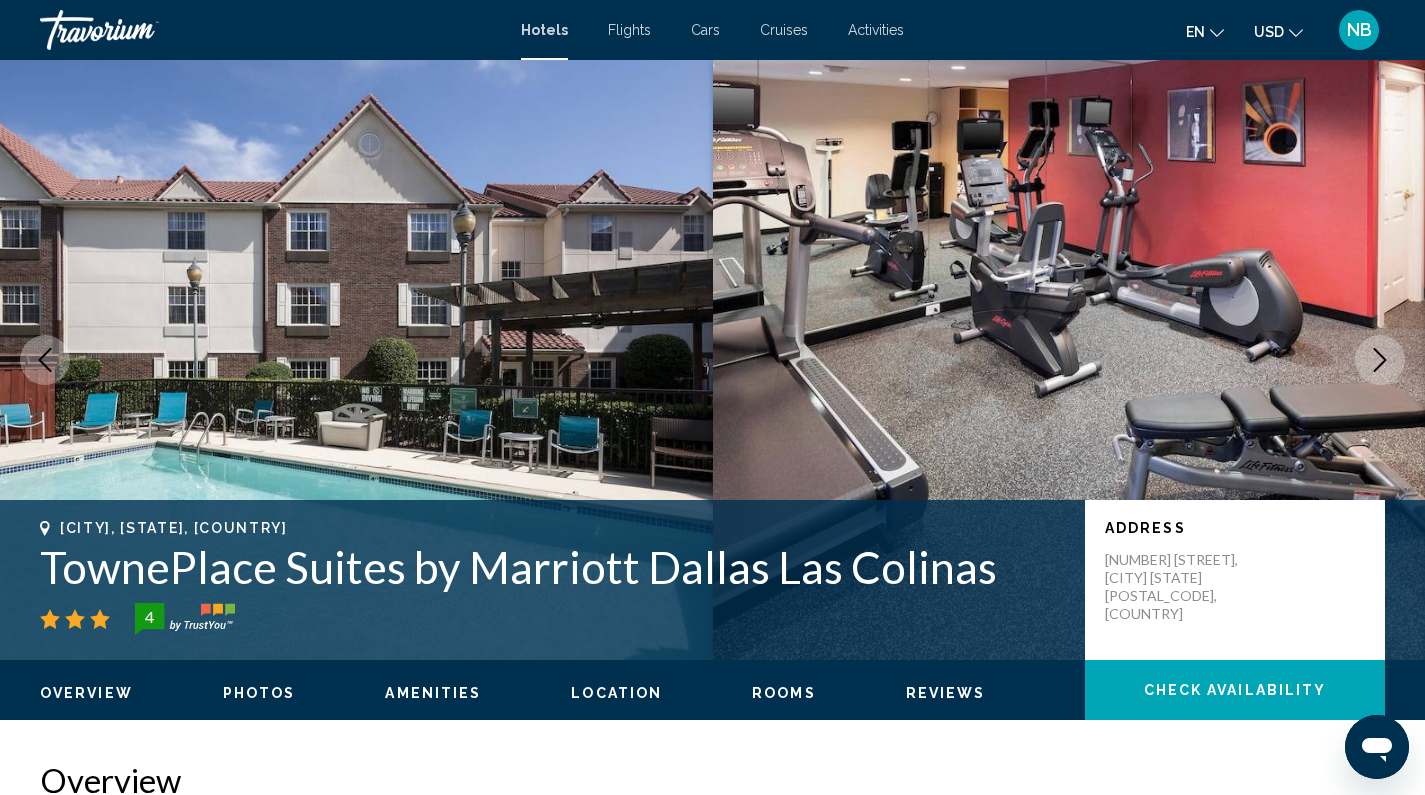 click 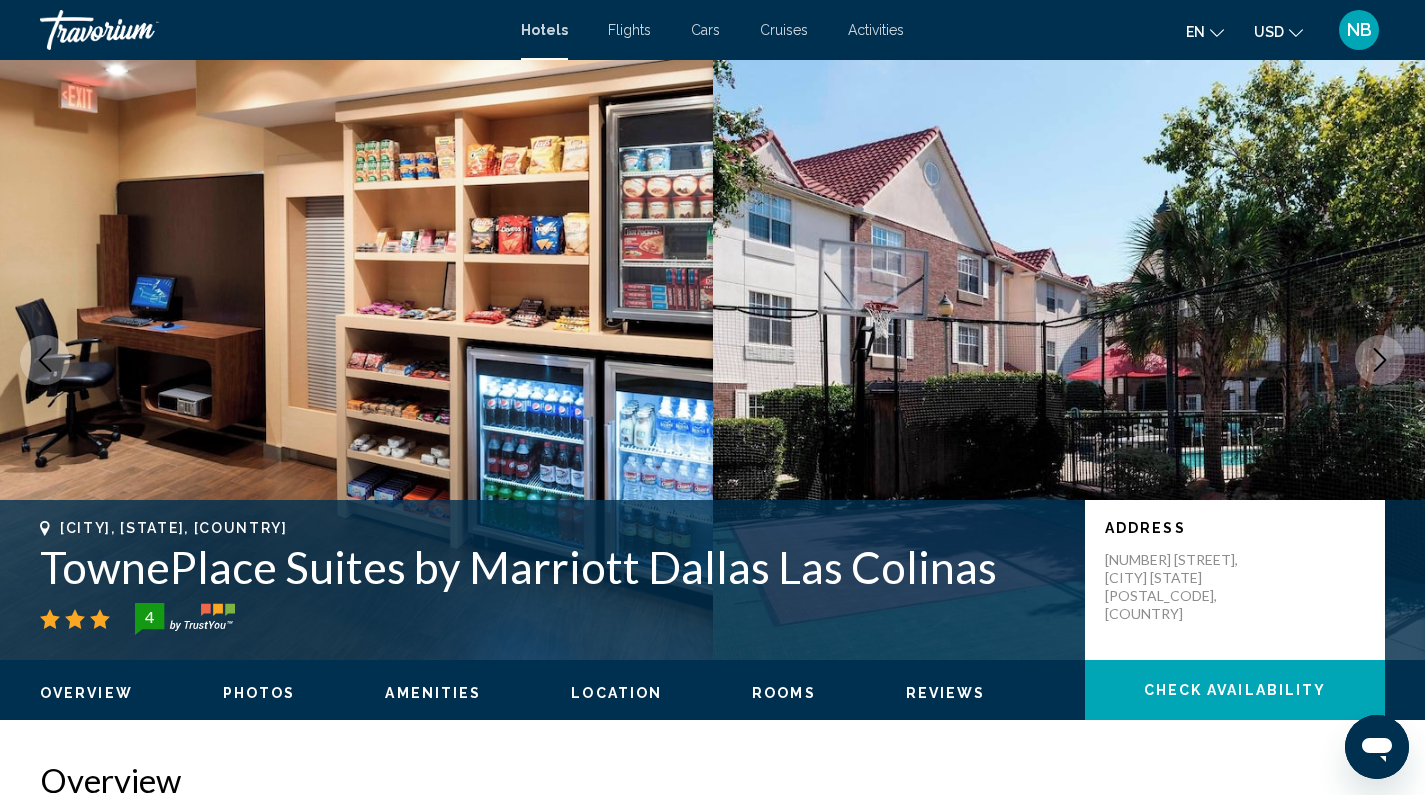 click 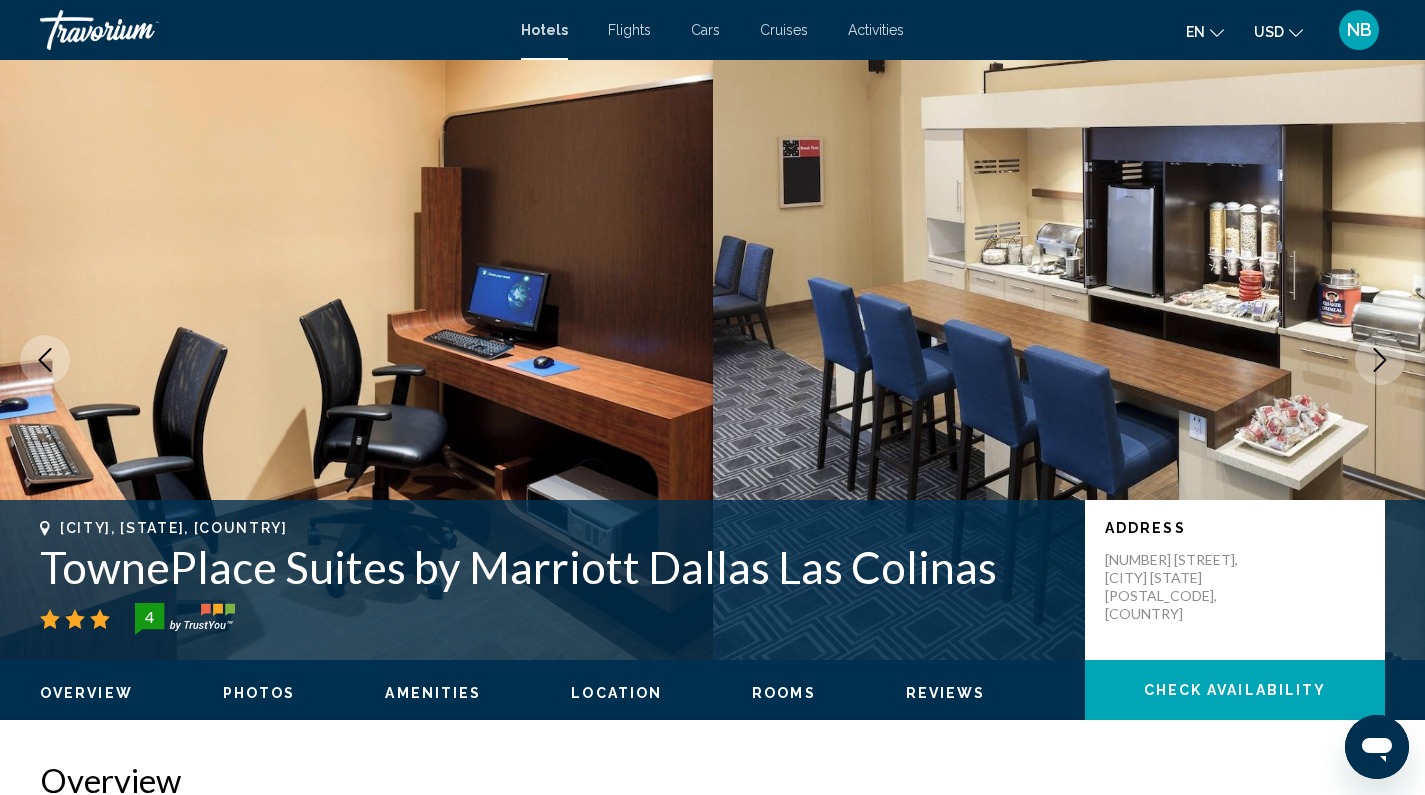 click 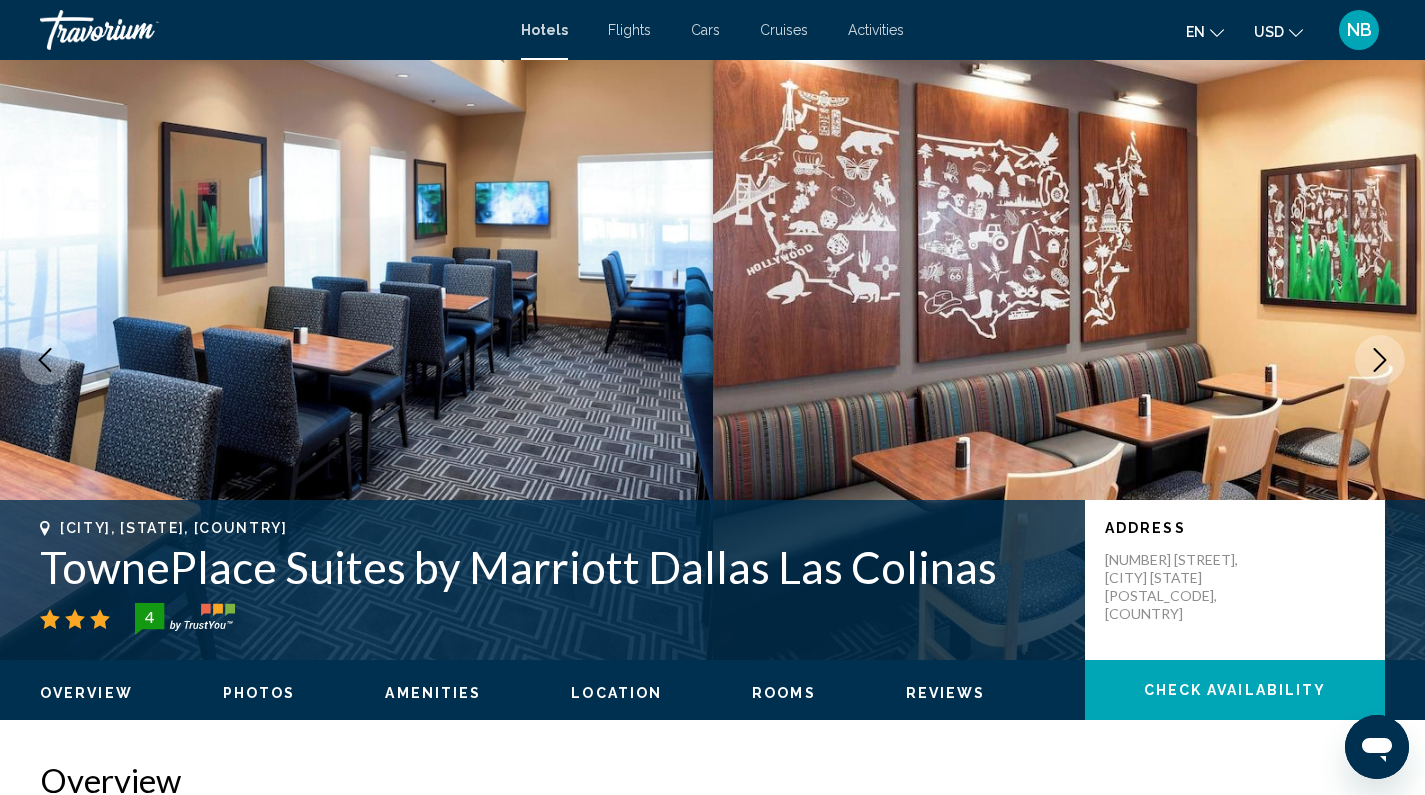 click 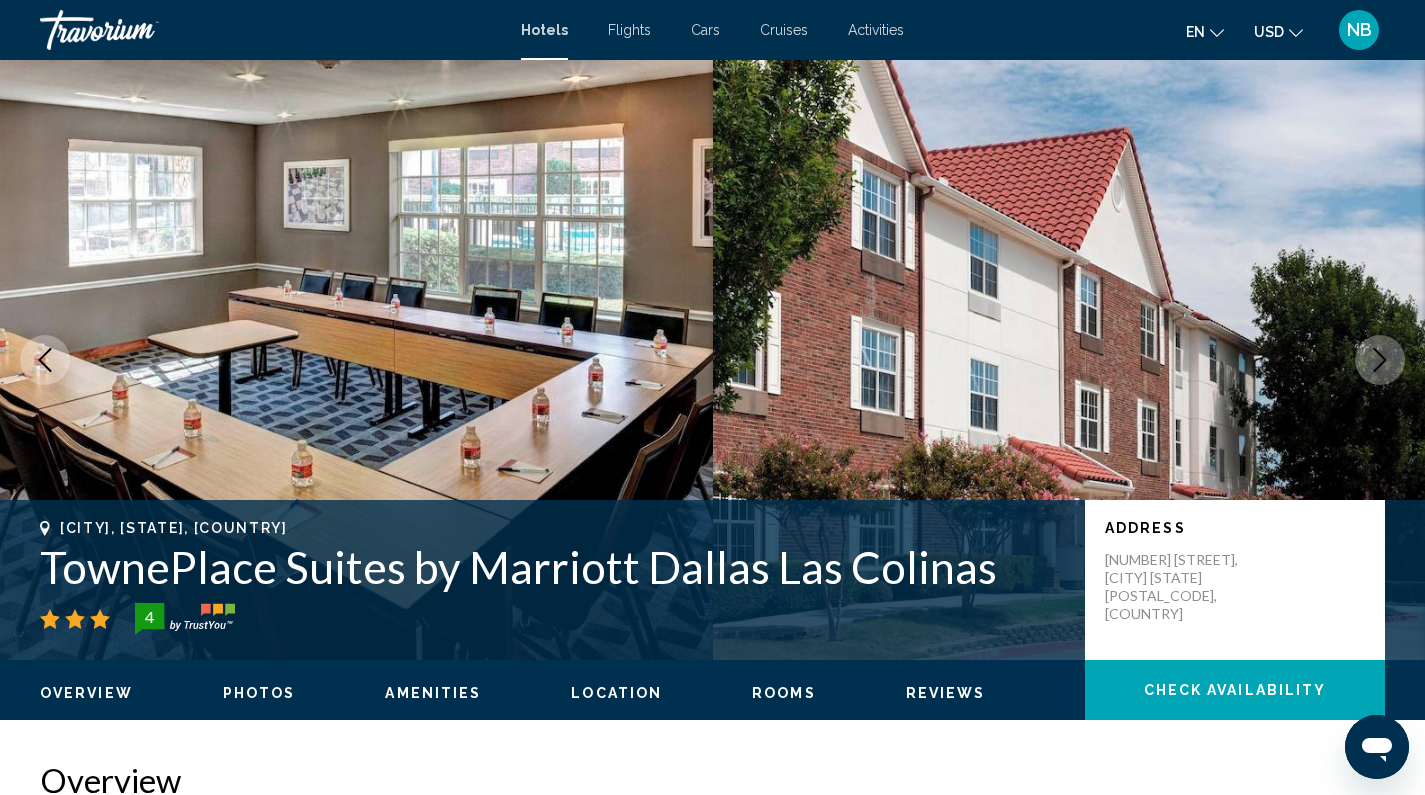 click 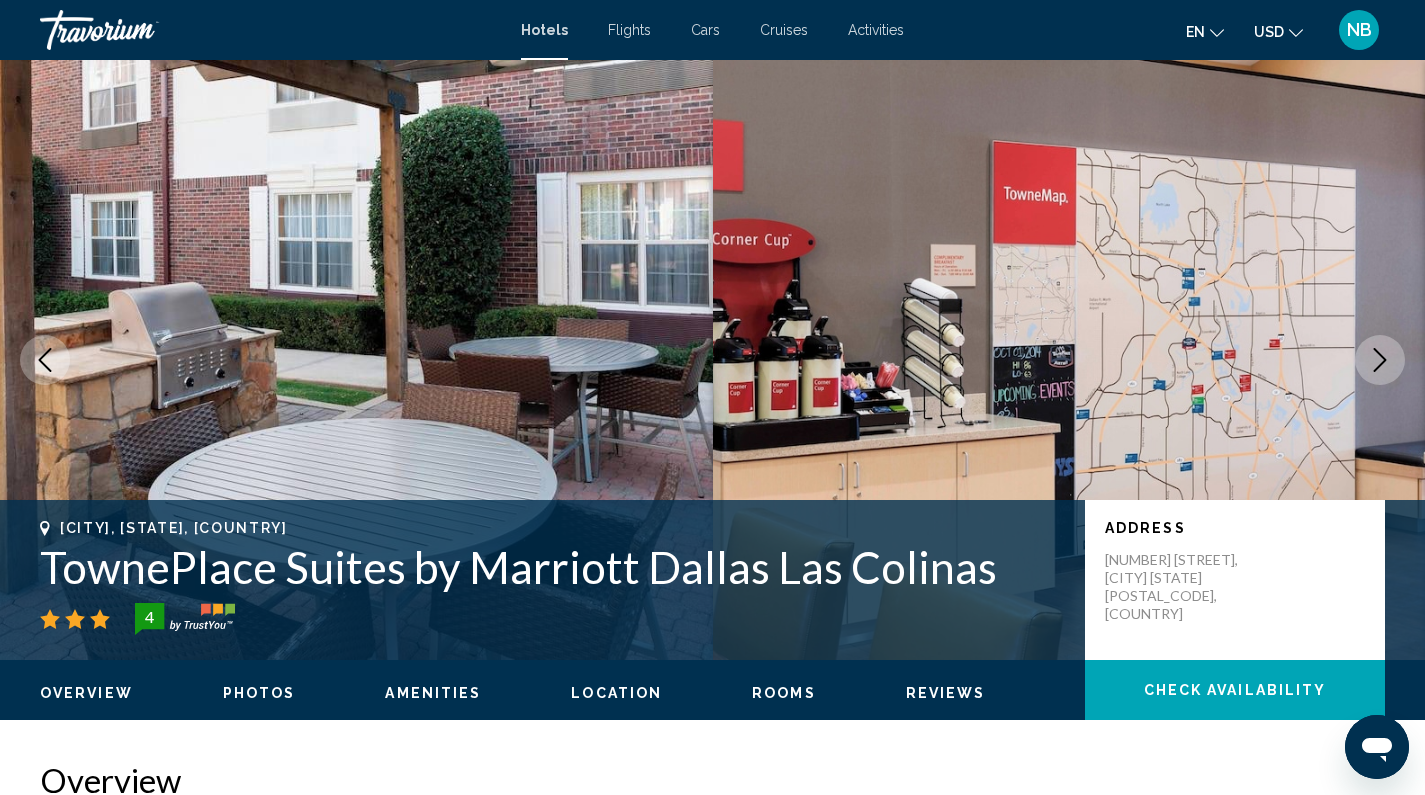 click 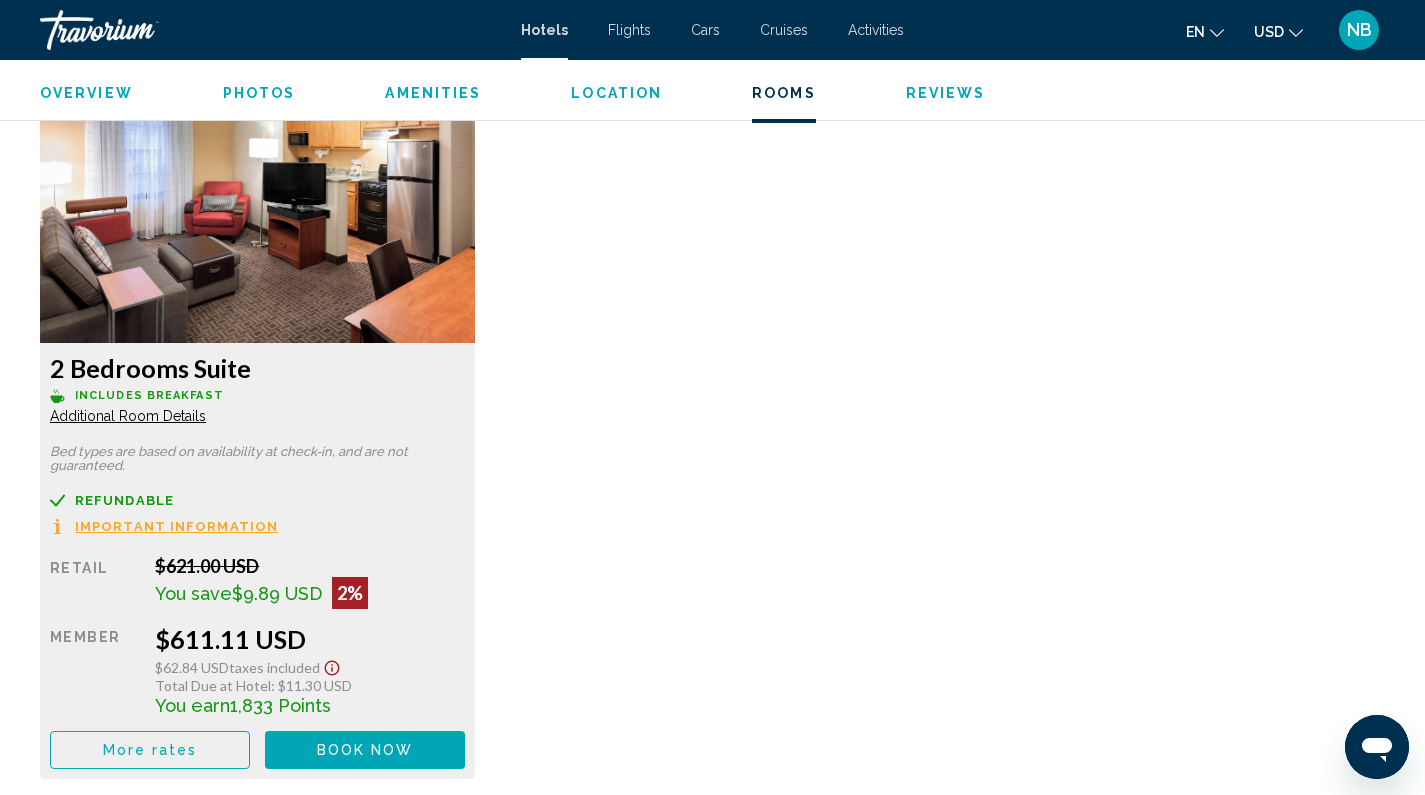 scroll, scrollTop: 3433, scrollLeft: 0, axis: vertical 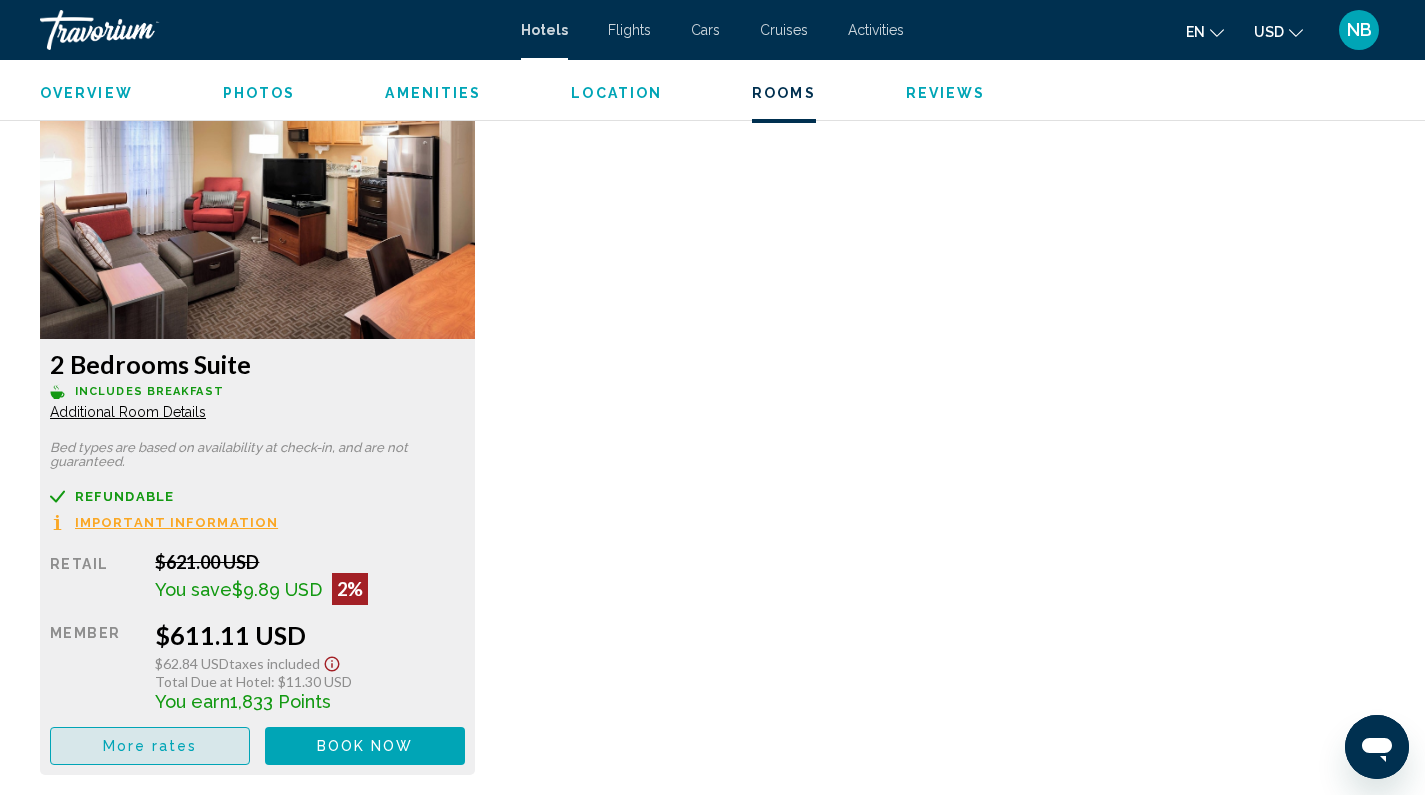click on "More rates" at bounding box center [150, 41] 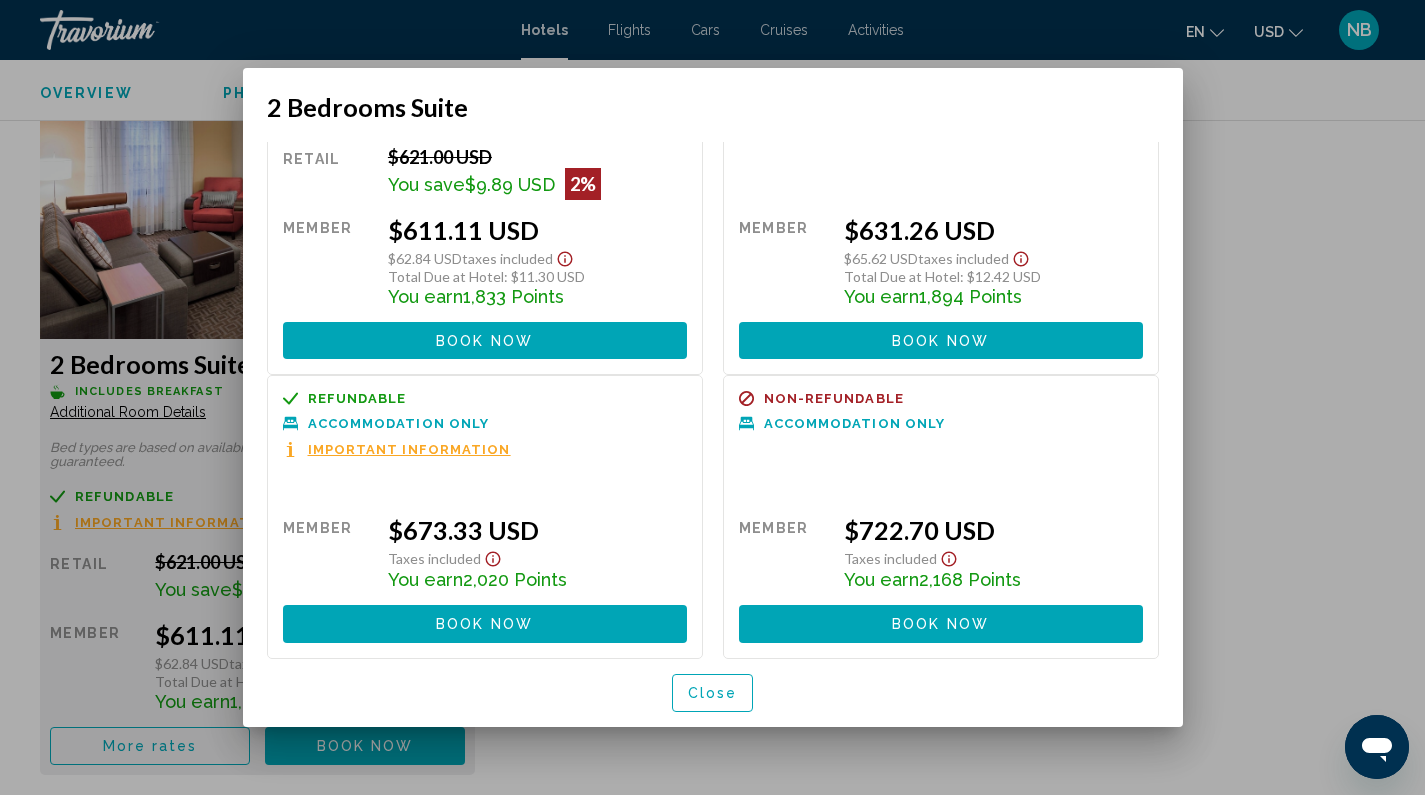 scroll, scrollTop: 0, scrollLeft: 0, axis: both 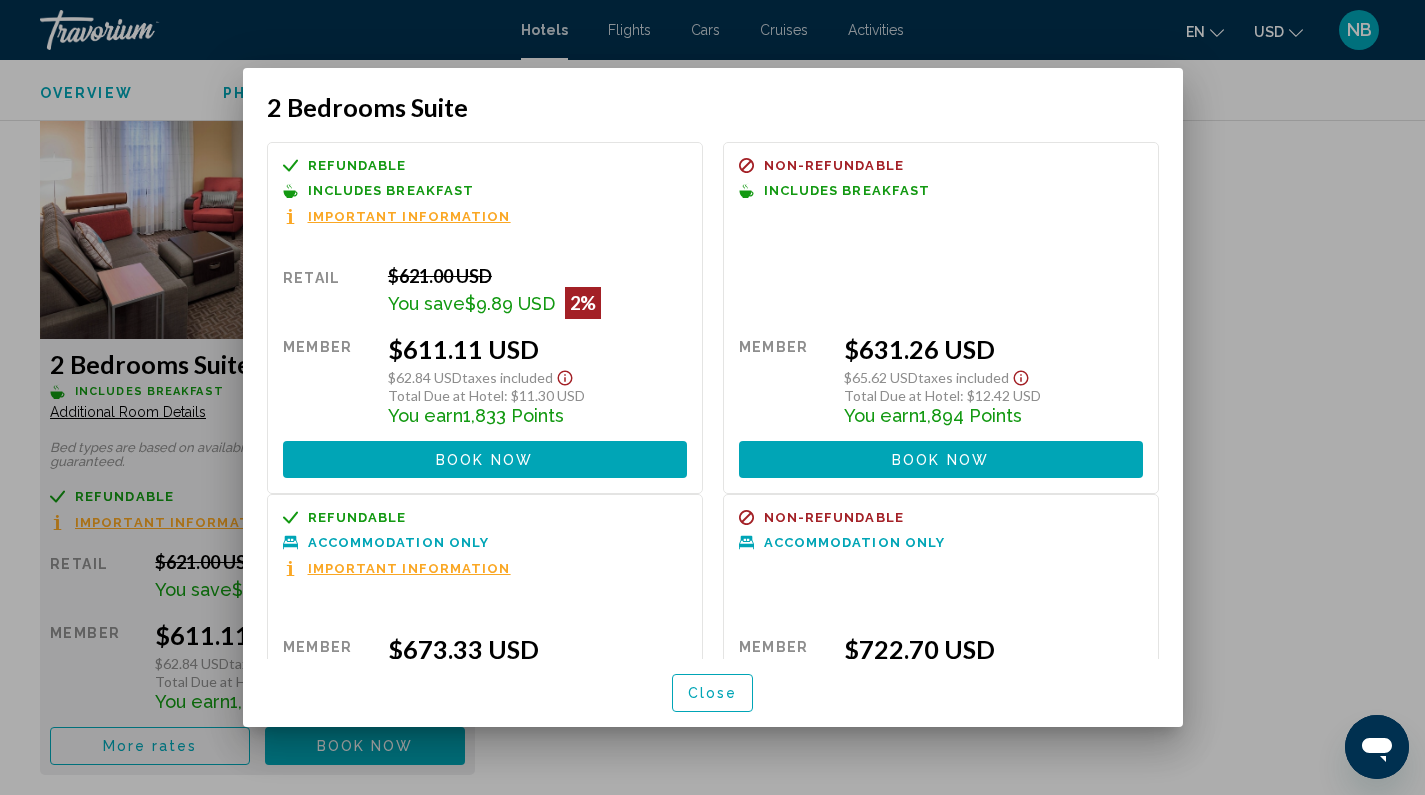 click on "Close" at bounding box center [713, 694] 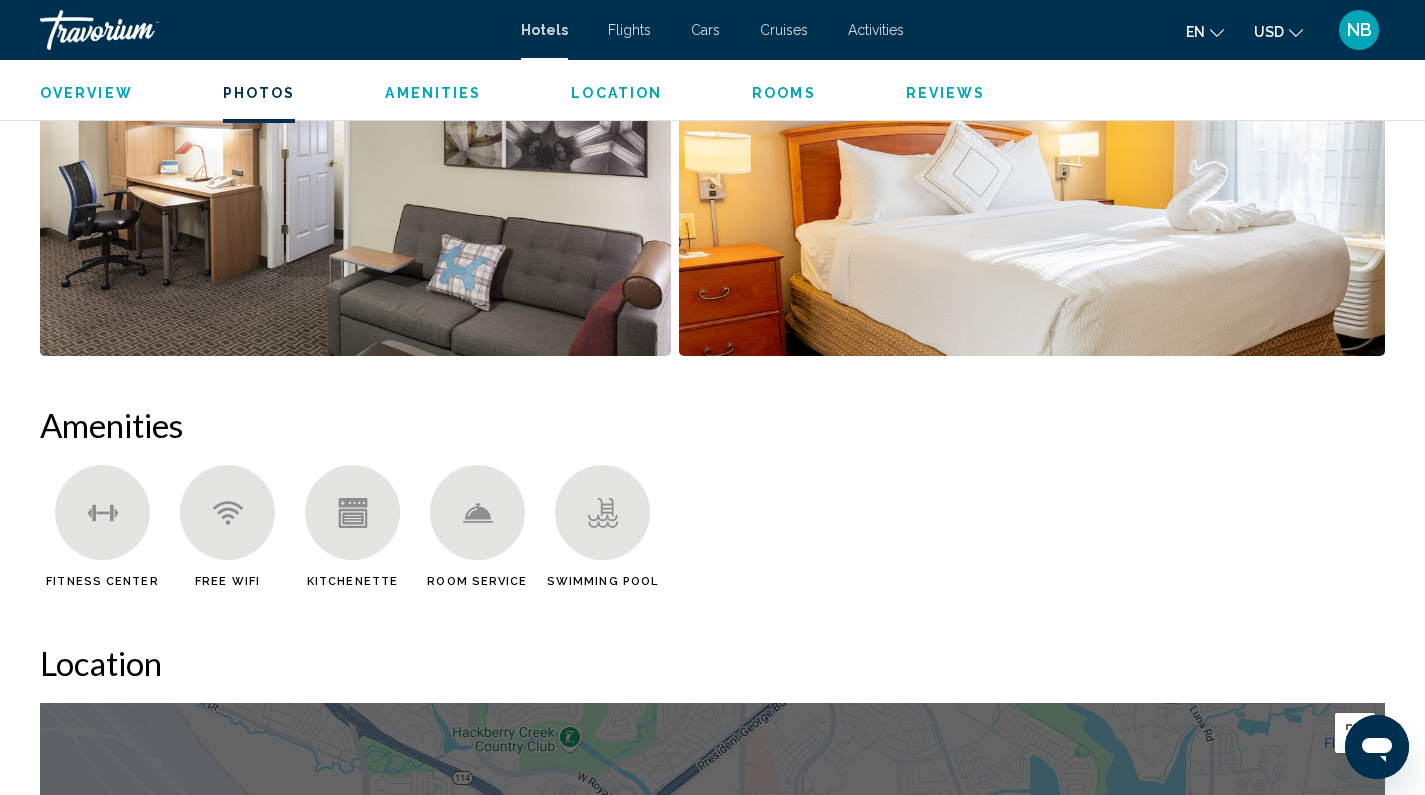 scroll, scrollTop: 1072, scrollLeft: 0, axis: vertical 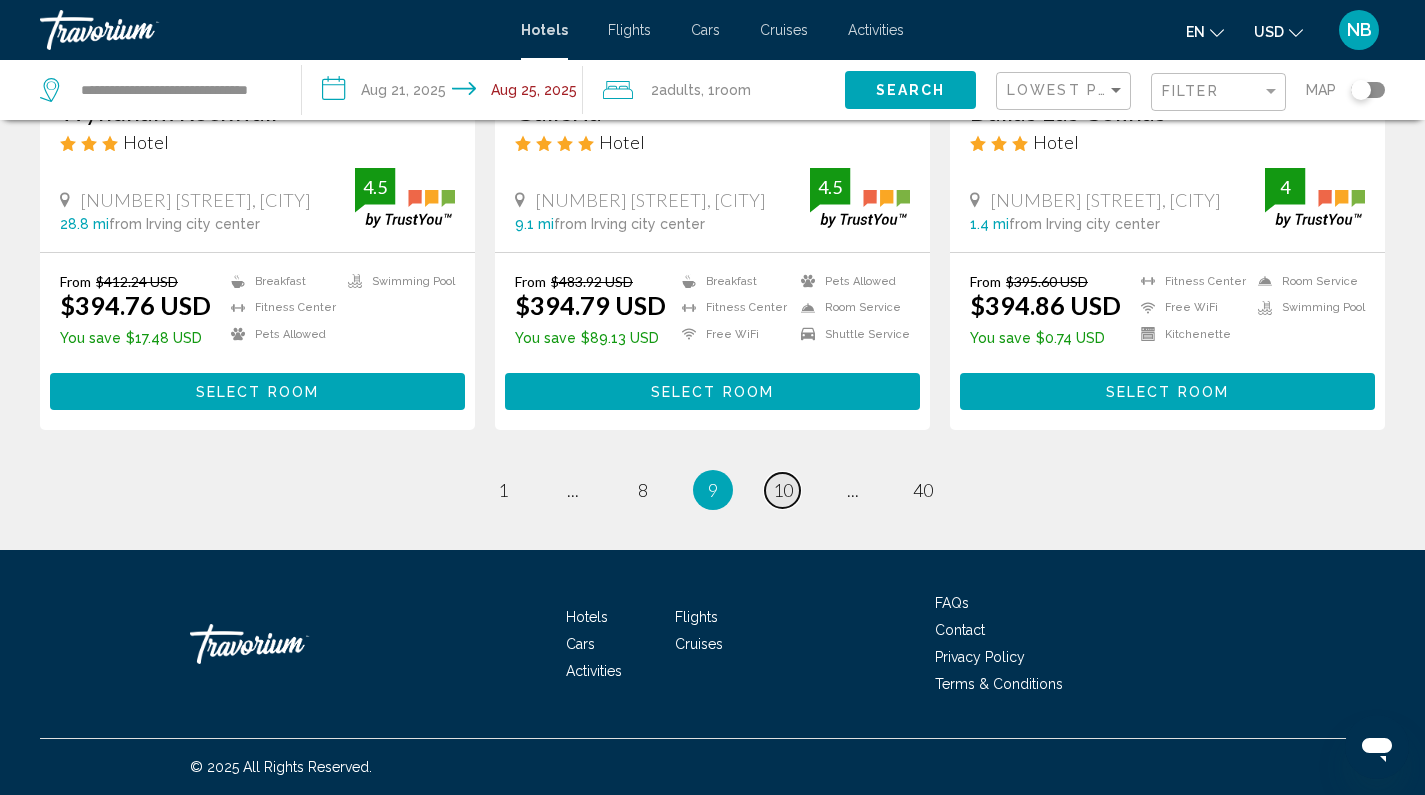 click on "10" at bounding box center [783, 490] 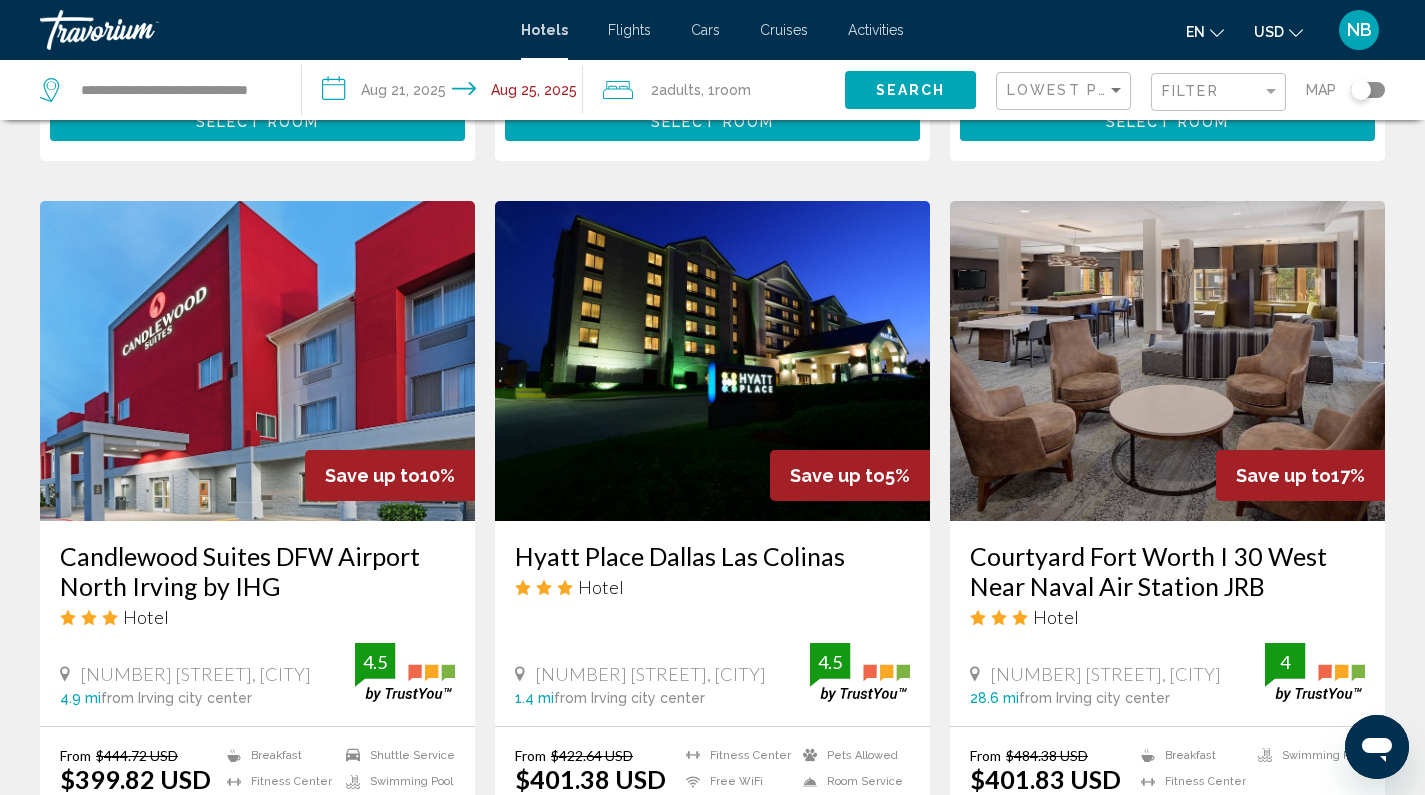 scroll, scrollTop: 1507, scrollLeft: 0, axis: vertical 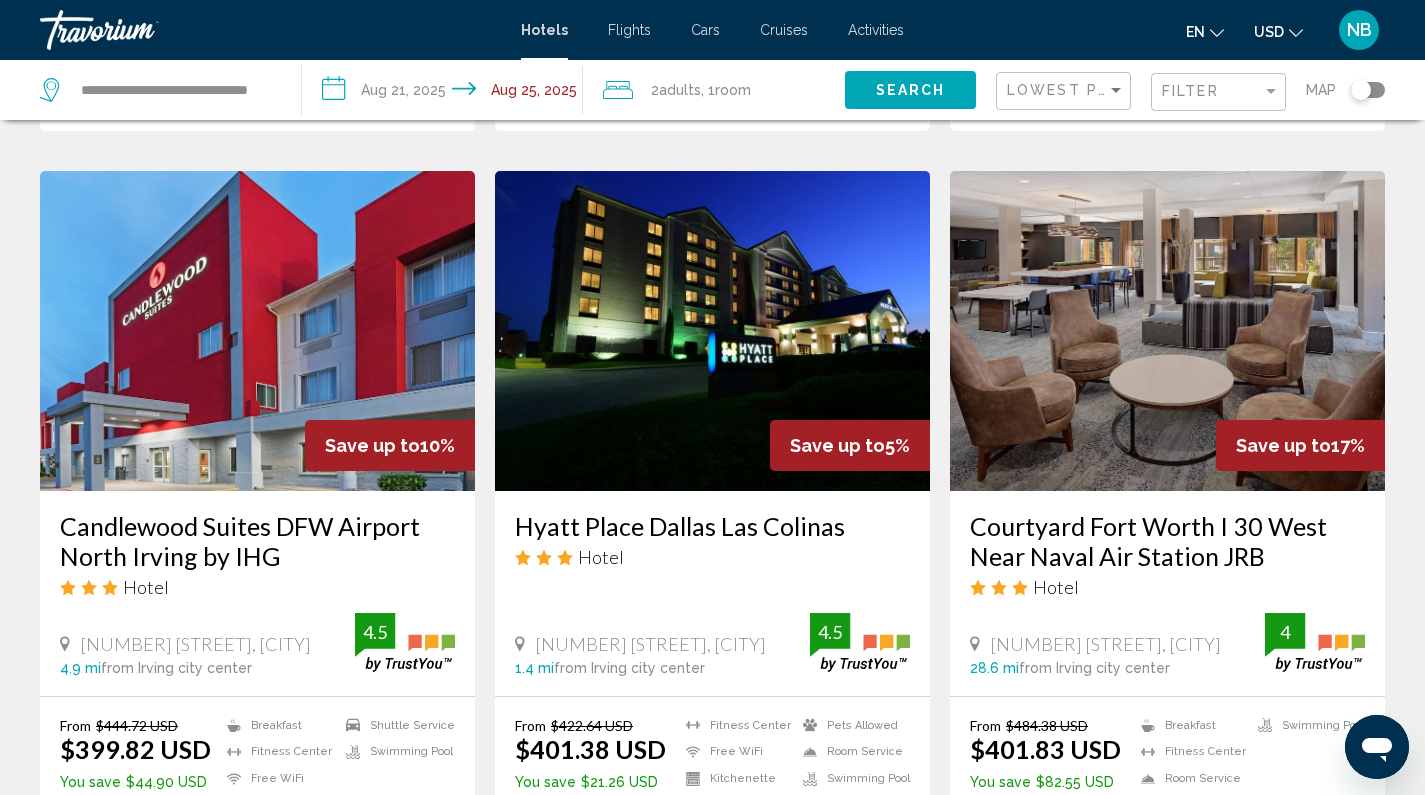 click on "Hyatt Place Dallas Las Colinas" at bounding box center [712, 526] 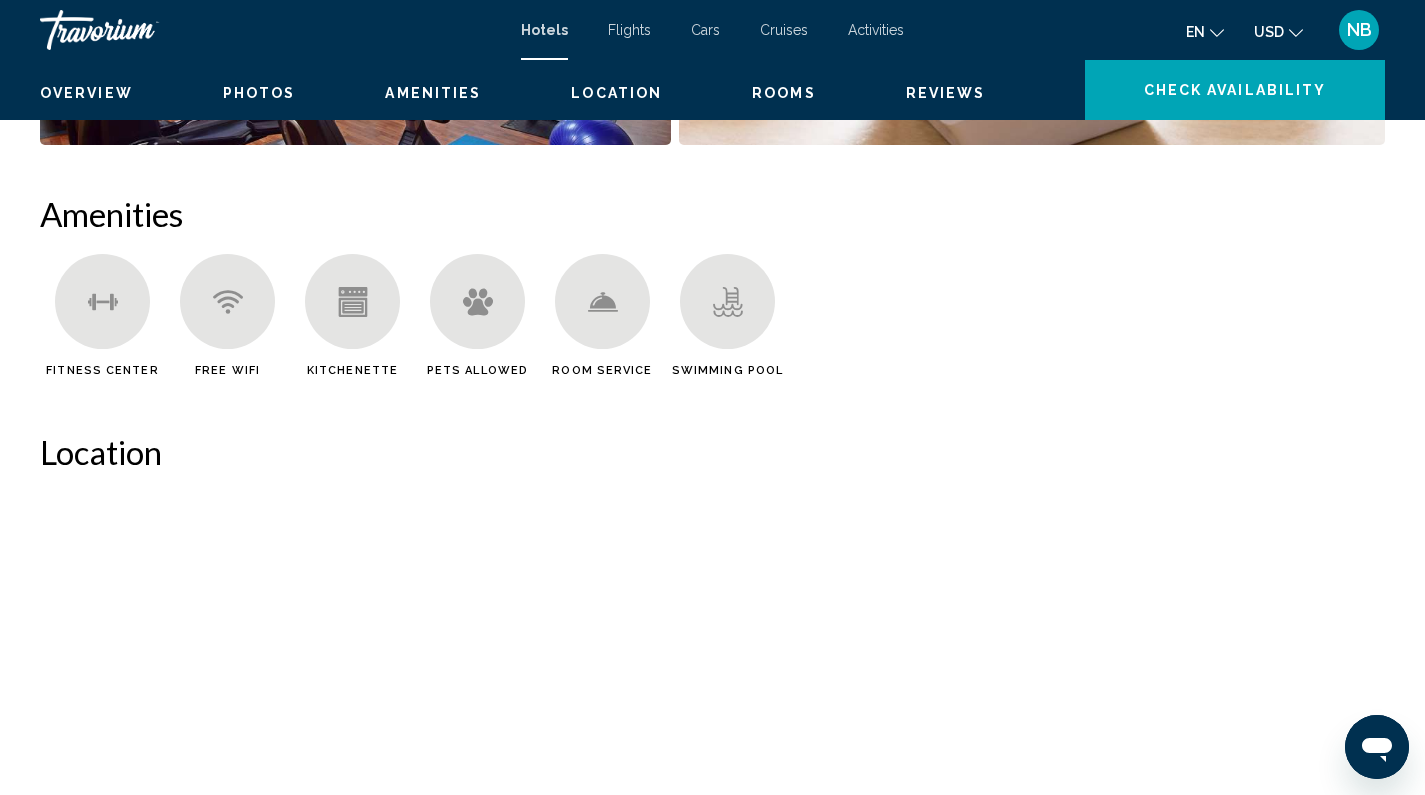 scroll, scrollTop: 0, scrollLeft: 0, axis: both 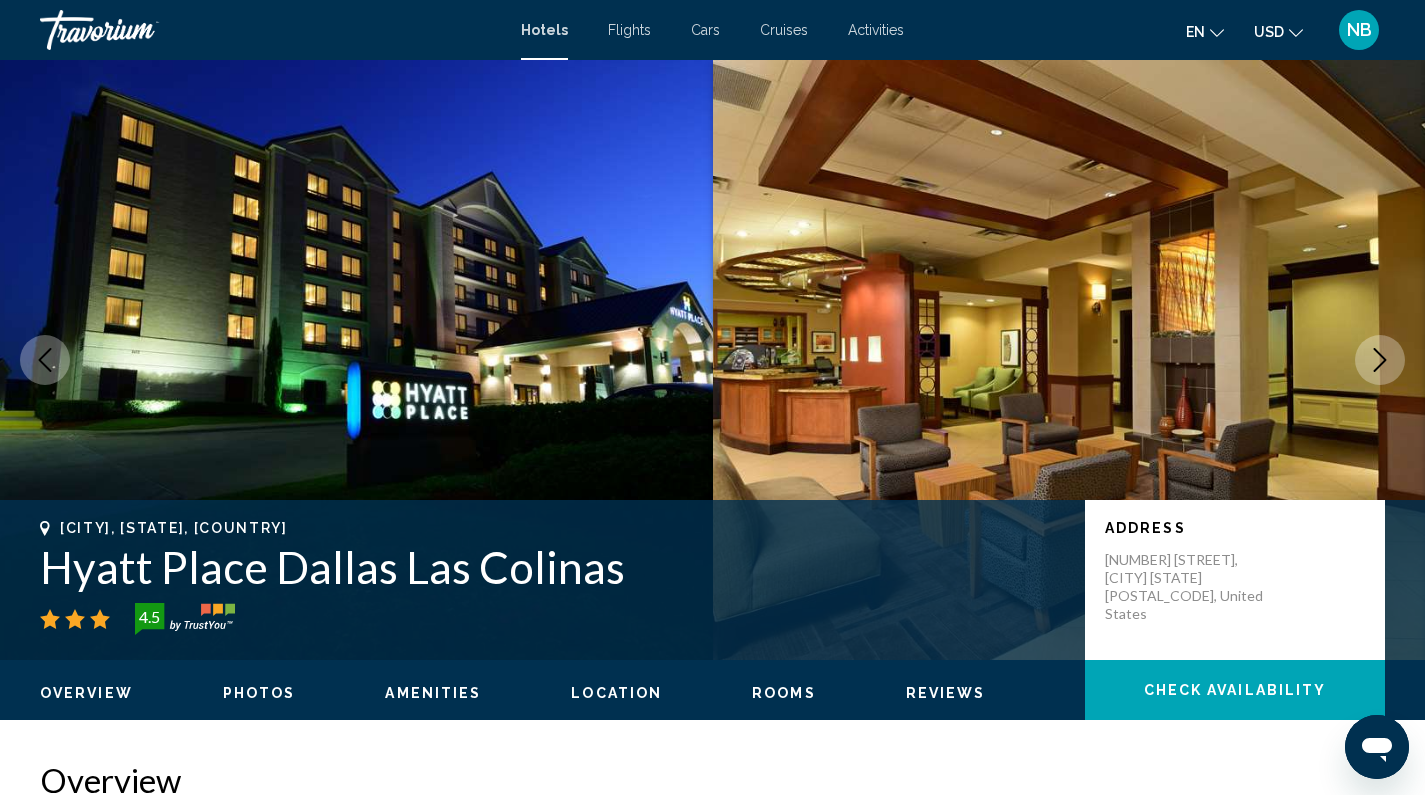 click at bounding box center [1069, 360] 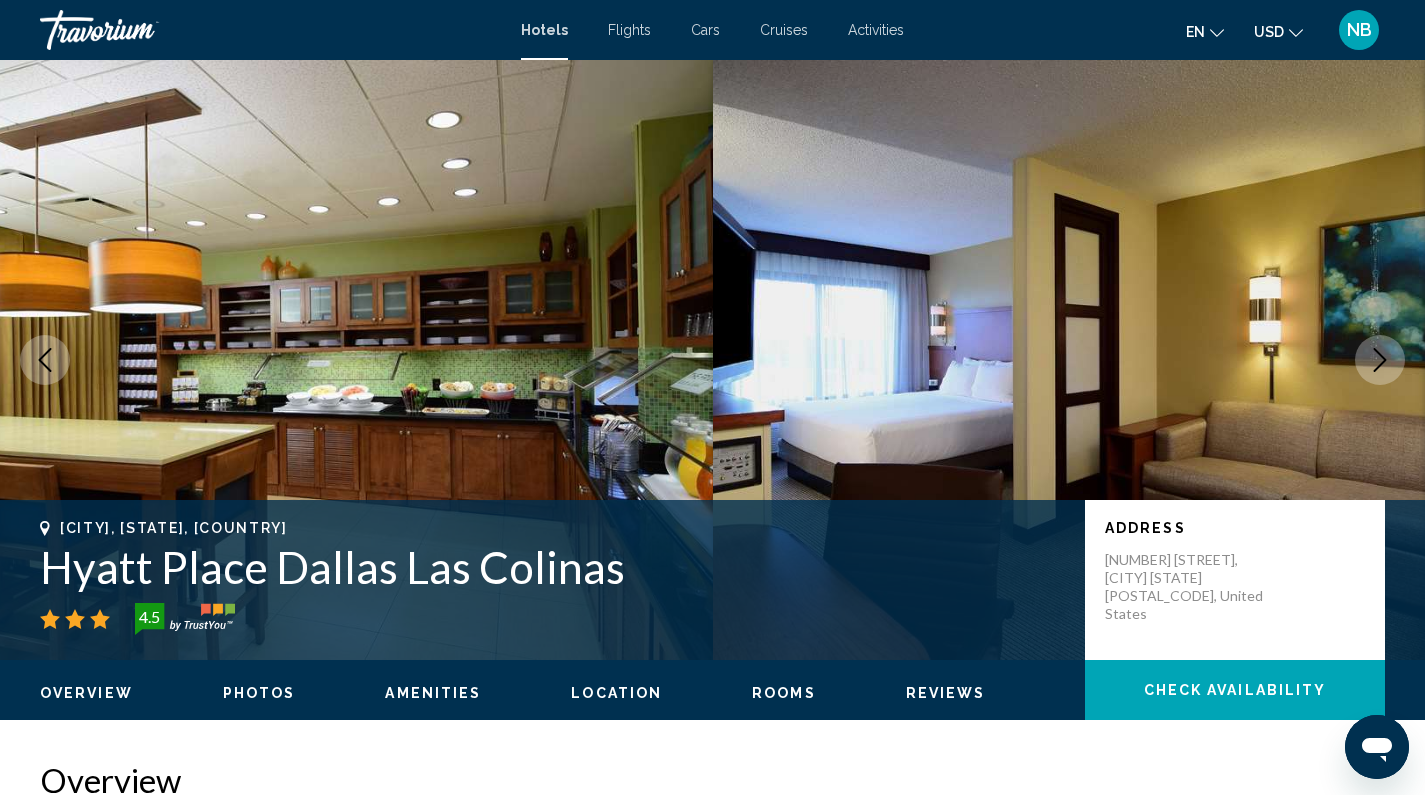 click 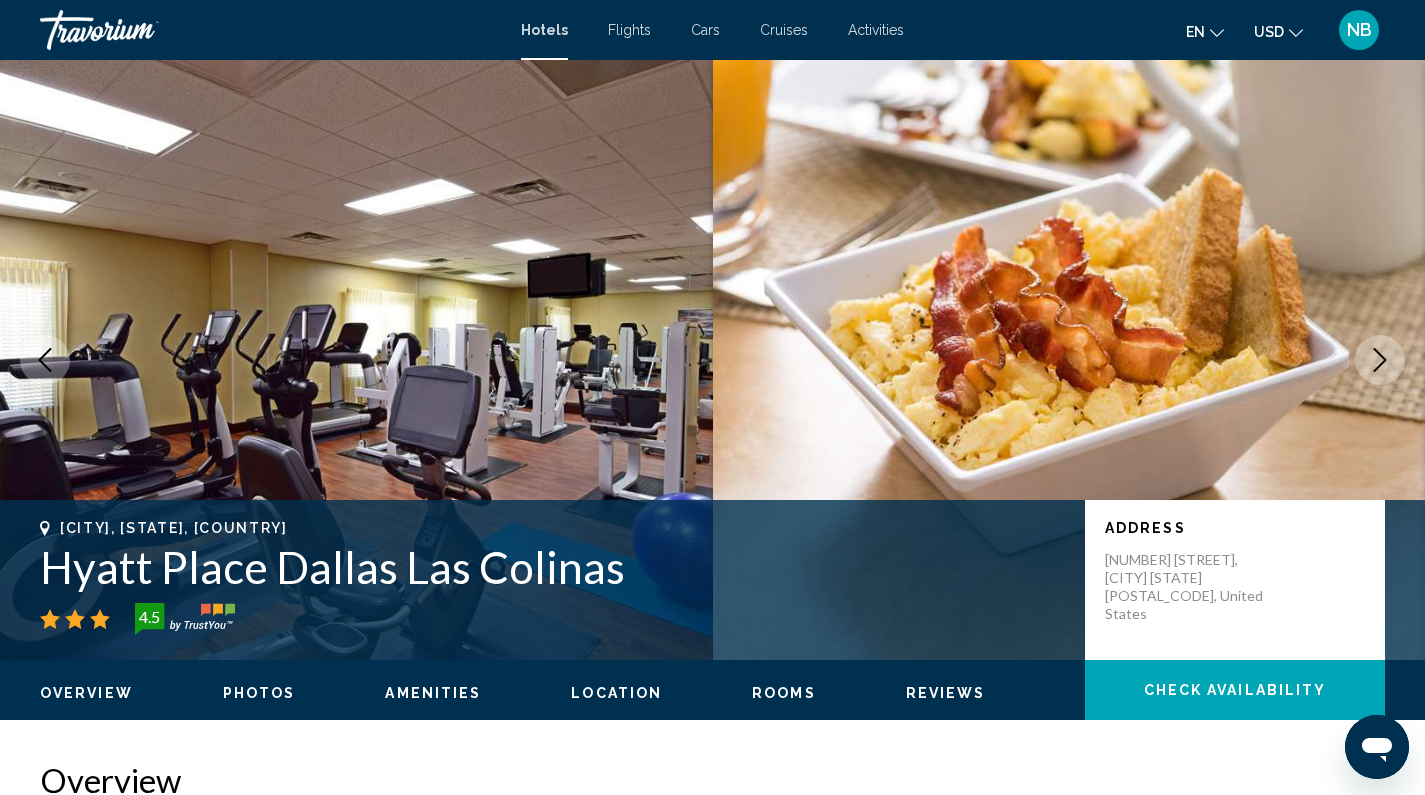 click 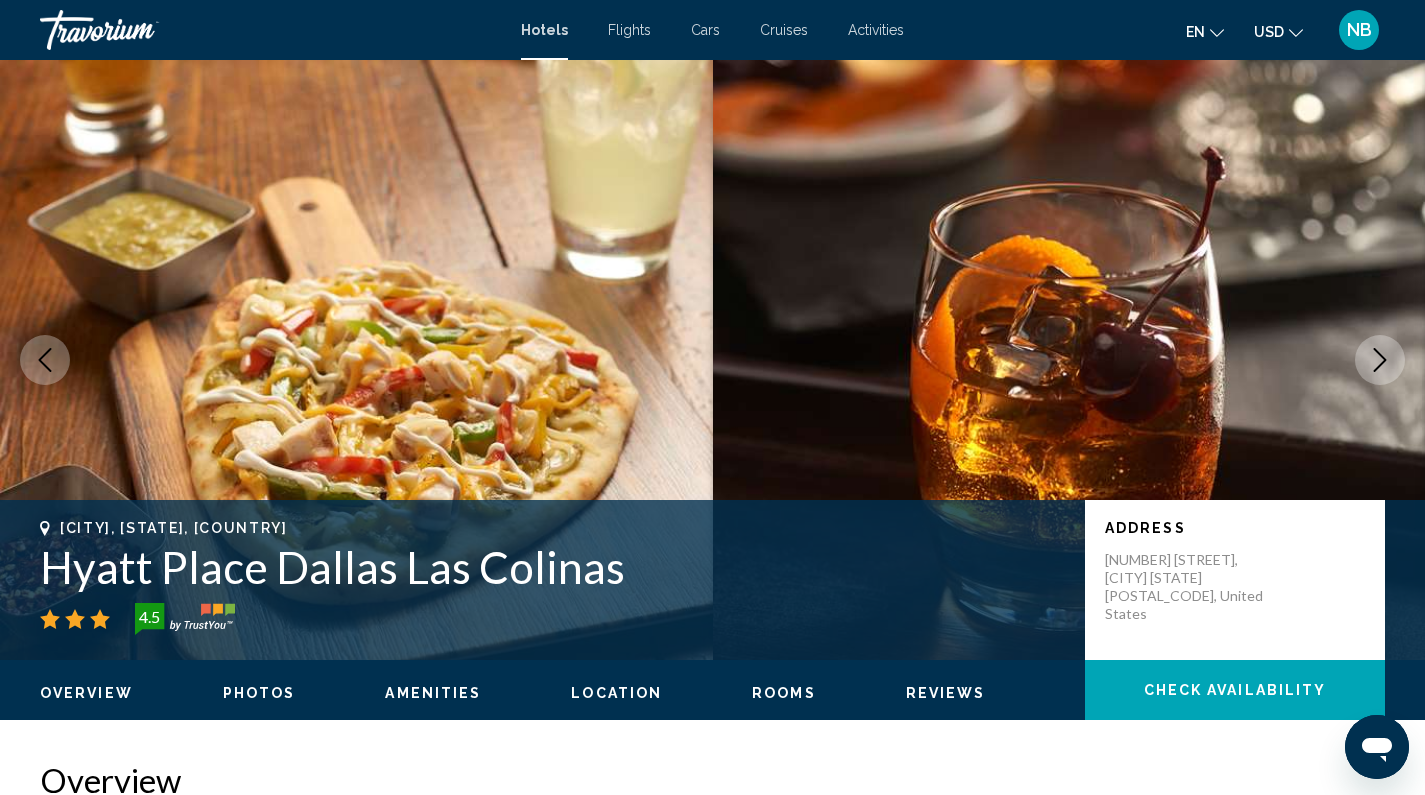 click 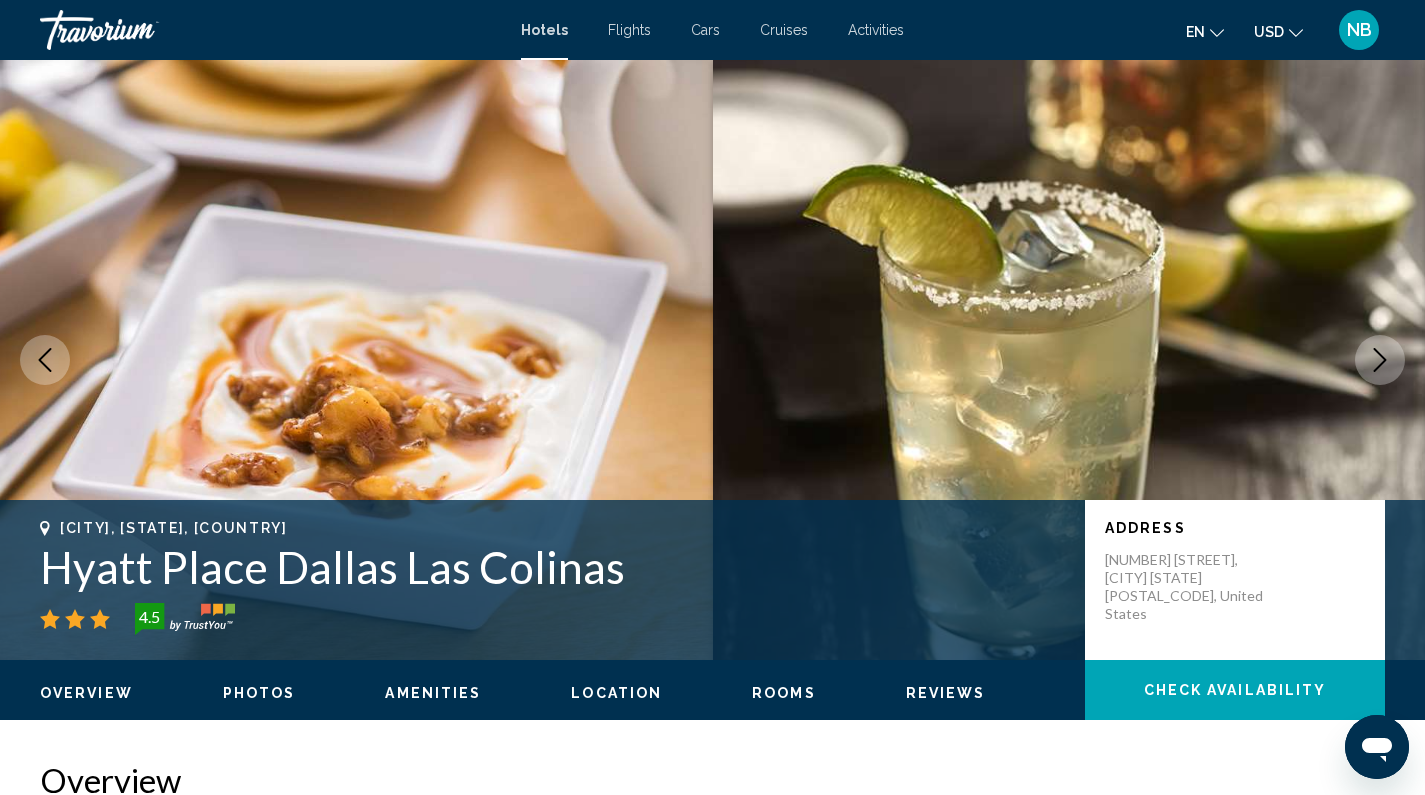 click 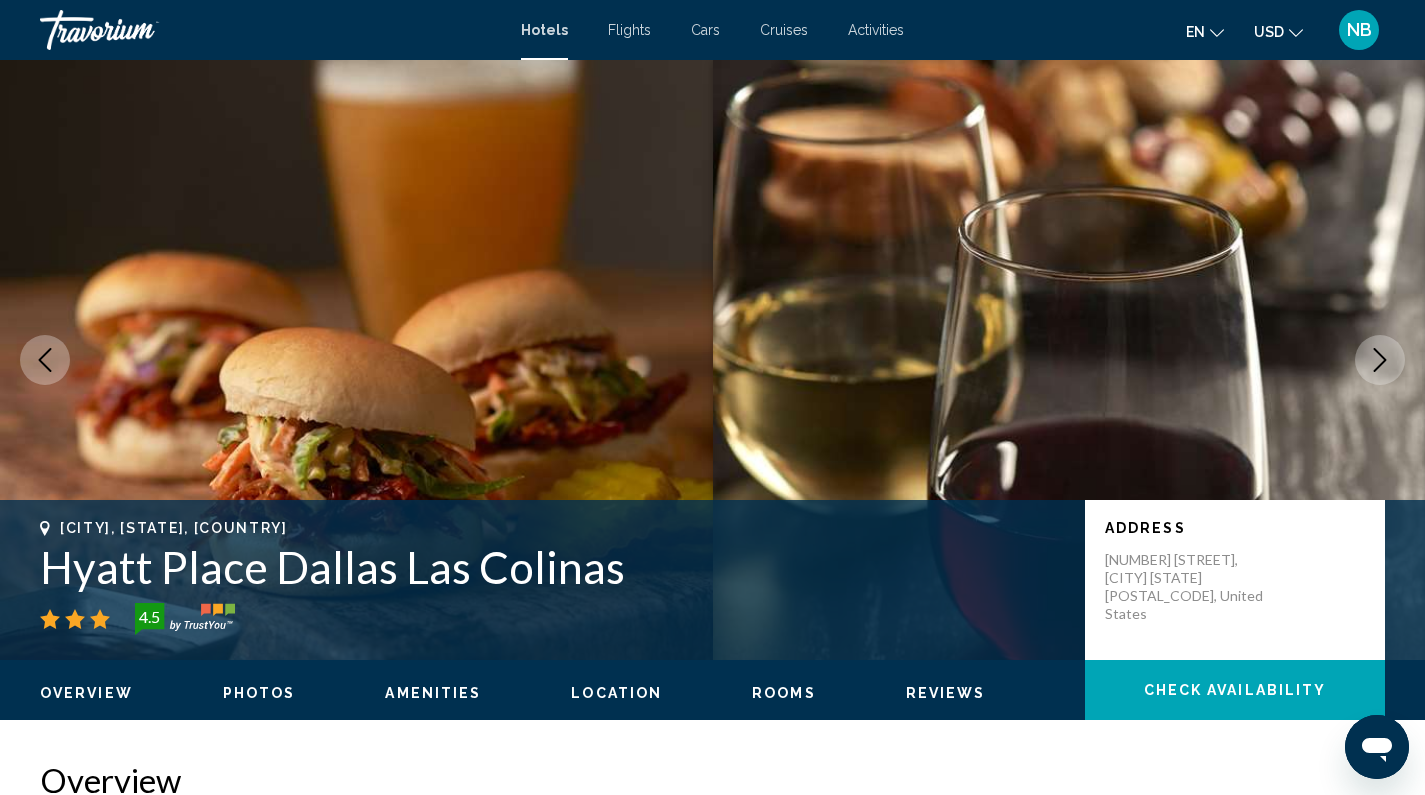 click 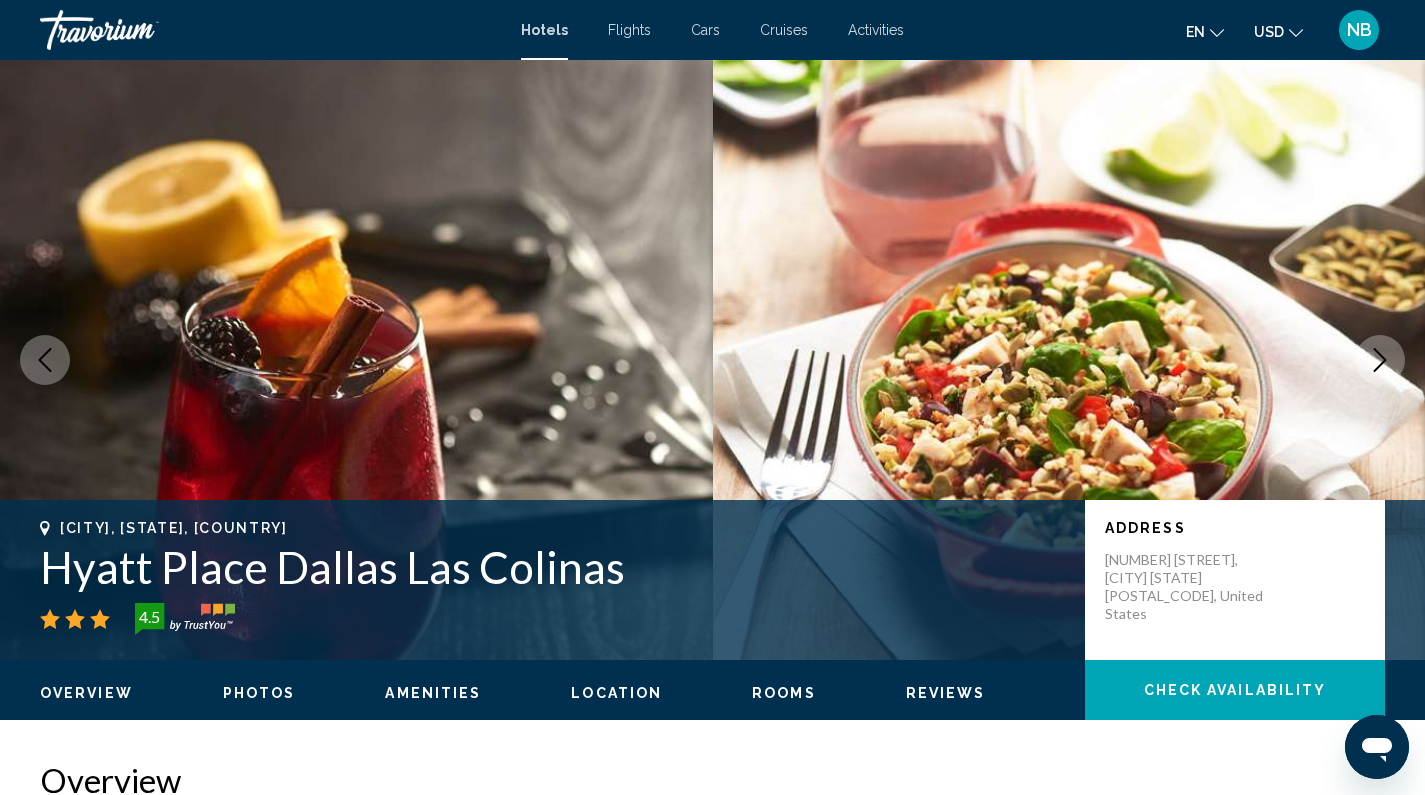 click 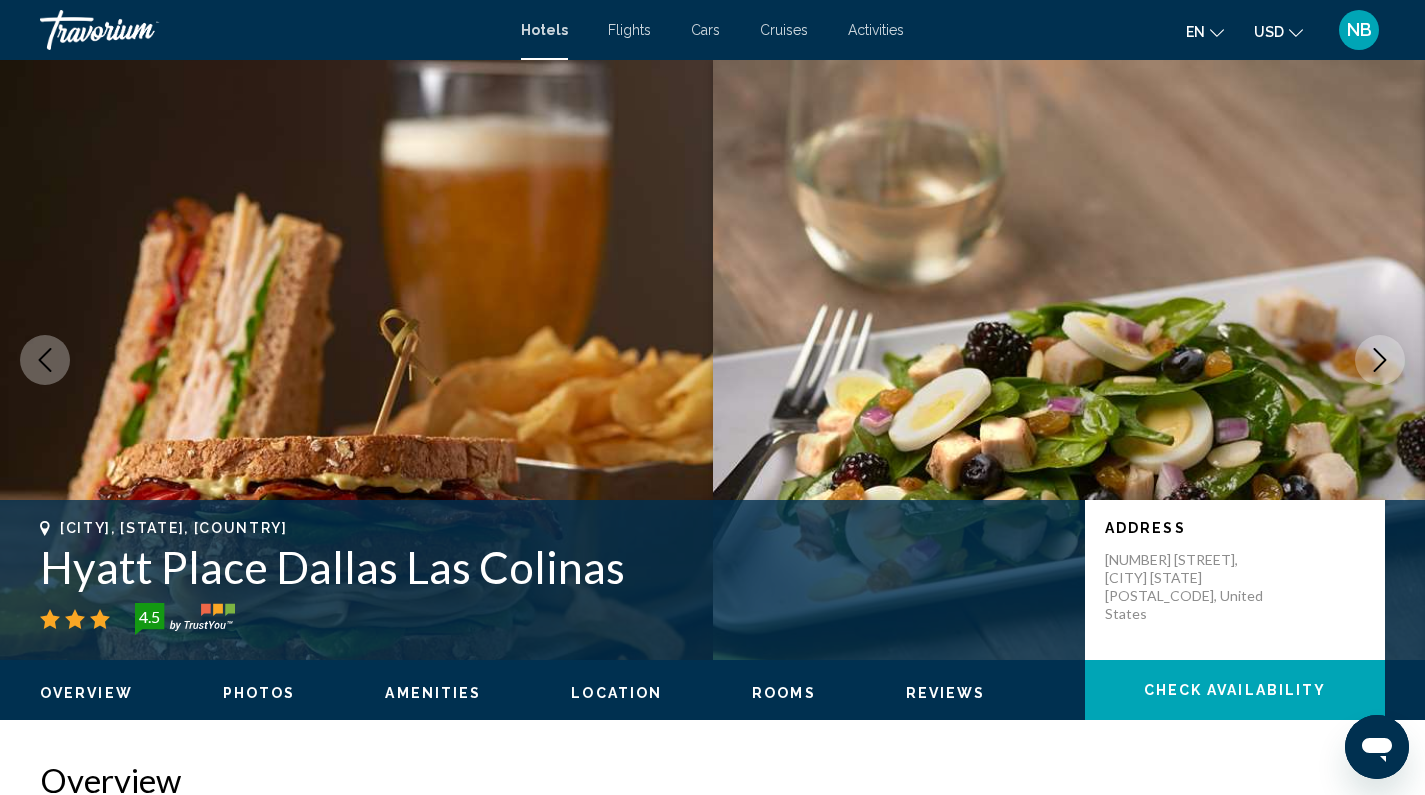 click 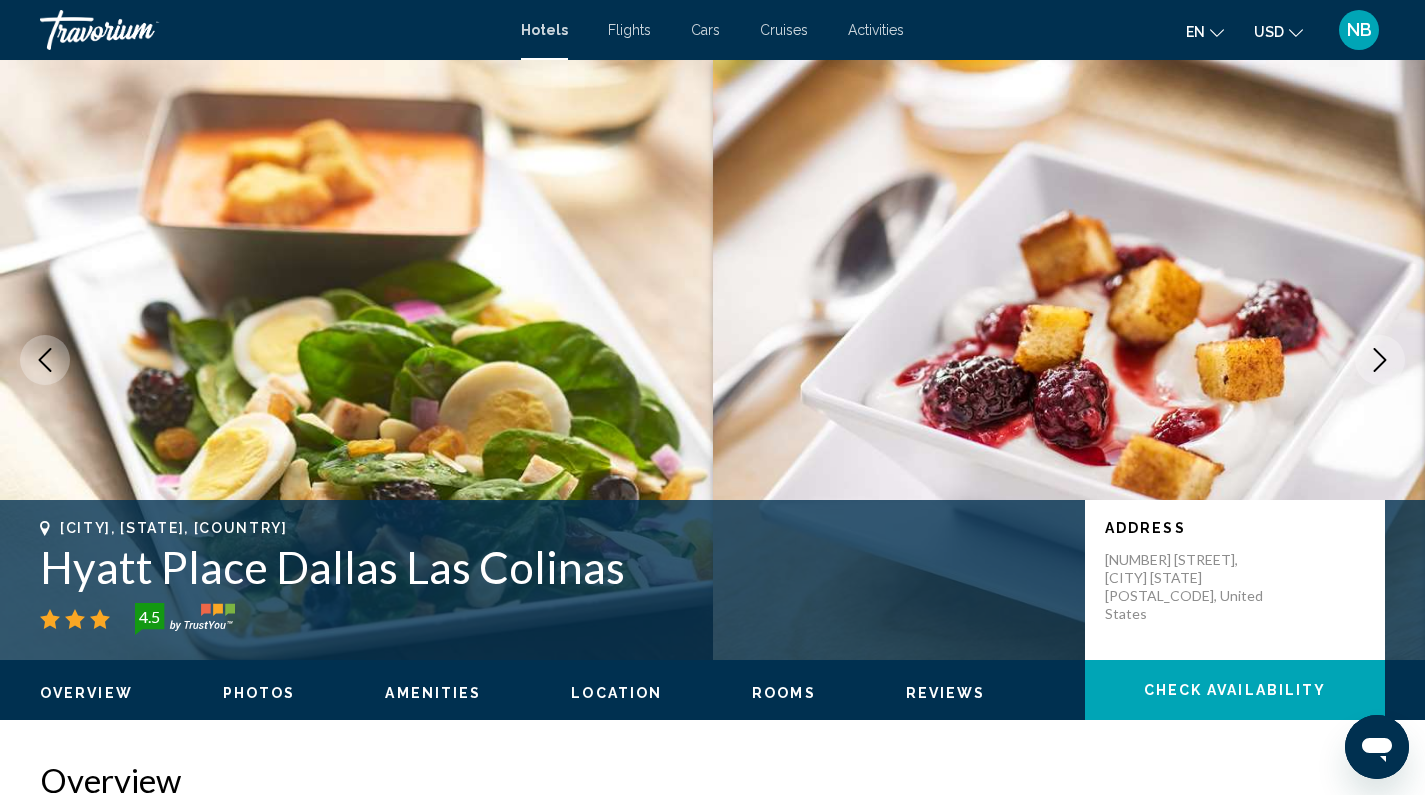 click 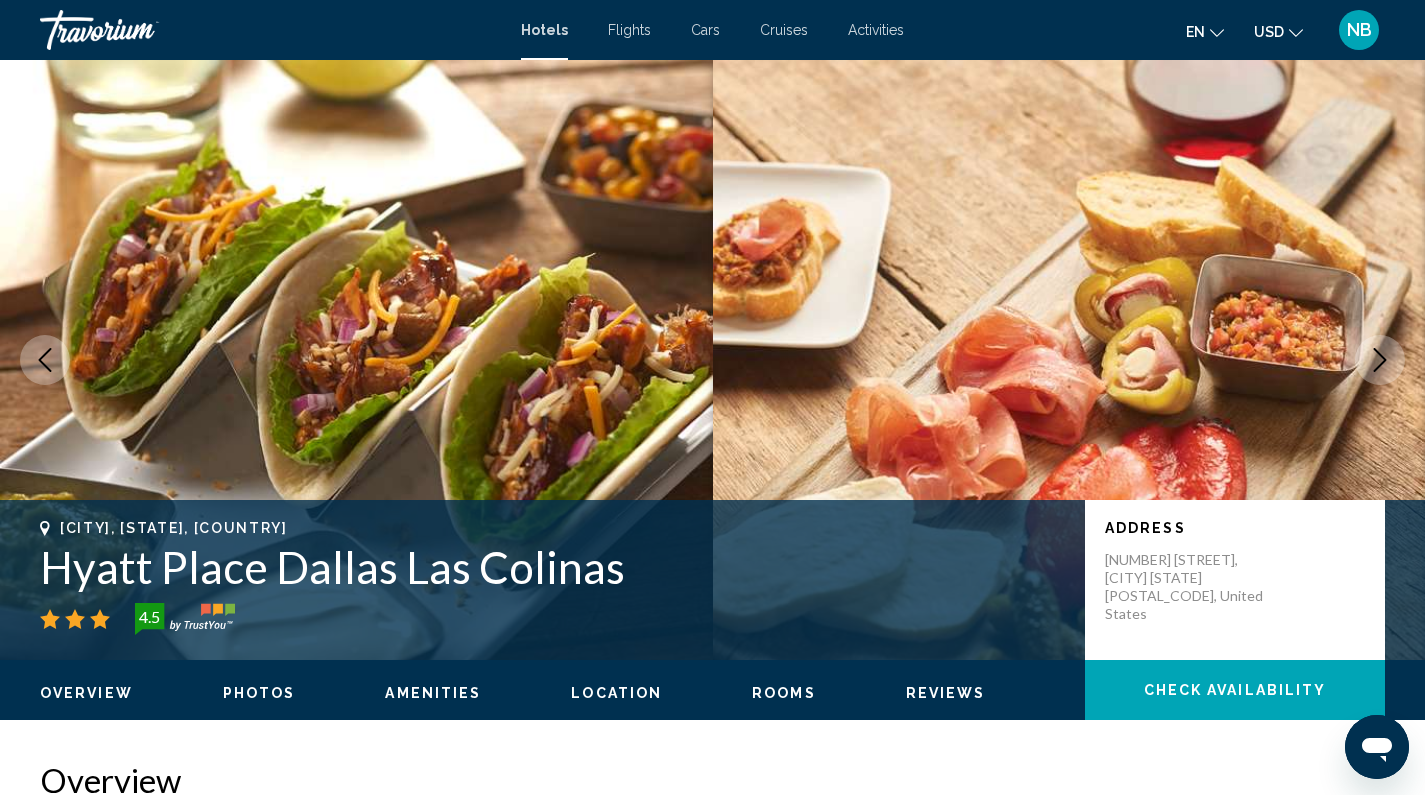 click 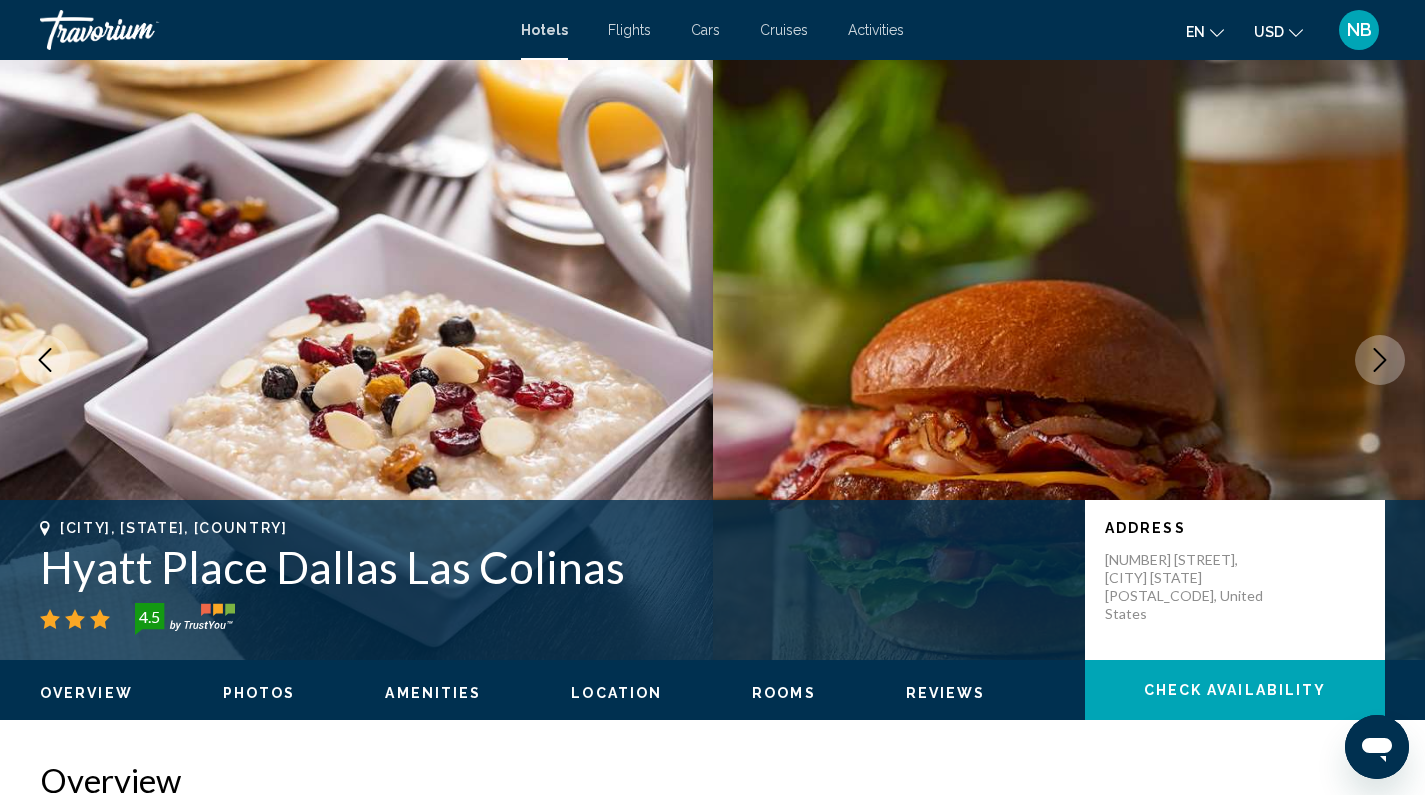 click 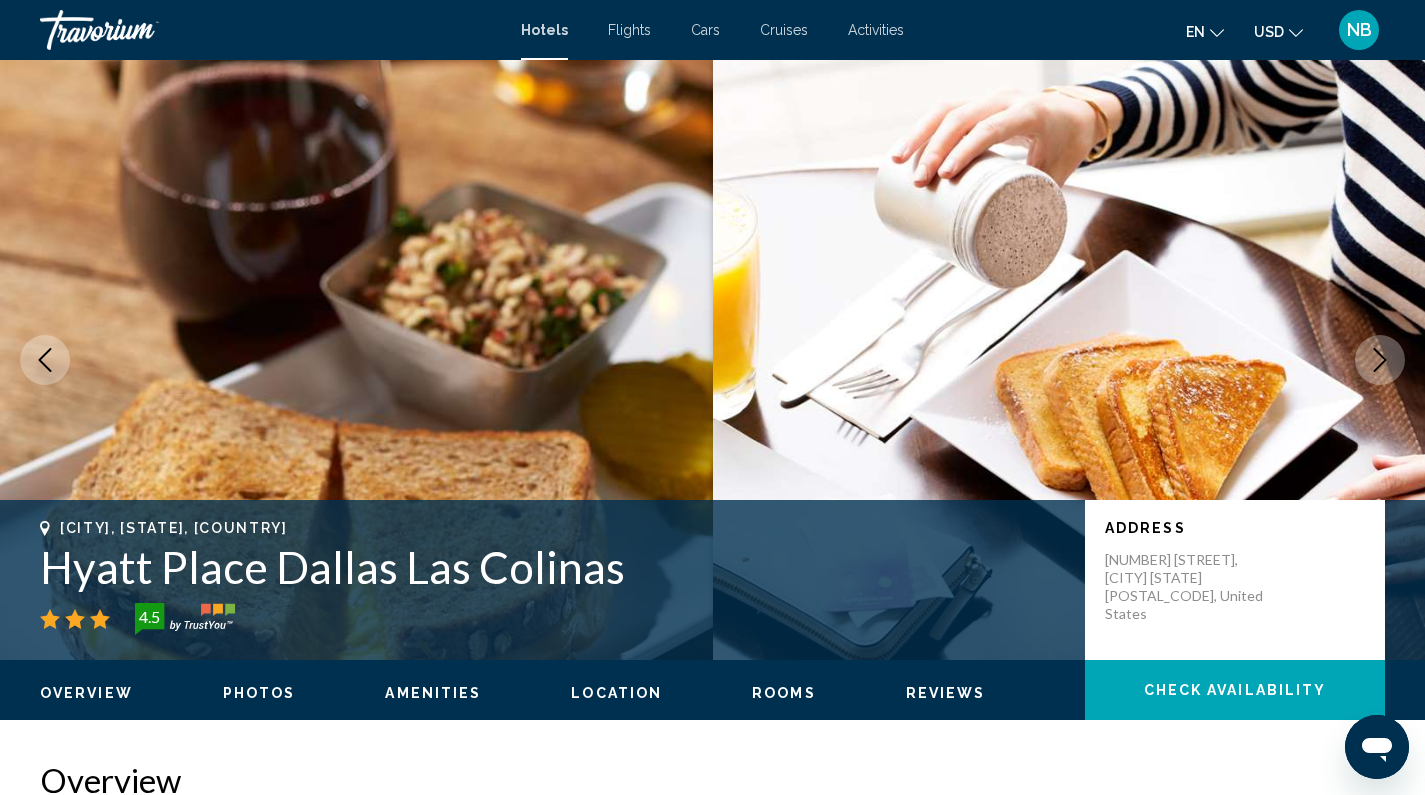 click 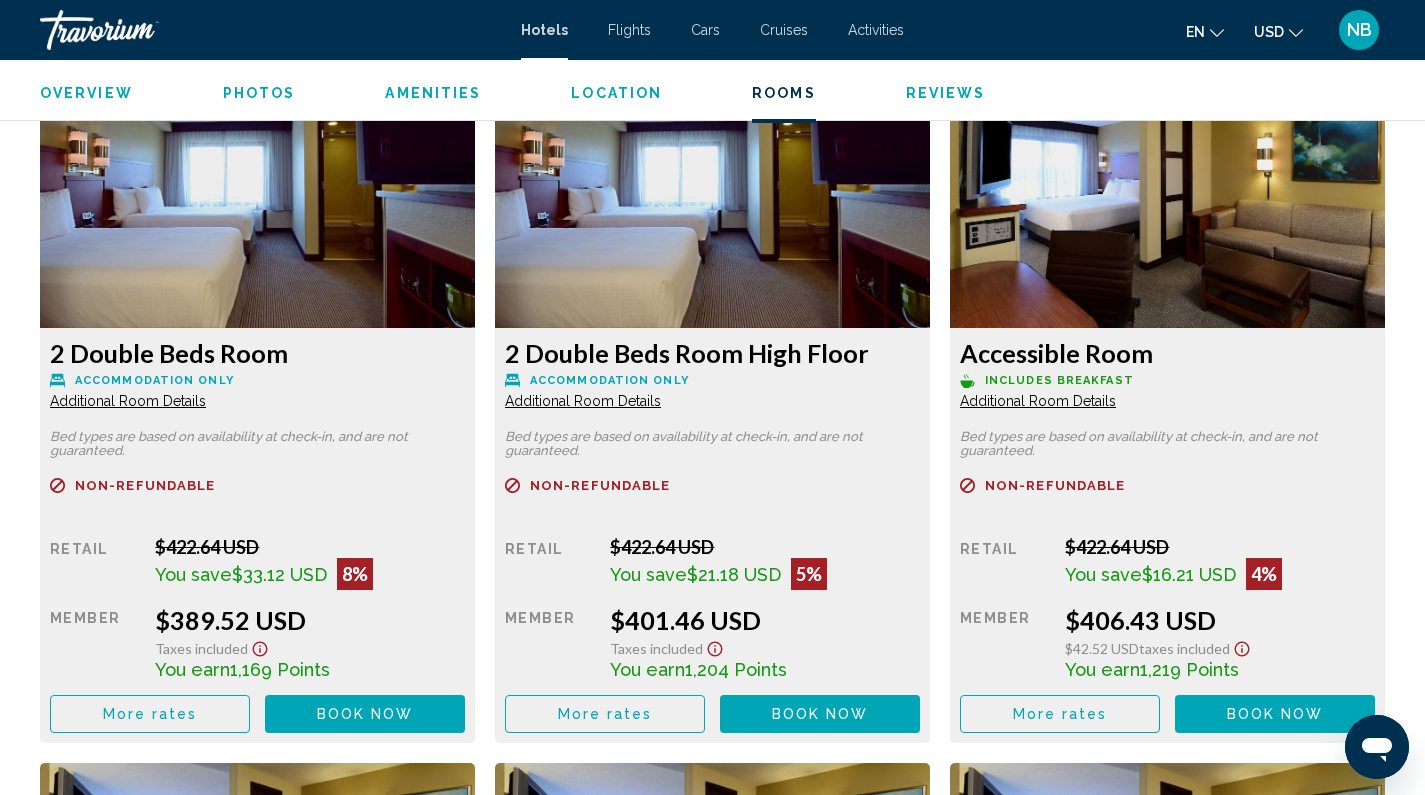 scroll, scrollTop: 3502, scrollLeft: 0, axis: vertical 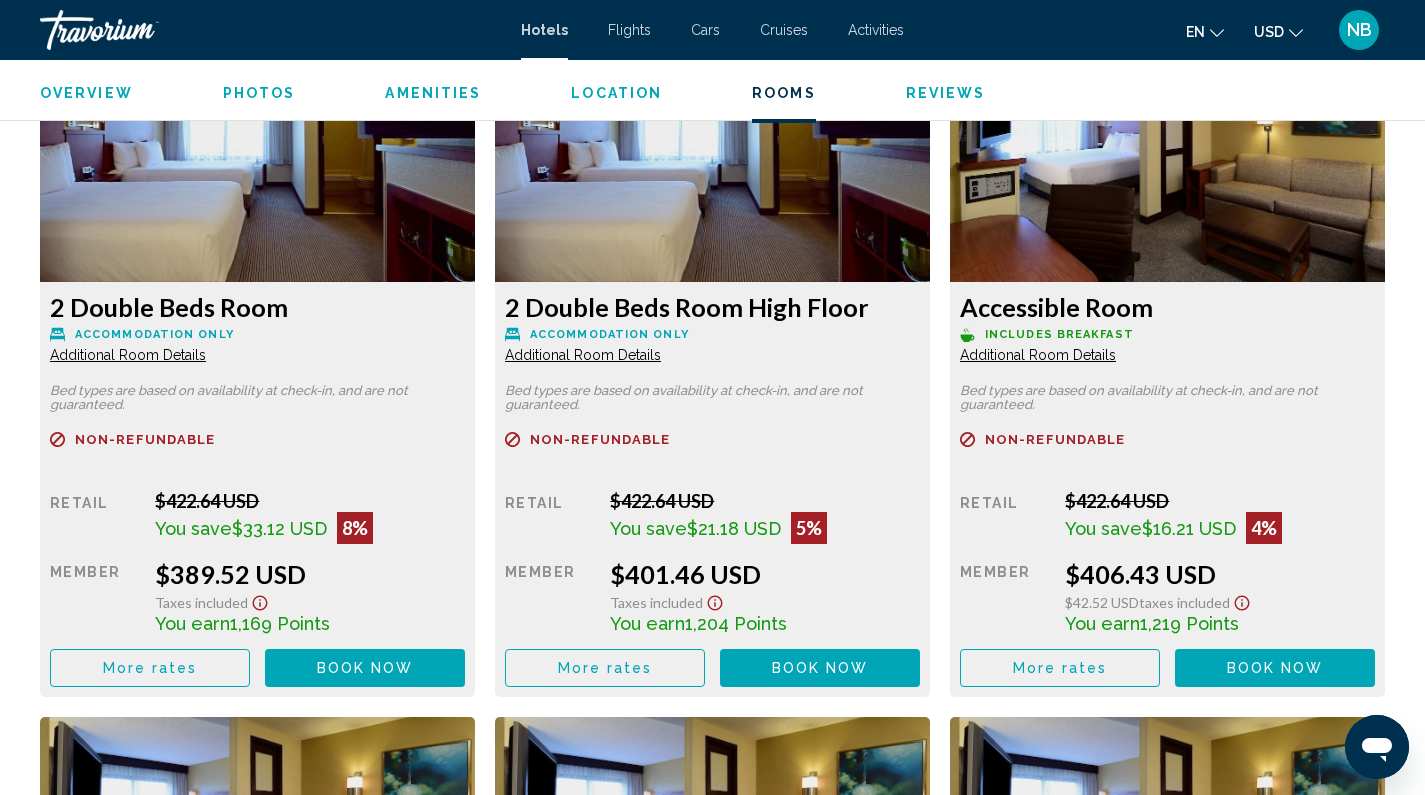 click on "More rates" at bounding box center (150, -16) 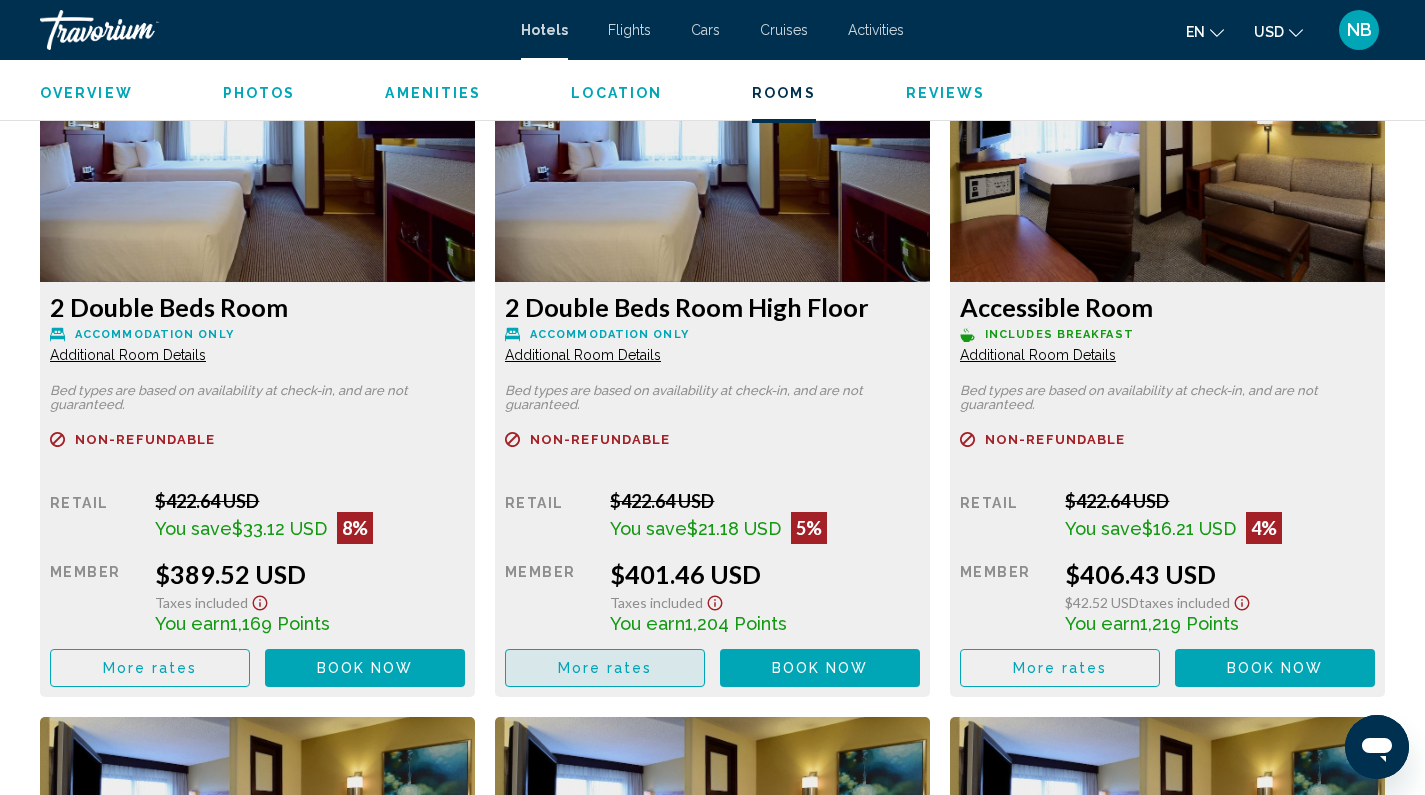 scroll, scrollTop: 0, scrollLeft: 0, axis: both 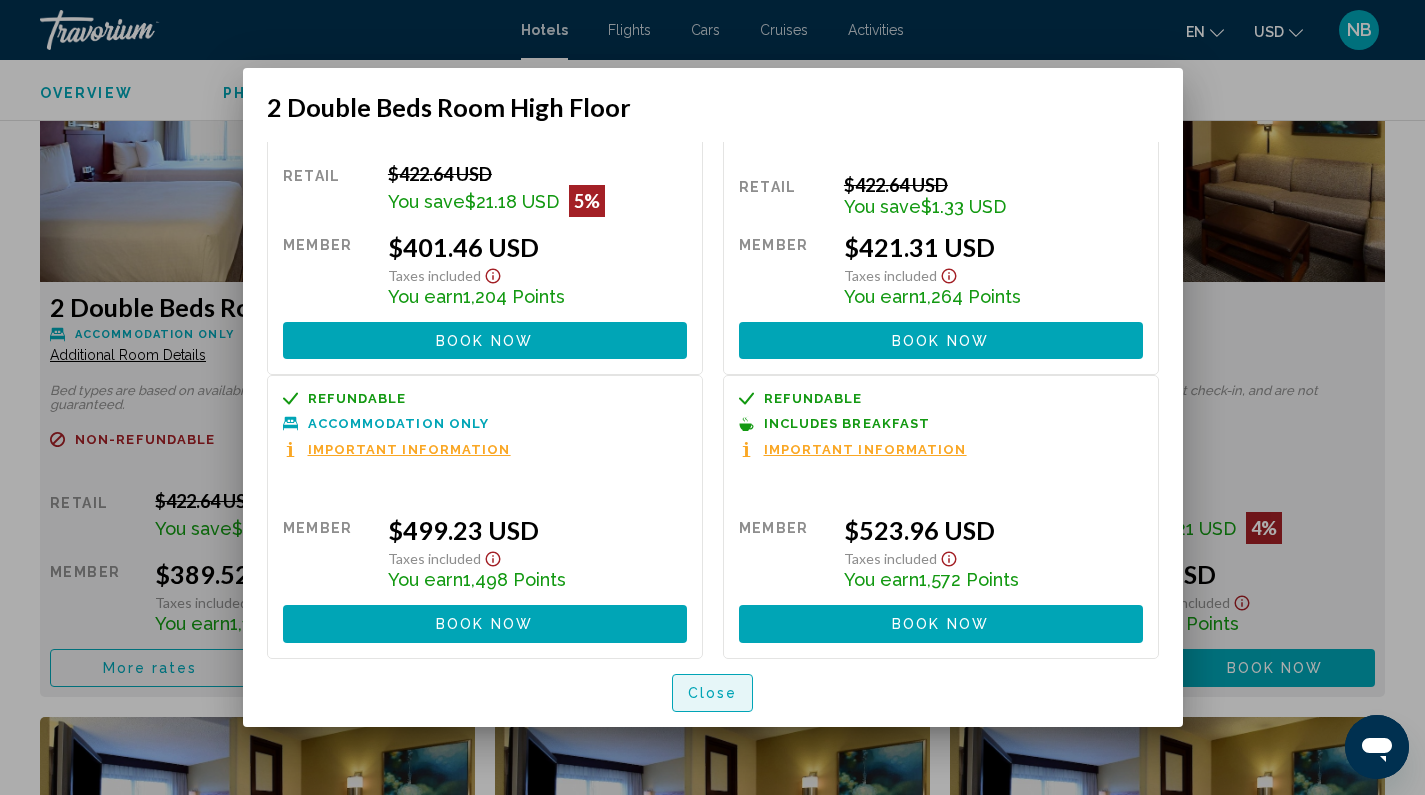 click on "Close" at bounding box center [713, 694] 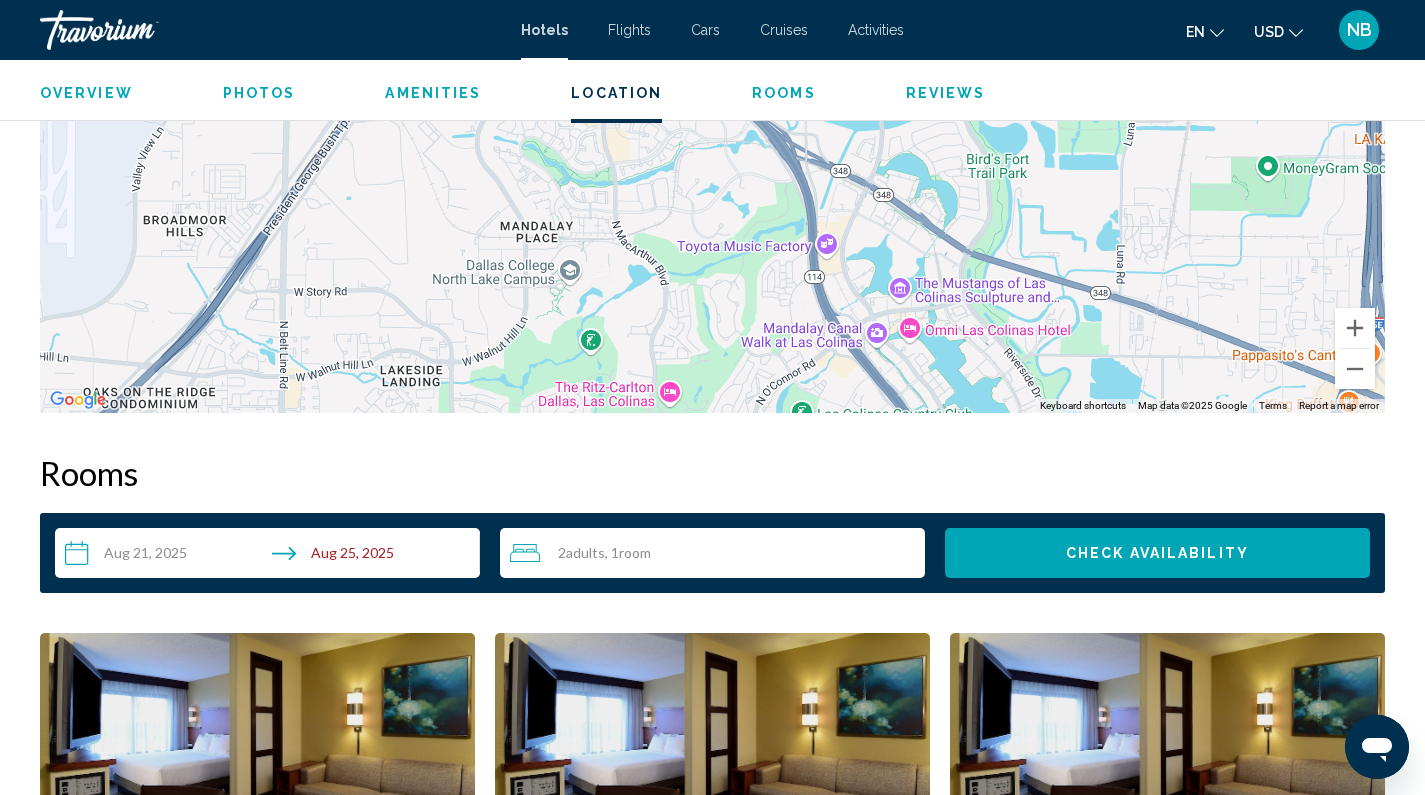 scroll, scrollTop: 1857, scrollLeft: 0, axis: vertical 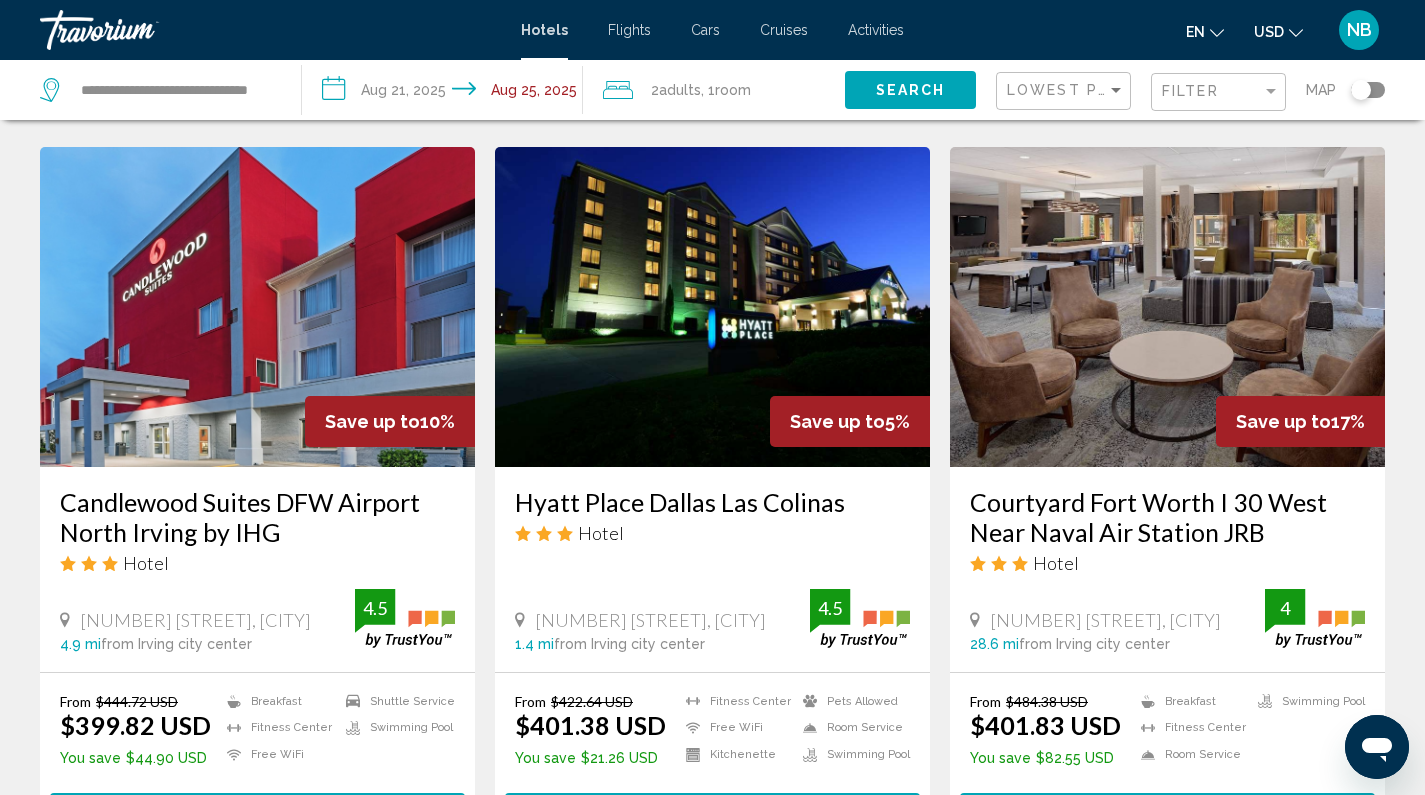 click on "Candlewood Suites DFW Airport North Irving by IHG" at bounding box center (257, 517) 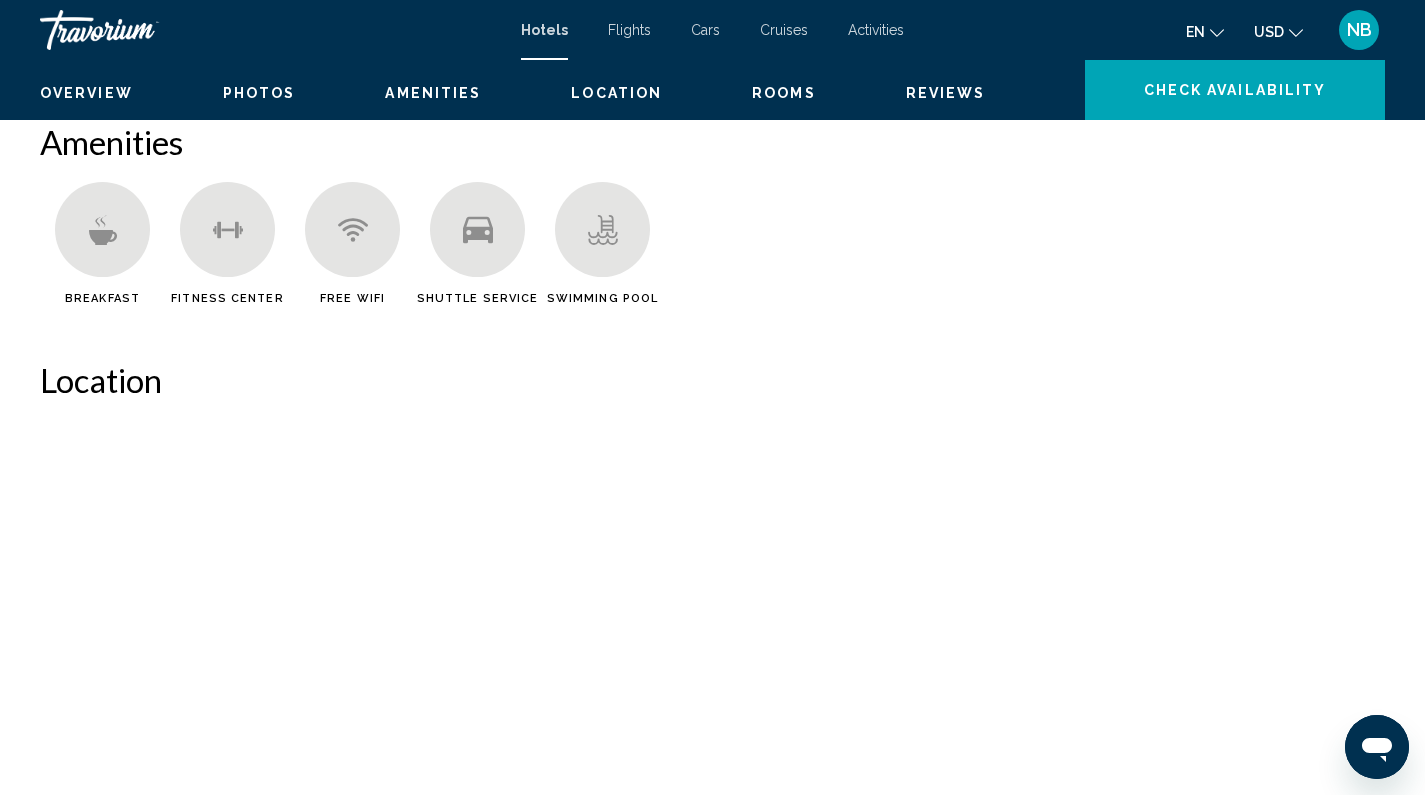 scroll, scrollTop: 0, scrollLeft: 0, axis: both 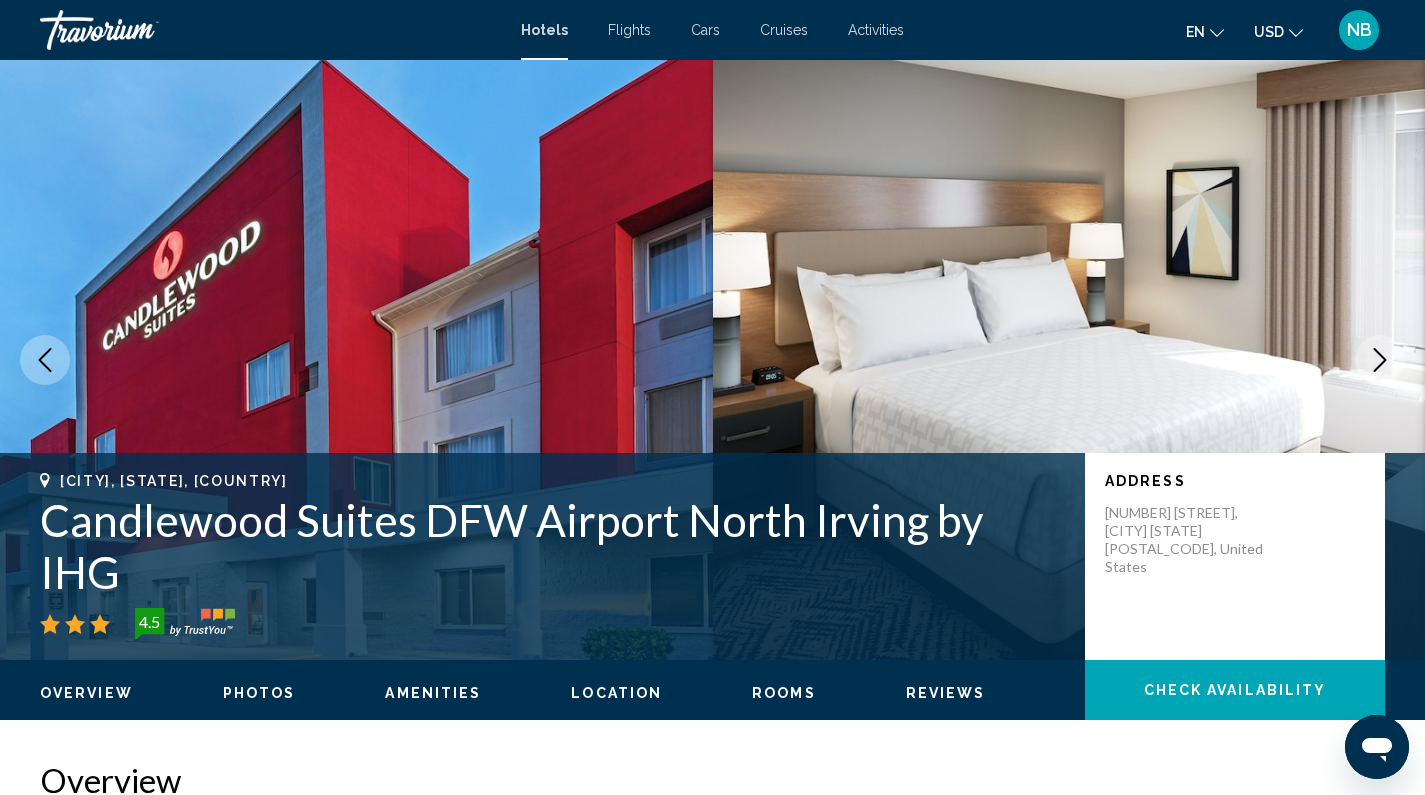 click 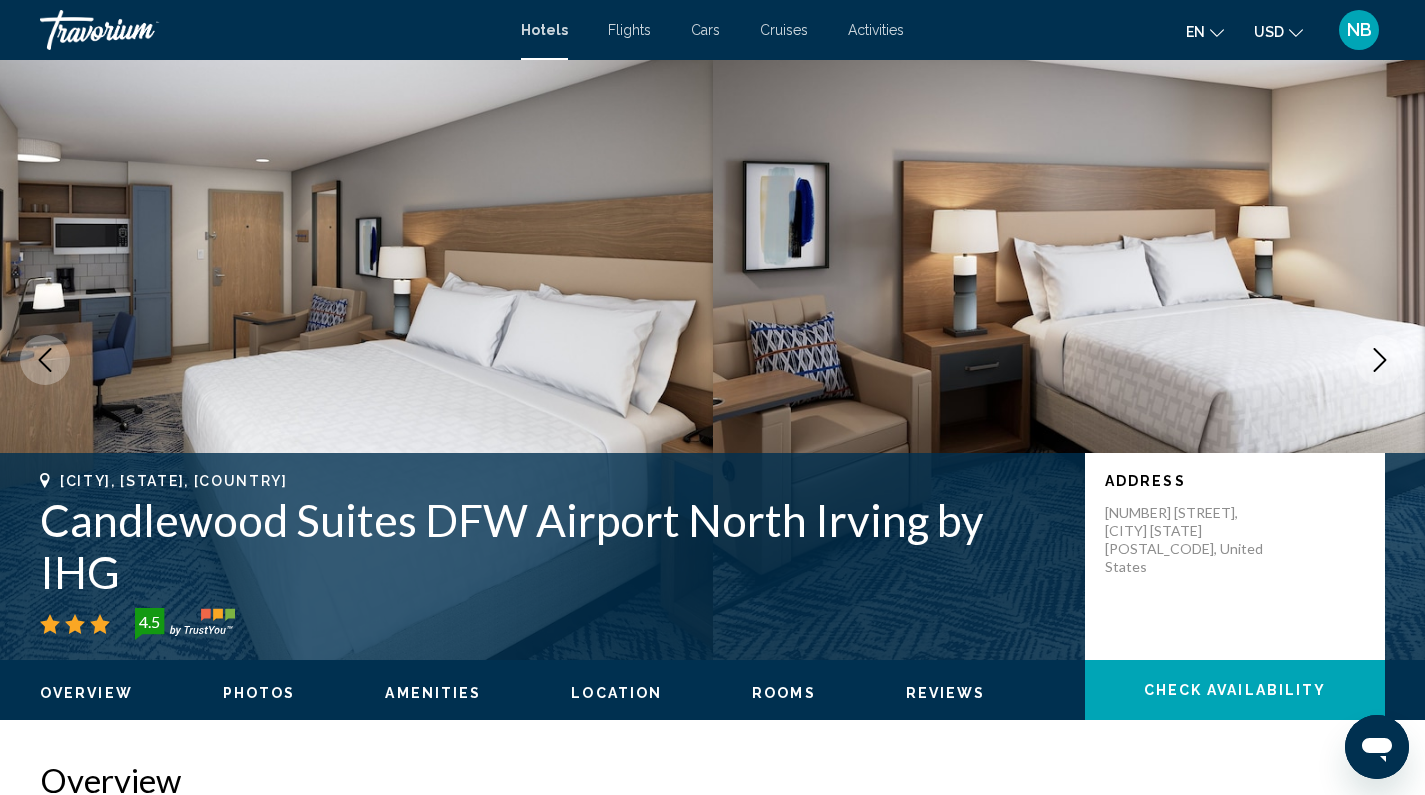 click 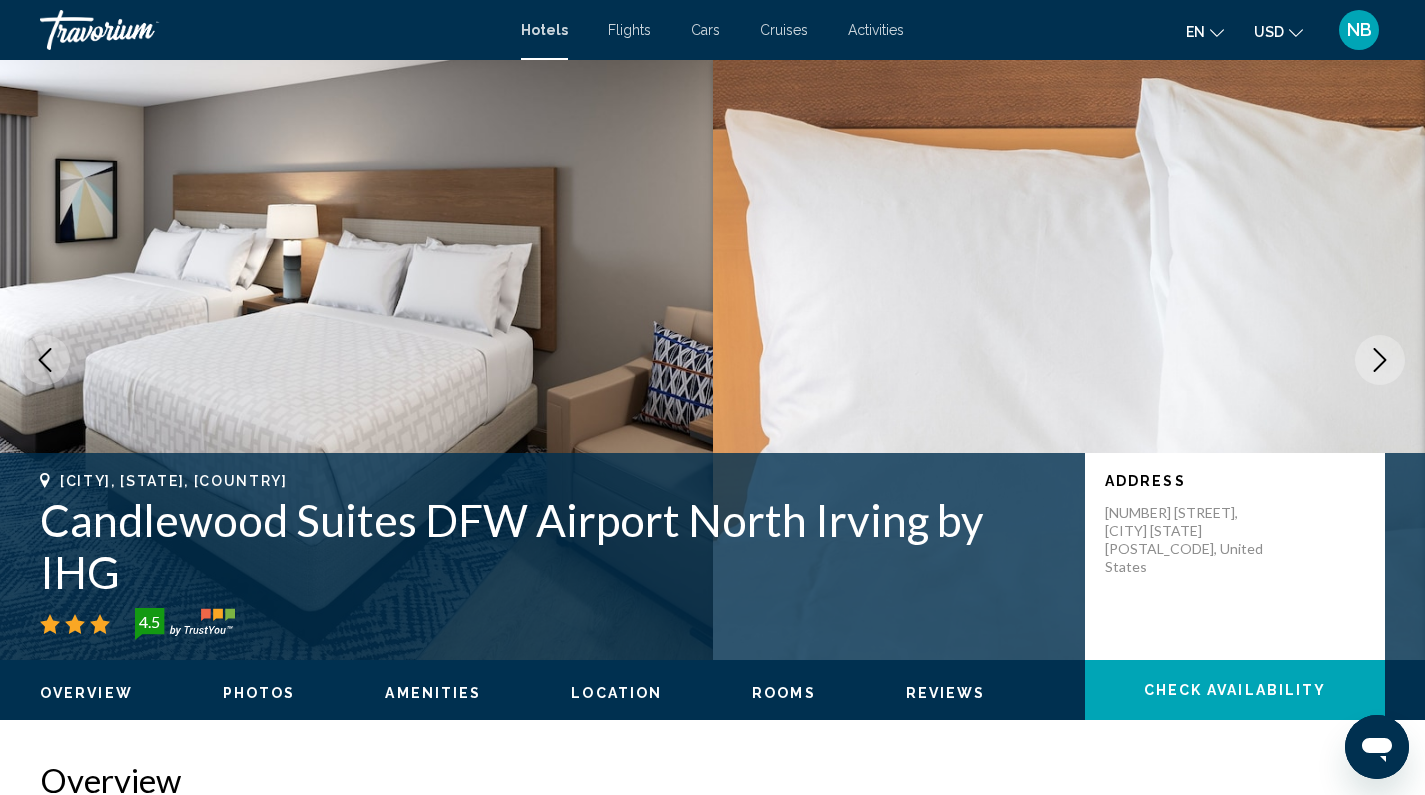 click 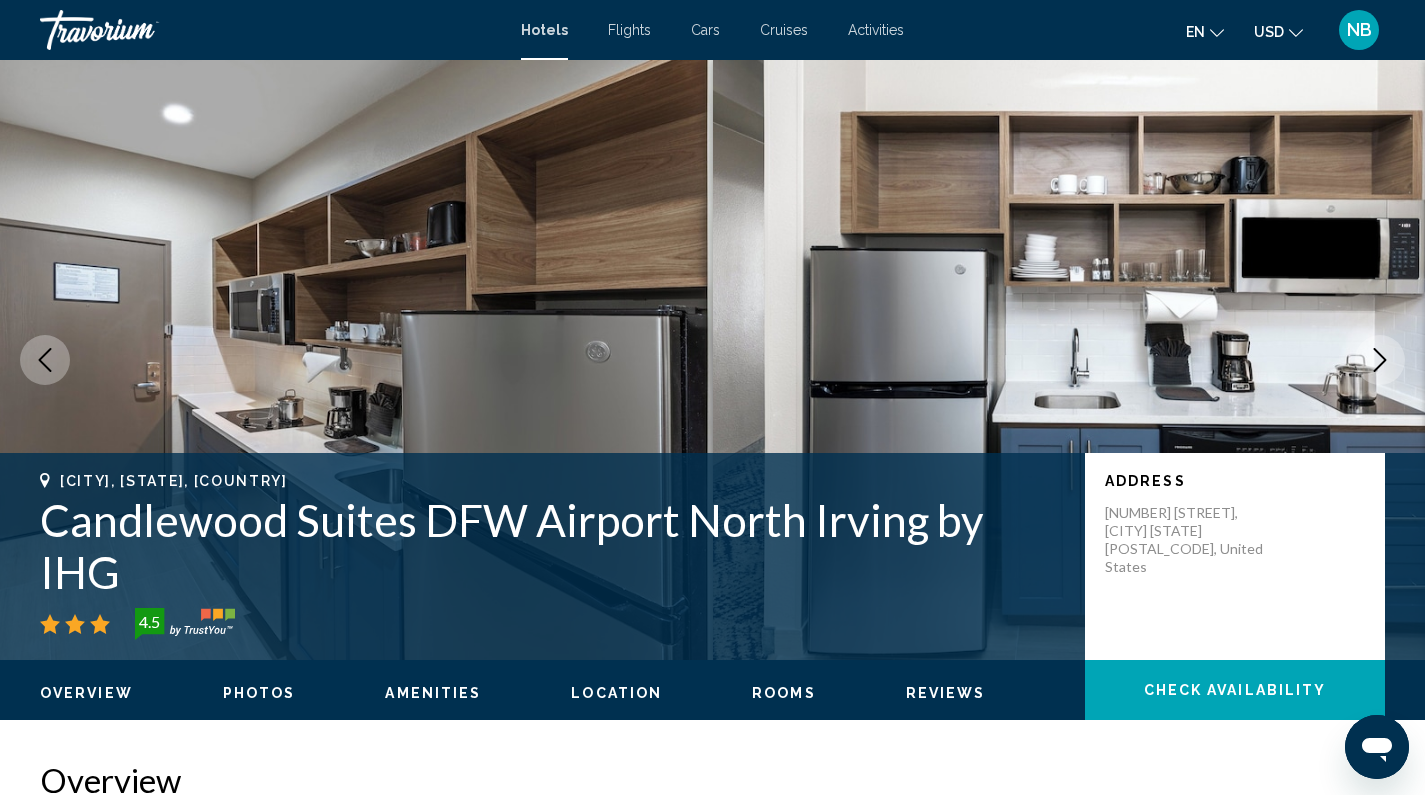 click 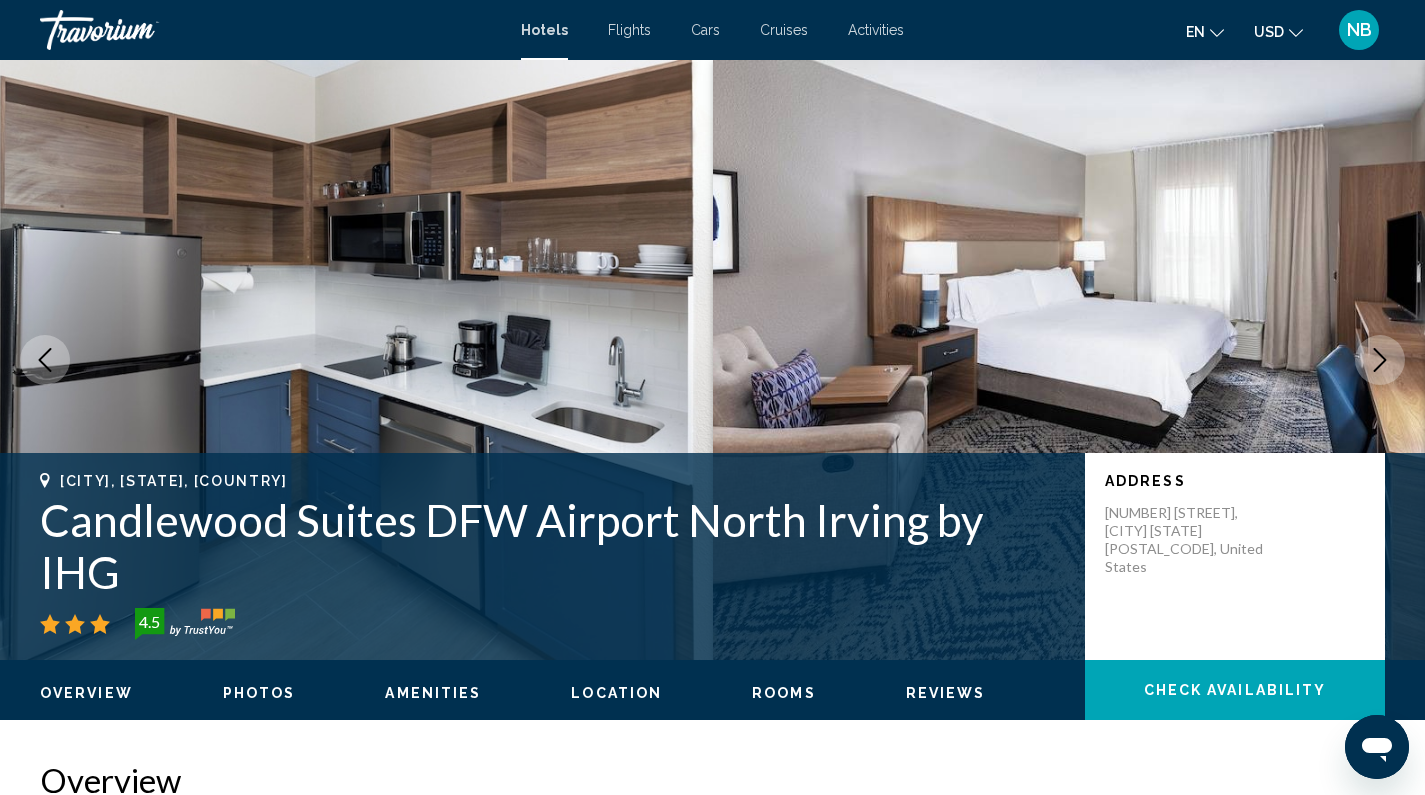 click 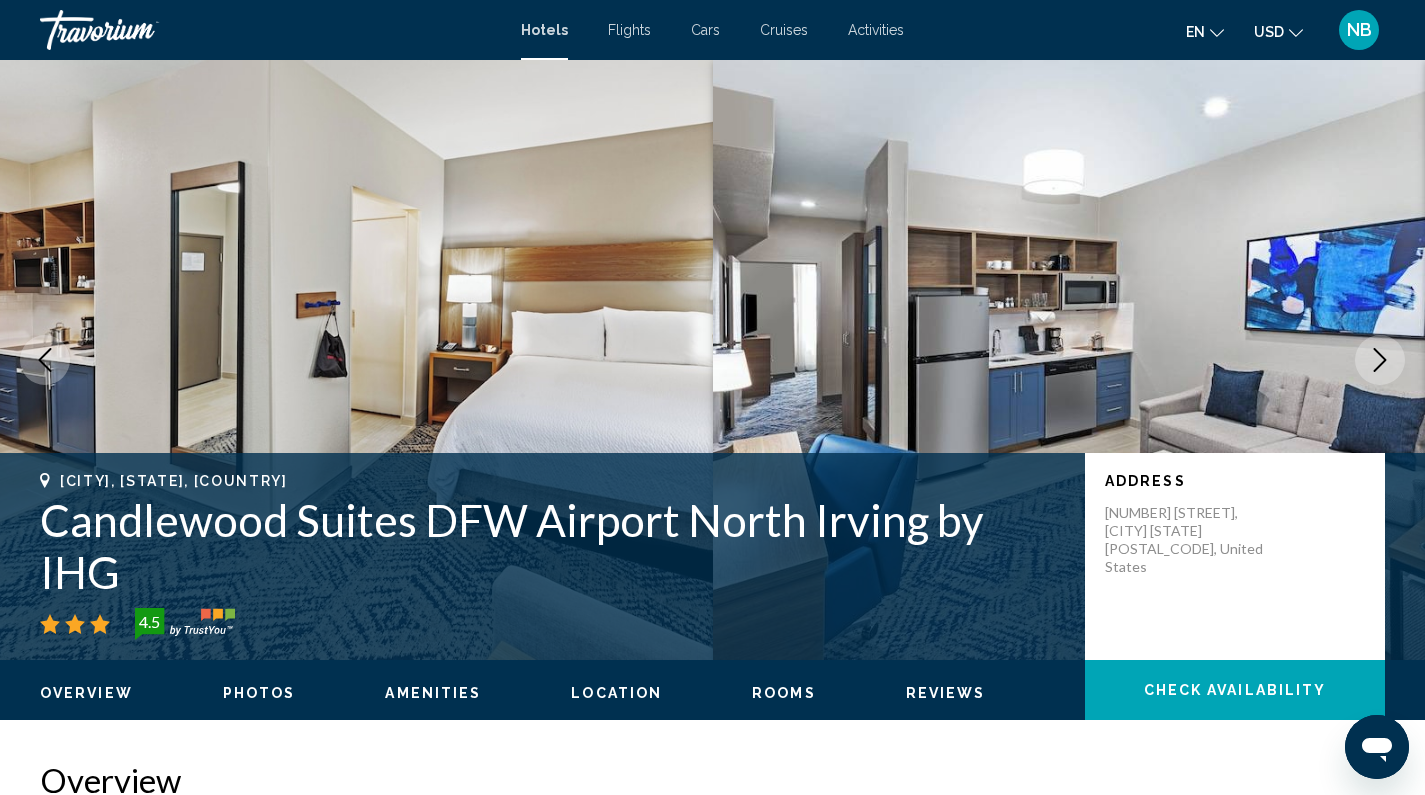 click 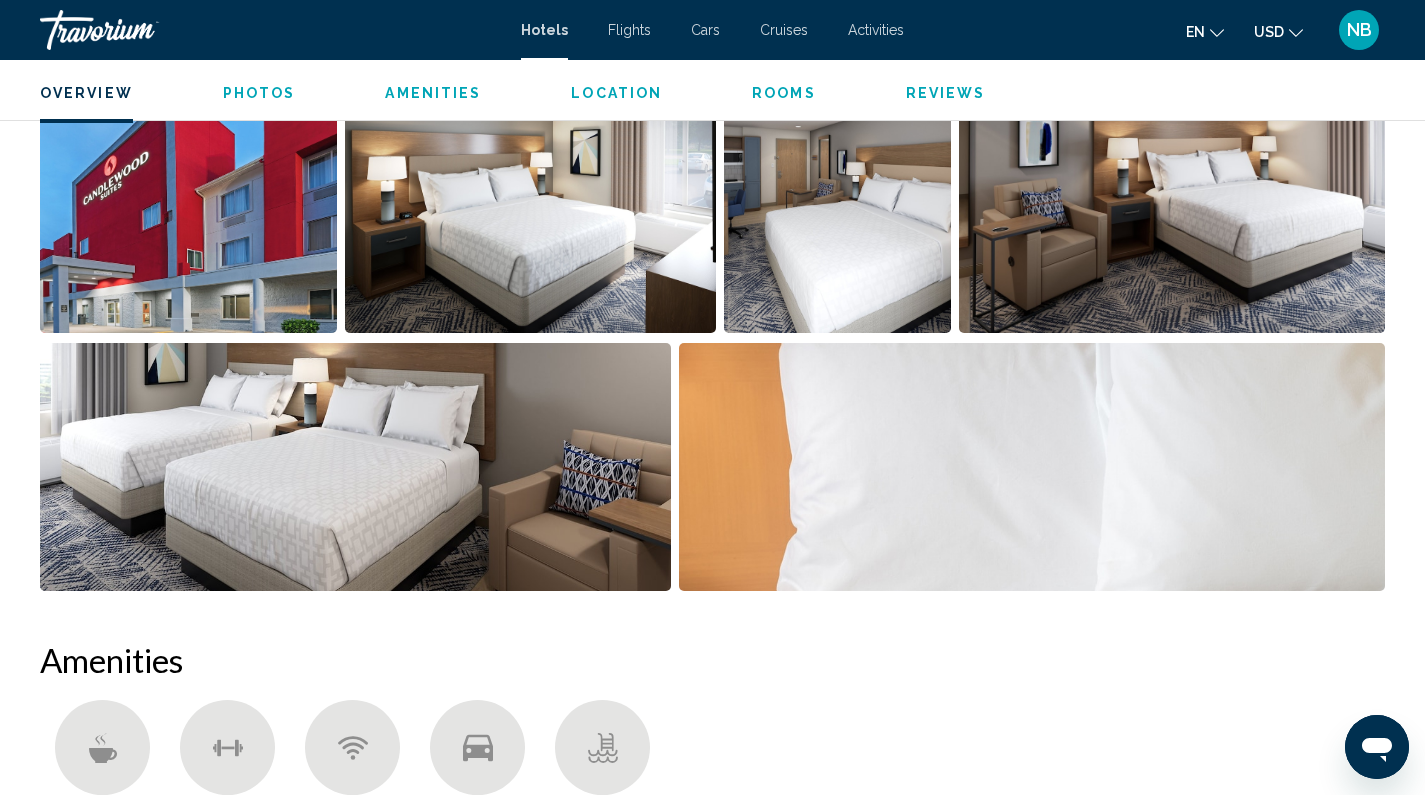 scroll, scrollTop: 365, scrollLeft: 0, axis: vertical 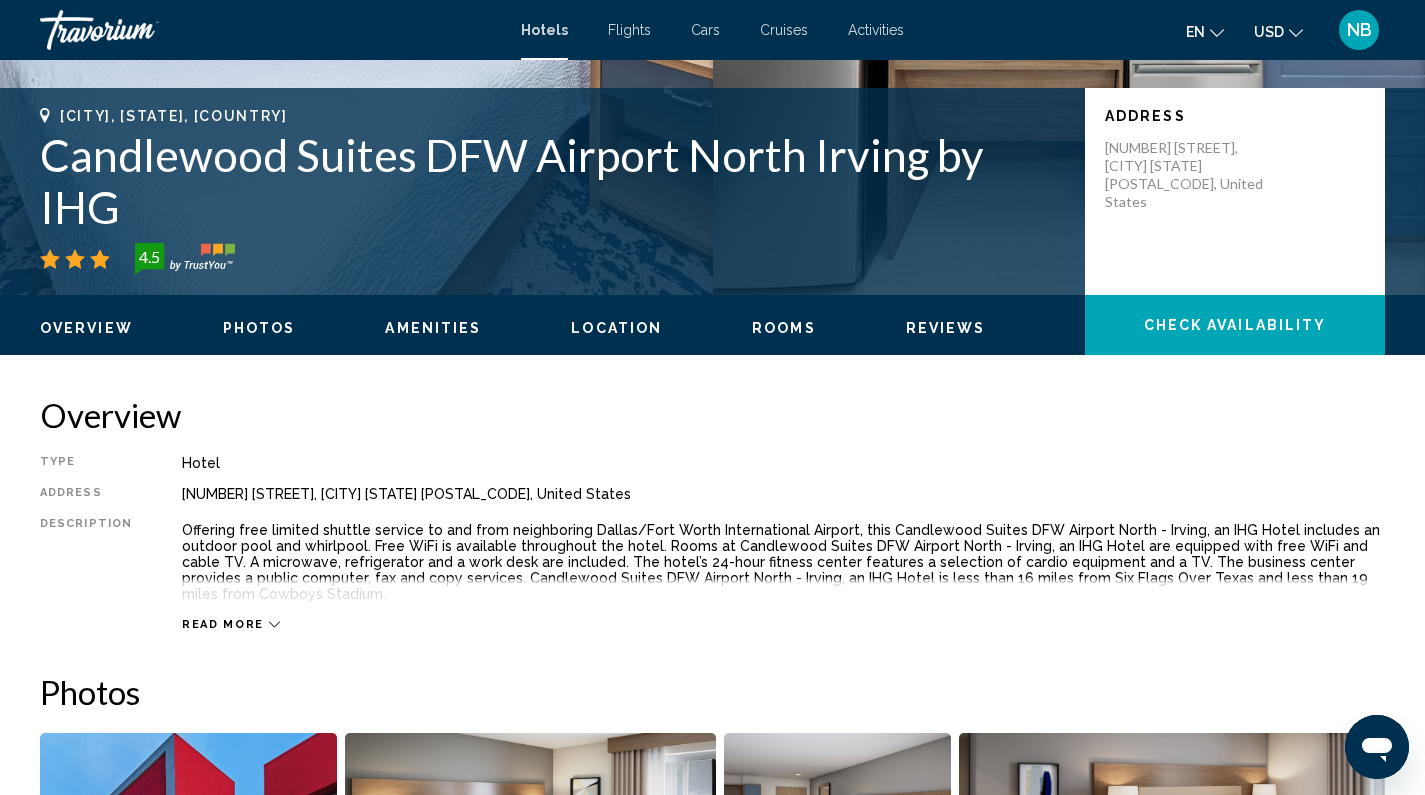 click on "Read more" at bounding box center [223, 624] 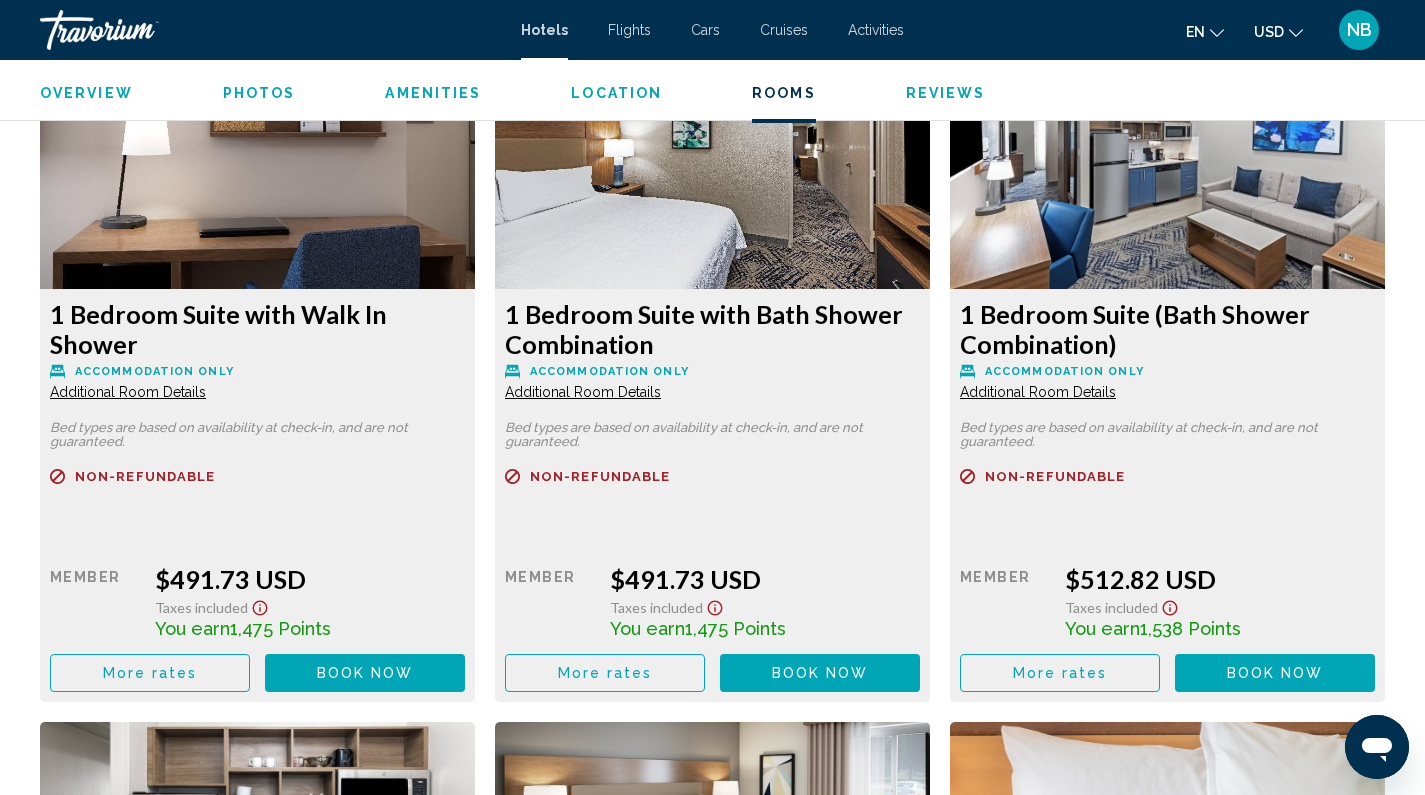 scroll, scrollTop: 5530, scrollLeft: 0, axis: vertical 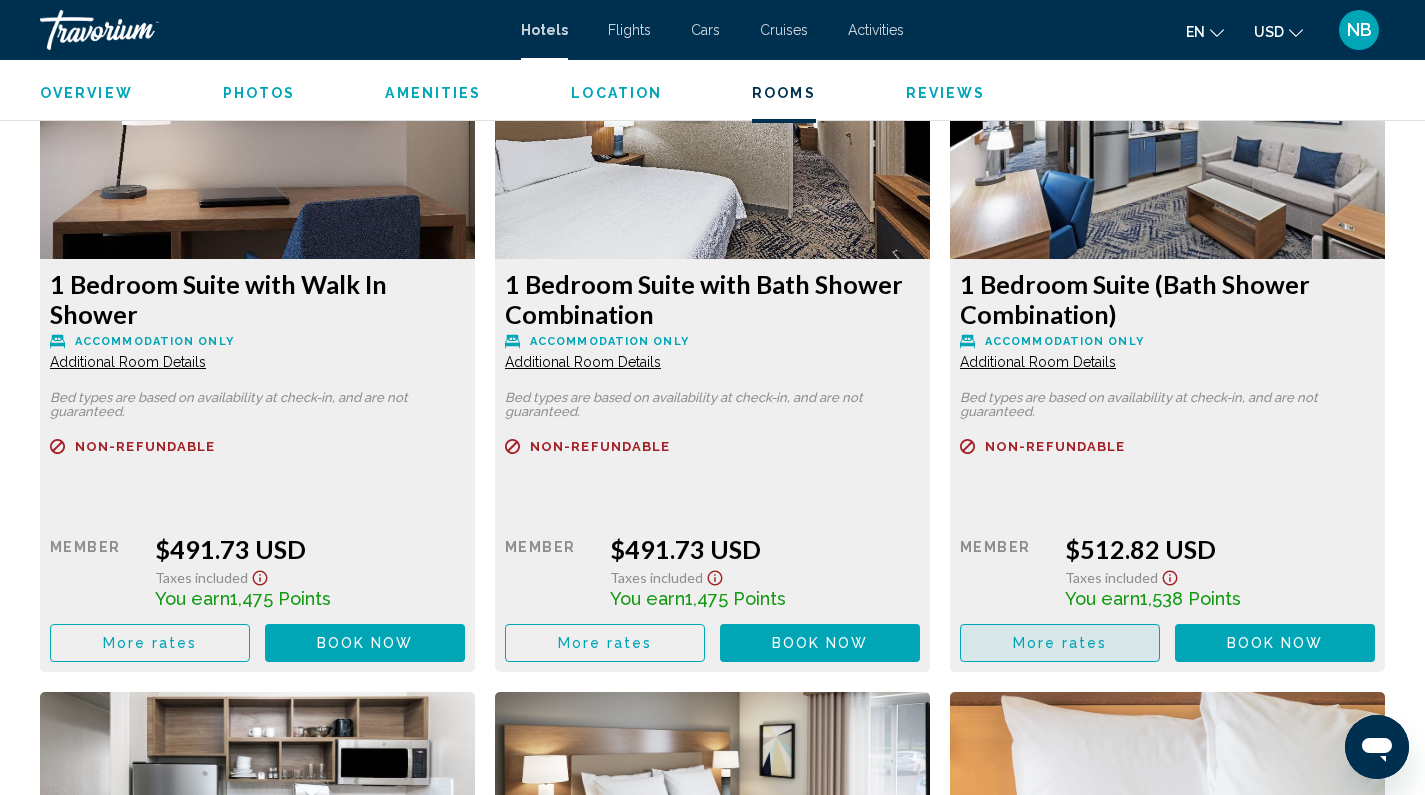 click on "More rates" at bounding box center (150, -2092) 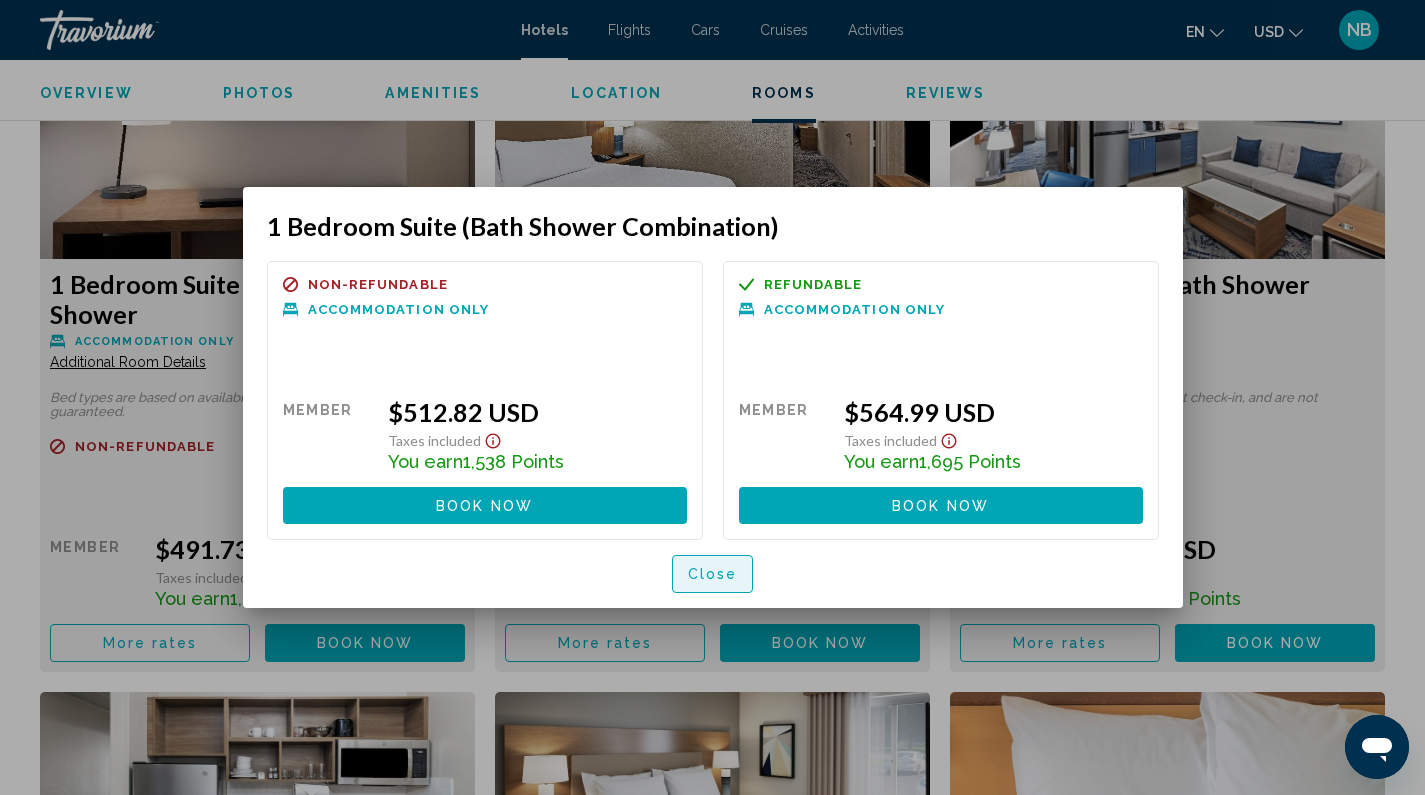 click on "Close" at bounding box center [713, 575] 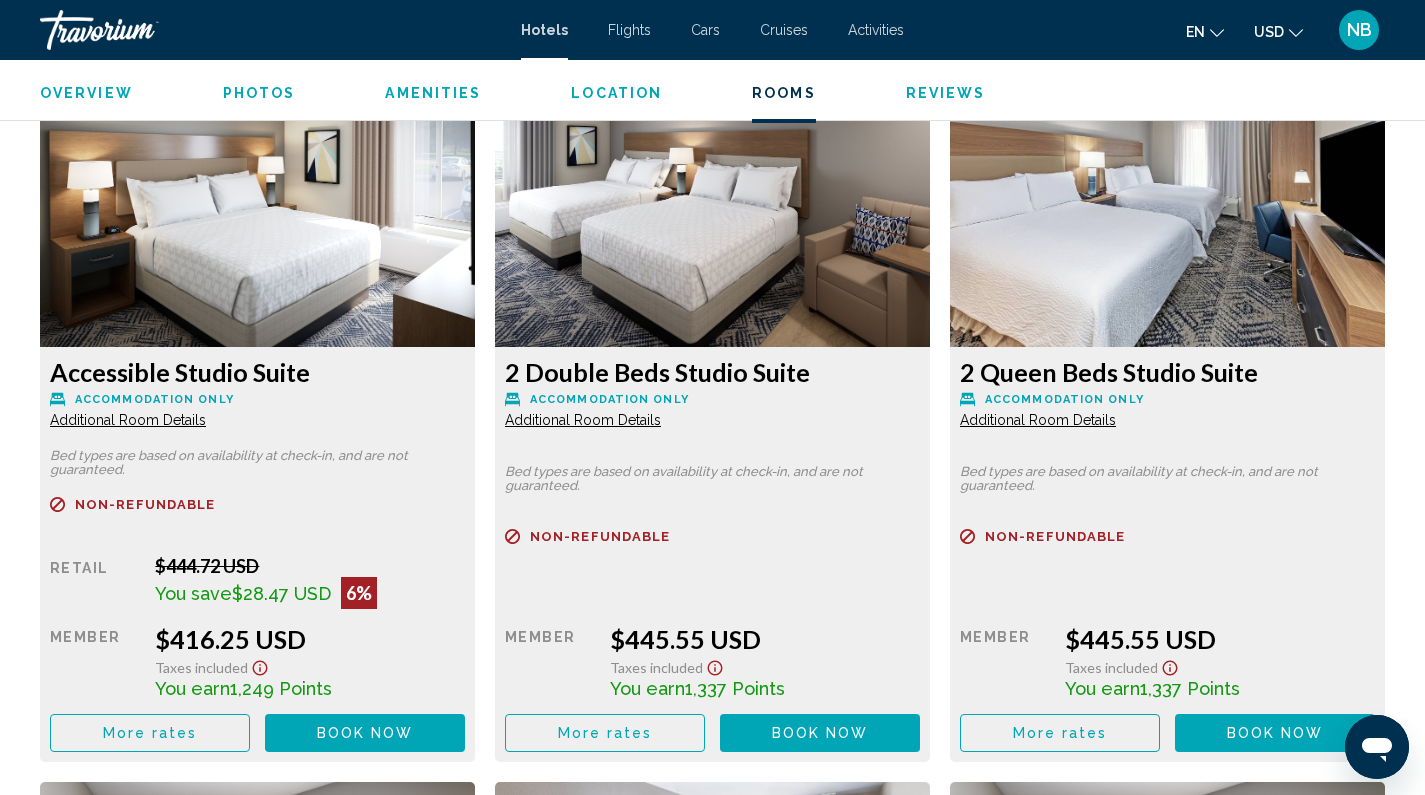 scroll, scrollTop: 3385, scrollLeft: 0, axis: vertical 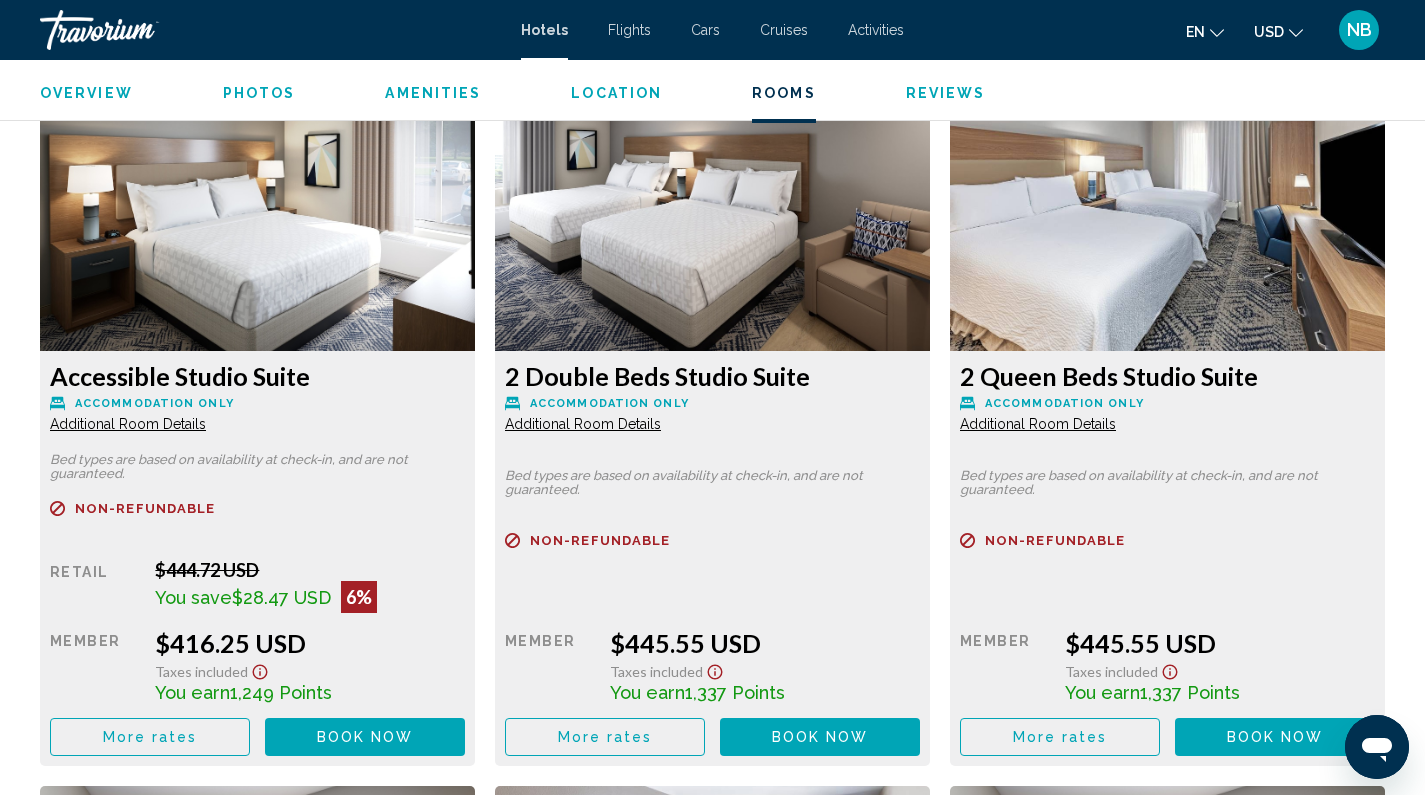 click on "Additional Room Details" at bounding box center (128, -260) 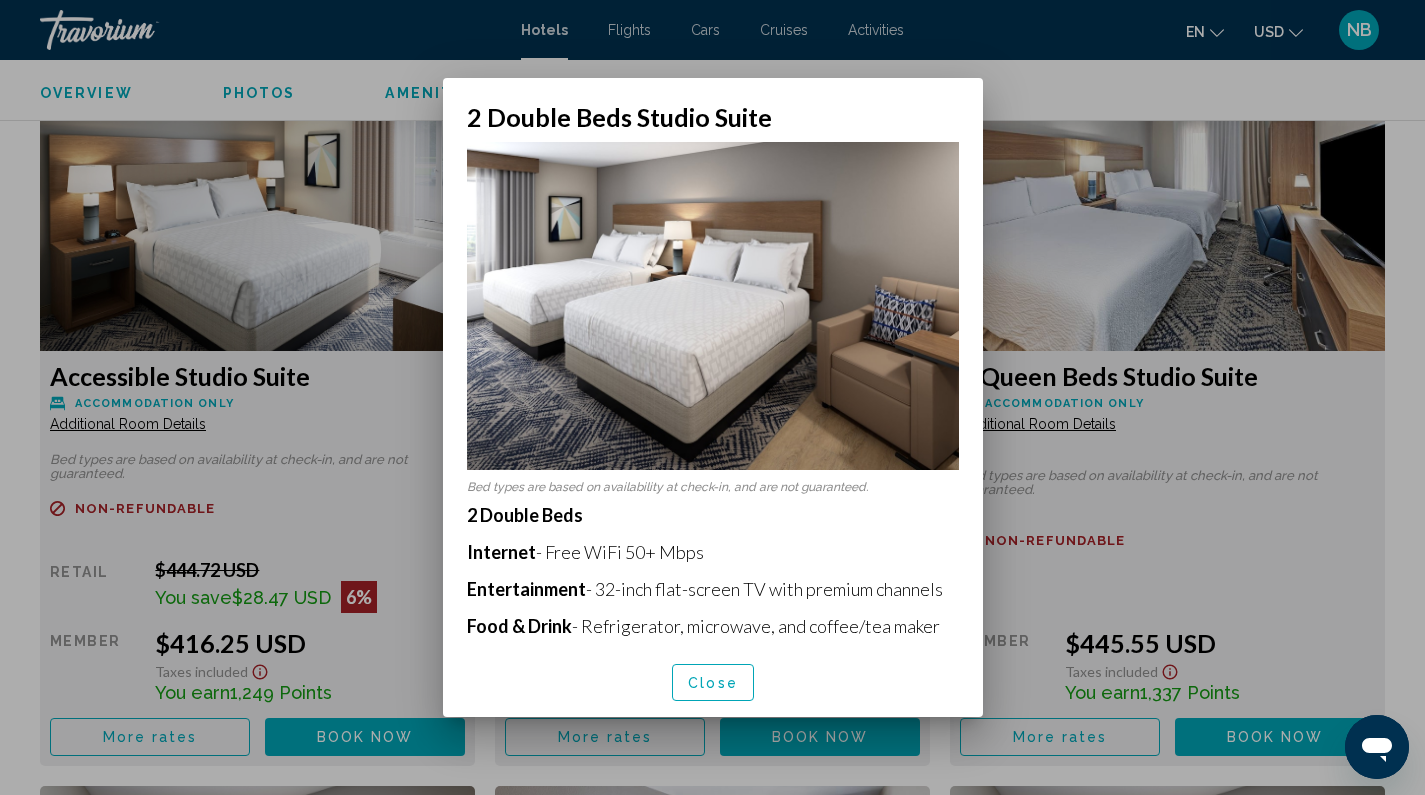 scroll, scrollTop: 0, scrollLeft: 0, axis: both 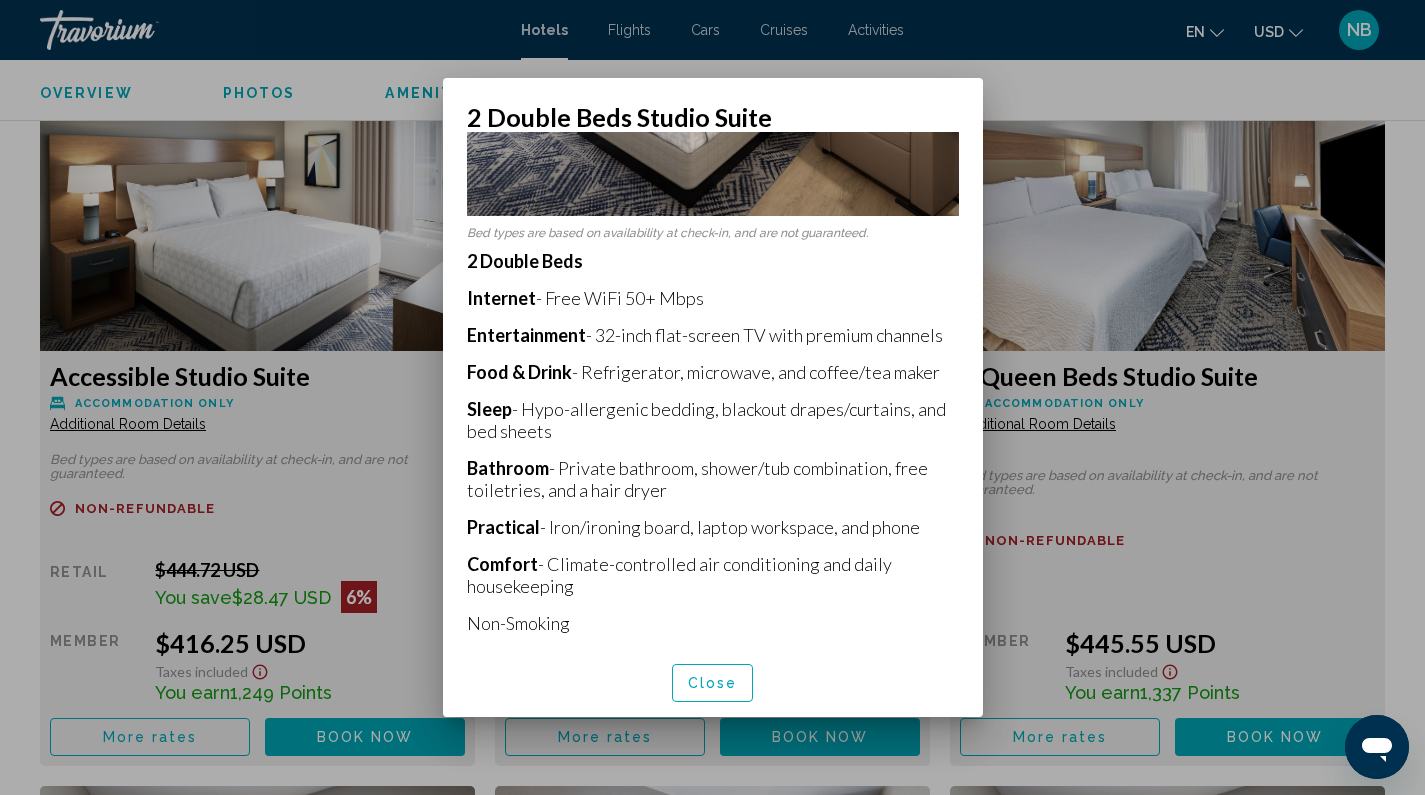 click on "Close" at bounding box center [713, 682] 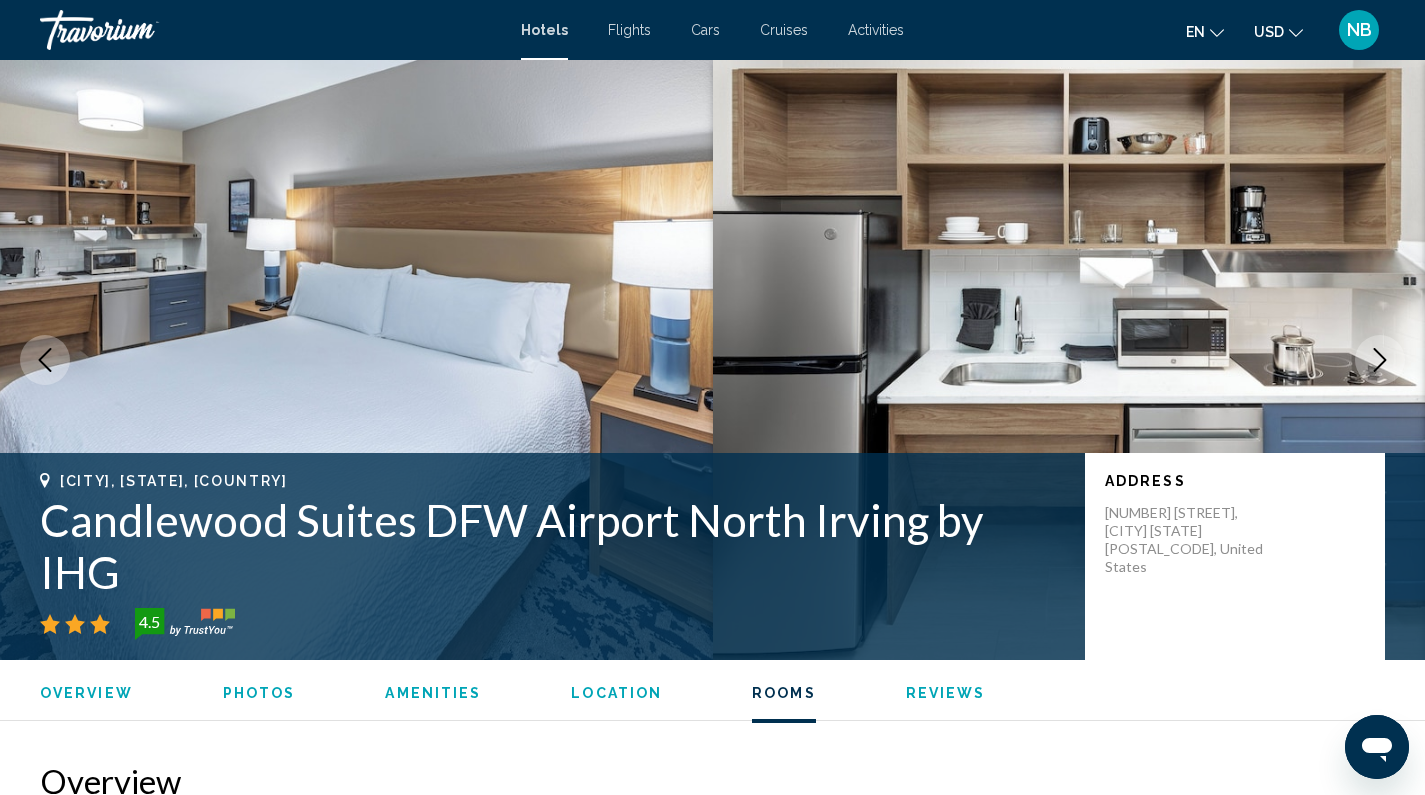 scroll, scrollTop: 3385, scrollLeft: 0, axis: vertical 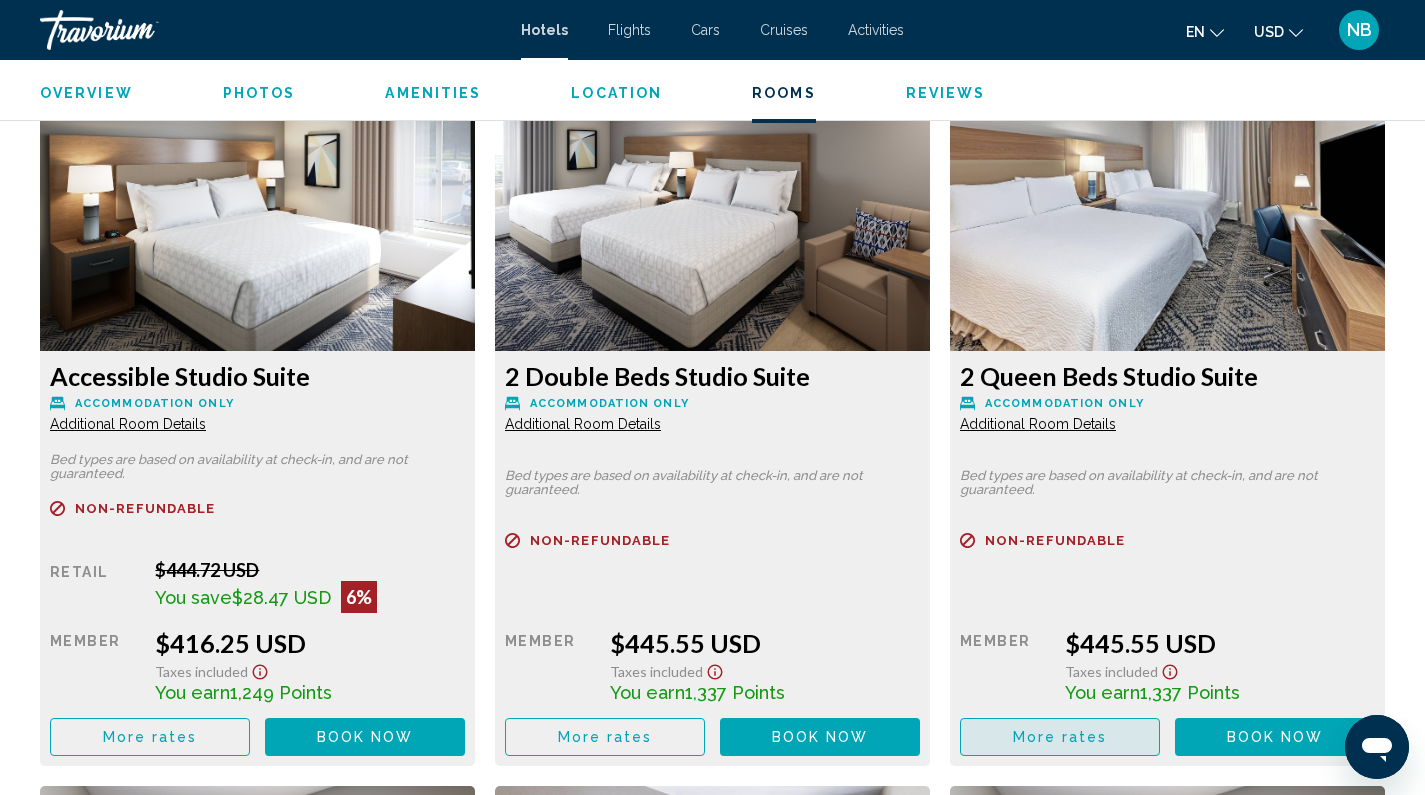 click on "More rates" at bounding box center [150, 52] 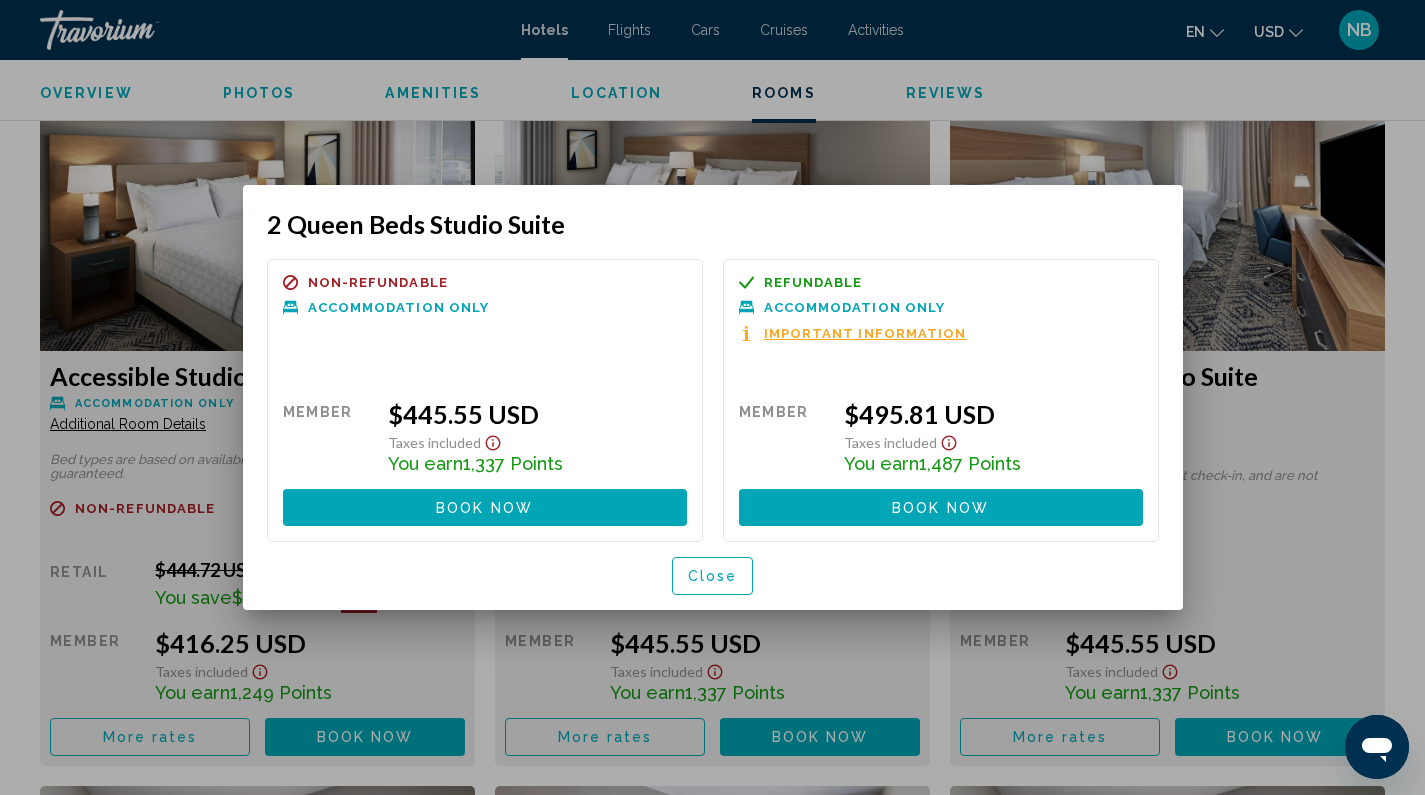 click on "Close" at bounding box center [713, 577] 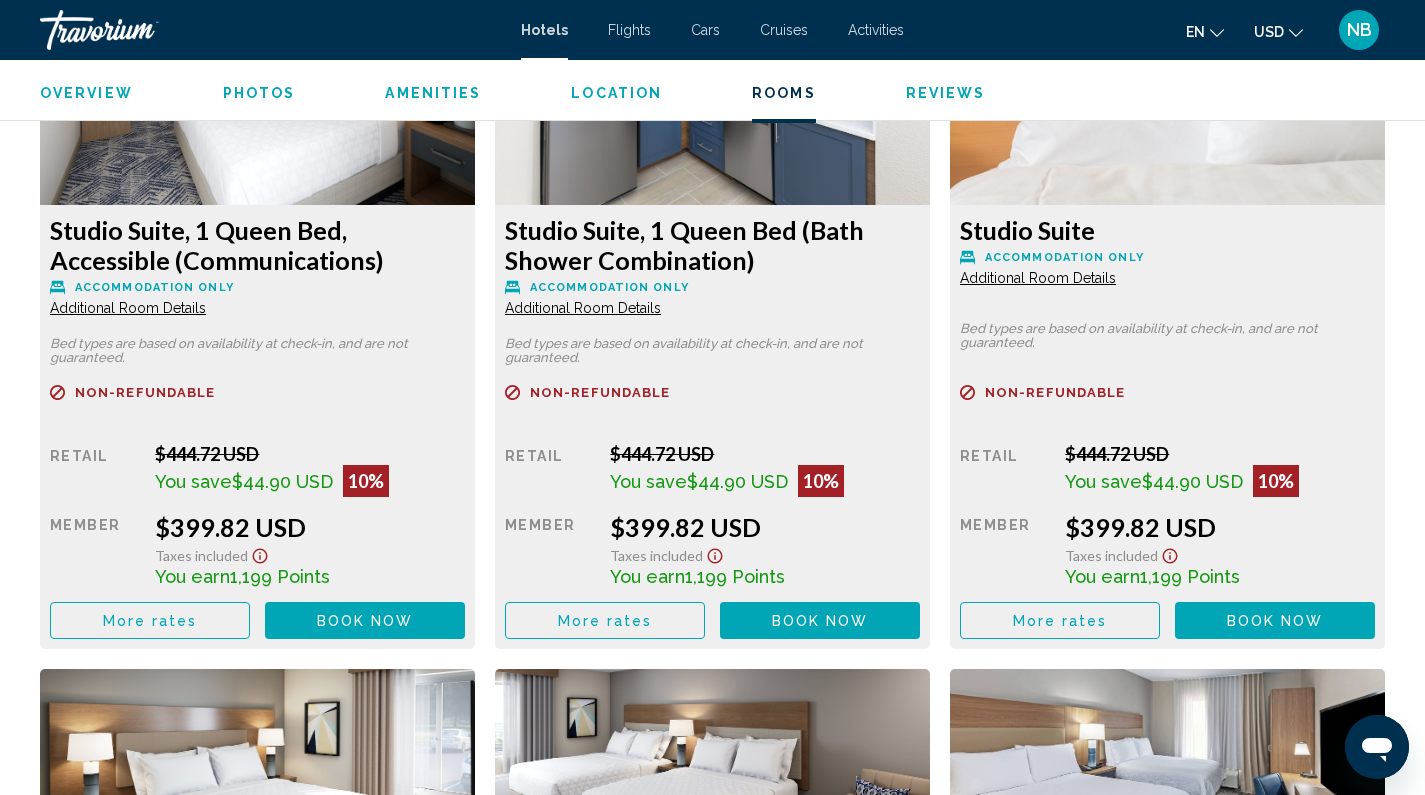 scroll, scrollTop: 2821, scrollLeft: 0, axis: vertical 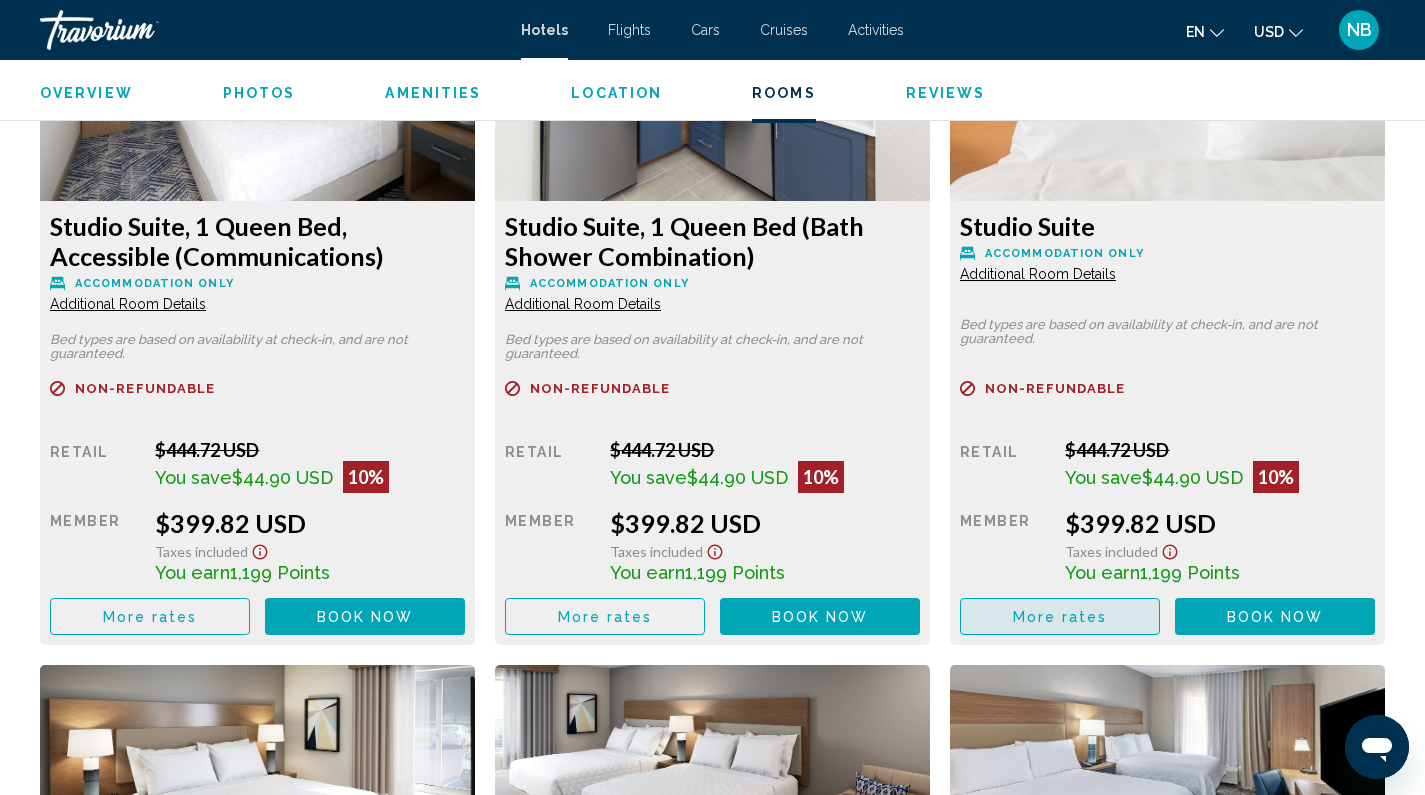 click on "More rates" at bounding box center [150, 617] 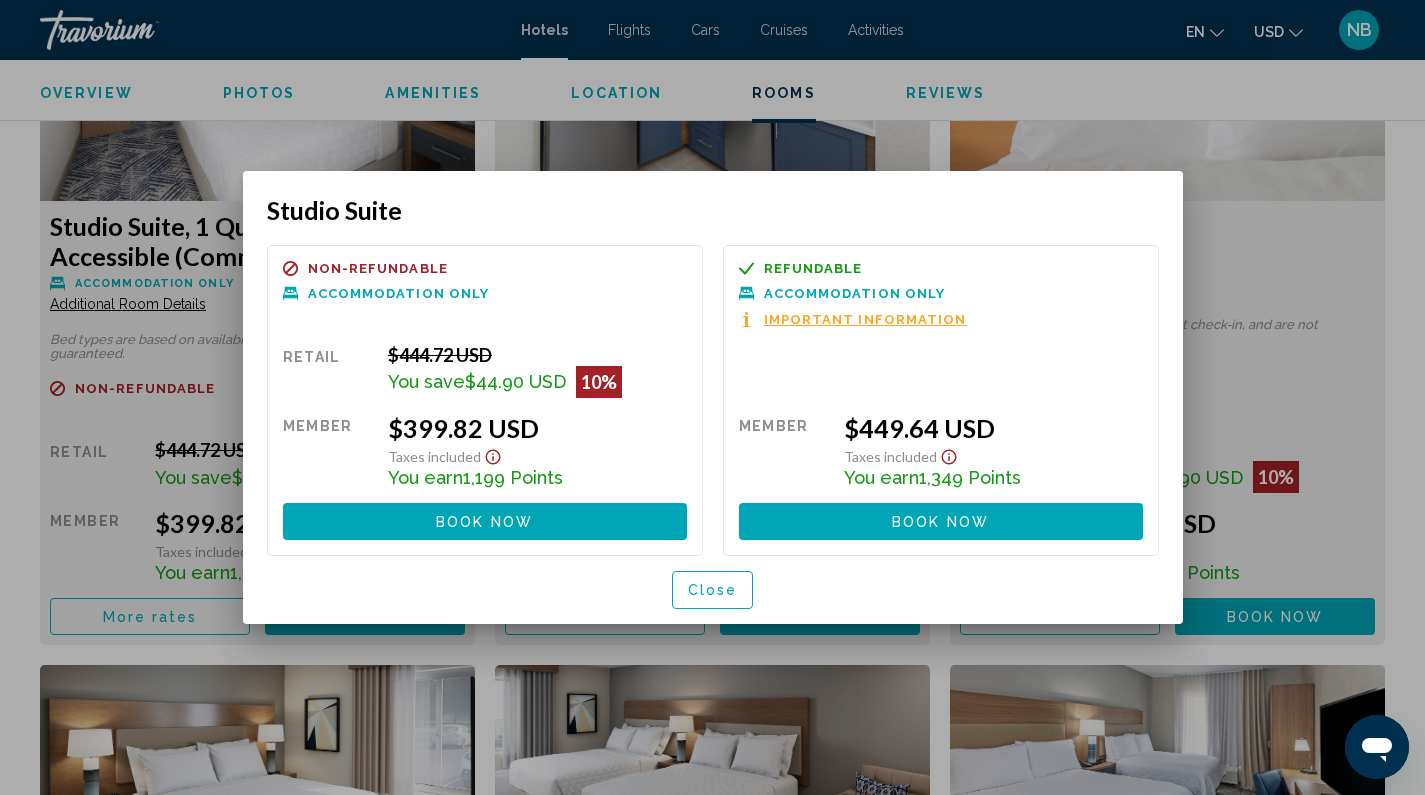 click on "Close" at bounding box center (713, 589) 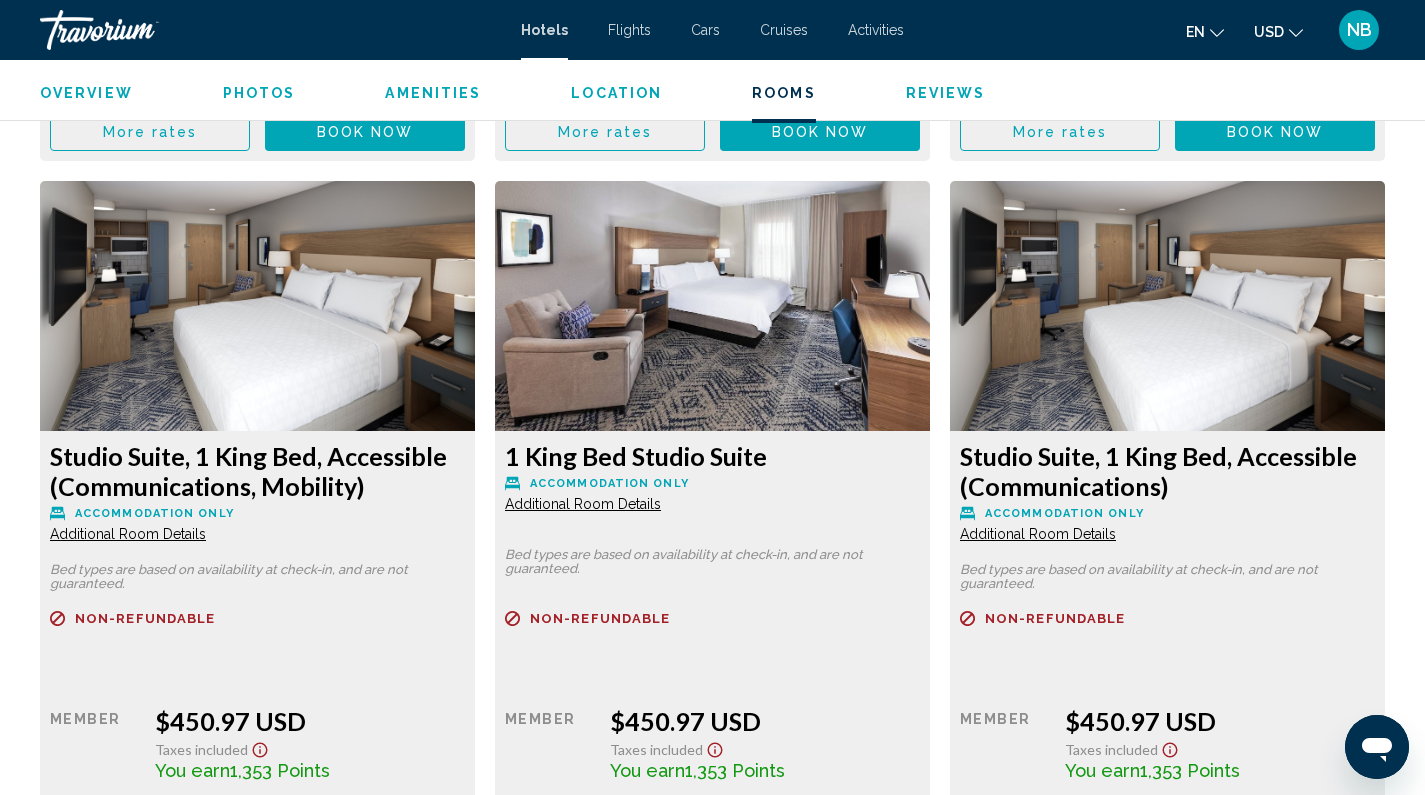 scroll, scrollTop: 4301, scrollLeft: 0, axis: vertical 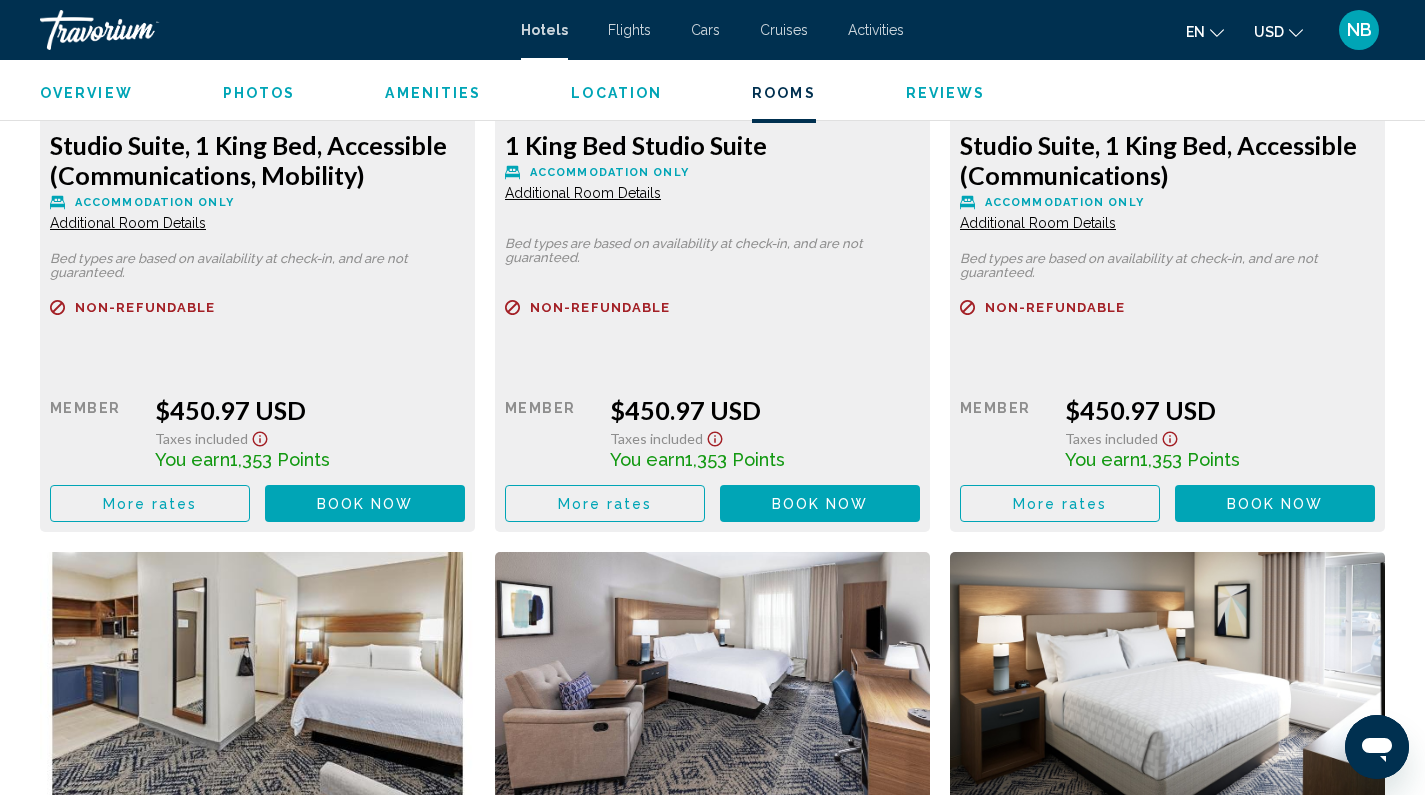 click on "More rates" at bounding box center (150, -863) 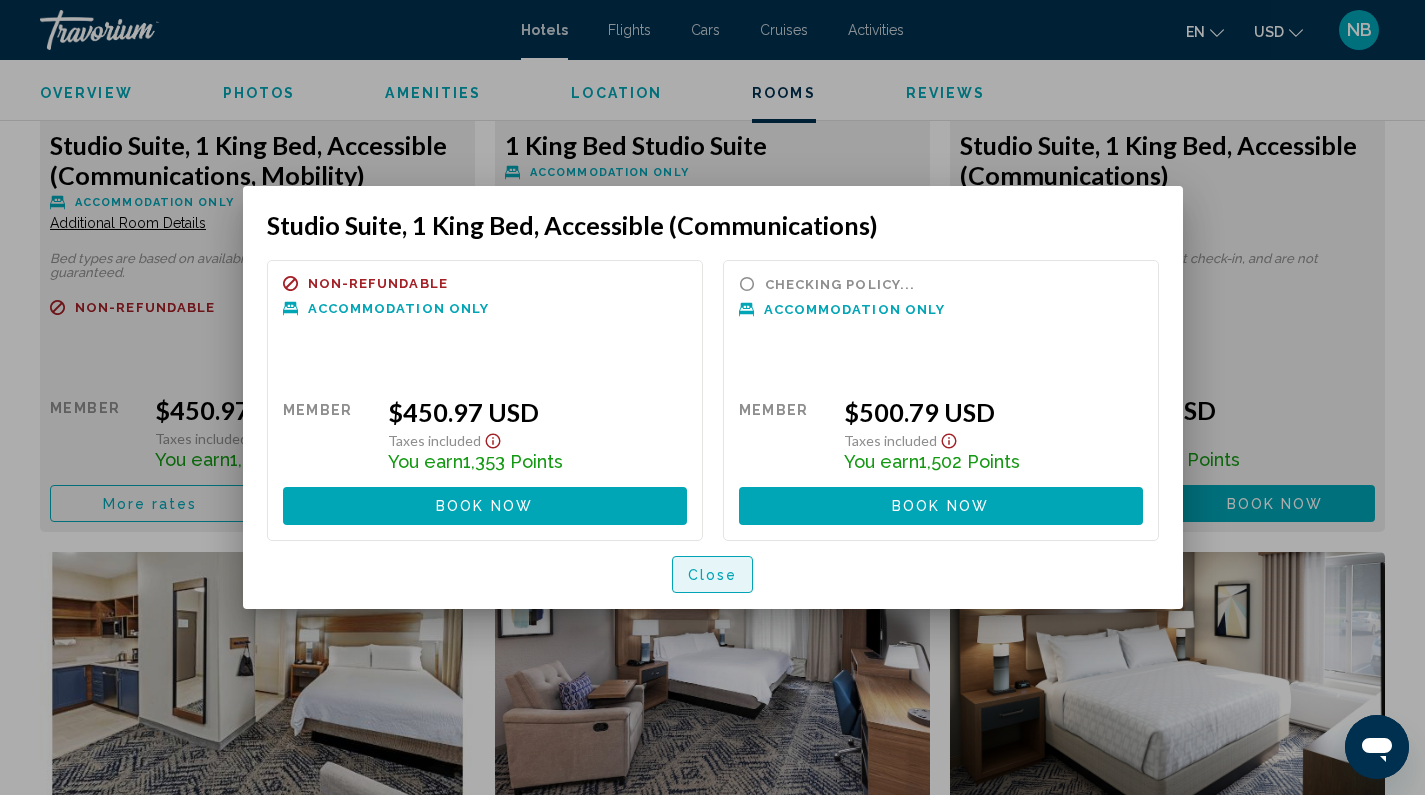 click on "Close" at bounding box center [713, 575] 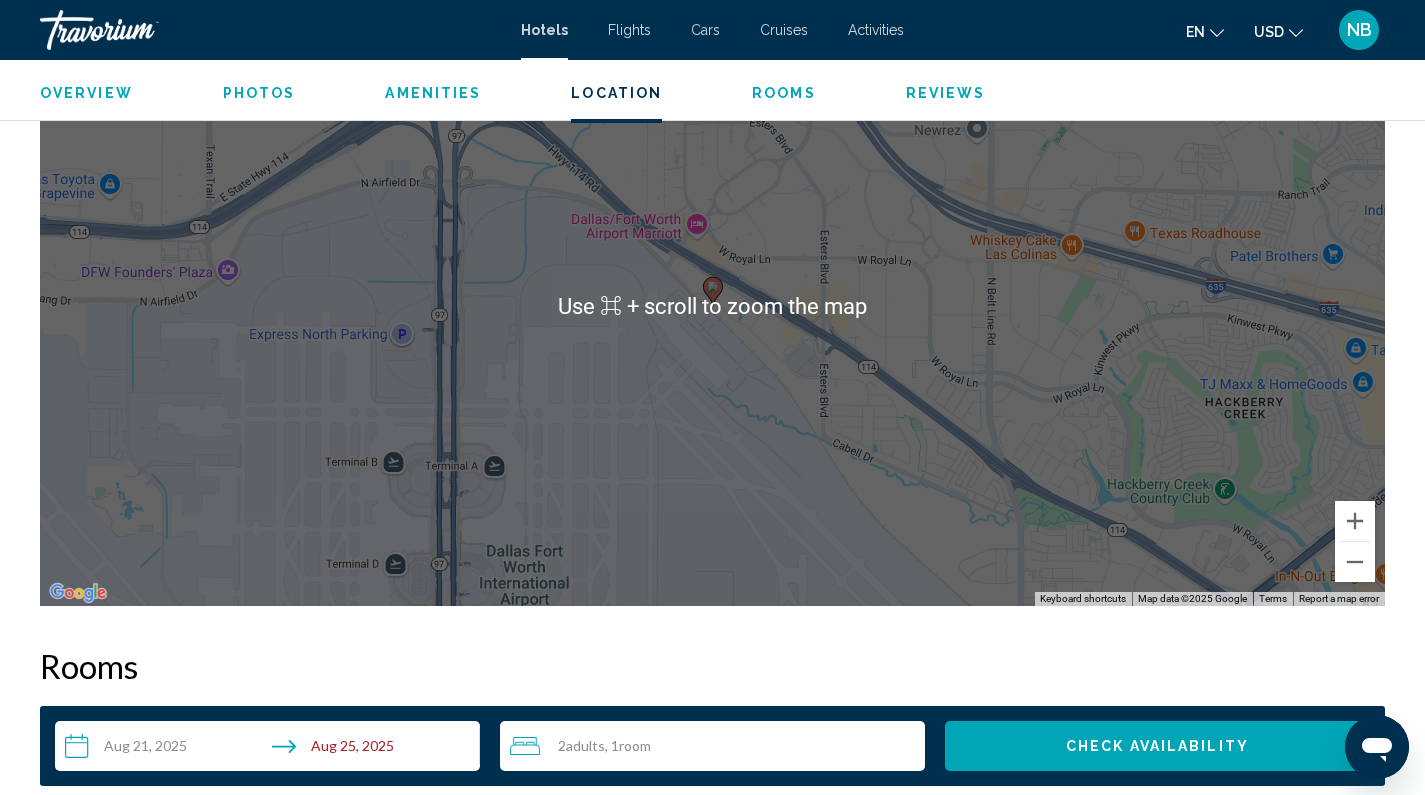 scroll, scrollTop: 1942, scrollLeft: 0, axis: vertical 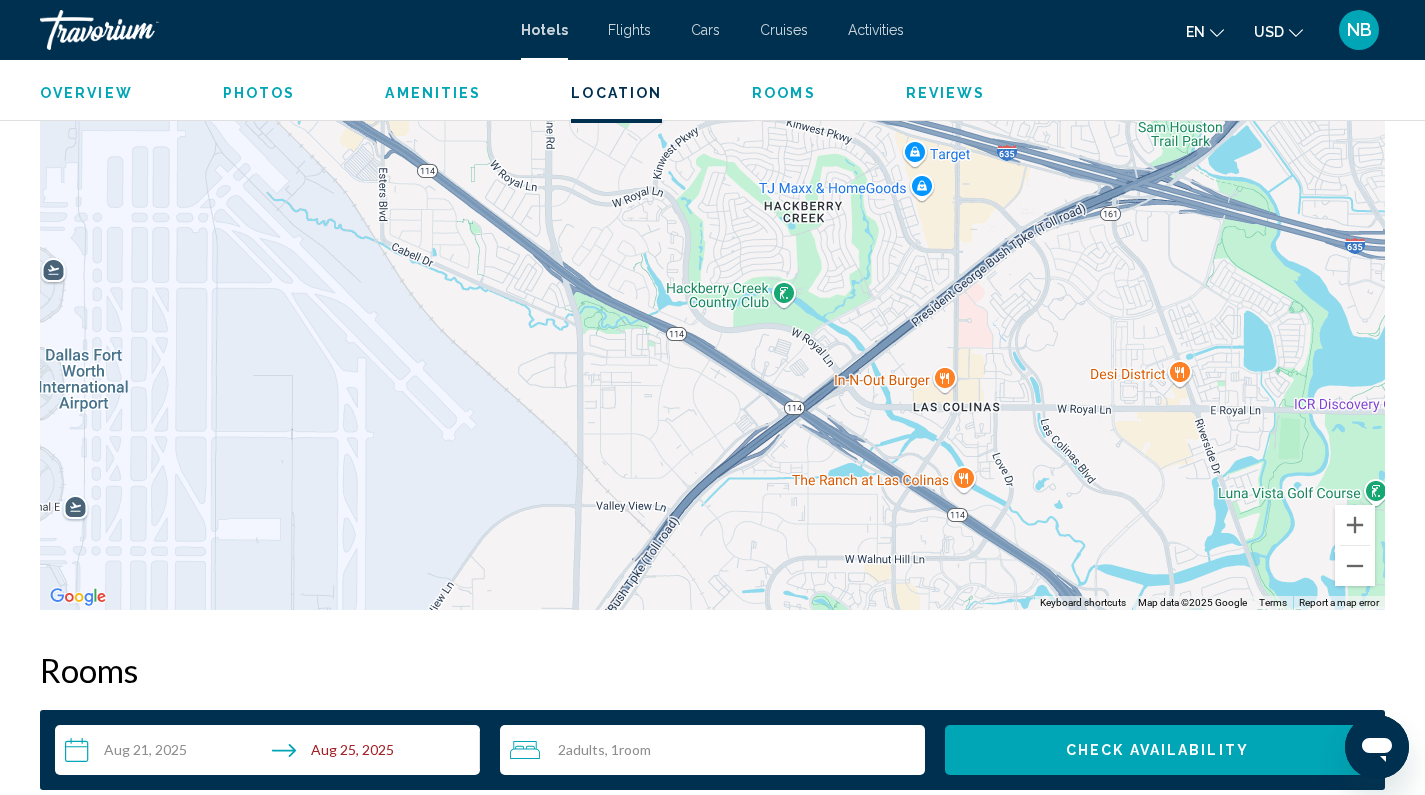 drag, startPoint x: 1126, startPoint y: 394, endPoint x: 683, endPoint y: 194, distance: 486.05453 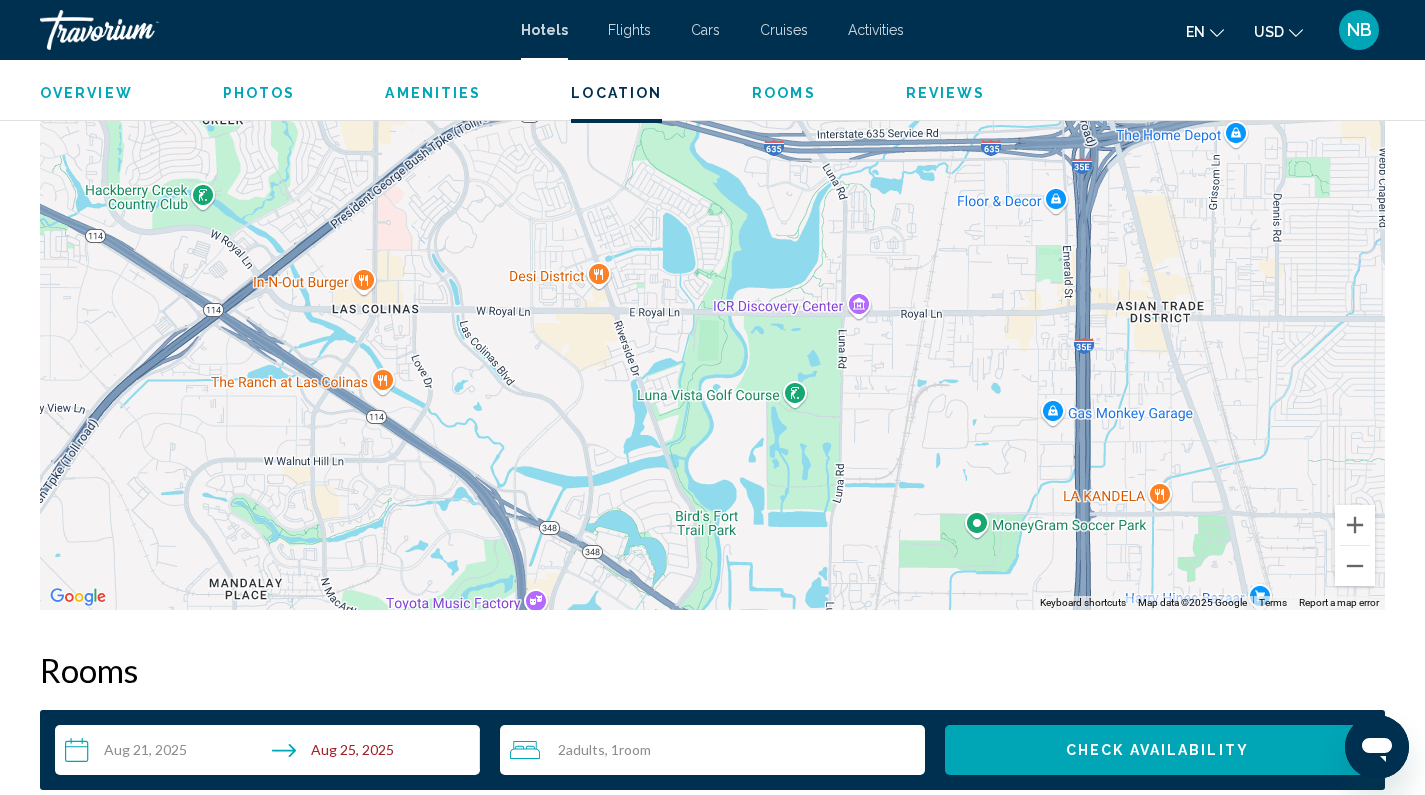 drag, startPoint x: 1172, startPoint y: 408, endPoint x: 589, endPoint y: 308, distance: 591.51416 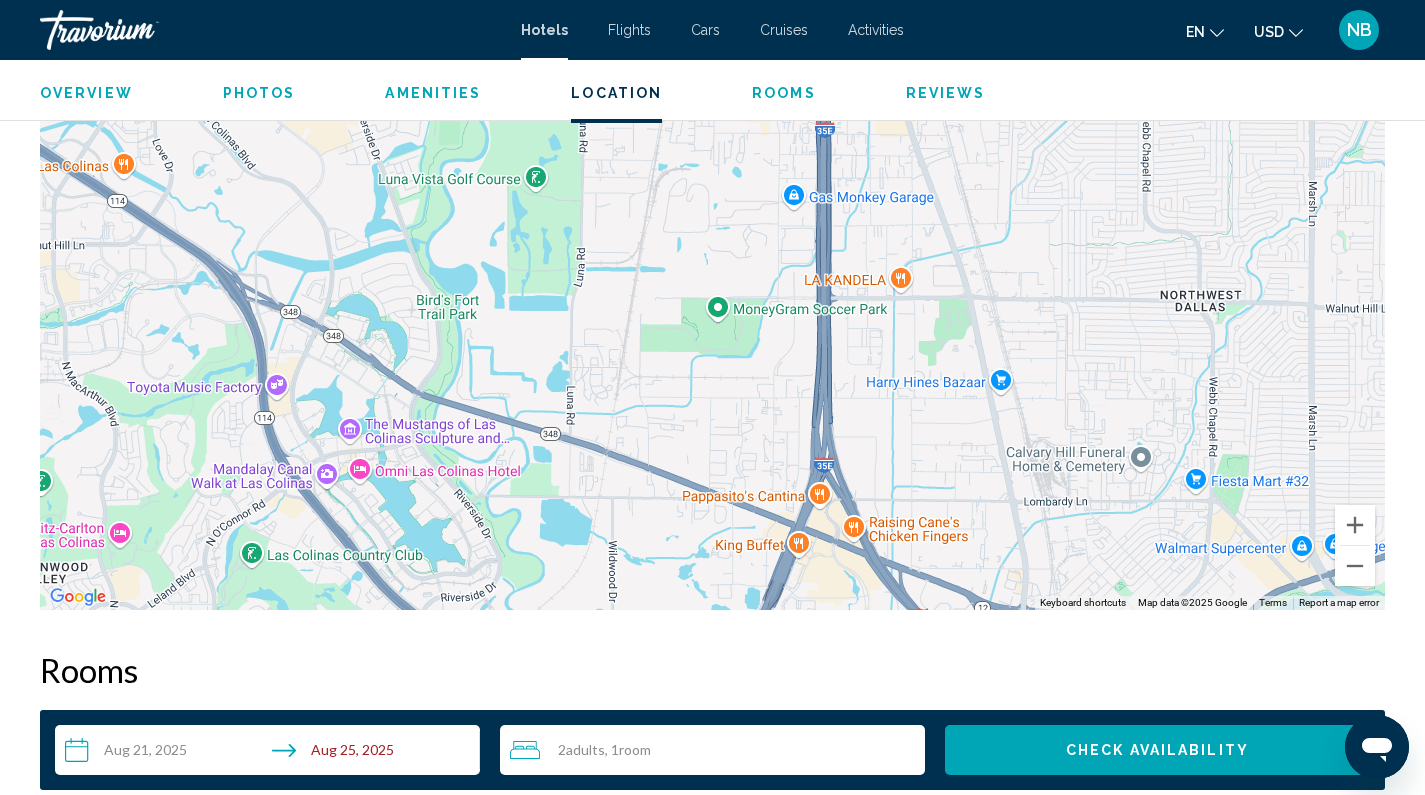 drag, startPoint x: 1013, startPoint y: 470, endPoint x: 753, endPoint y: 248, distance: 341.88303 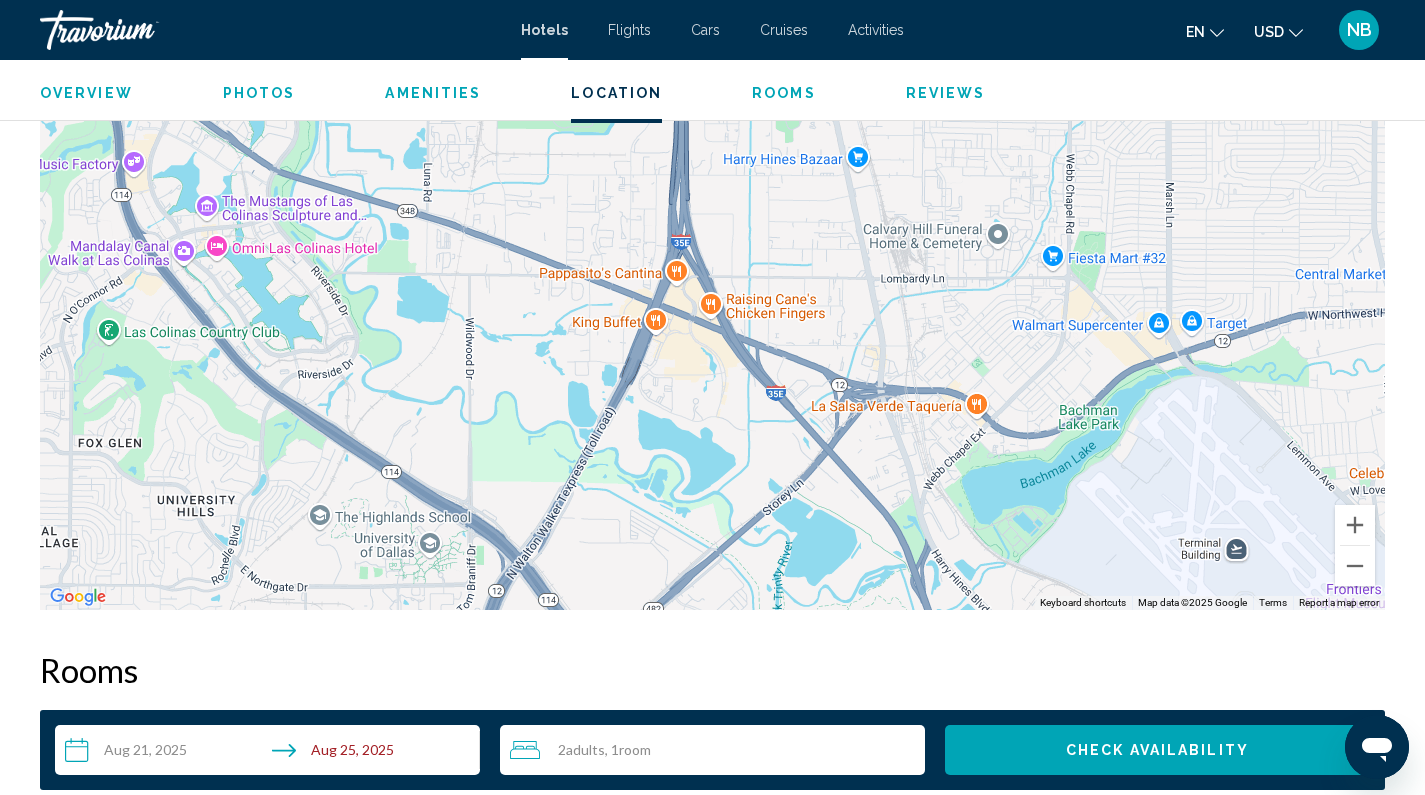 drag, startPoint x: 949, startPoint y: 459, endPoint x: 786, endPoint y: 241, distance: 272.2003 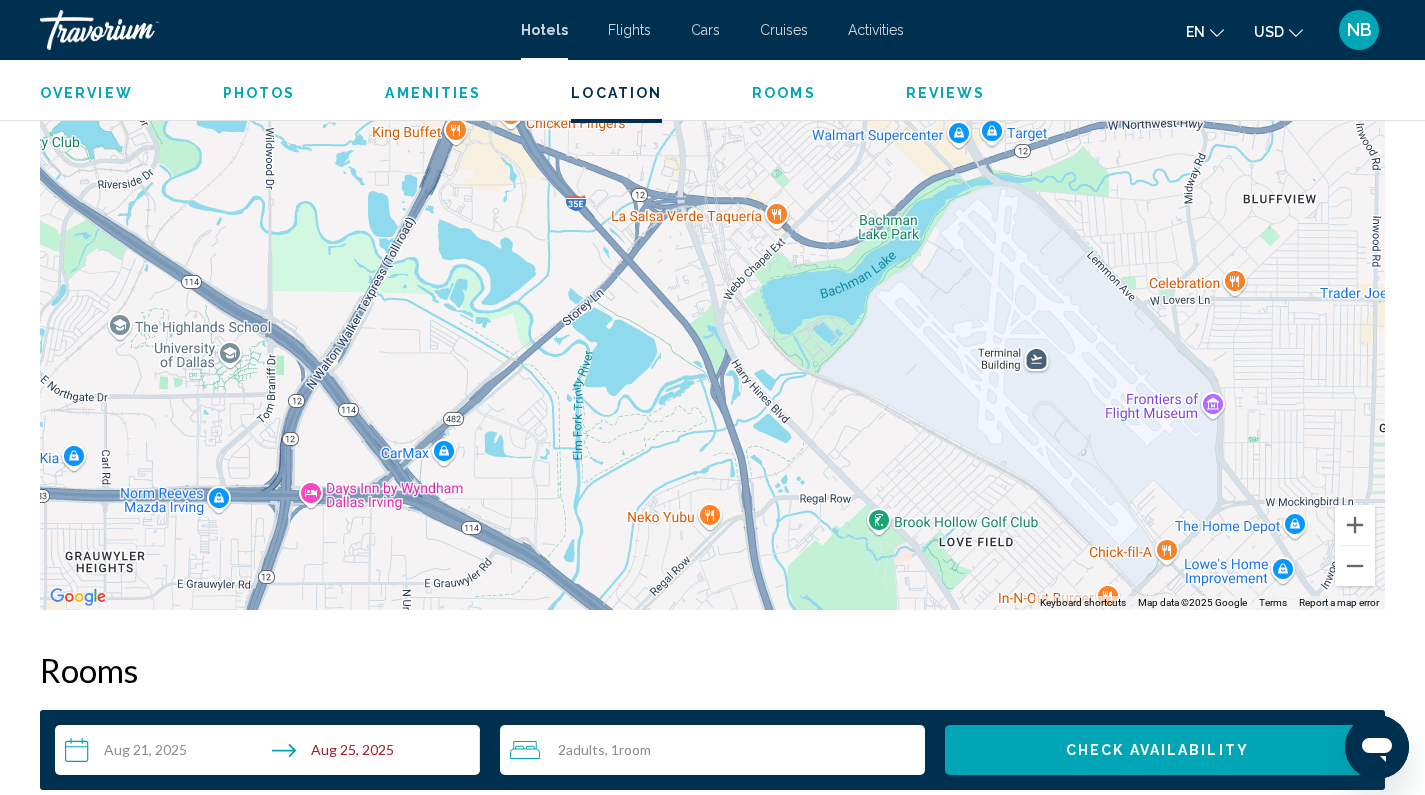 drag, startPoint x: 1082, startPoint y: 366, endPoint x: 900, endPoint y: 171, distance: 266.7377 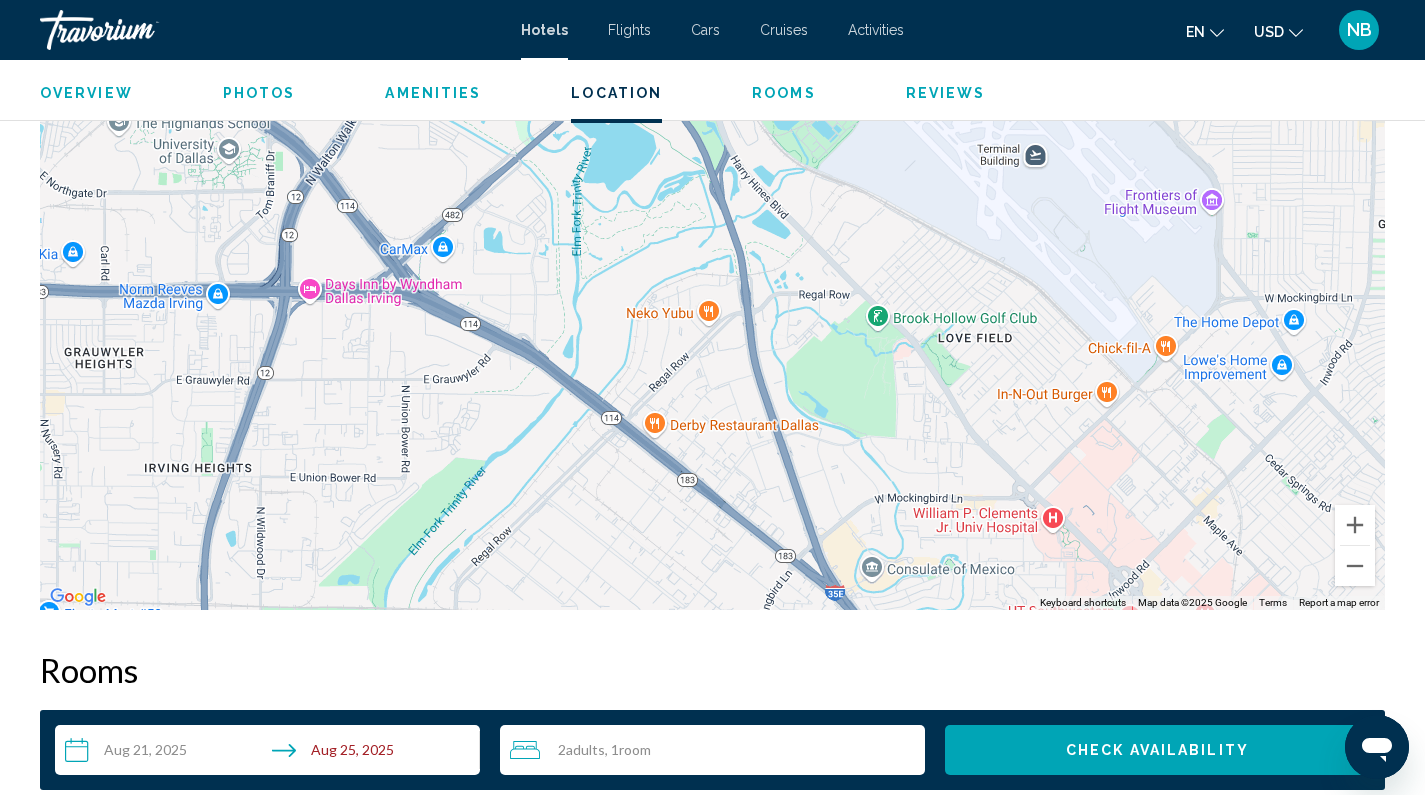 drag, startPoint x: 991, startPoint y: 450, endPoint x: 990, endPoint y: 249, distance: 201.00249 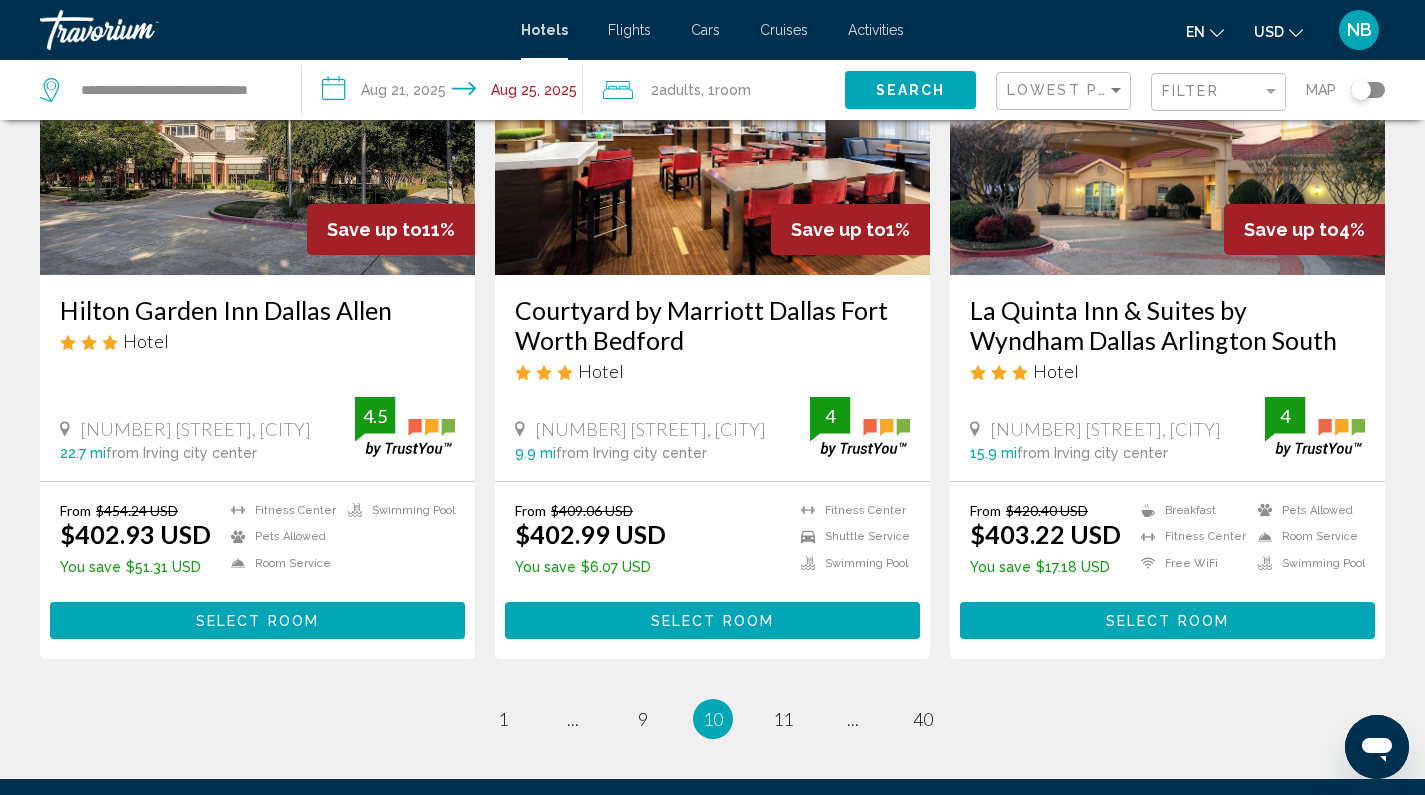 scroll, scrollTop: 2496, scrollLeft: 0, axis: vertical 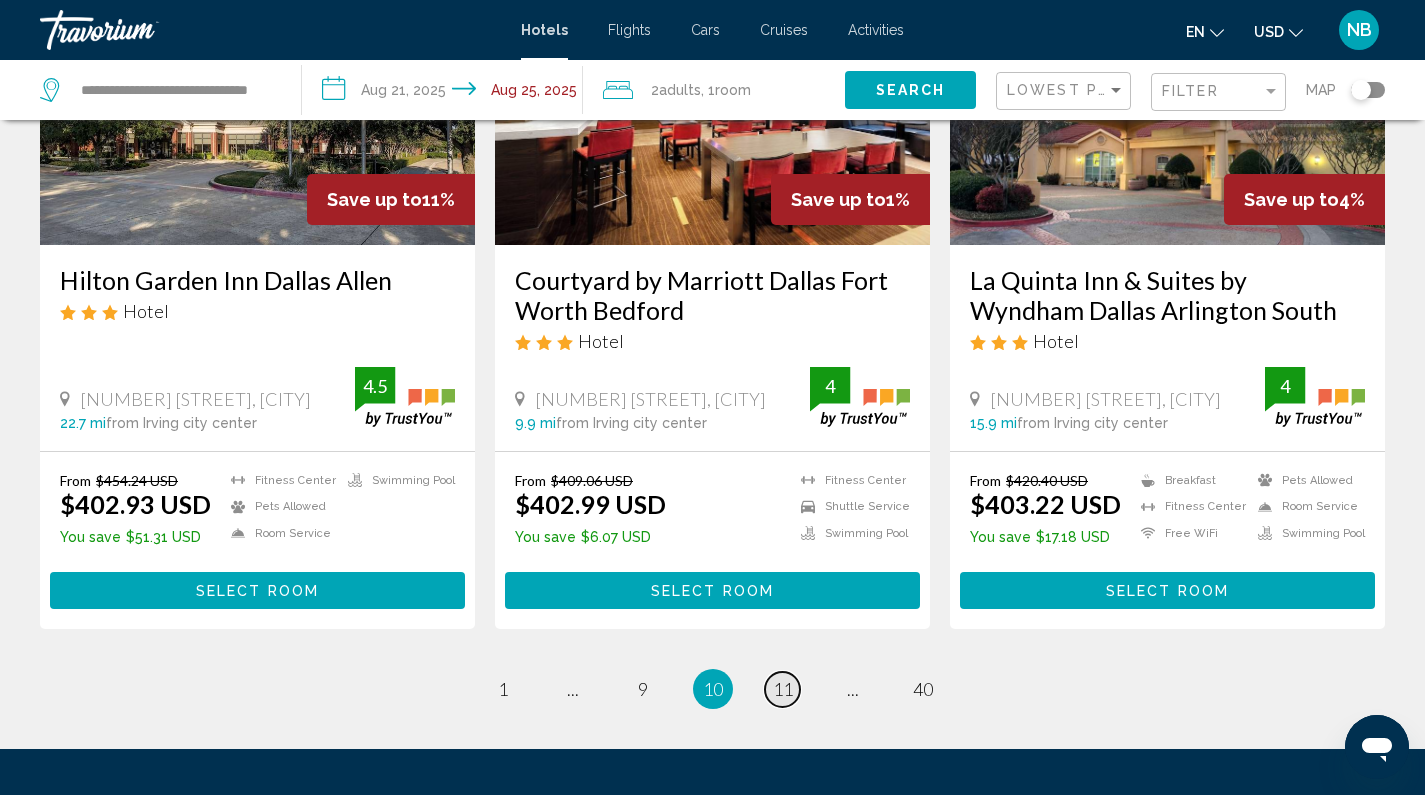 click on "11" at bounding box center (783, 689) 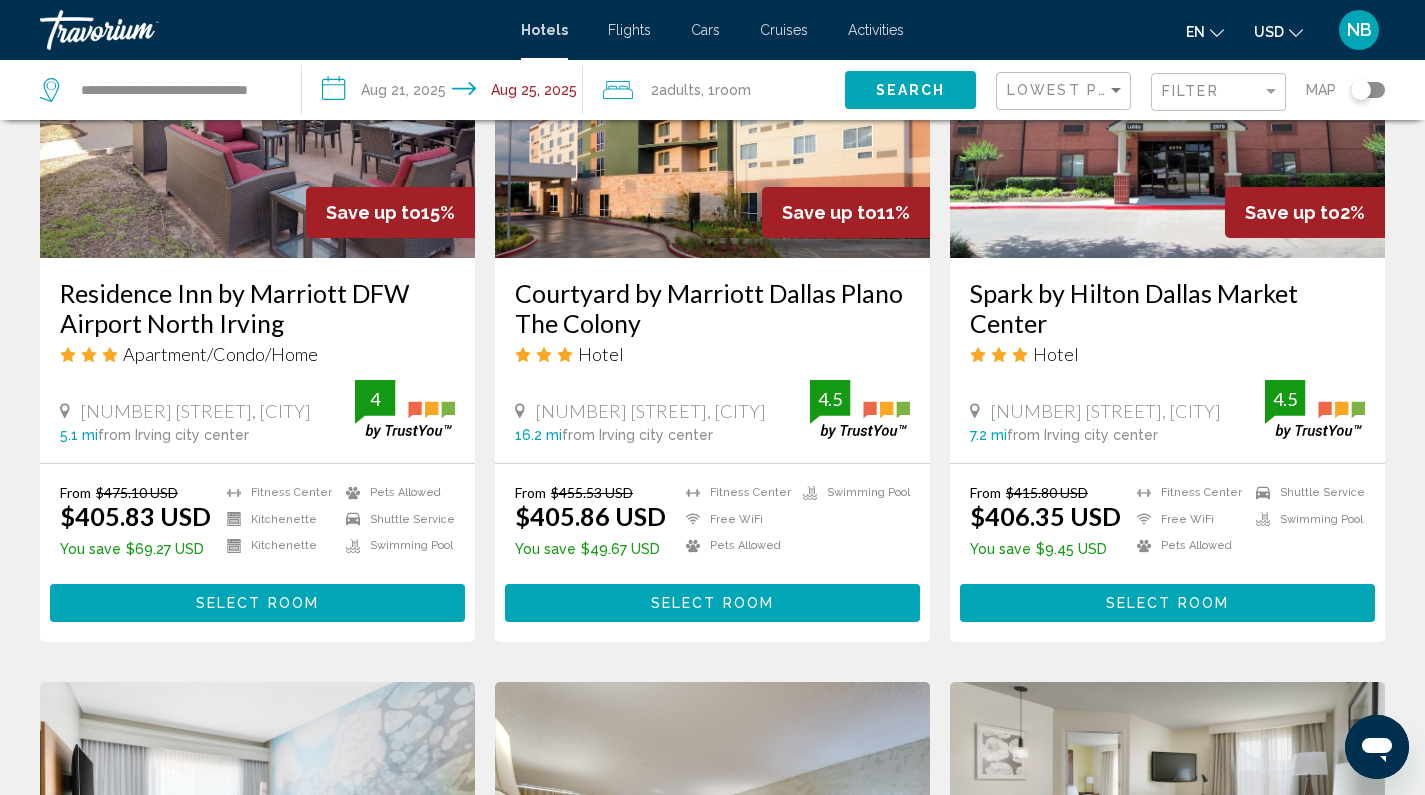 scroll, scrollTop: 927, scrollLeft: 0, axis: vertical 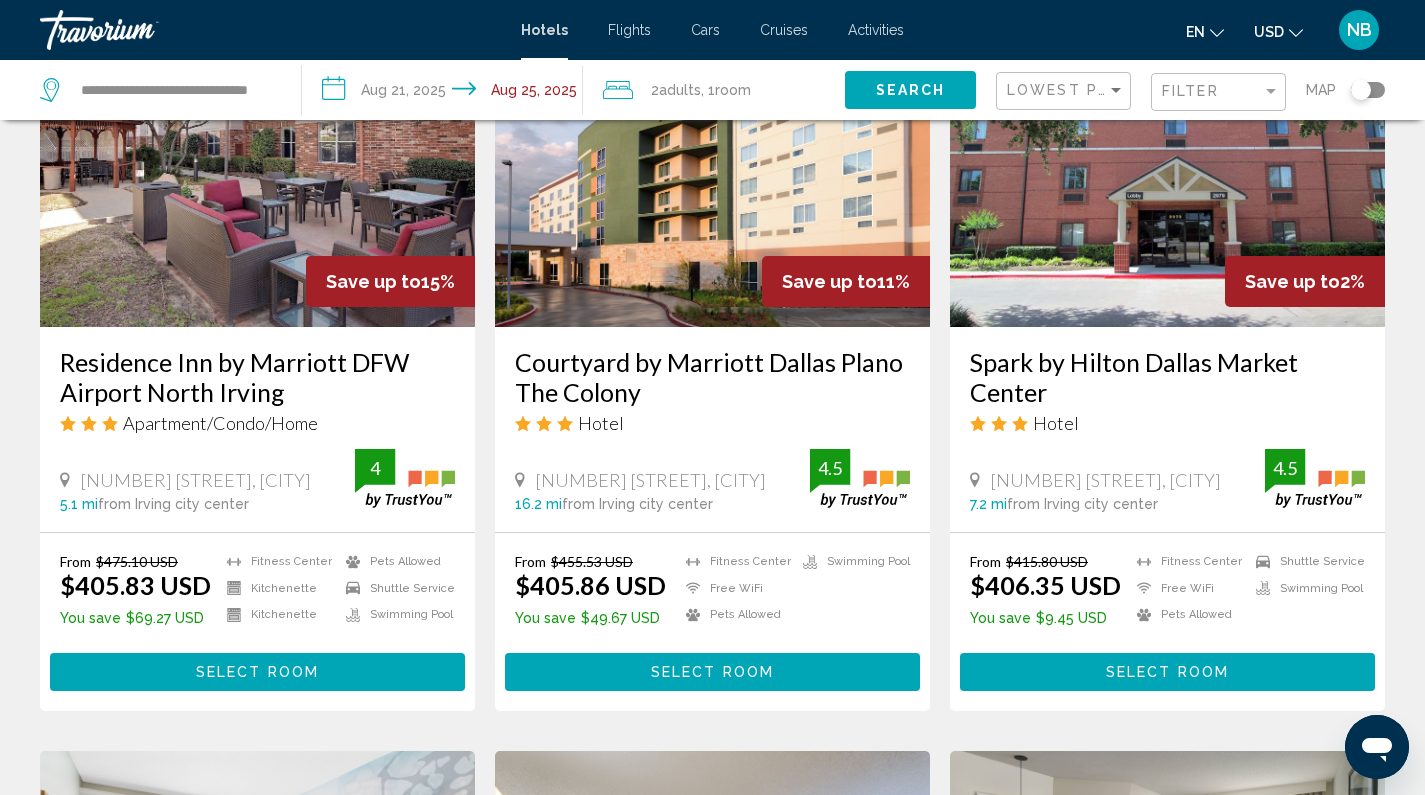 click on "Residence Inn by Marriott DFW Airport North Irving" at bounding box center (257, 377) 